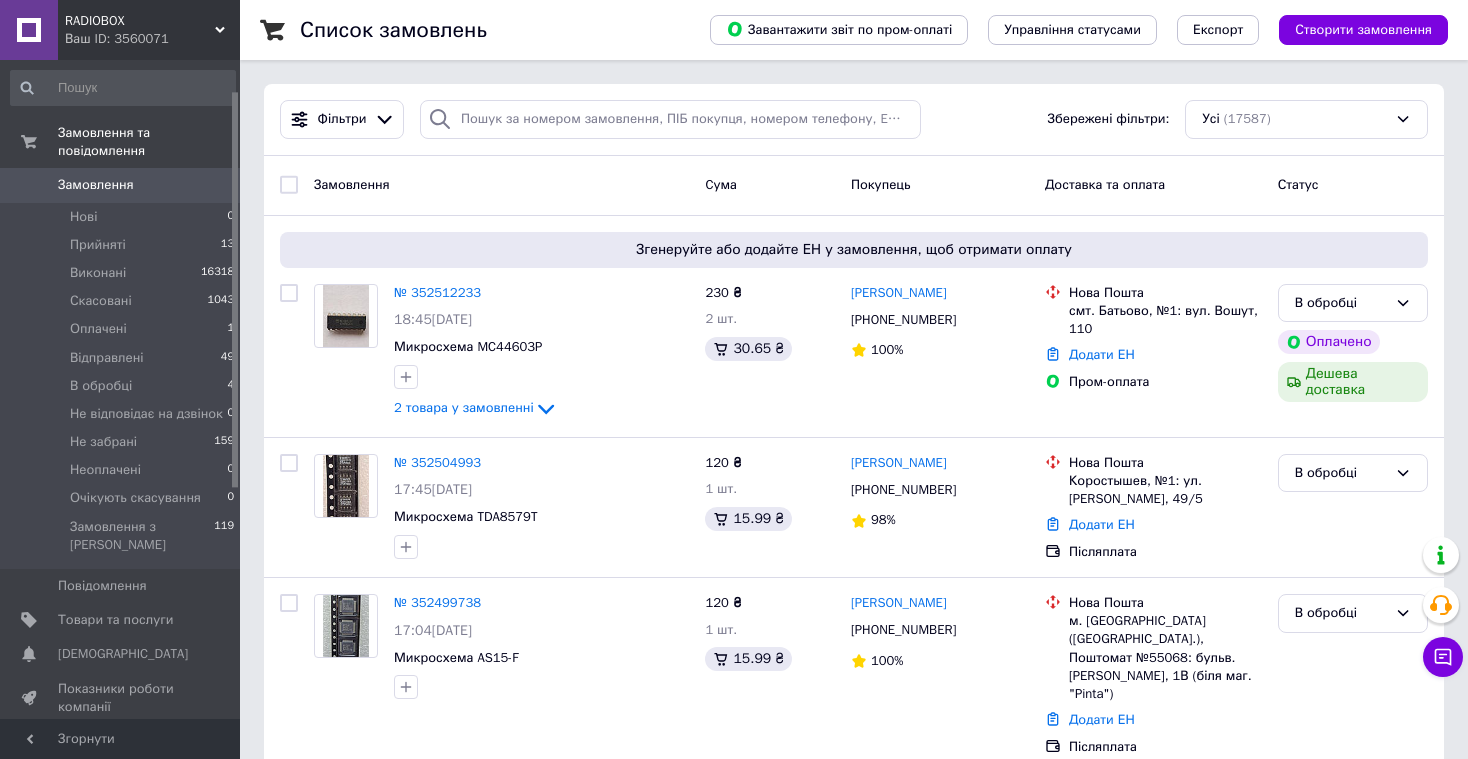 scroll, scrollTop: 0, scrollLeft: 0, axis: both 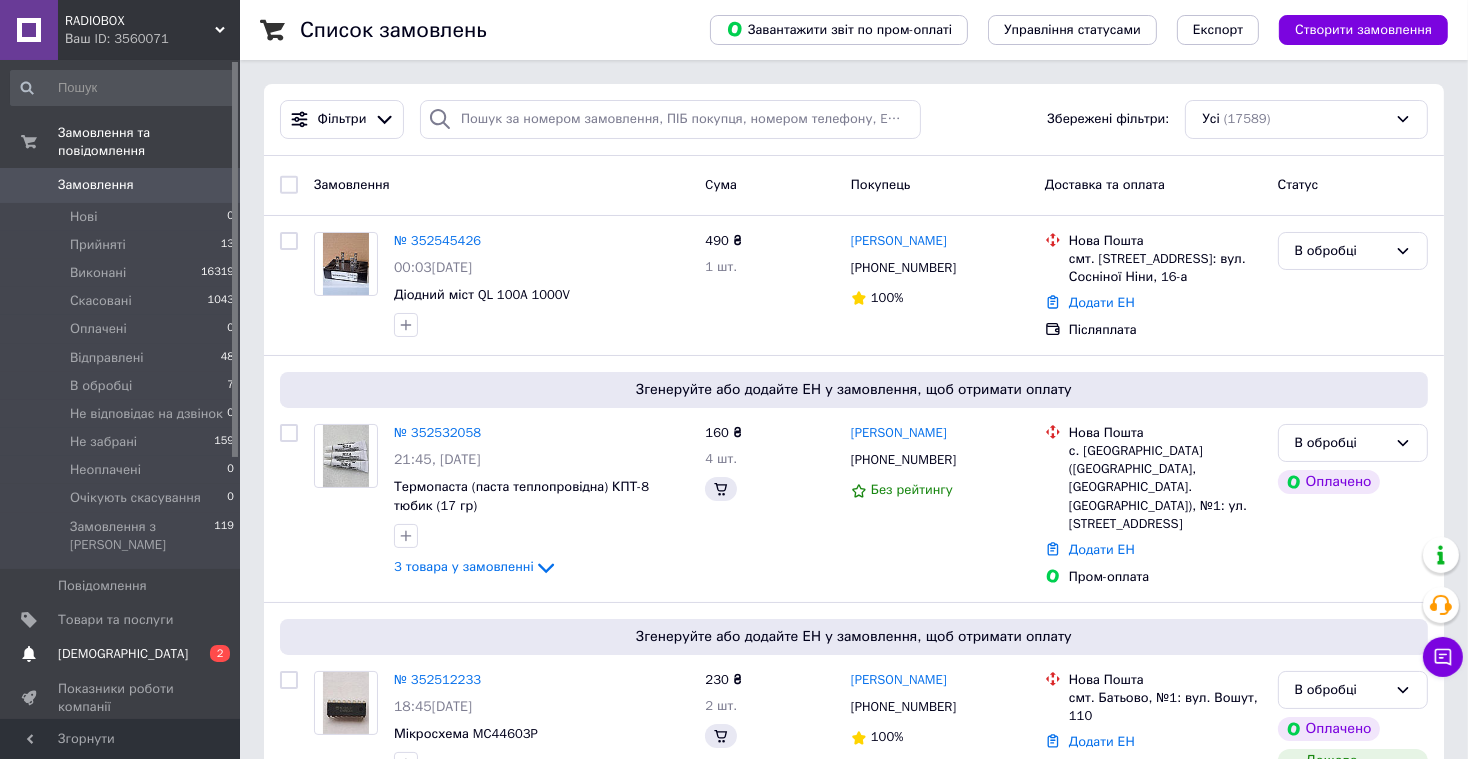 click on "Товари та послуги" at bounding box center (115, 620) 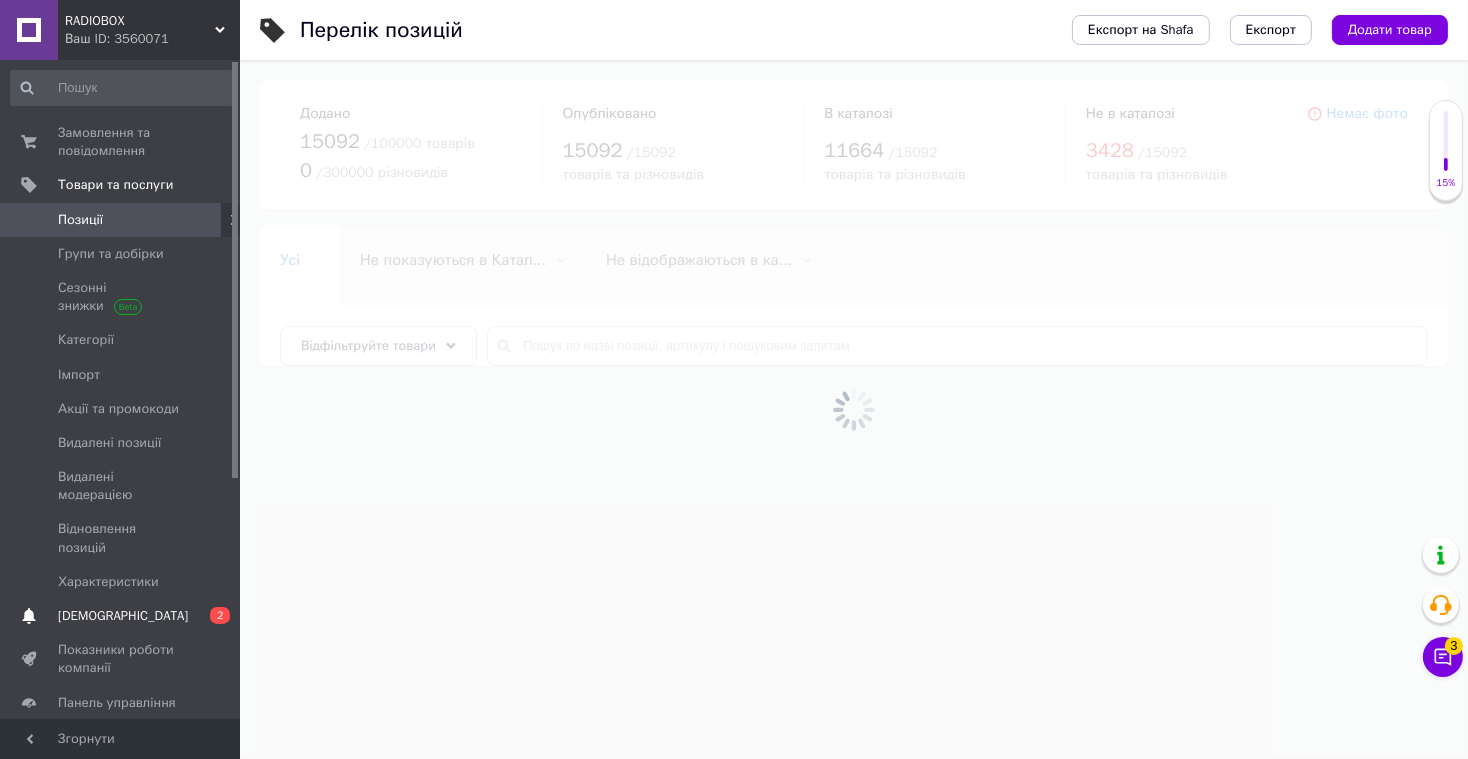 click on "[DEMOGRAPHIC_DATA]" at bounding box center [121, 616] 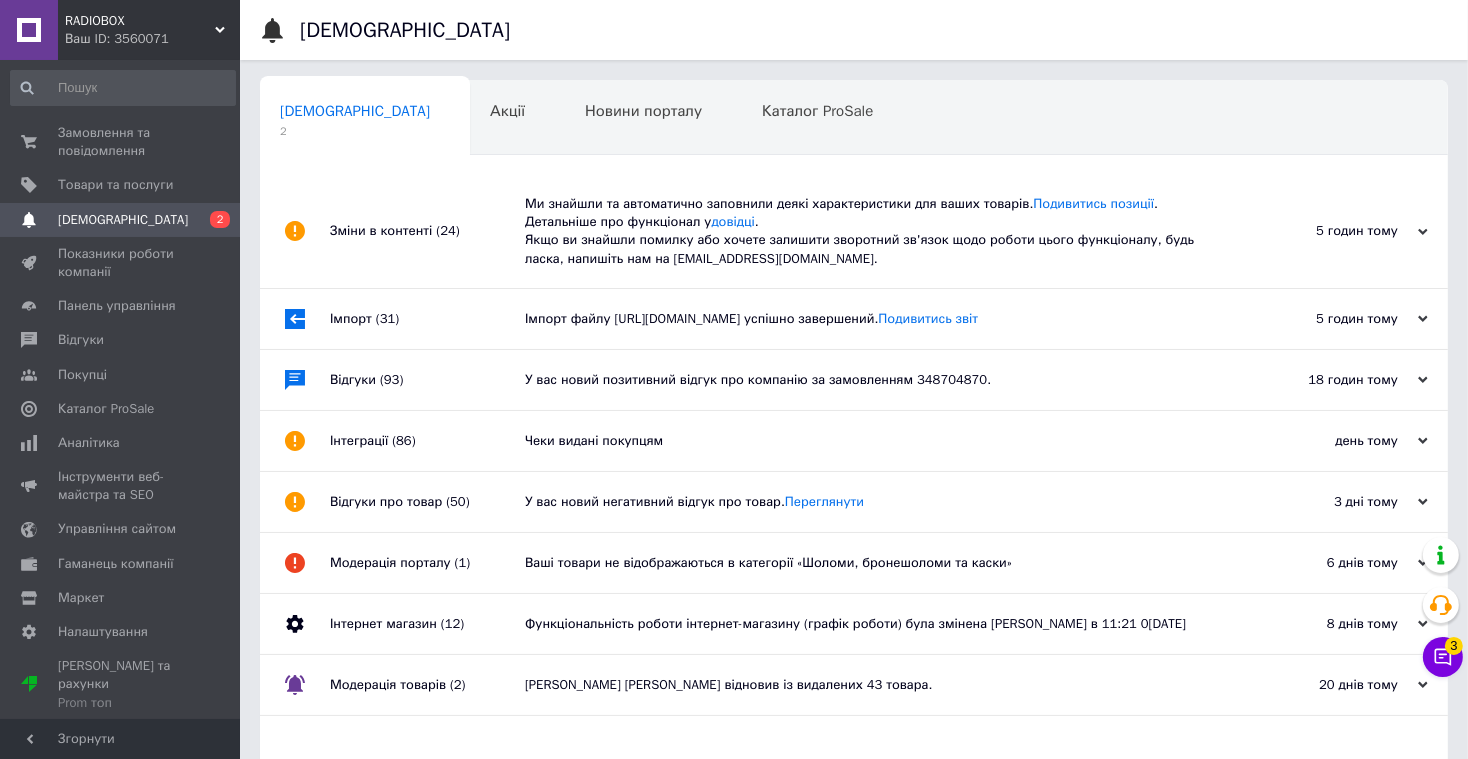 click on "Імпорт файлу [URL][DOMAIN_NAME] успішно завершений.  Подивитись звіт" at bounding box center (876, 319) 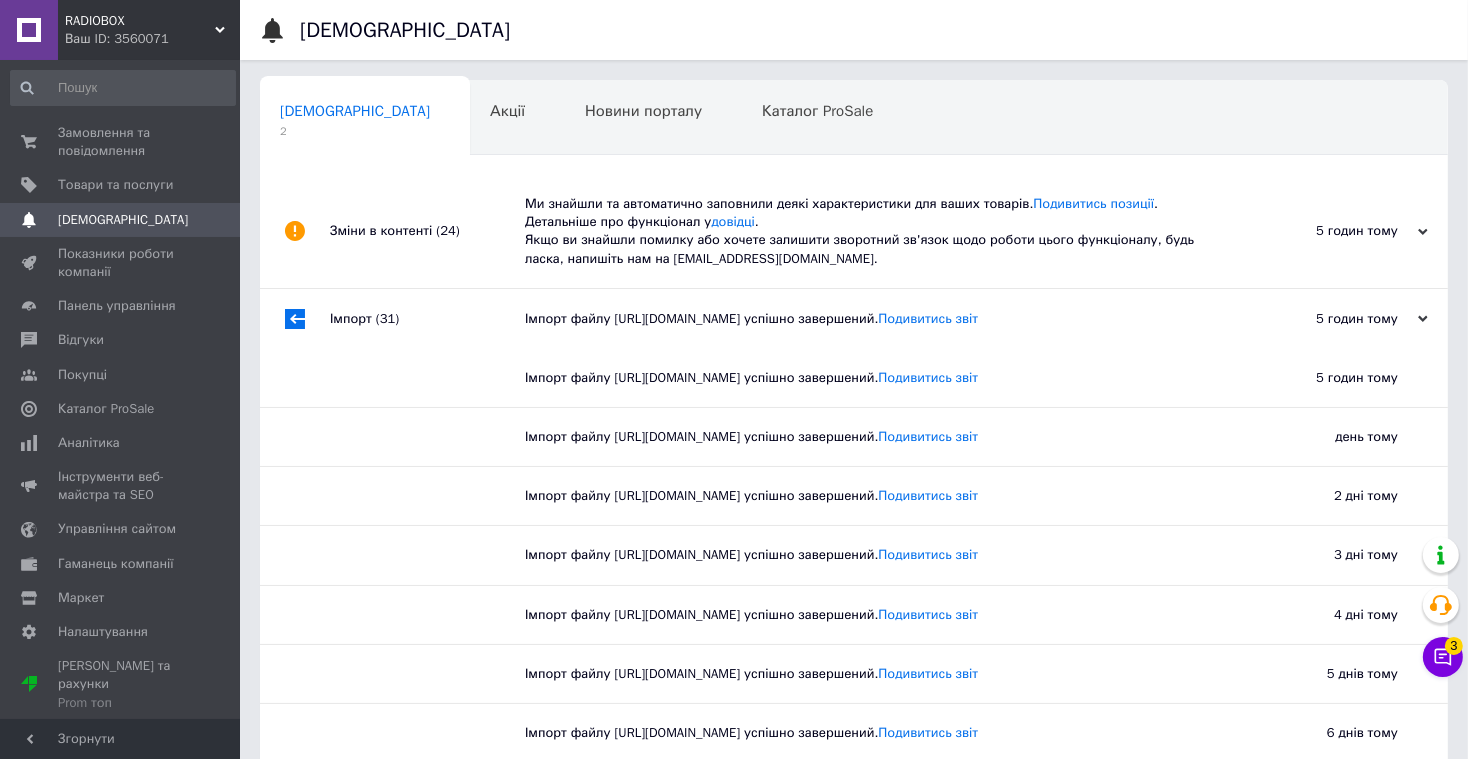 click on "Ми знайшли та автоматично заповнили деякі характеристики для ваших товарів.  Подивитись позиції . Детальніше про функціонал у  довідці . Якщо ви знайшли помилку або хочете залишити зворотний зв'язок щодо роботи цього функціоналу, будь ласка, напишіть нам на [EMAIL_ADDRESS][DOMAIN_NAME]." at bounding box center [876, 231] 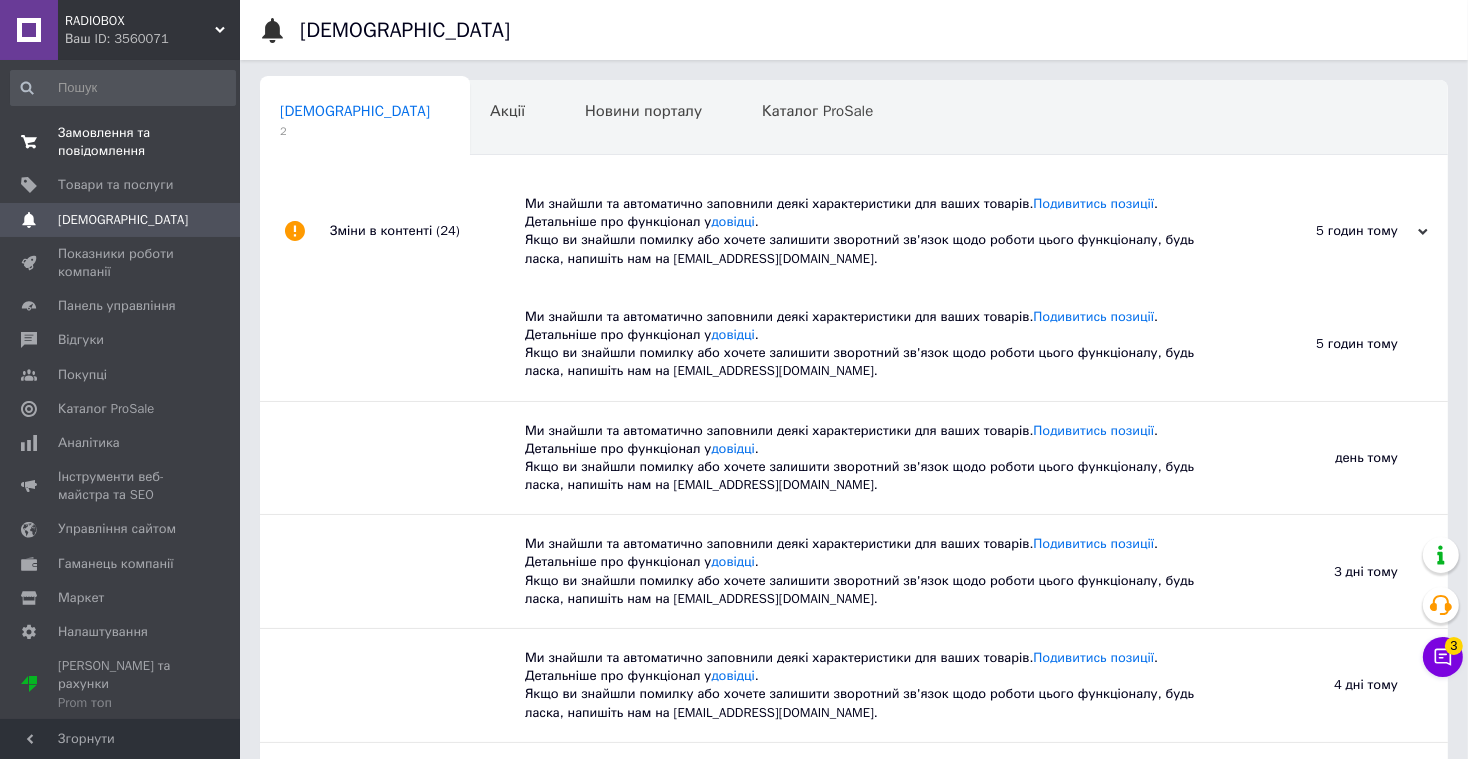 click on "Замовлення та повідомлення" at bounding box center (121, 142) 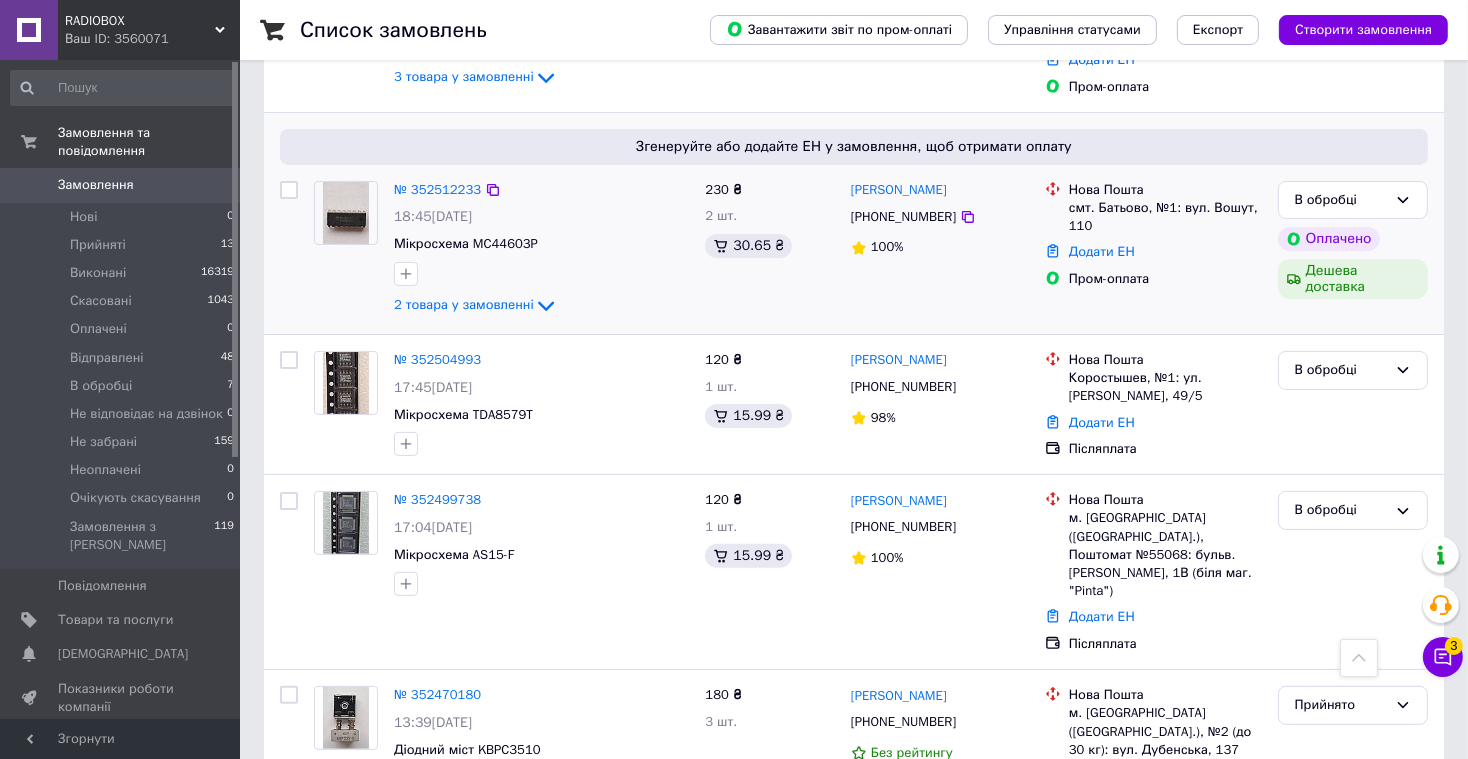 scroll, scrollTop: 479, scrollLeft: 0, axis: vertical 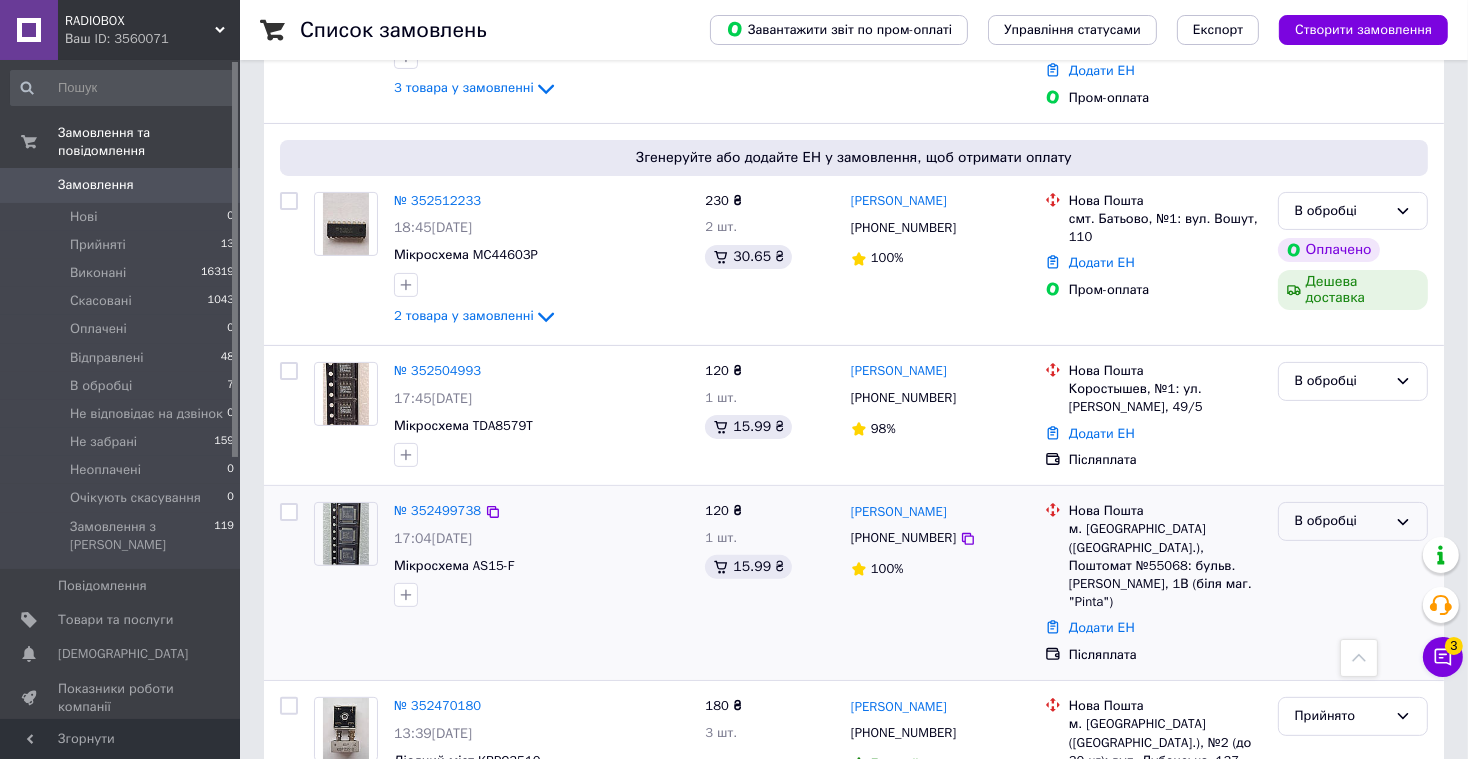 drag, startPoint x: 1392, startPoint y: 516, endPoint x: 1379, endPoint y: 517, distance: 13.038404 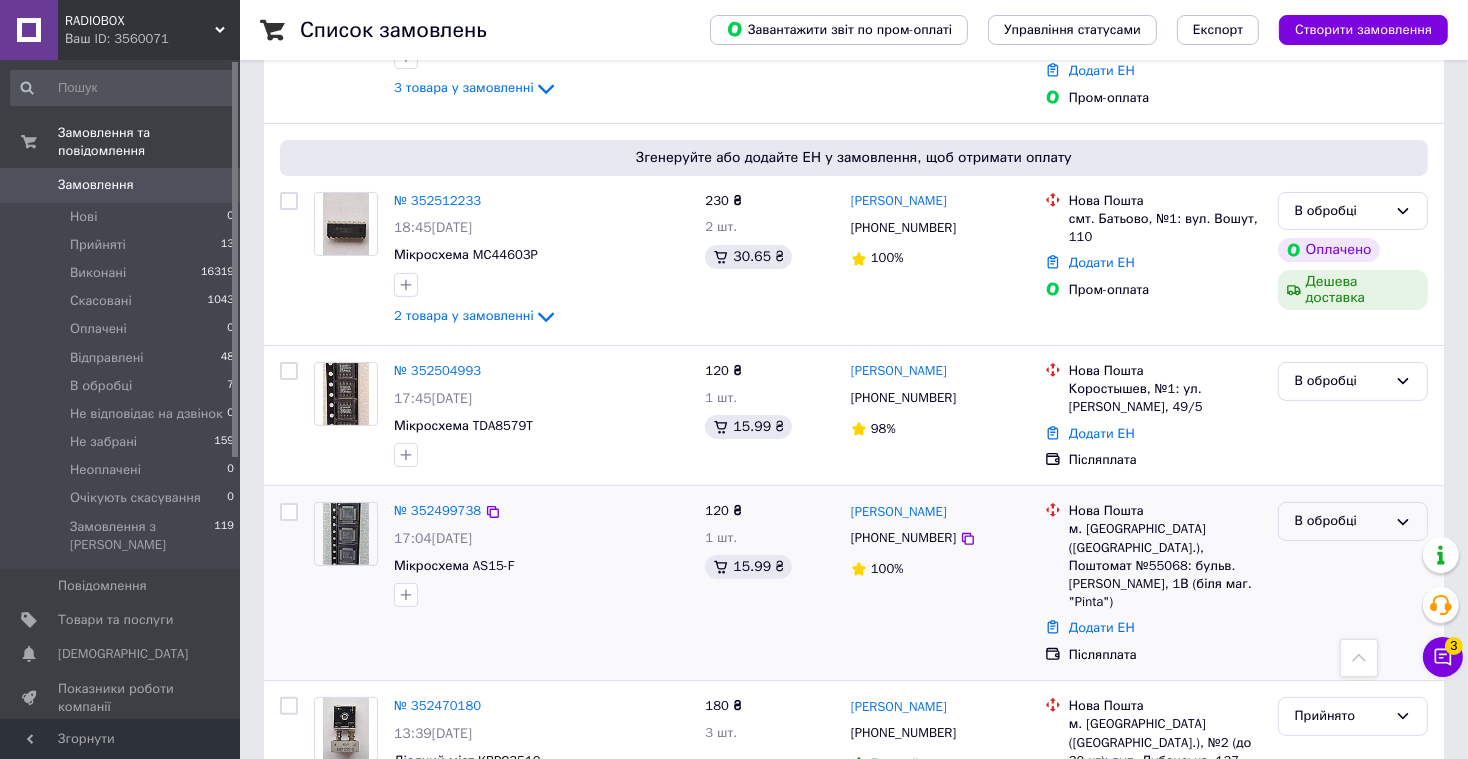 click on "В обробці" at bounding box center (1353, 521) 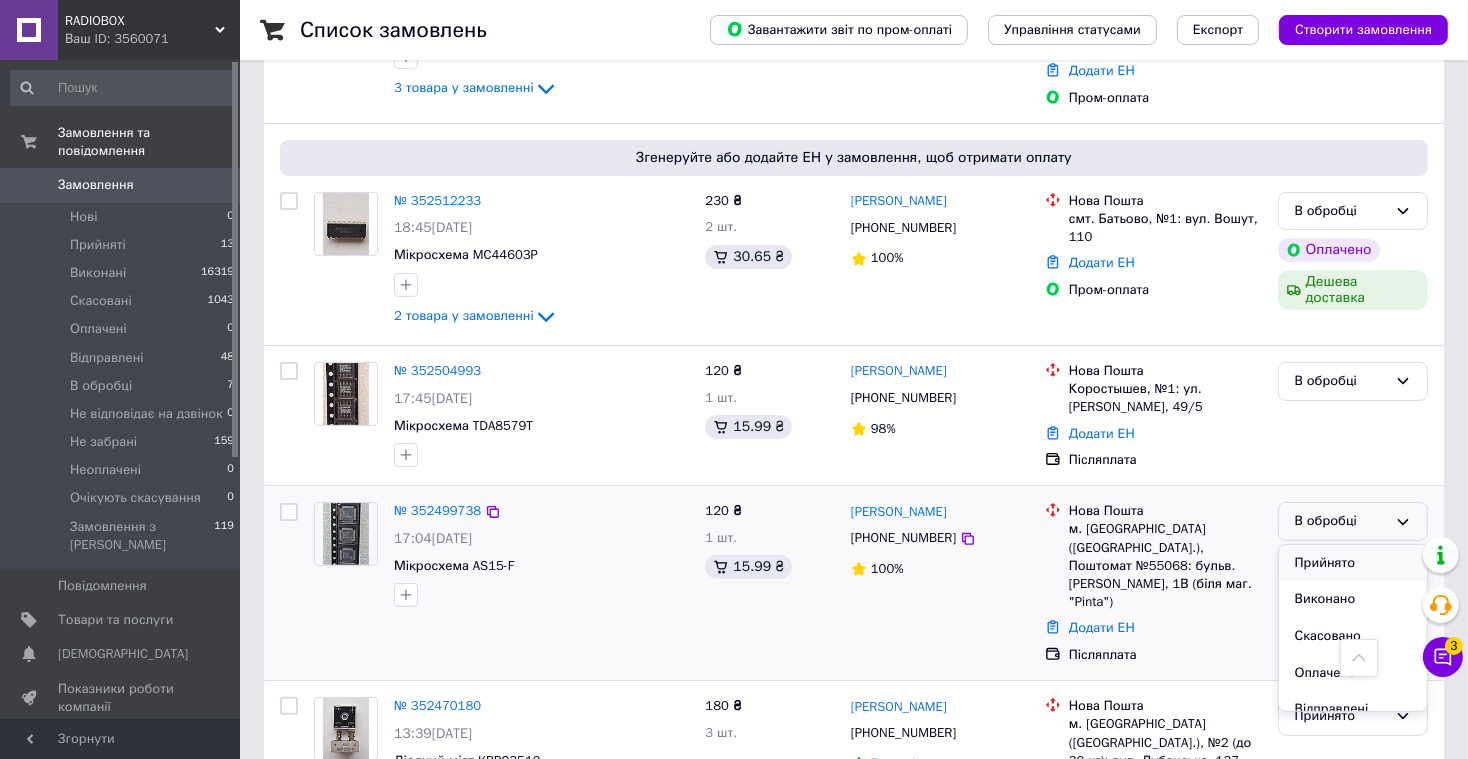 click on "Прийнято" at bounding box center (1353, 563) 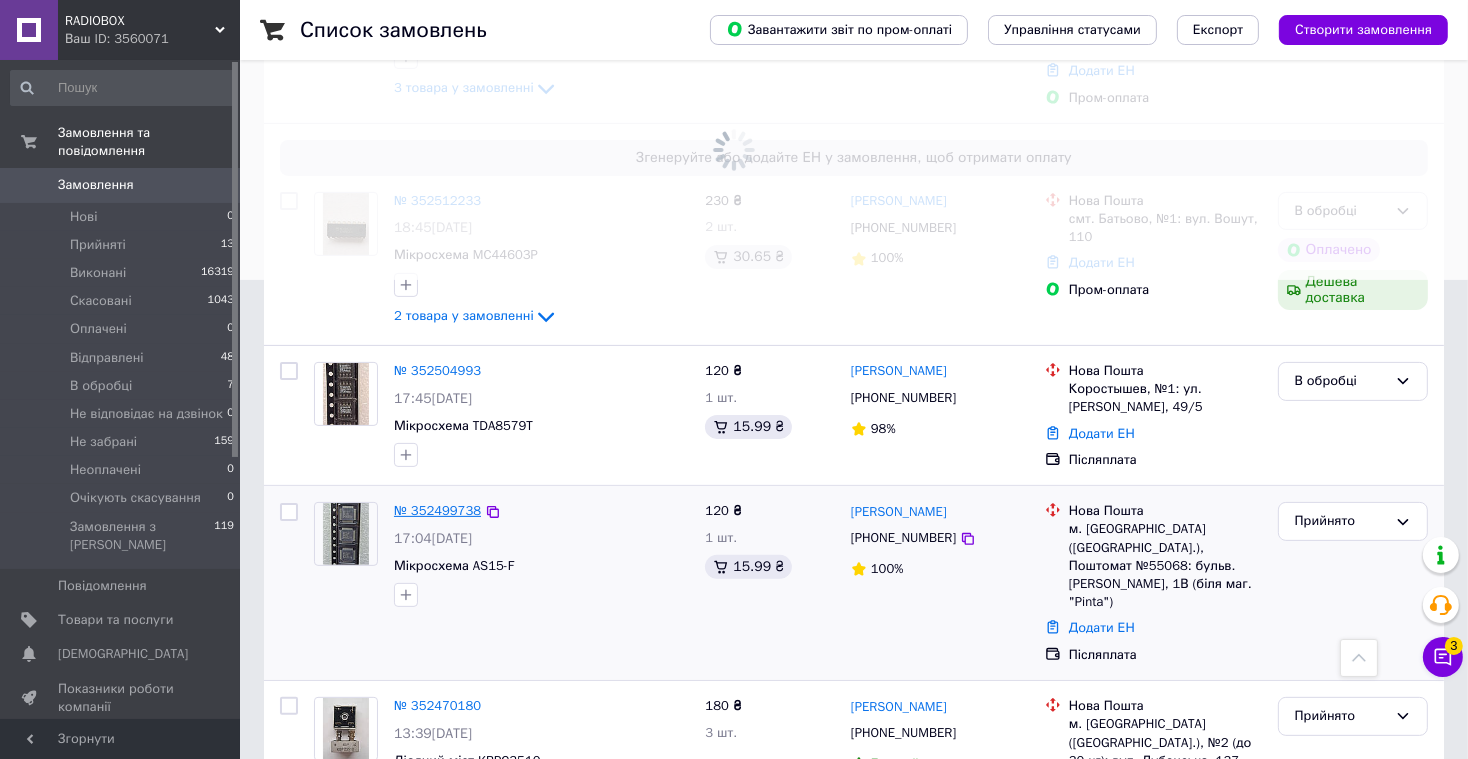 click on "№ 352499738" at bounding box center [437, 510] 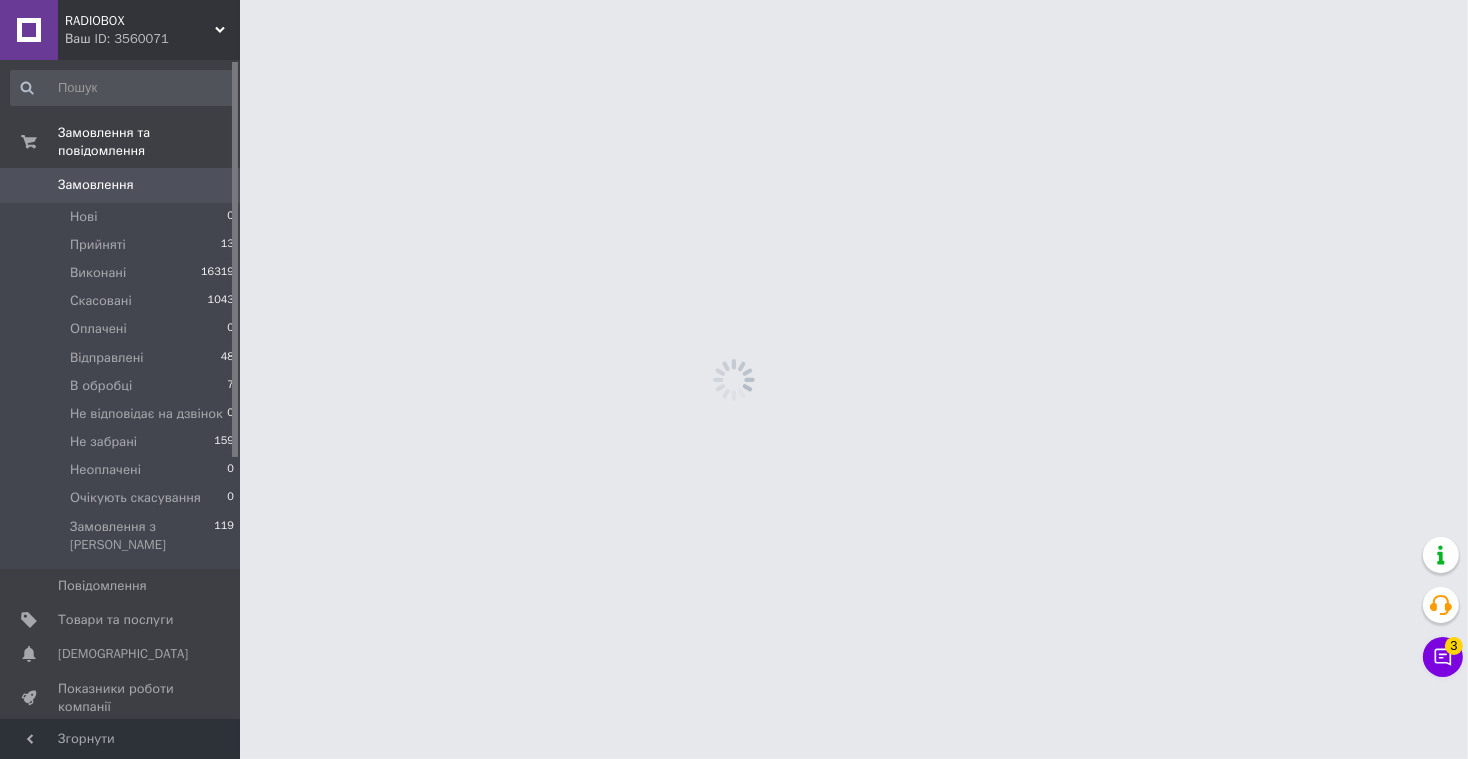 scroll, scrollTop: 0, scrollLeft: 0, axis: both 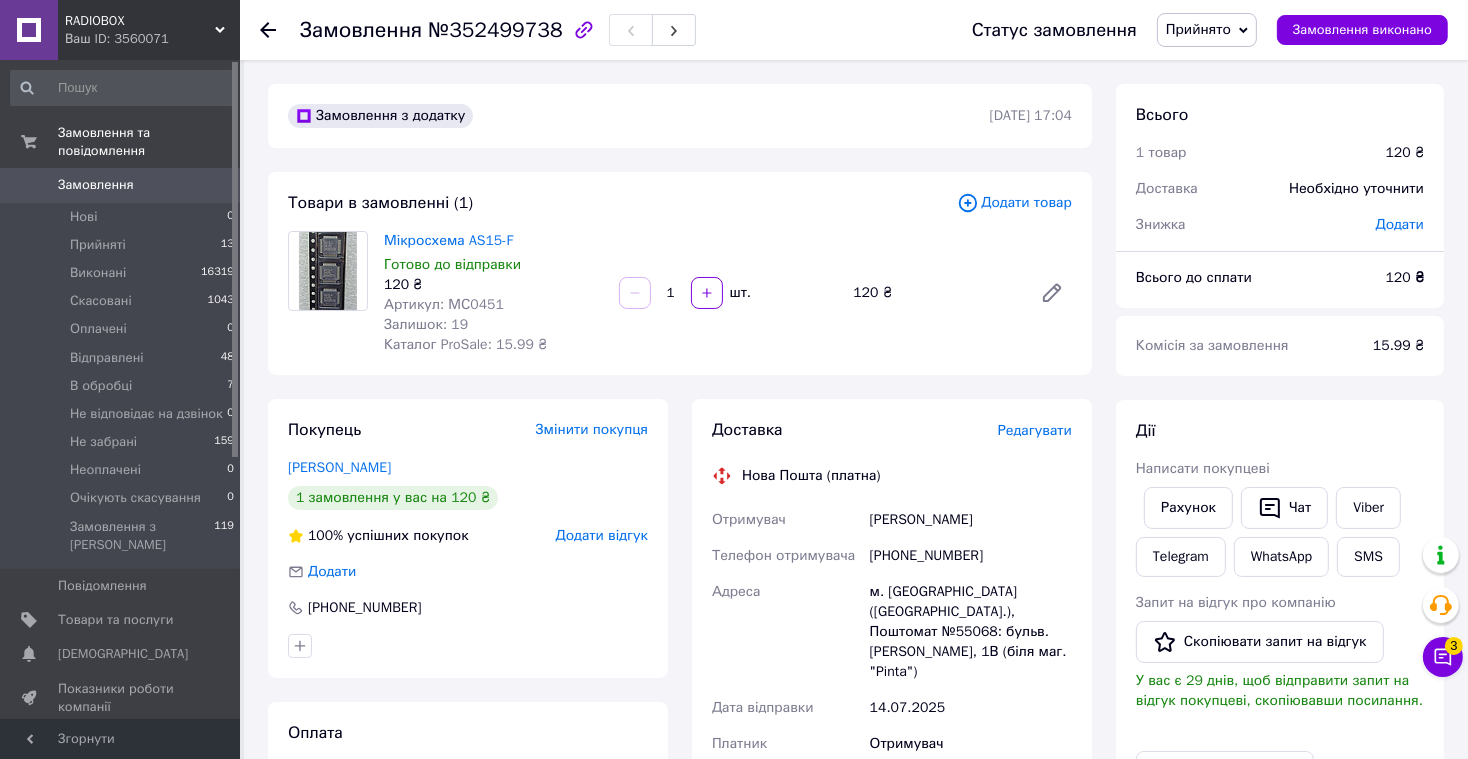 click on "Редагувати" at bounding box center (1035, 430) 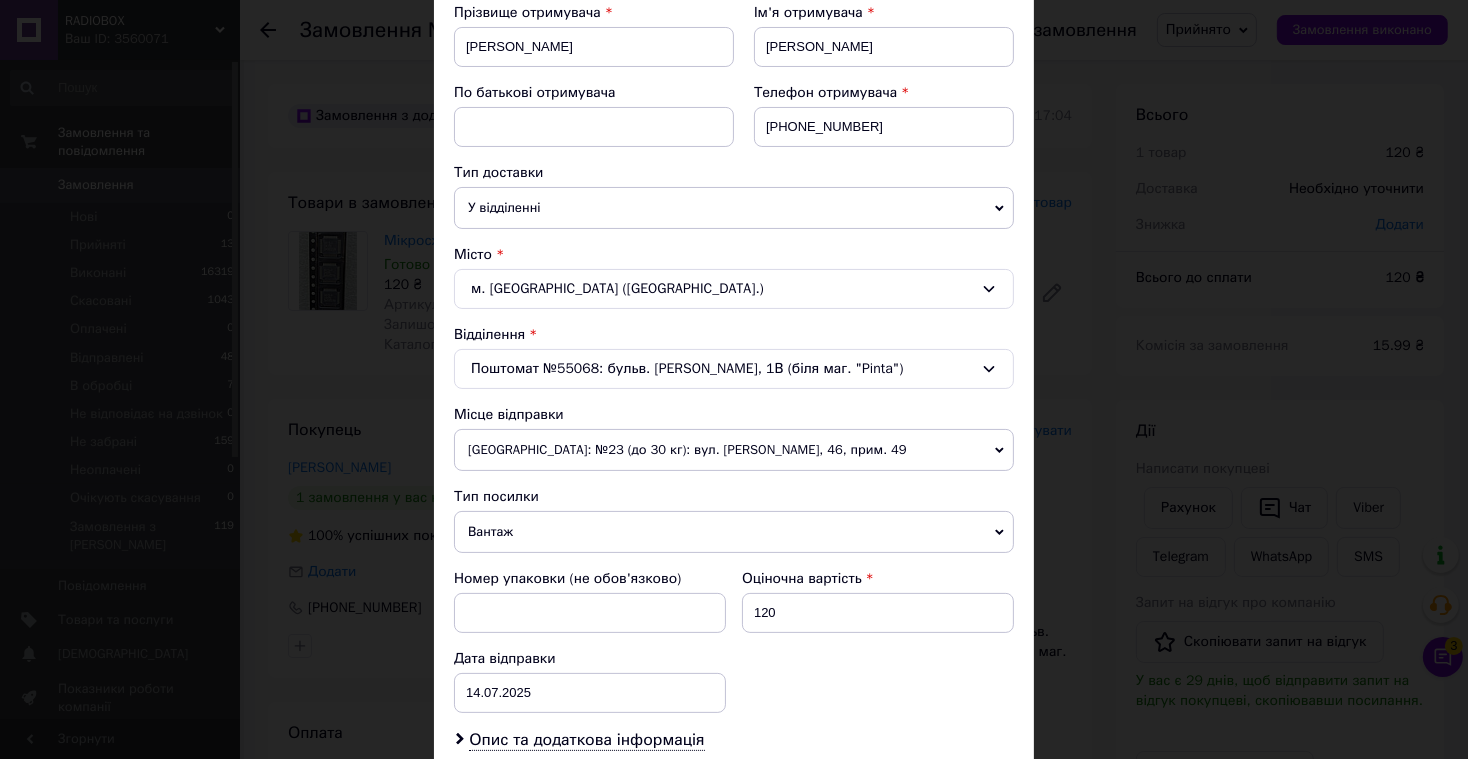 scroll, scrollTop: 321, scrollLeft: 0, axis: vertical 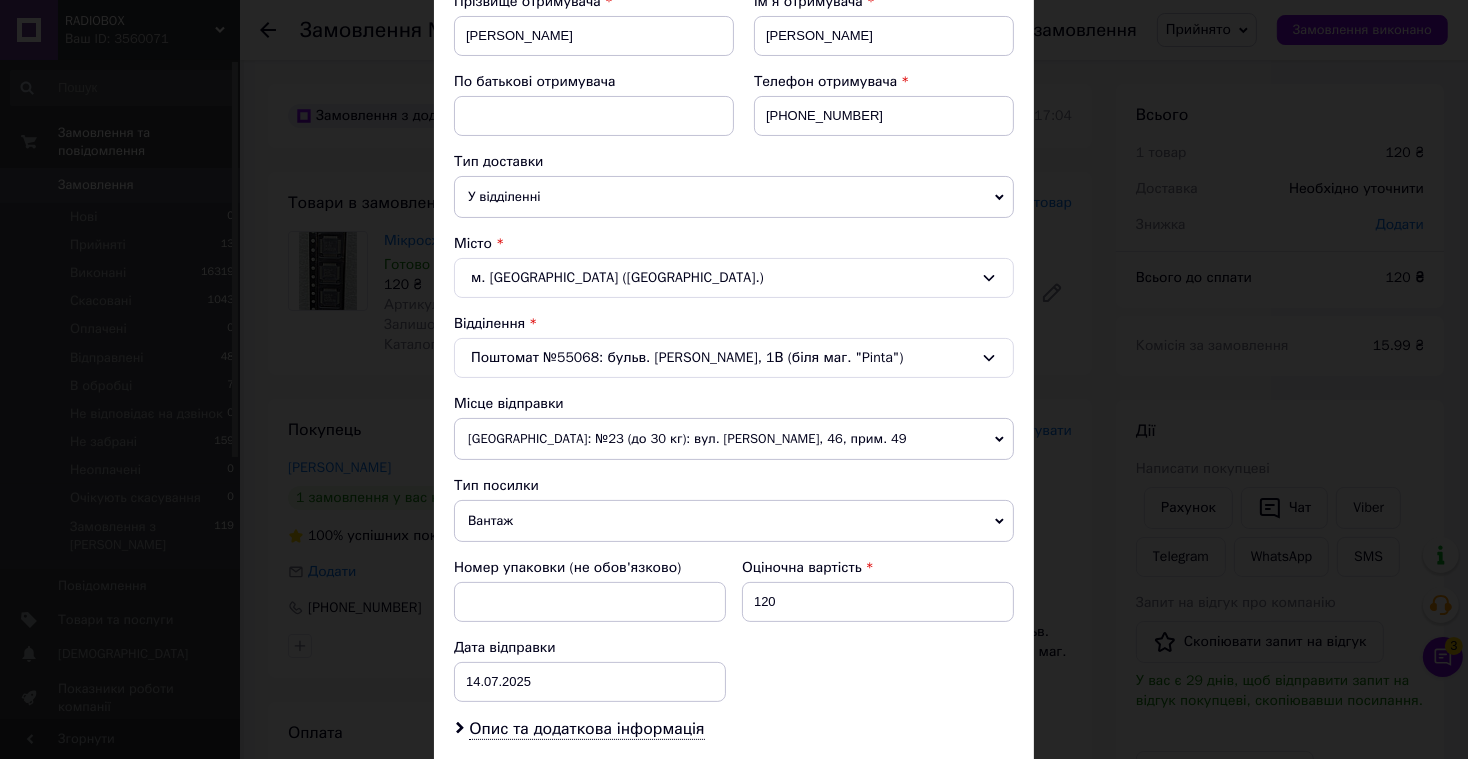 click on "Вантаж" at bounding box center [734, 521] 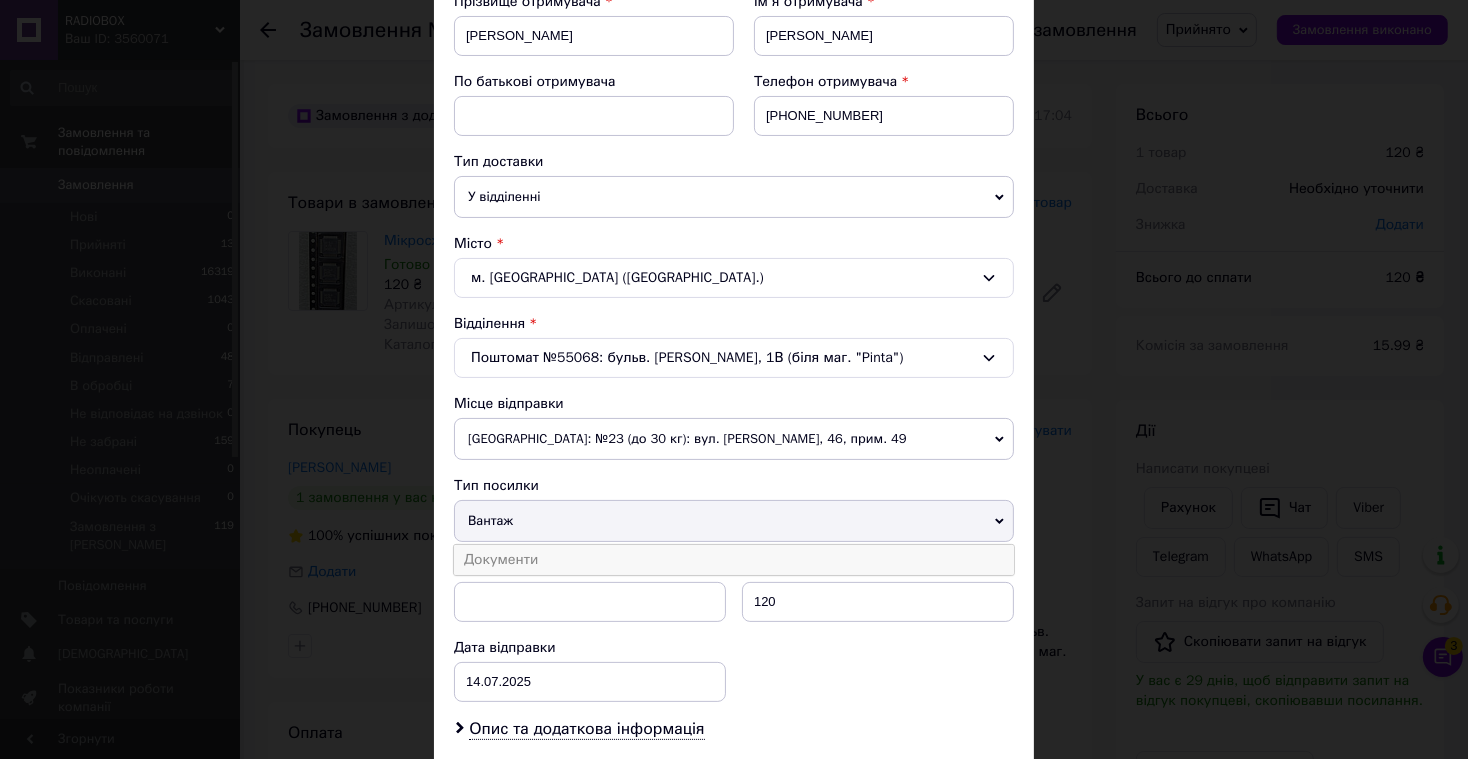 click on "Документи" at bounding box center [734, 560] 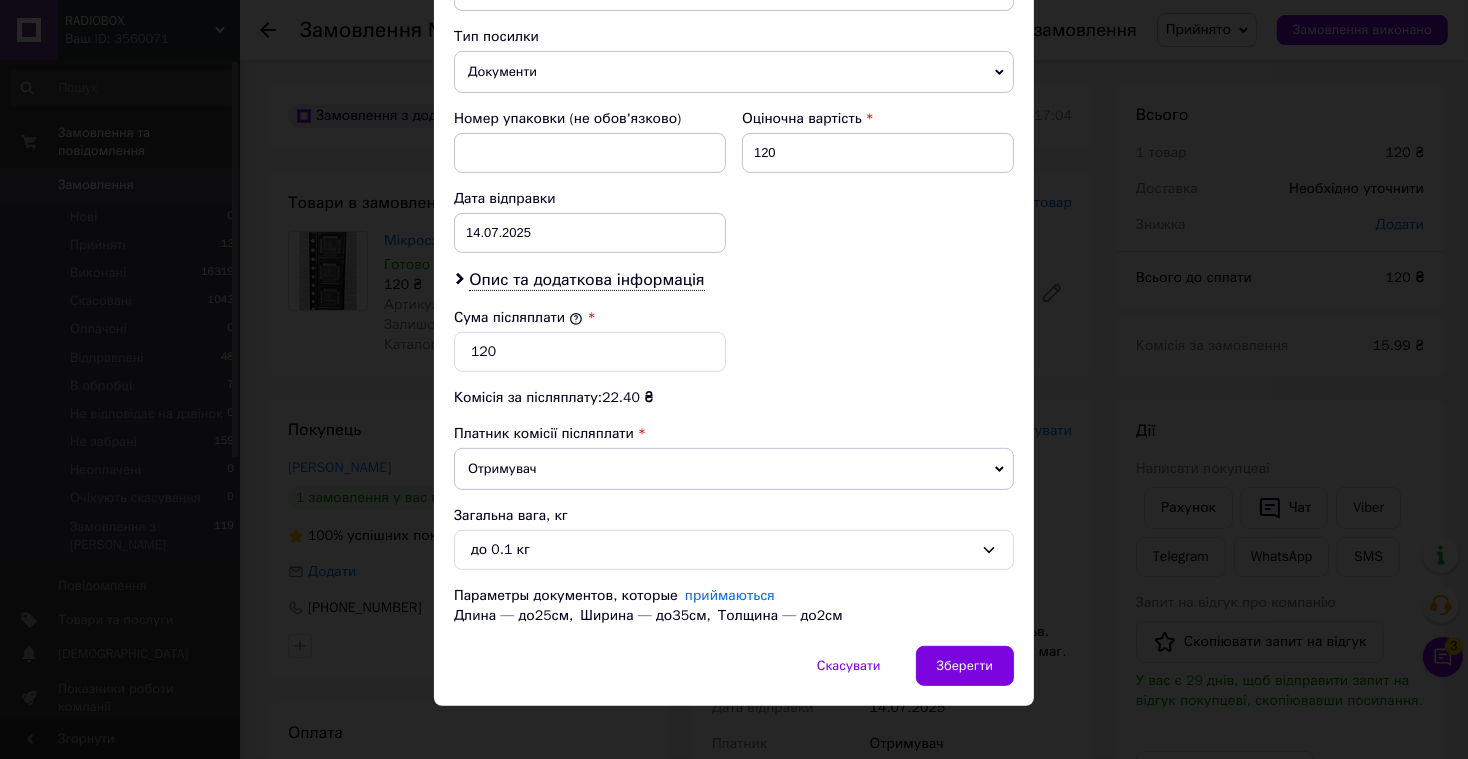 scroll, scrollTop: 784, scrollLeft: 0, axis: vertical 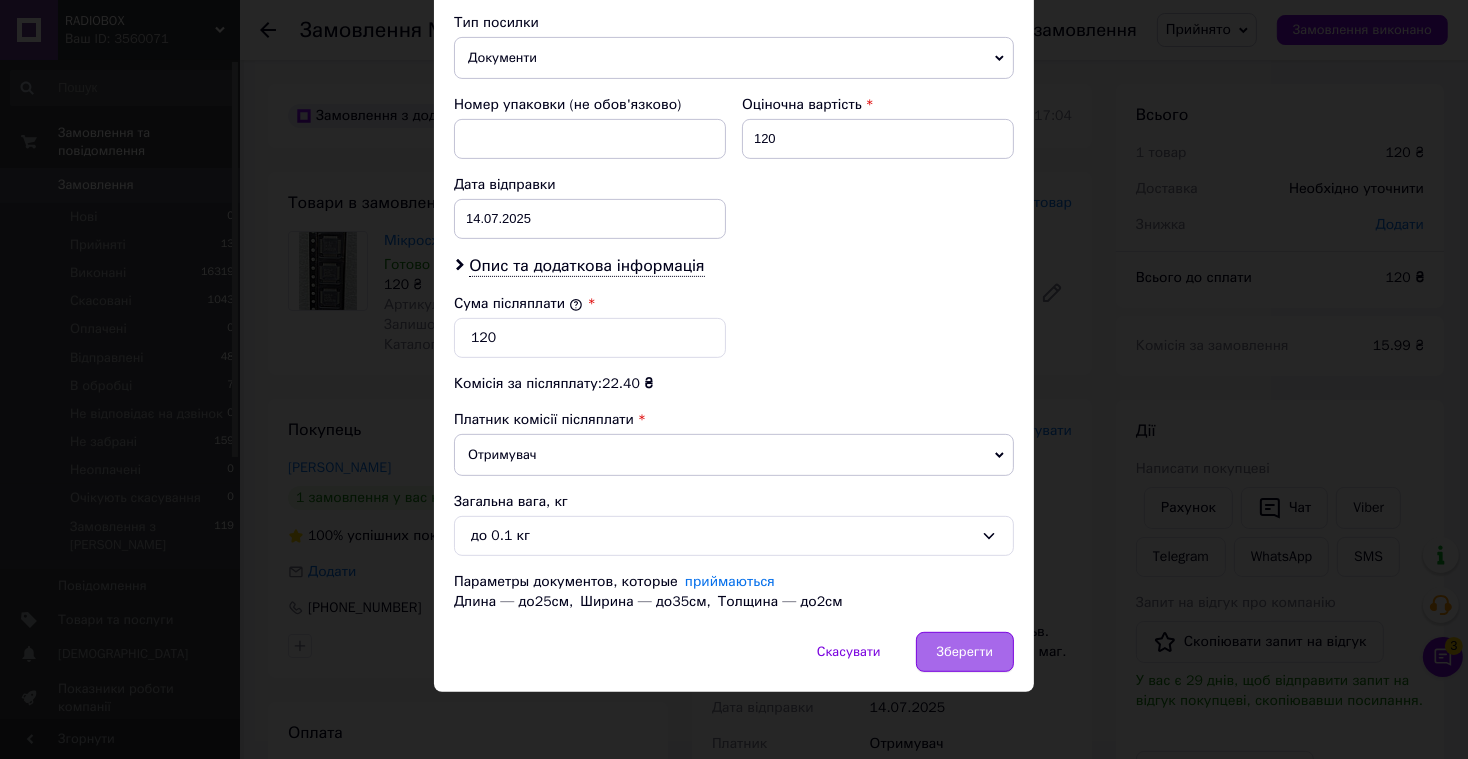 click on "Зберегти" at bounding box center (965, 652) 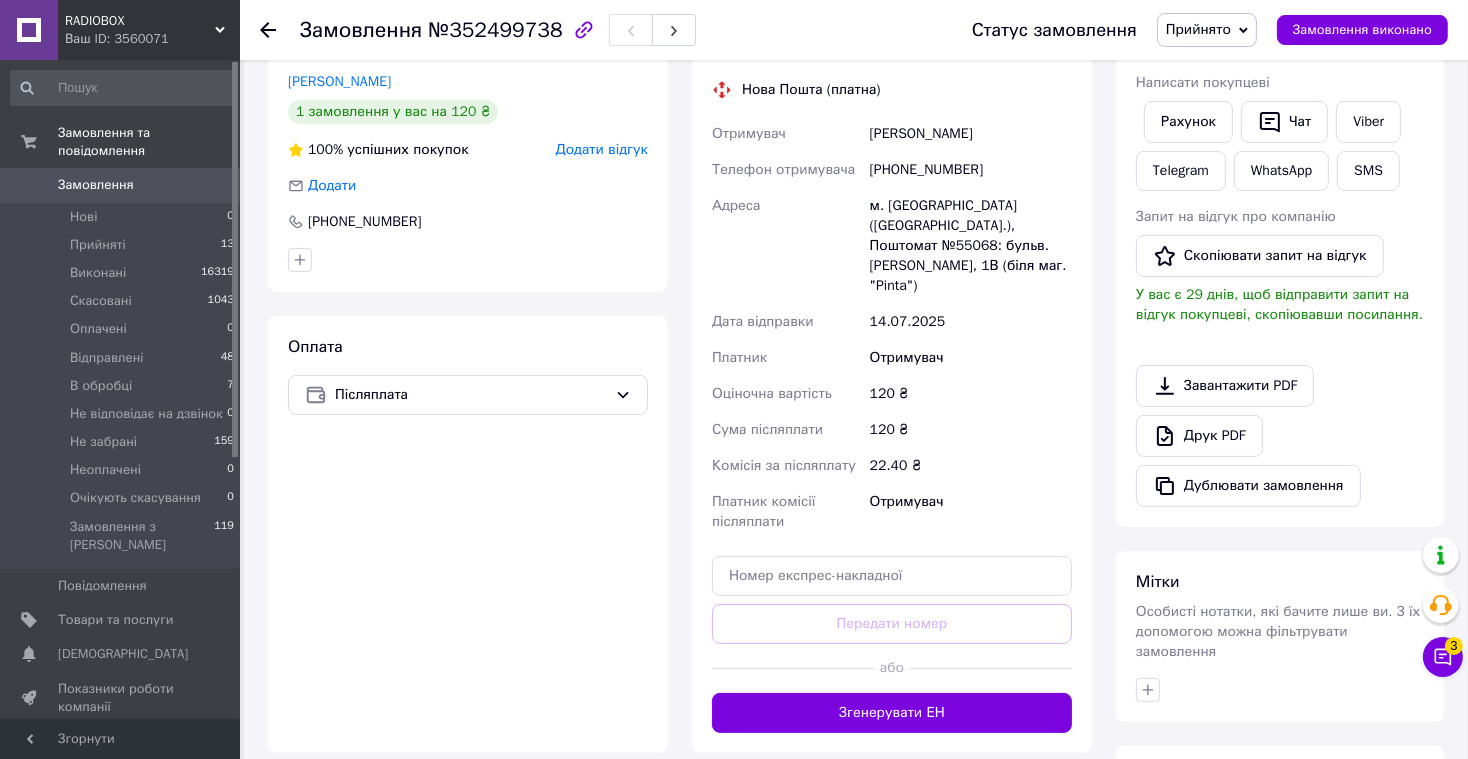 scroll, scrollTop: 390, scrollLeft: 0, axis: vertical 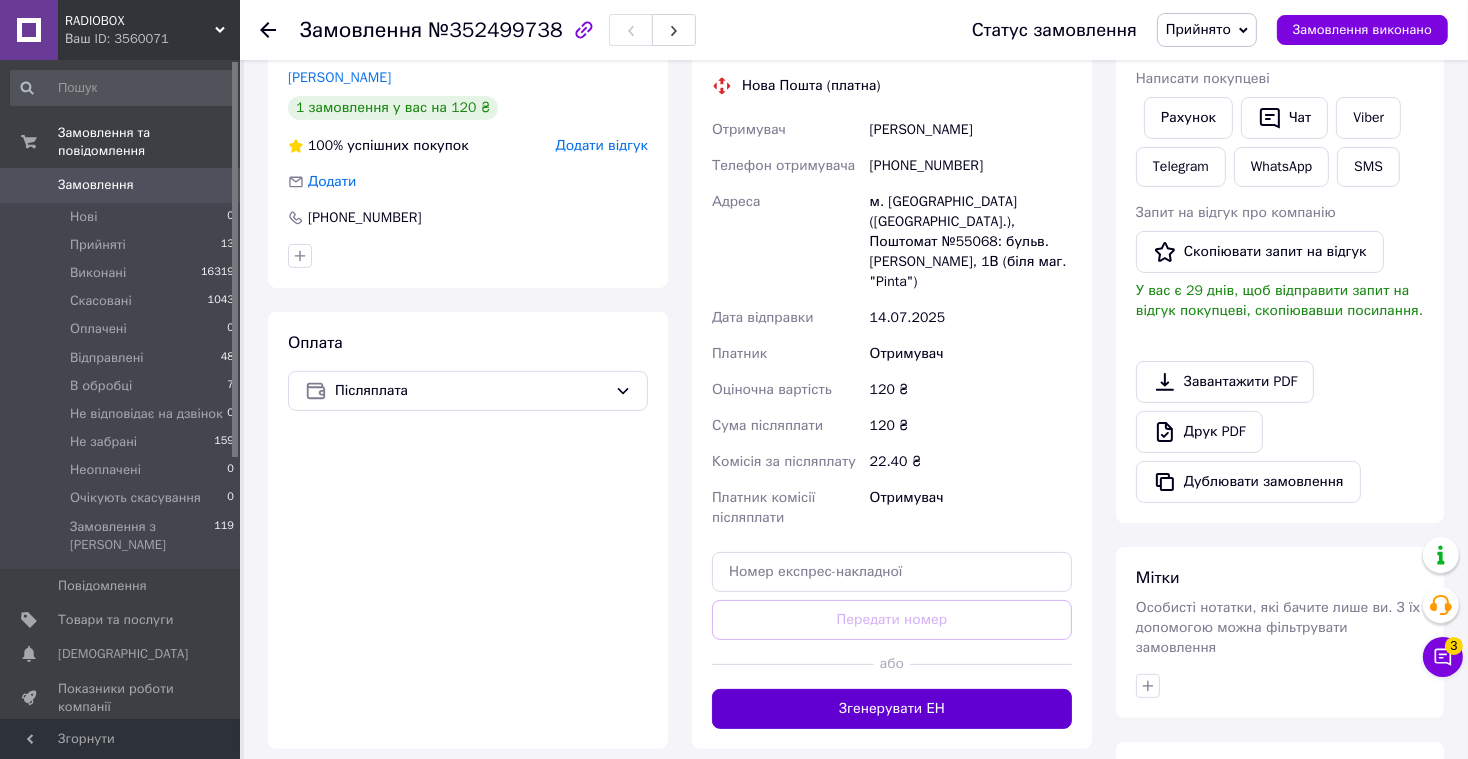 click on "Згенерувати ЕН" at bounding box center (892, 709) 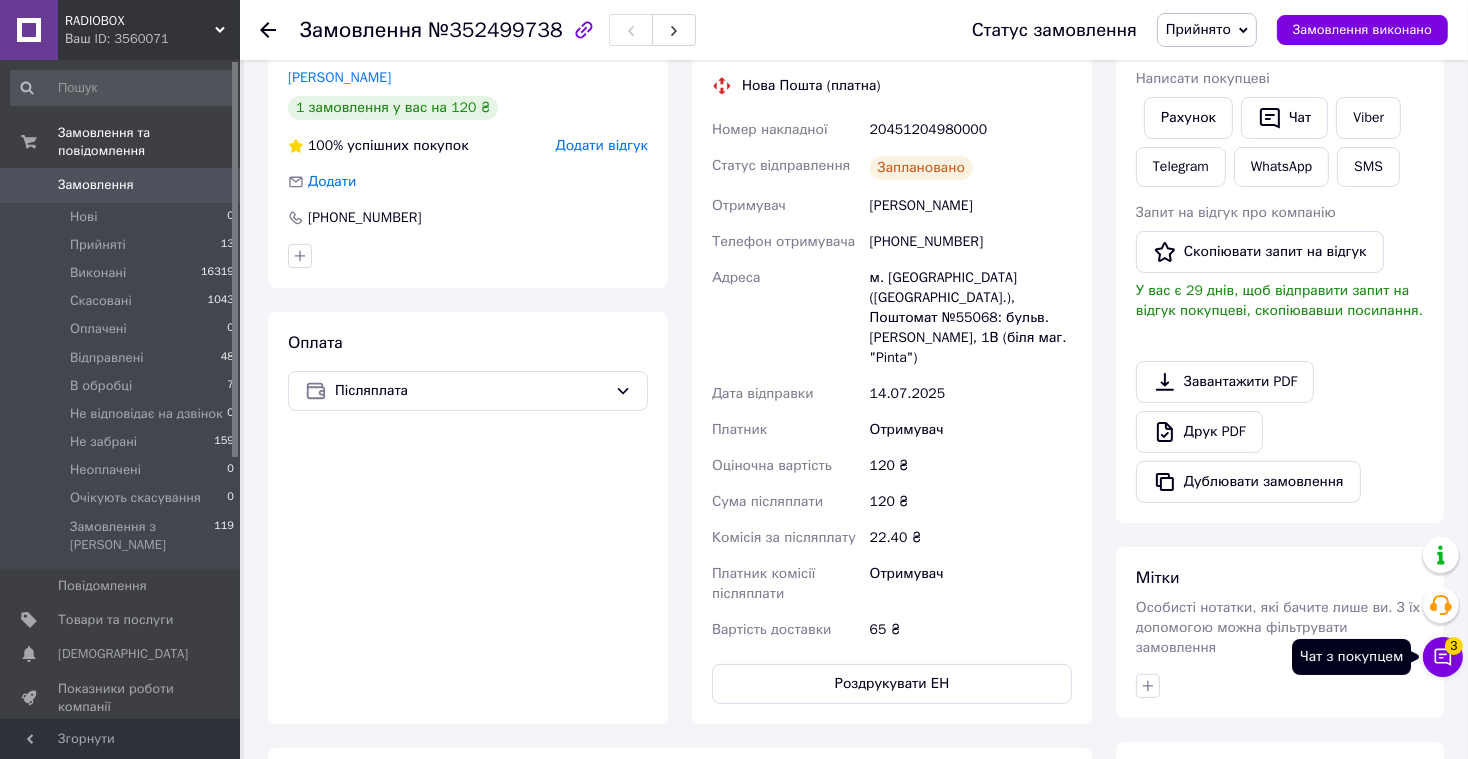 click 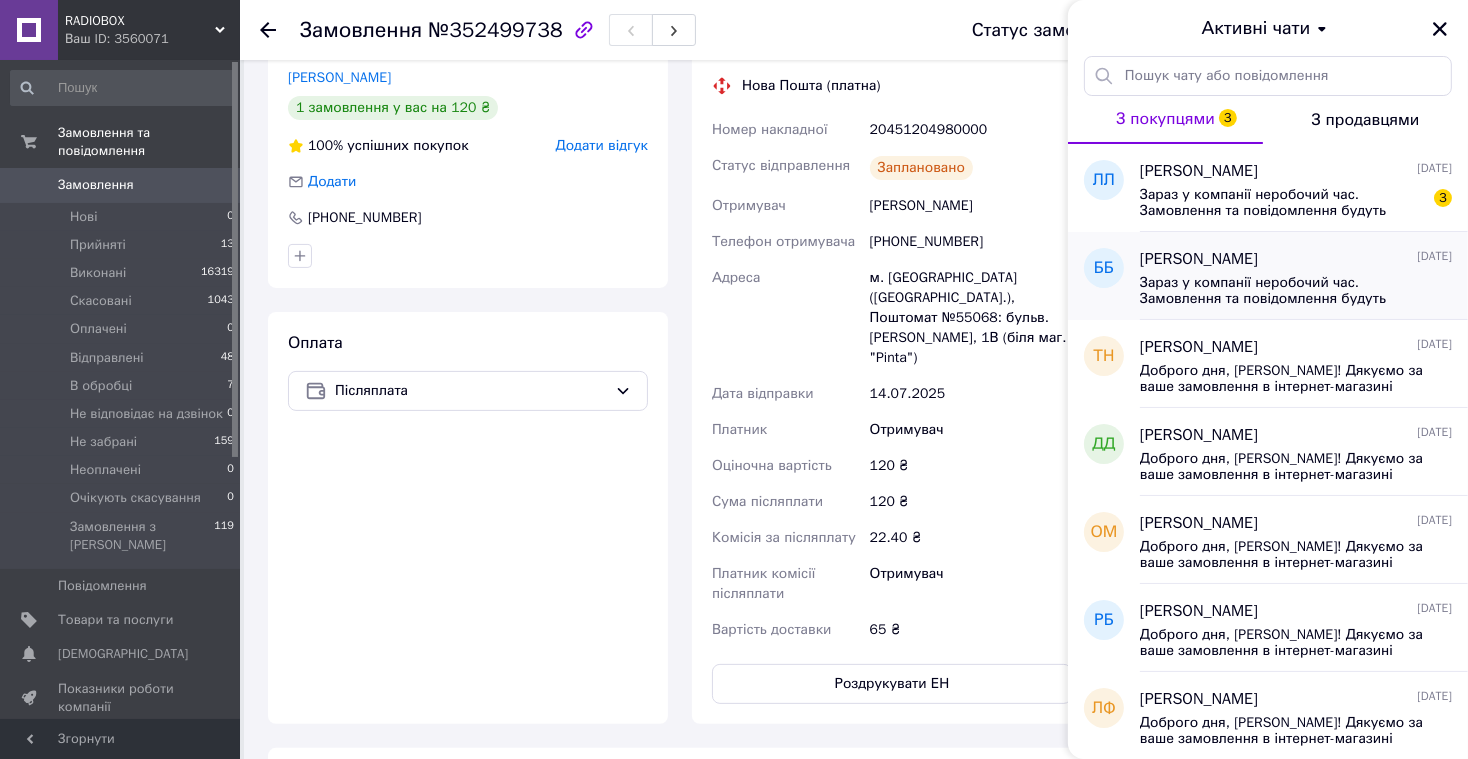 click on "[PERSON_NAME] [DATE]" at bounding box center (1296, 259) 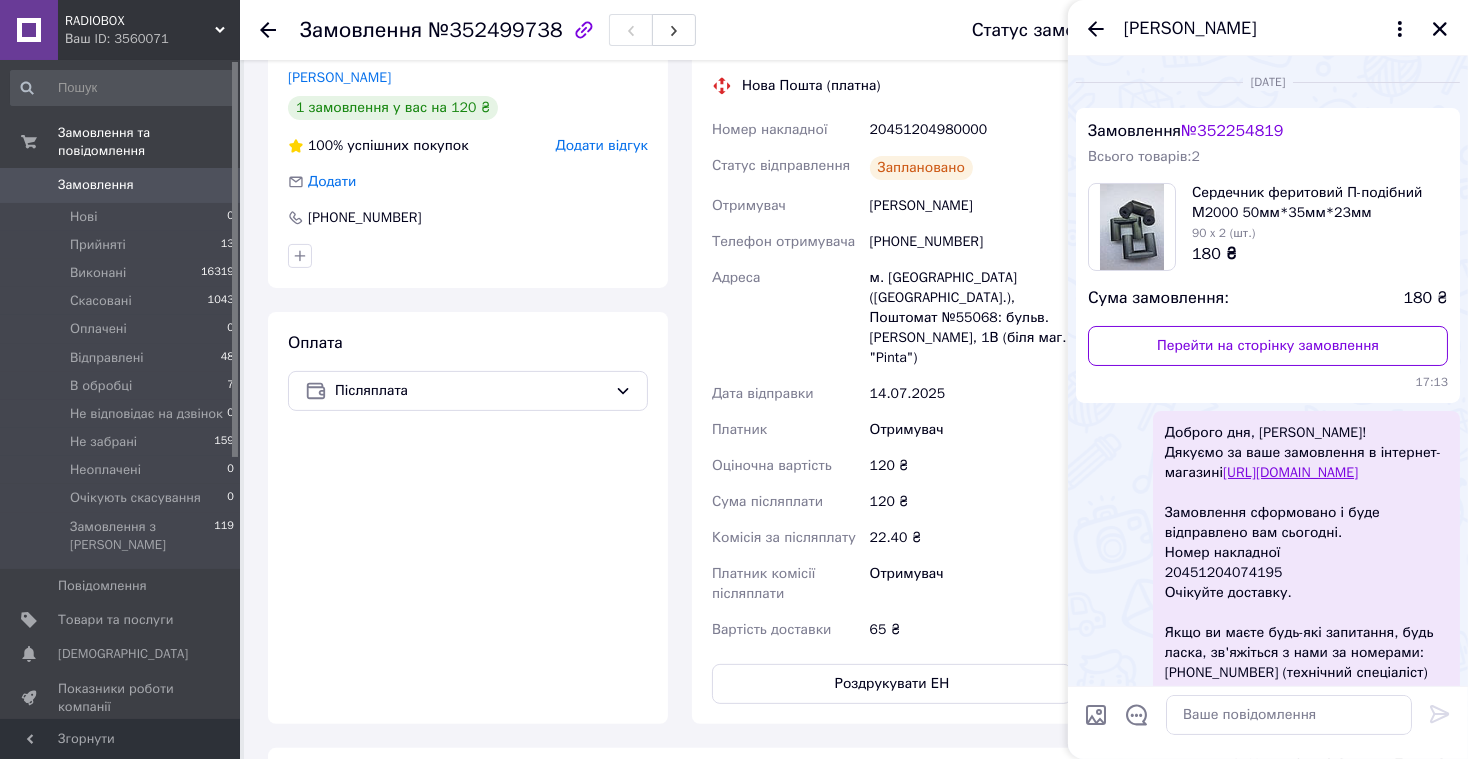scroll, scrollTop: 704, scrollLeft: 0, axis: vertical 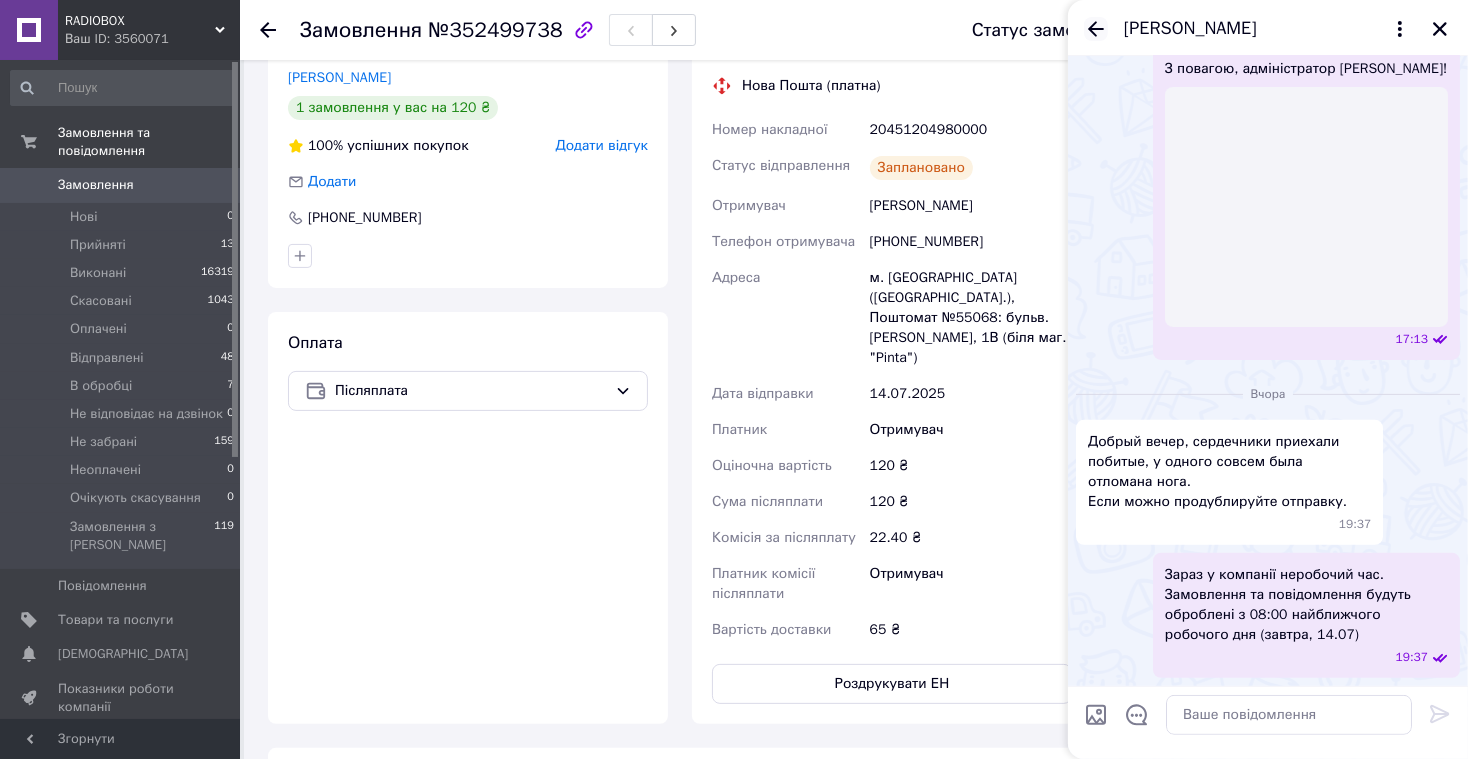 click 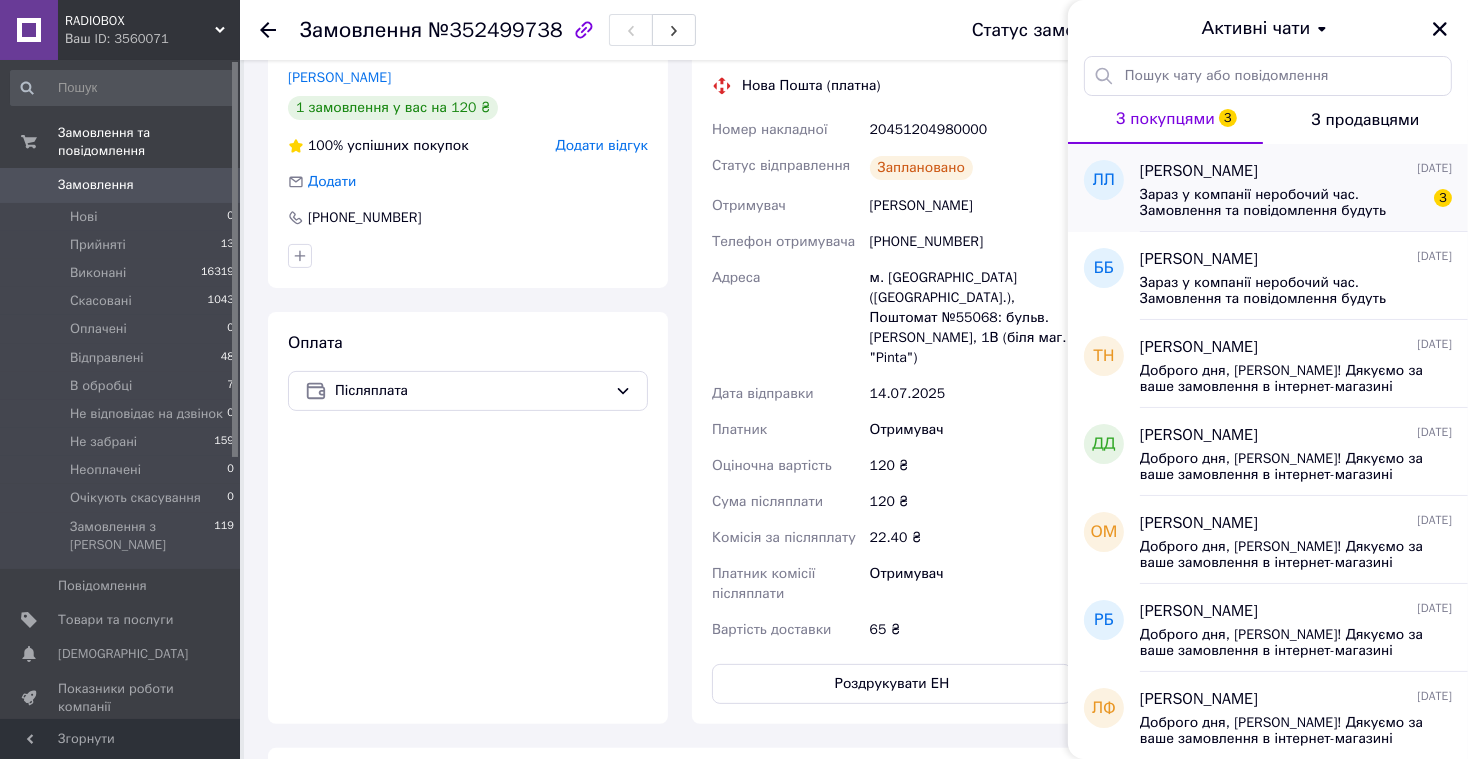 click on "Зараз у компанії неробочий час. Замовлення та повідомлення будуть оброблені з 08:00 найближчого робочого дня (завтра, 14.07)" at bounding box center [1282, 203] 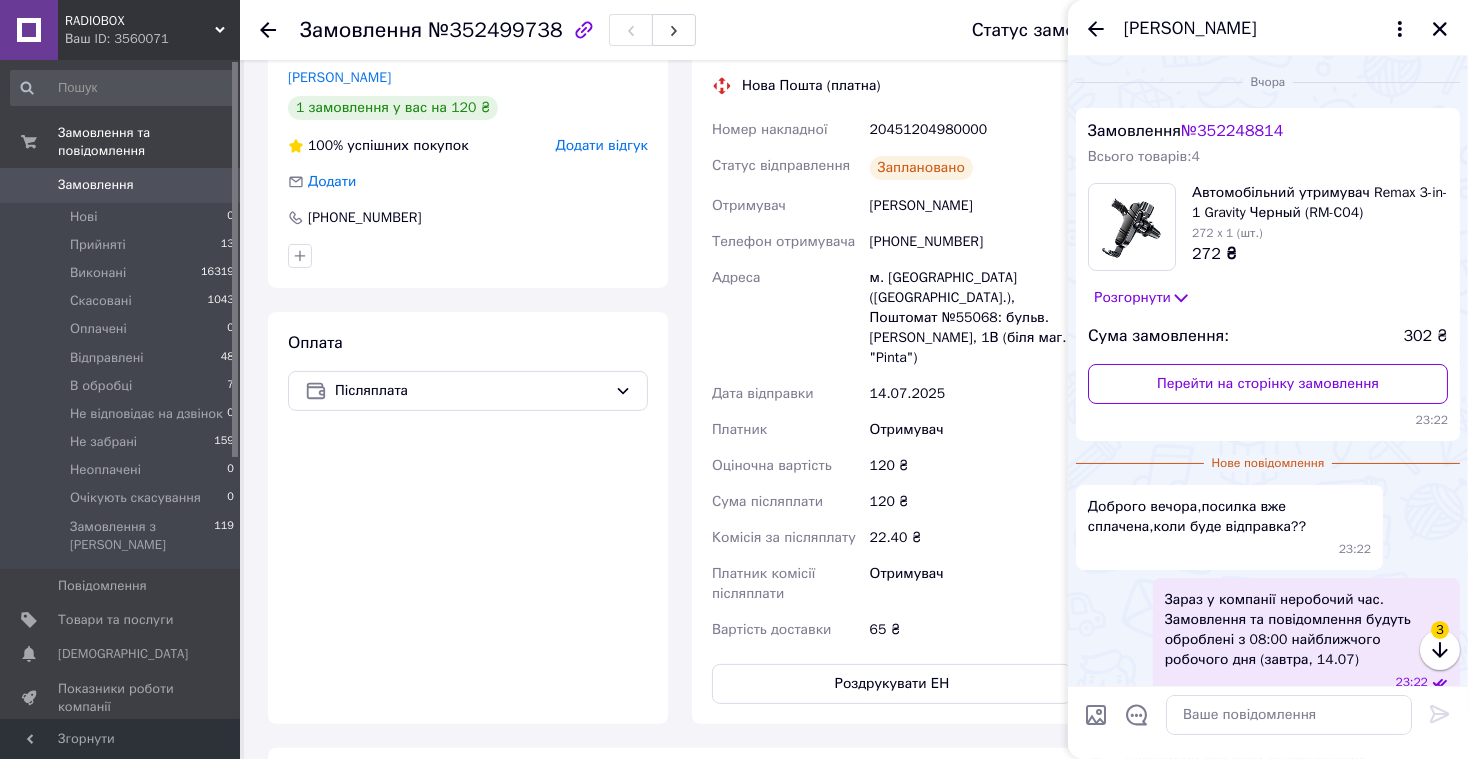 scroll, scrollTop: 95, scrollLeft: 0, axis: vertical 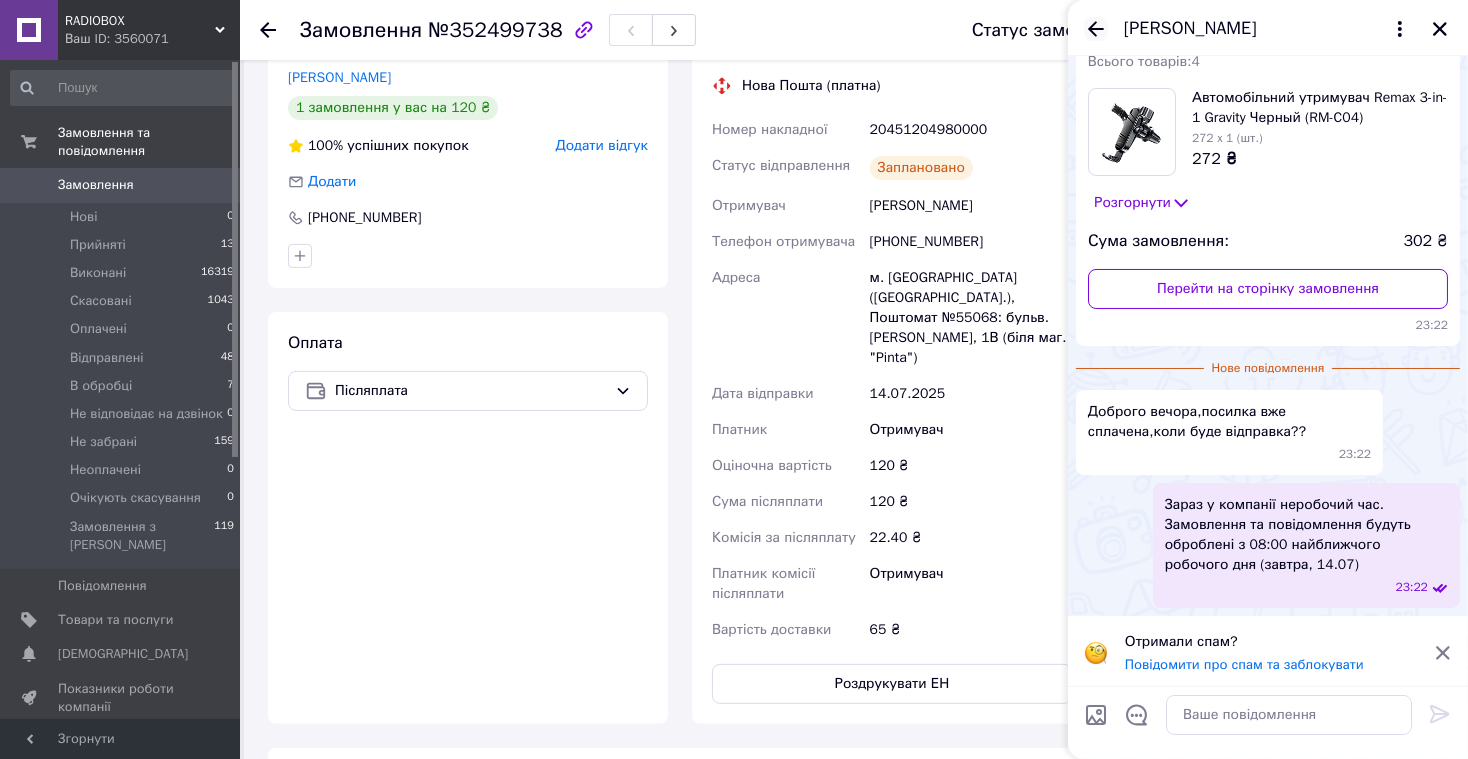 click 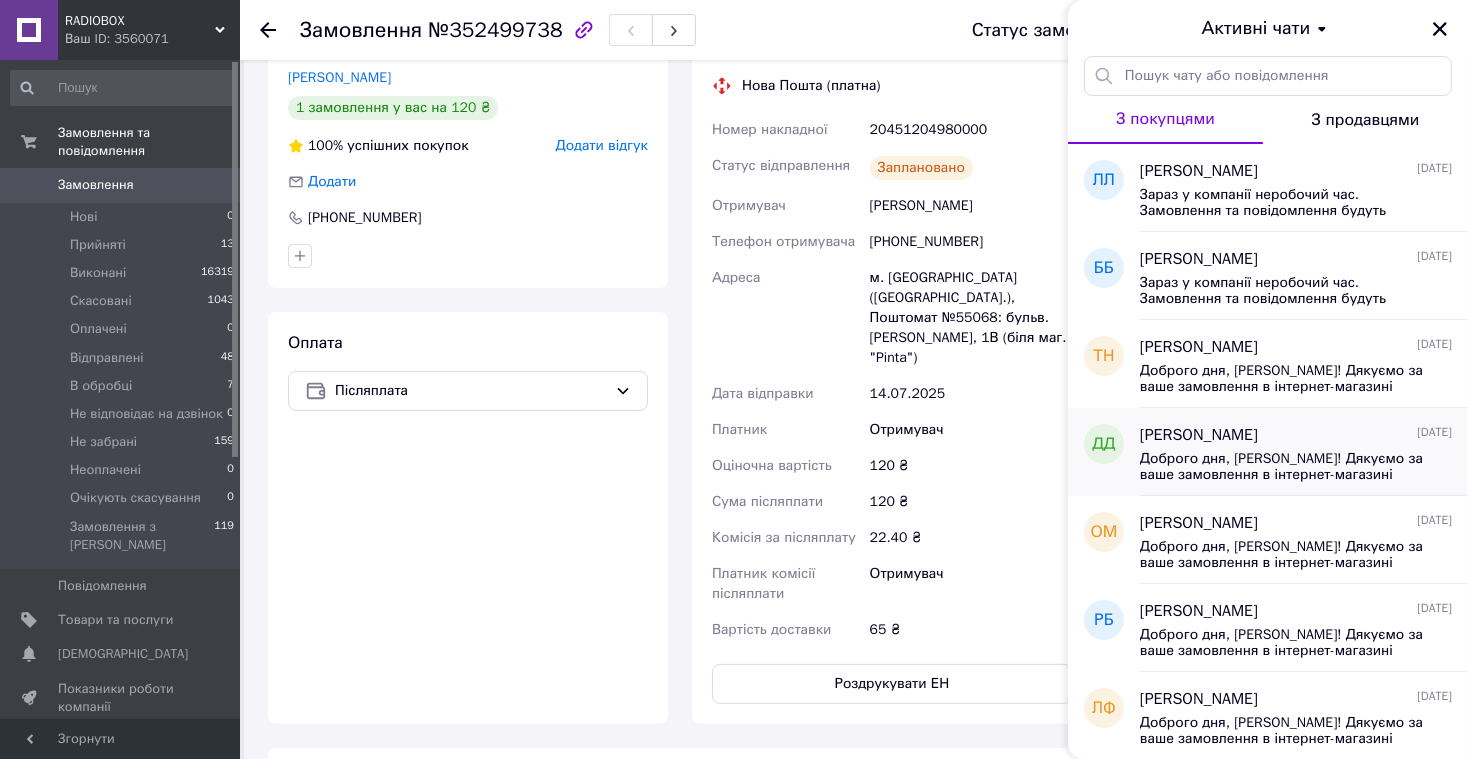 click on "Доброго дня, [PERSON_NAME]!
Дякуємо за ваше замовлення в інтернет-магазині [URL][DOMAIN_NAME]
Замовлення сформовано і буде відправлено вам завтра.
Номер накладної
20451204731712
Очікуйте доставку.
Якщо ви маєте будь-які запитання, будь ласка, зв'яжіться з нами за номерами:
[PHONE_NUMBER] (технічний спеціаліст)
або
[PHONE_NUMBER] (організаційні питання).
З повагою, адміністратор [PERSON_NAME]!" at bounding box center (1282, 467) 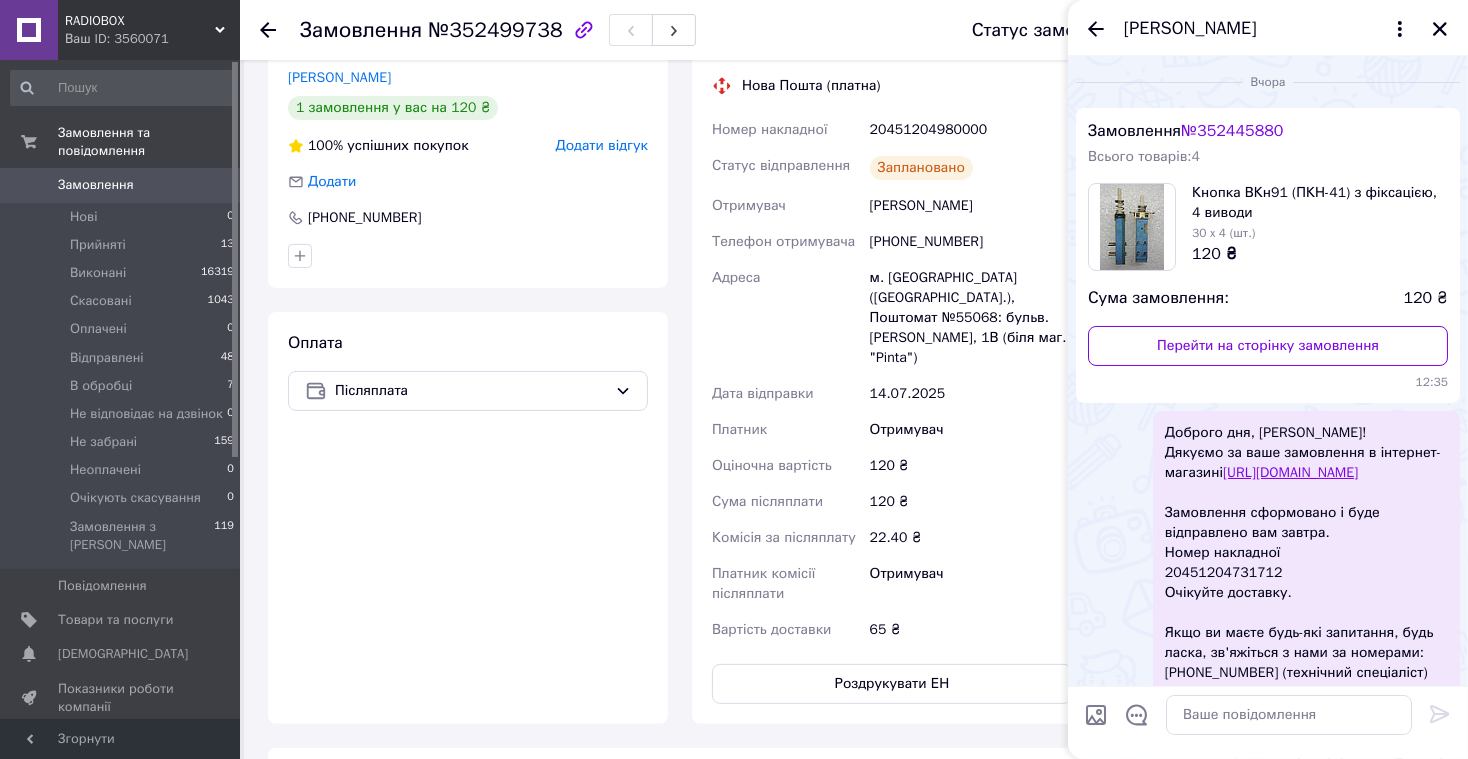 scroll, scrollTop: 241, scrollLeft: 0, axis: vertical 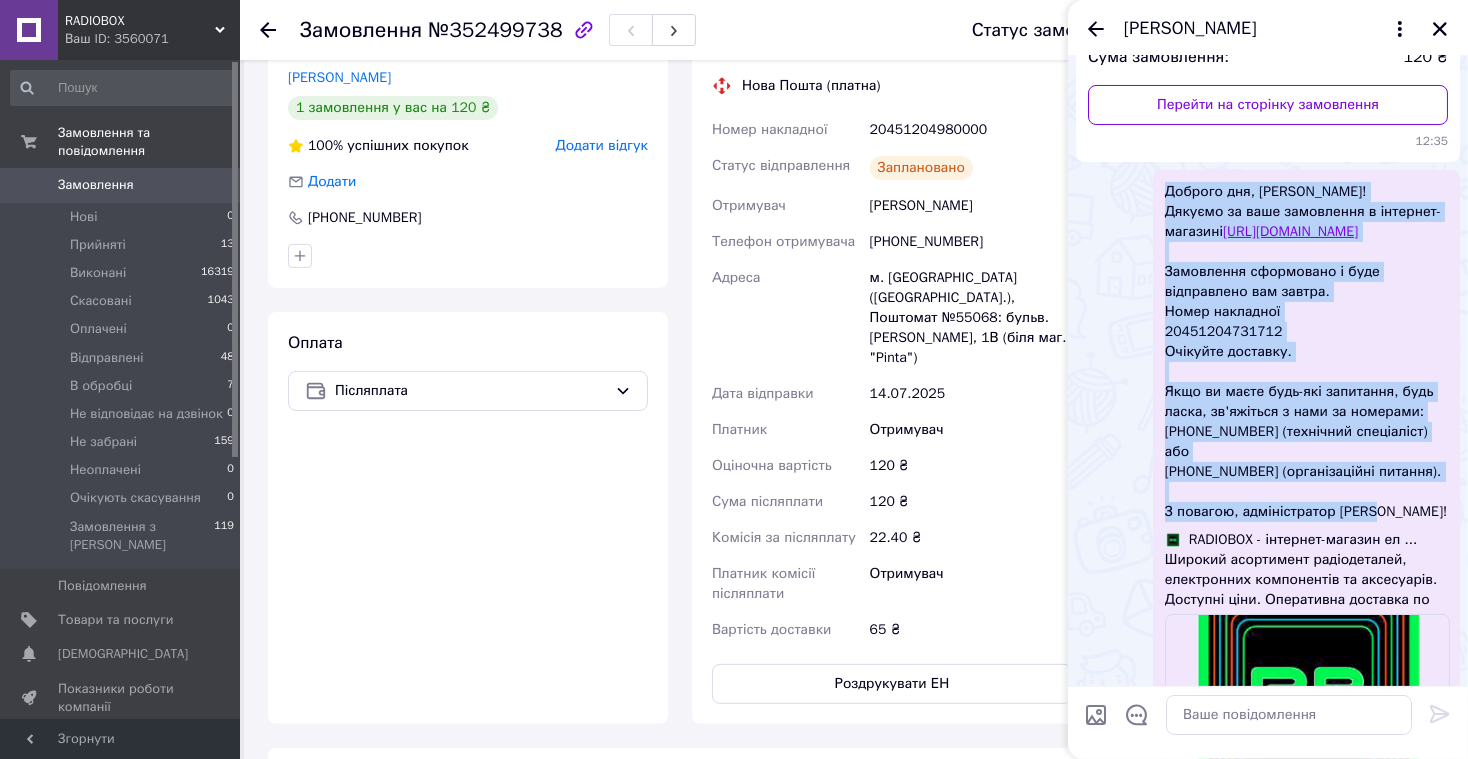 drag, startPoint x: 1165, startPoint y: 190, endPoint x: 1375, endPoint y: 525, distance: 395.37958 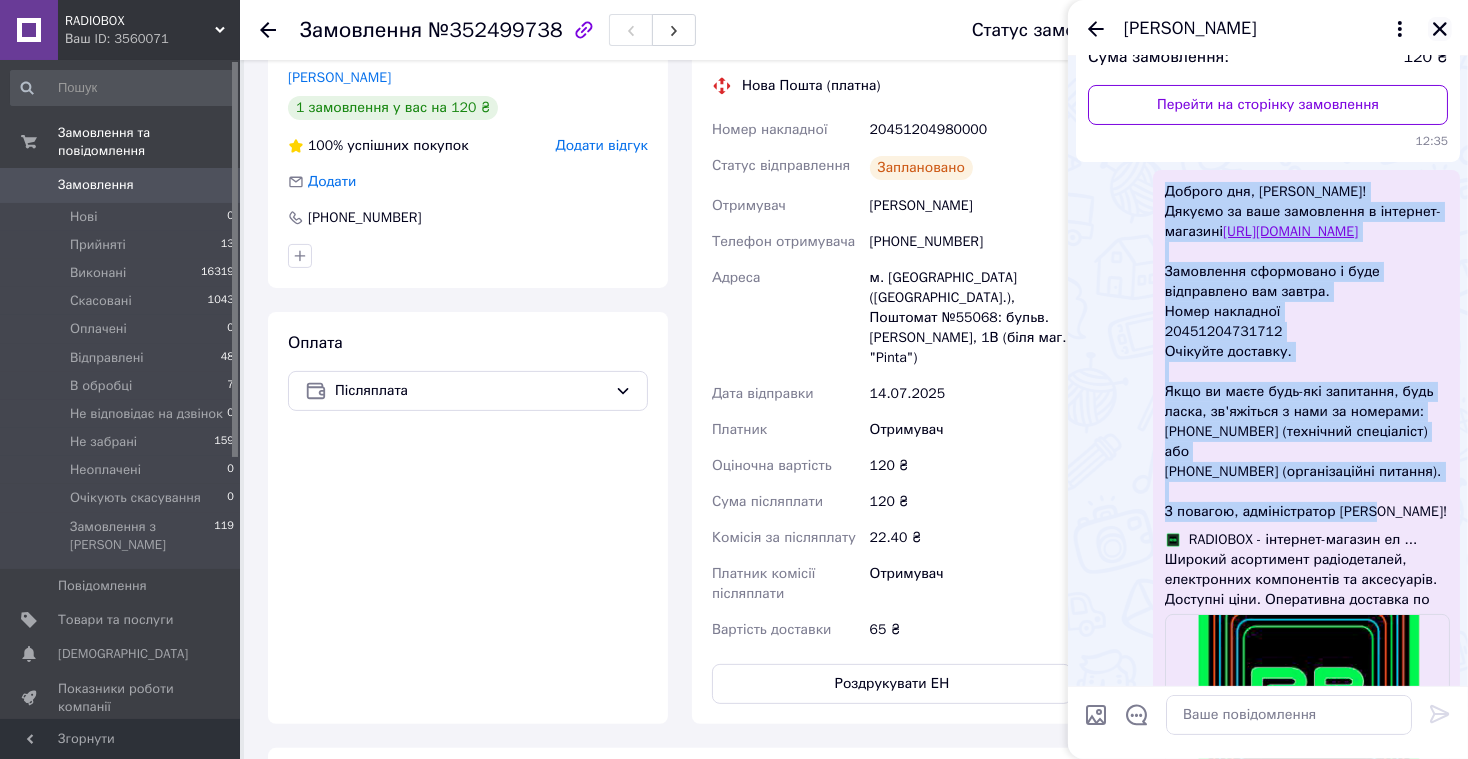 click 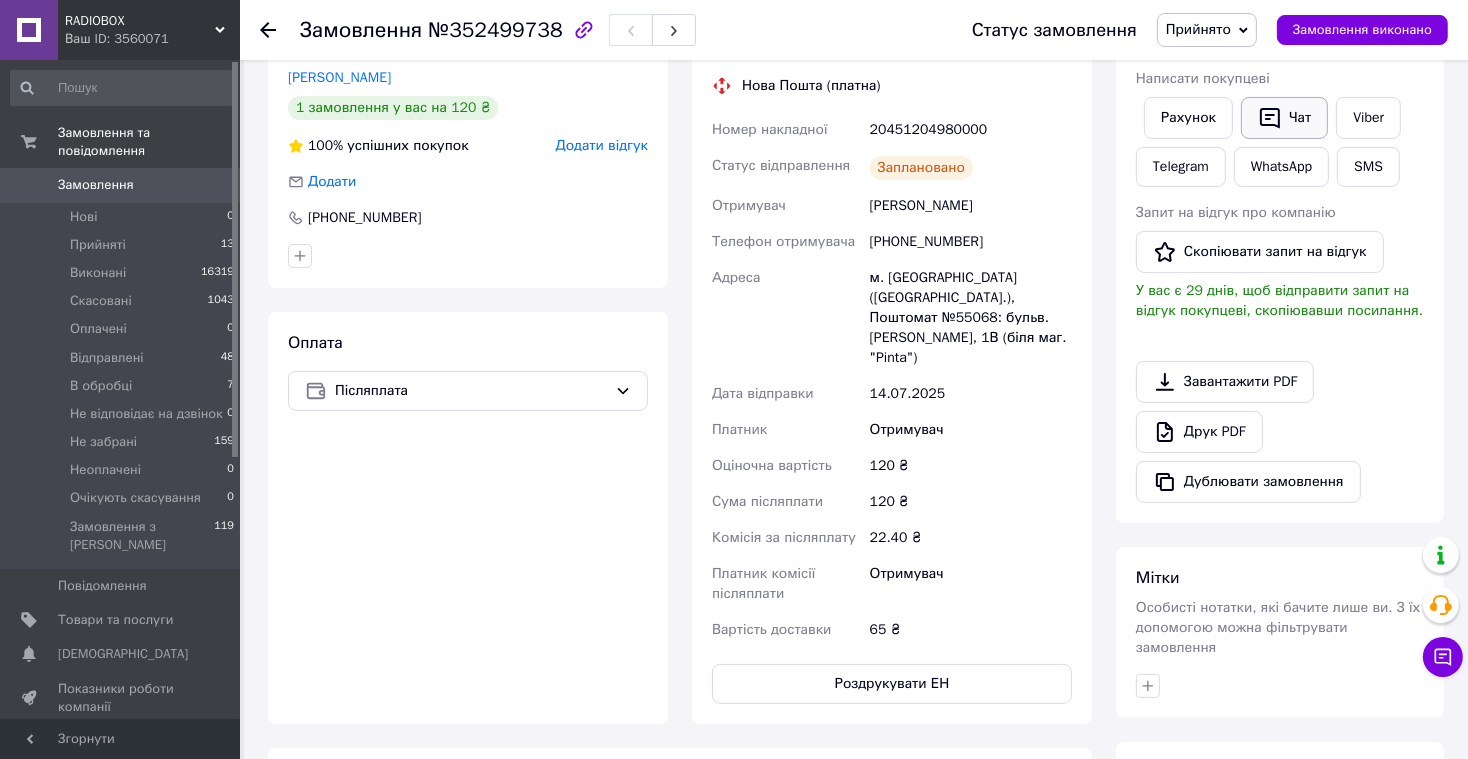 click on "Чат" at bounding box center (1284, 118) 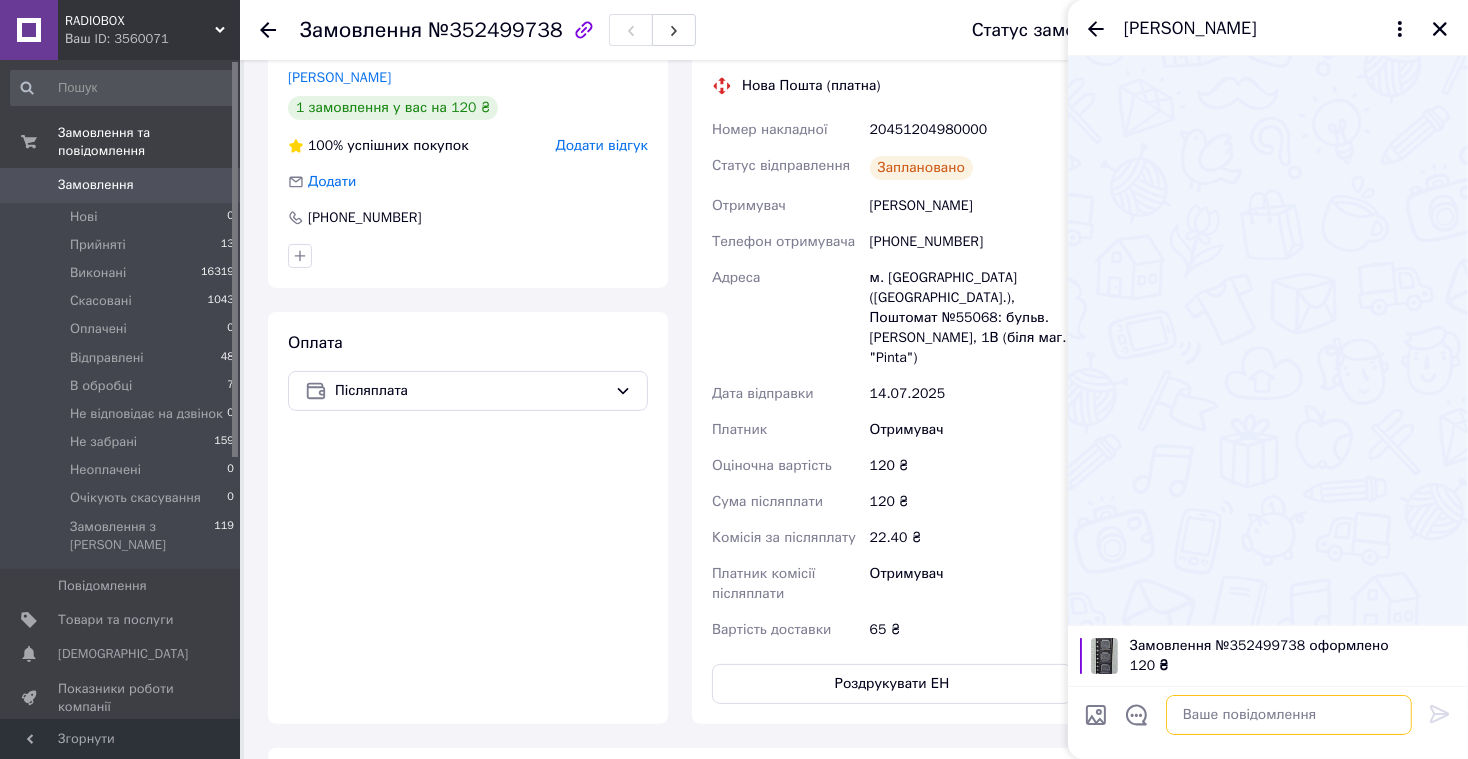click at bounding box center (1289, 715) 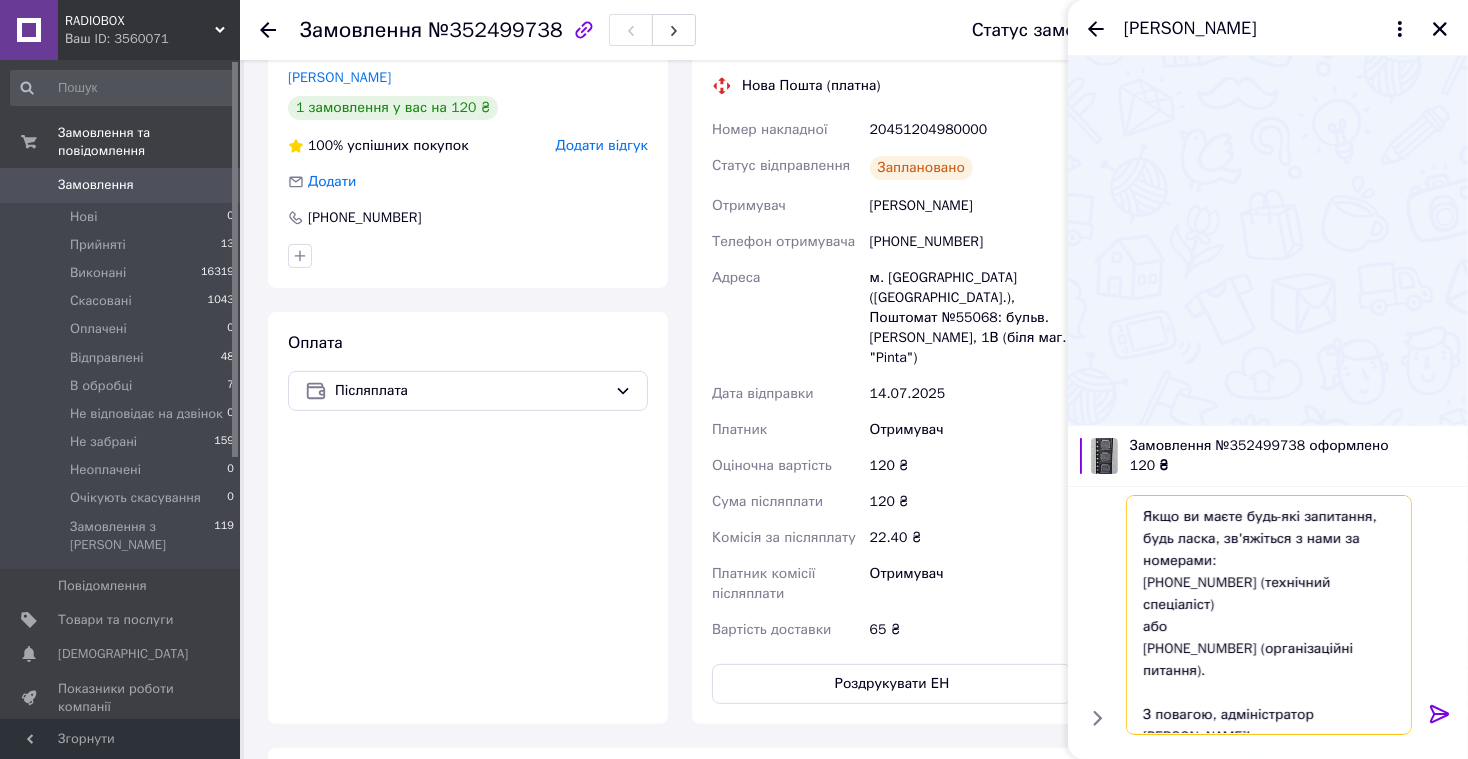 scroll, scrollTop: 0, scrollLeft: 0, axis: both 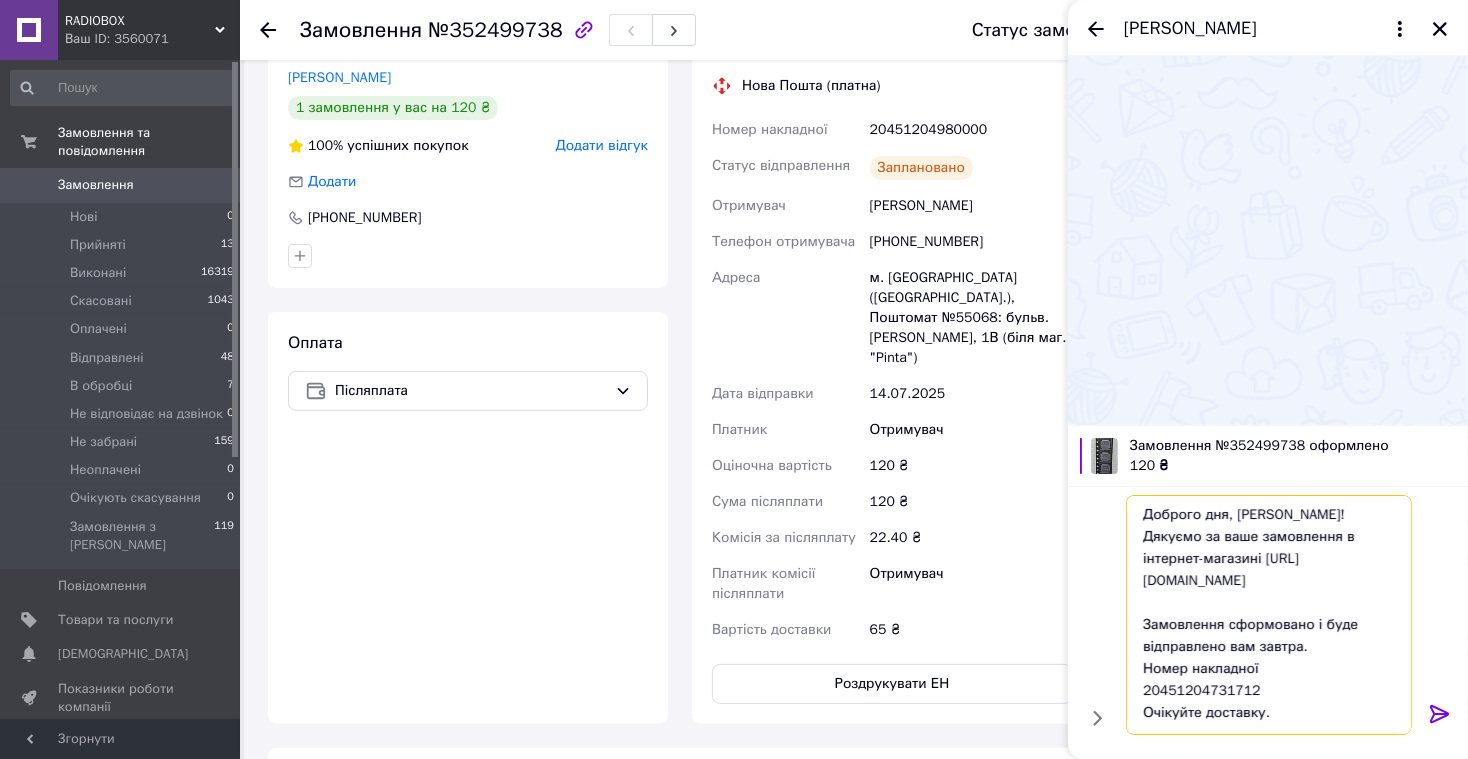click on "Доброго дня, [PERSON_NAME]!
Дякуємо за ваше замовлення в інтернет-магазині [URL][DOMAIN_NAME]
Замовлення сформовано і буде відправлено вам завтра.
Номер накладної
20451204731712
Очікуйте доставку.
Якщо ви маєте будь-які запитання, будь ласка, зв'яжіться з нами за номерами:
[PHONE_NUMBER] (технічний спеціаліст)
або
[PHONE_NUMBER] (організаційні питання).
З повагою, адміністратор [PERSON_NAME]!" at bounding box center (1269, 615) 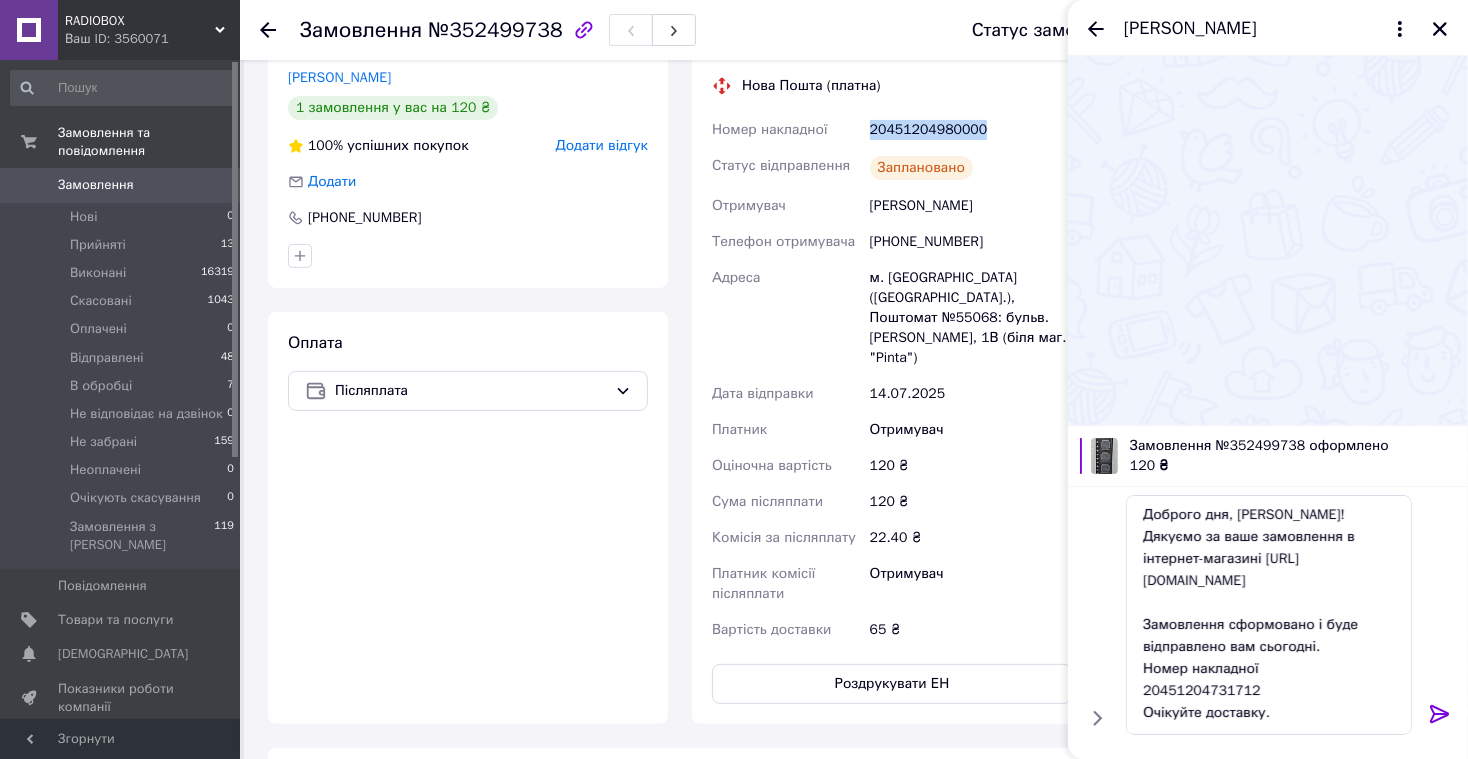 drag, startPoint x: 873, startPoint y: 129, endPoint x: 995, endPoint y: 134, distance: 122.10242 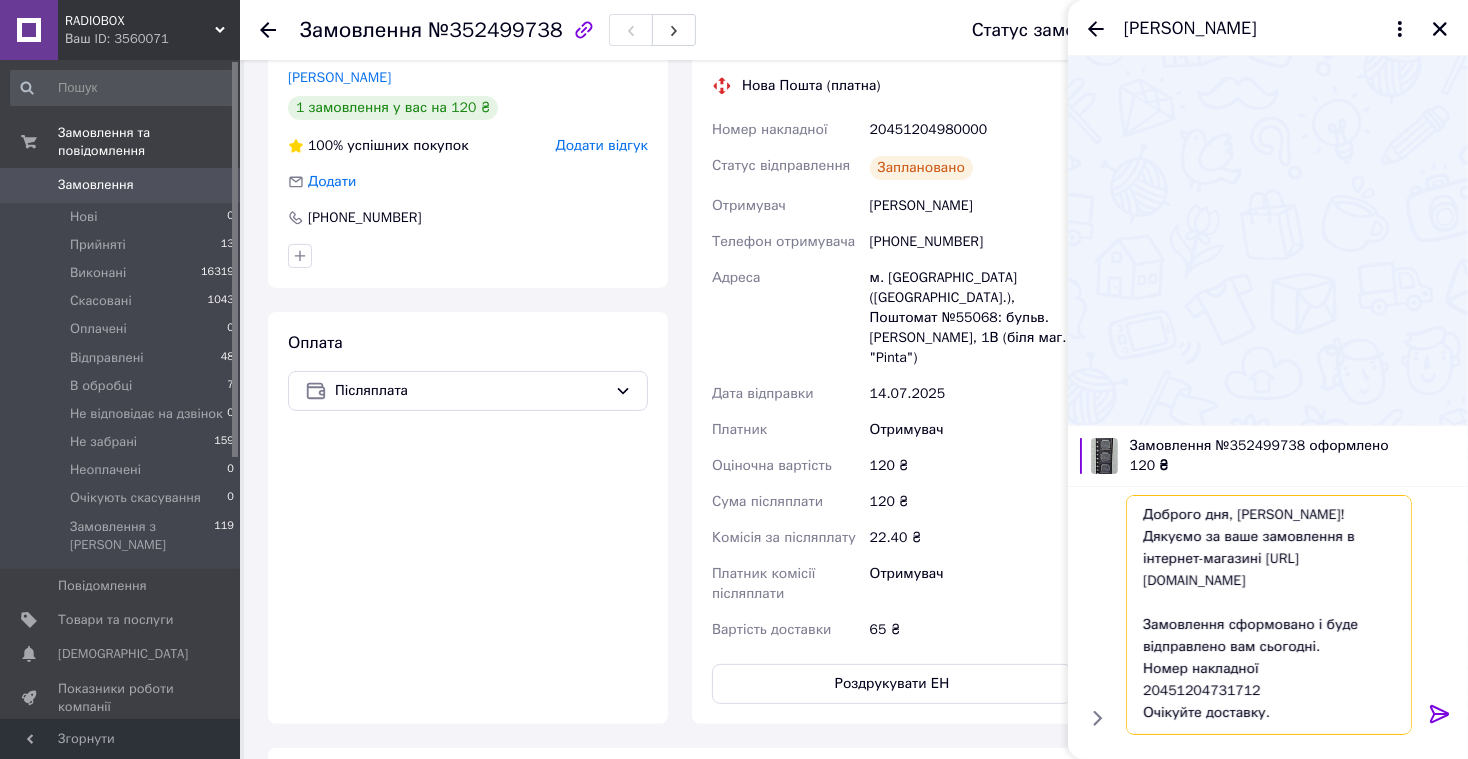 drag, startPoint x: 1143, startPoint y: 692, endPoint x: 1261, endPoint y: 688, distance: 118.06778 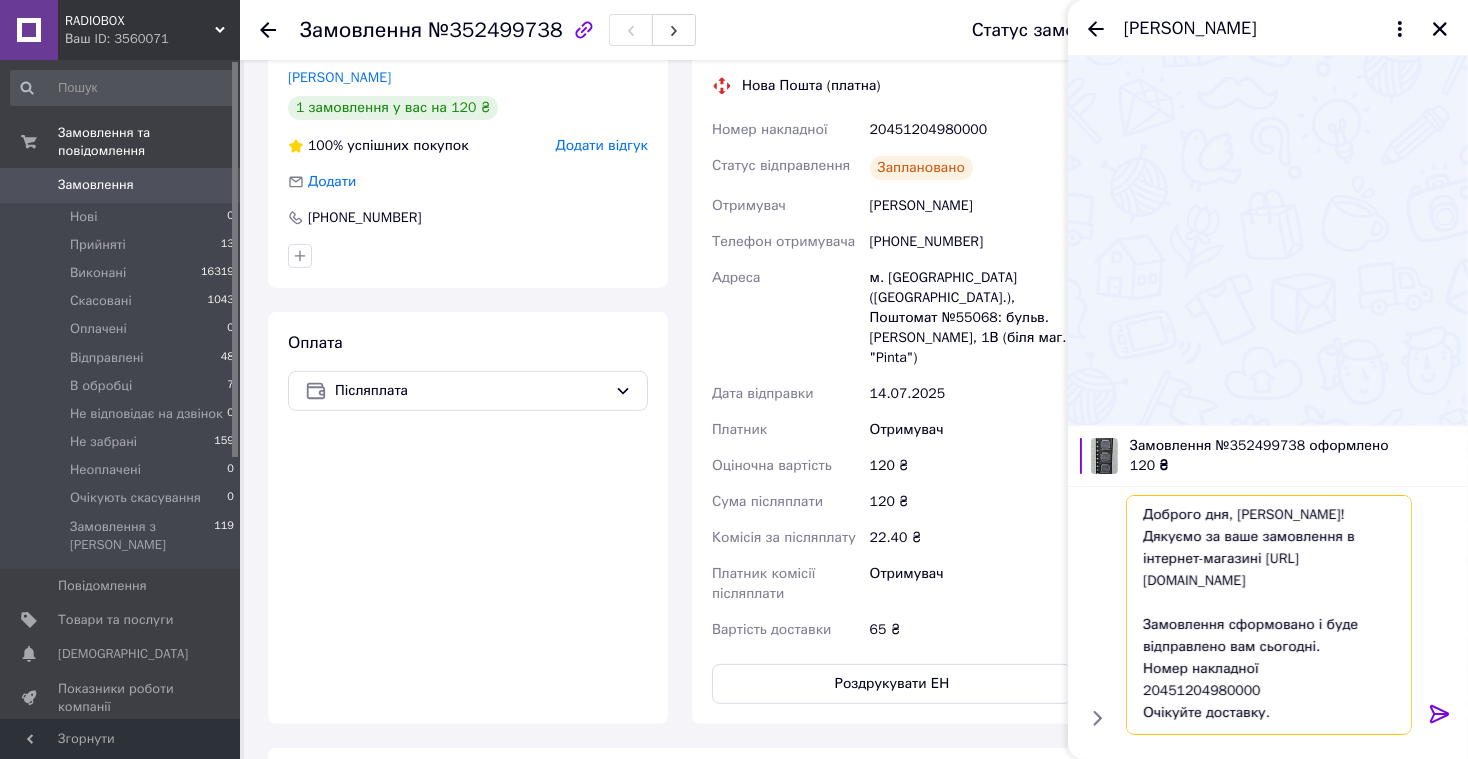 type on "Доброго дня, [PERSON_NAME]!
Дякуємо за ваше замовлення в інтернет-магазині [URL][DOMAIN_NAME]
Замовлення сформовано і буде відправлено вам сьогодні.
Номер накладної
20451204980000
Очікуйте доставку.
Якщо ви маєте будь-які запитання, будь ласка, зв'яжіться з нами за номерами:
[PHONE_NUMBER] (технічний спеціаліст)
або
[PHONE_NUMBER] (організаційні питання).
З повагою, адміністратор [PERSON_NAME]!" 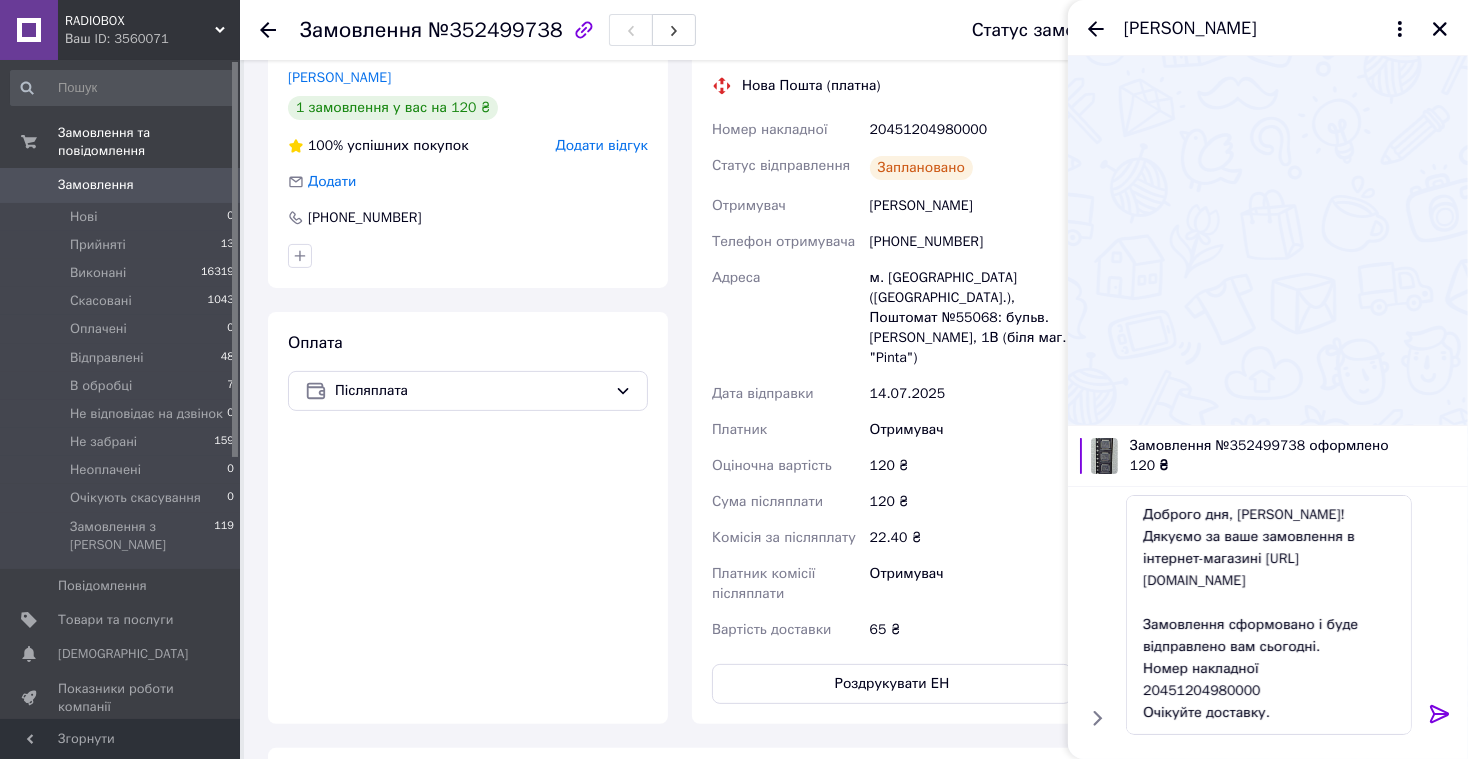 click 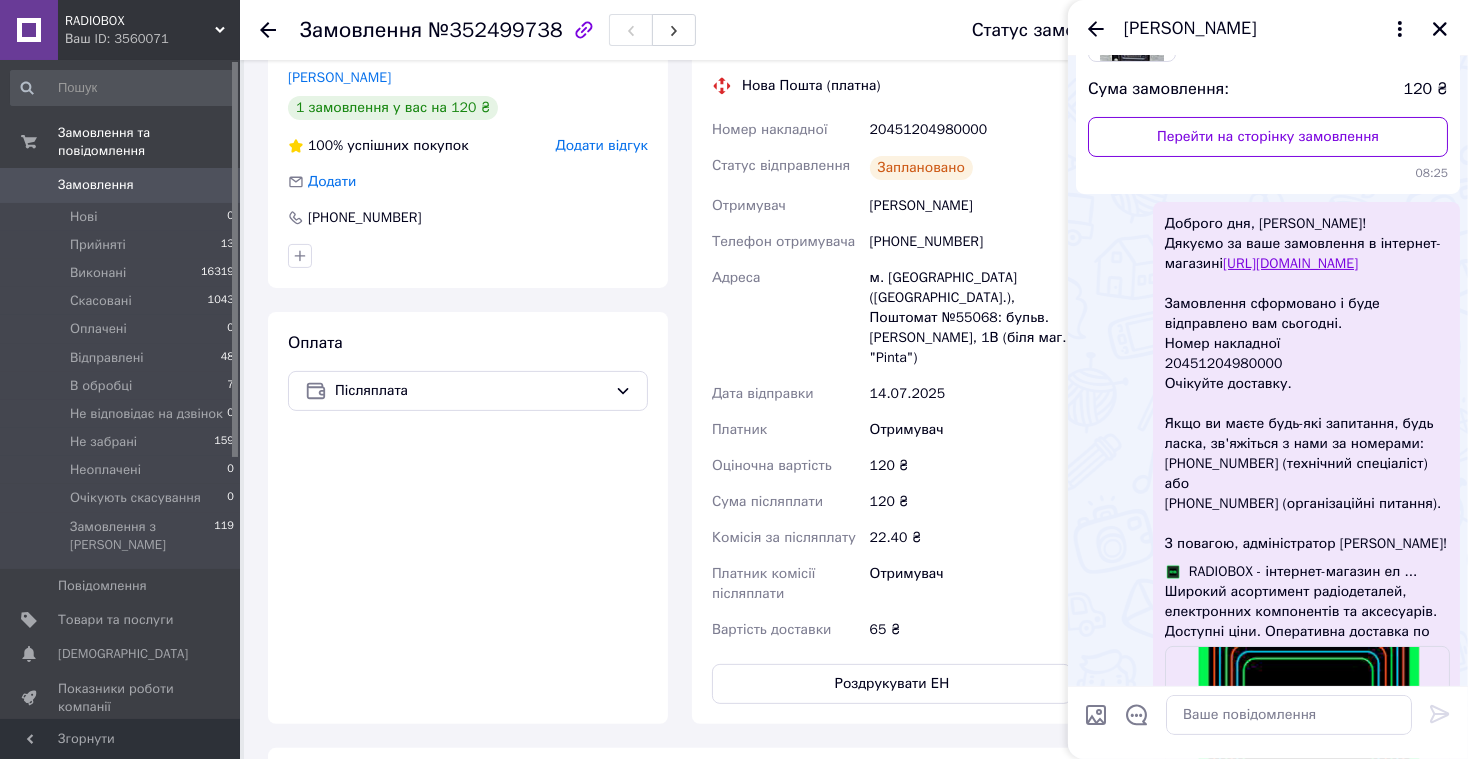 scroll, scrollTop: 212, scrollLeft: 0, axis: vertical 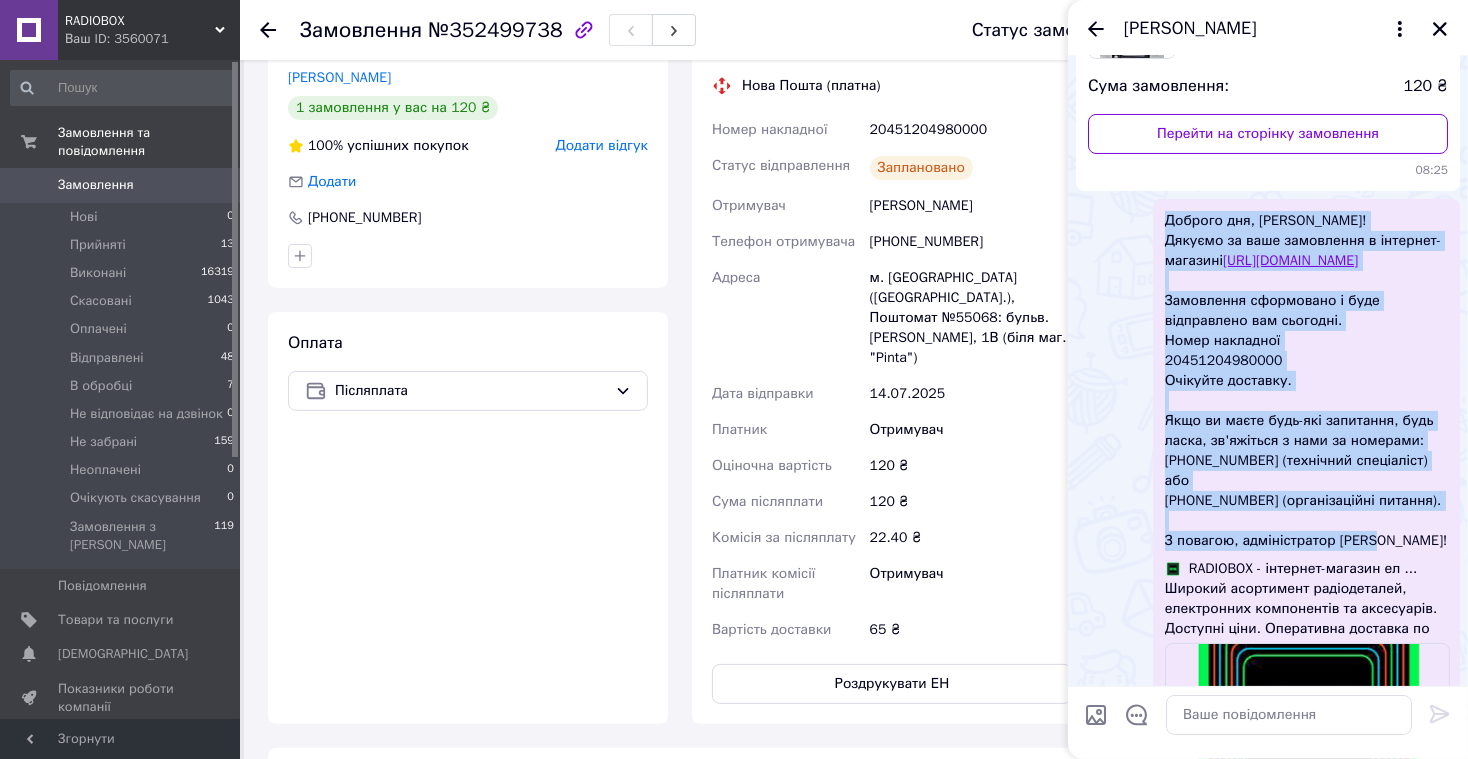 drag, startPoint x: 1167, startPoint y: 220, endPoint x: 1392, endPoint y: 562, distance: 409.37634 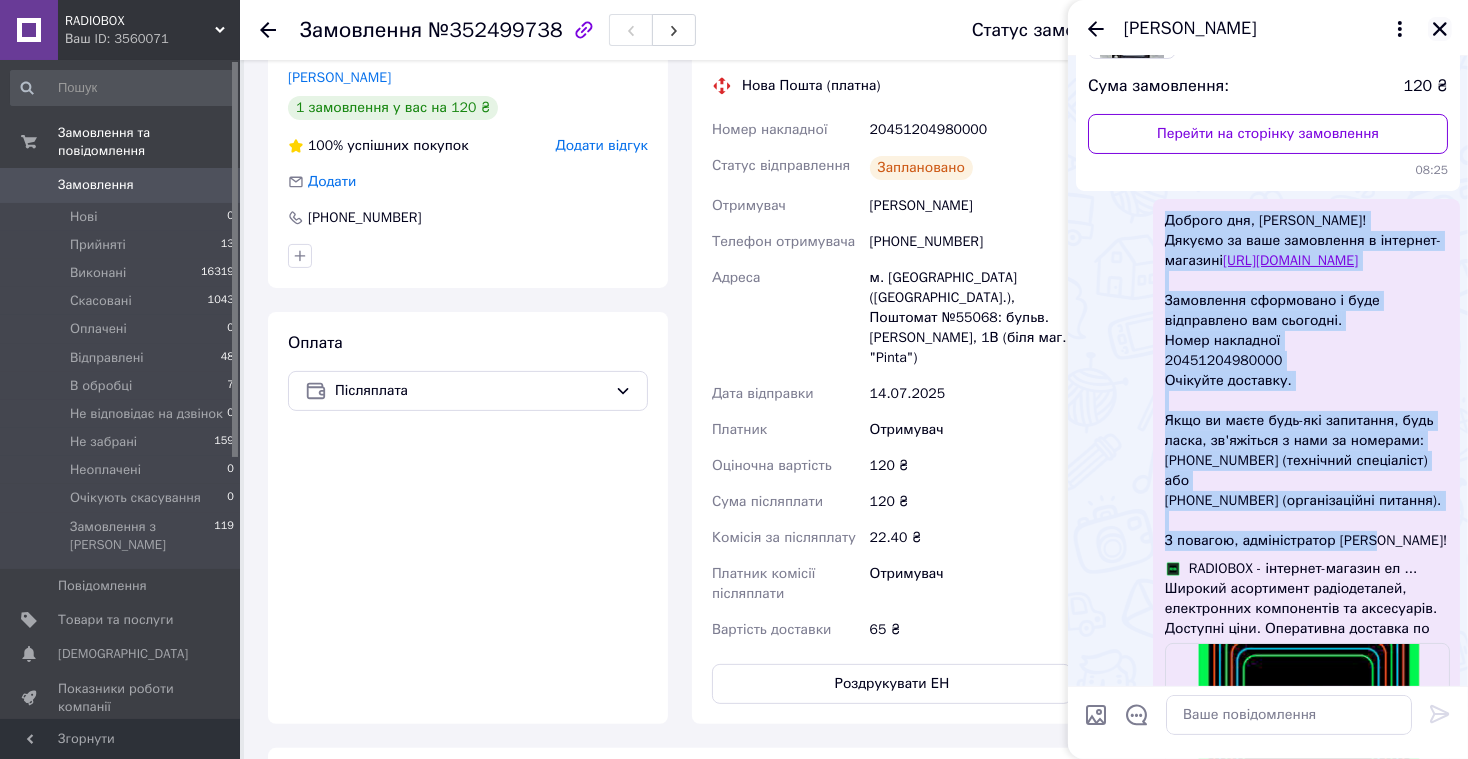 click 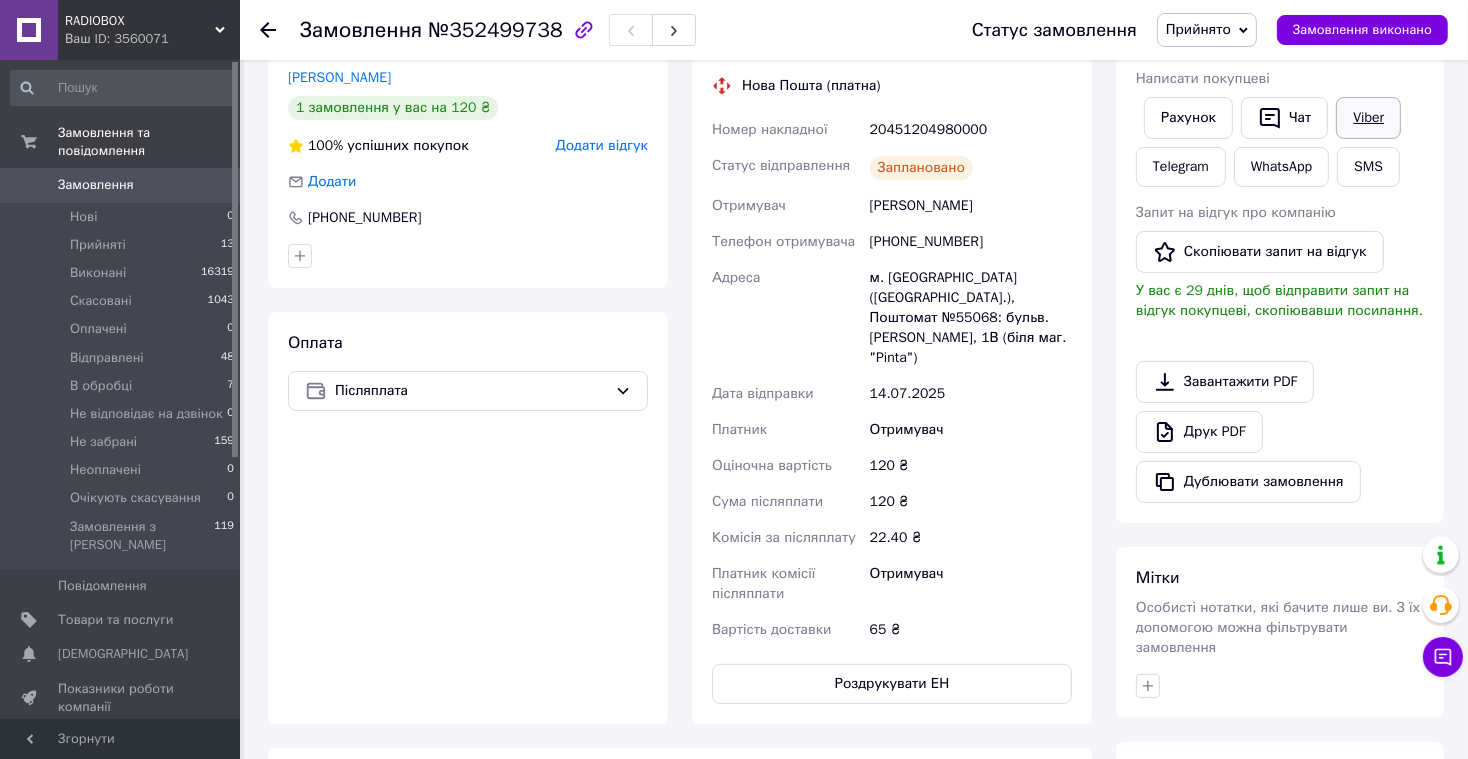 click on "Viber" at bounding box center (1368, 118) 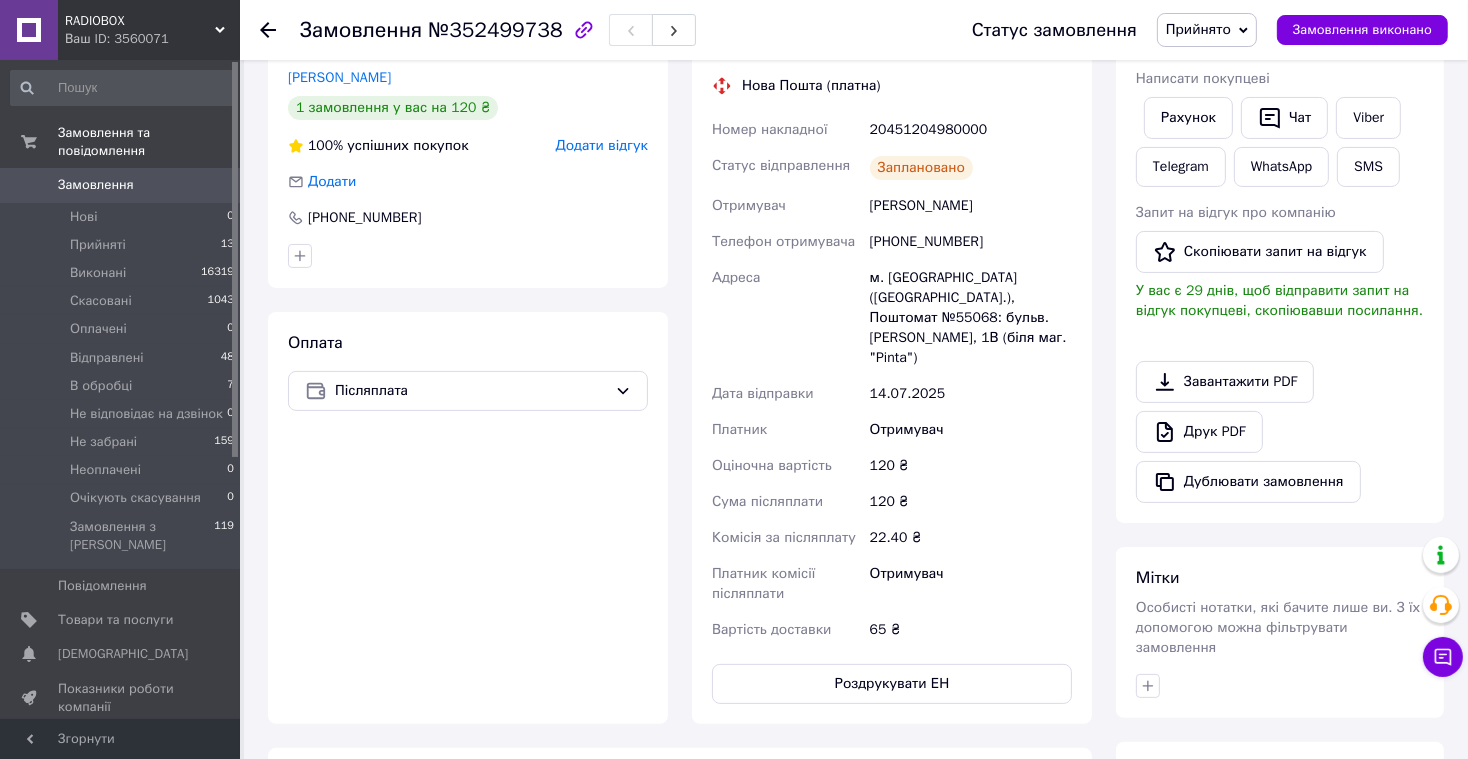 click on "Замовлення 0" at bounding box center (123, 185) 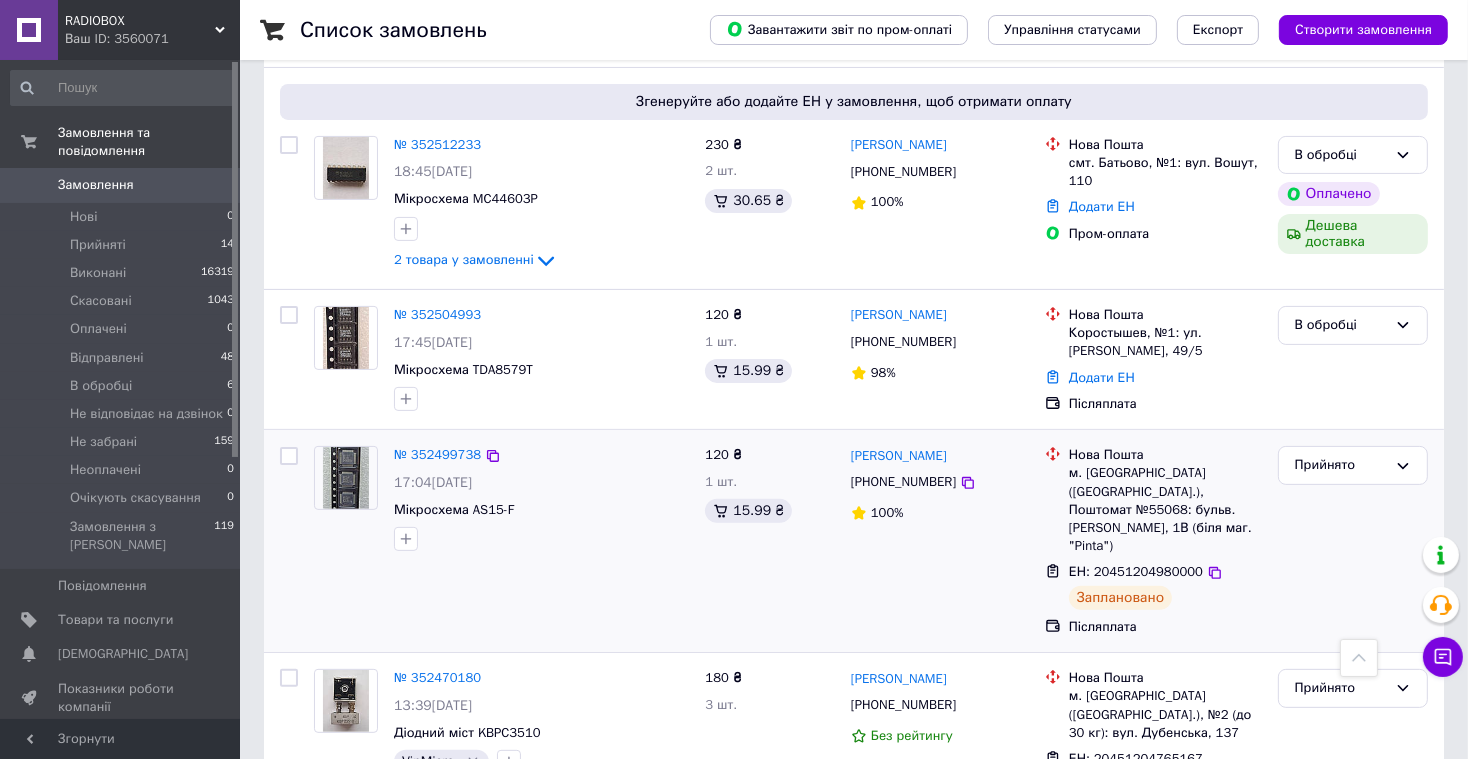 scroll, scrollTop: 529, scrollLeft: 0, axis: vertical 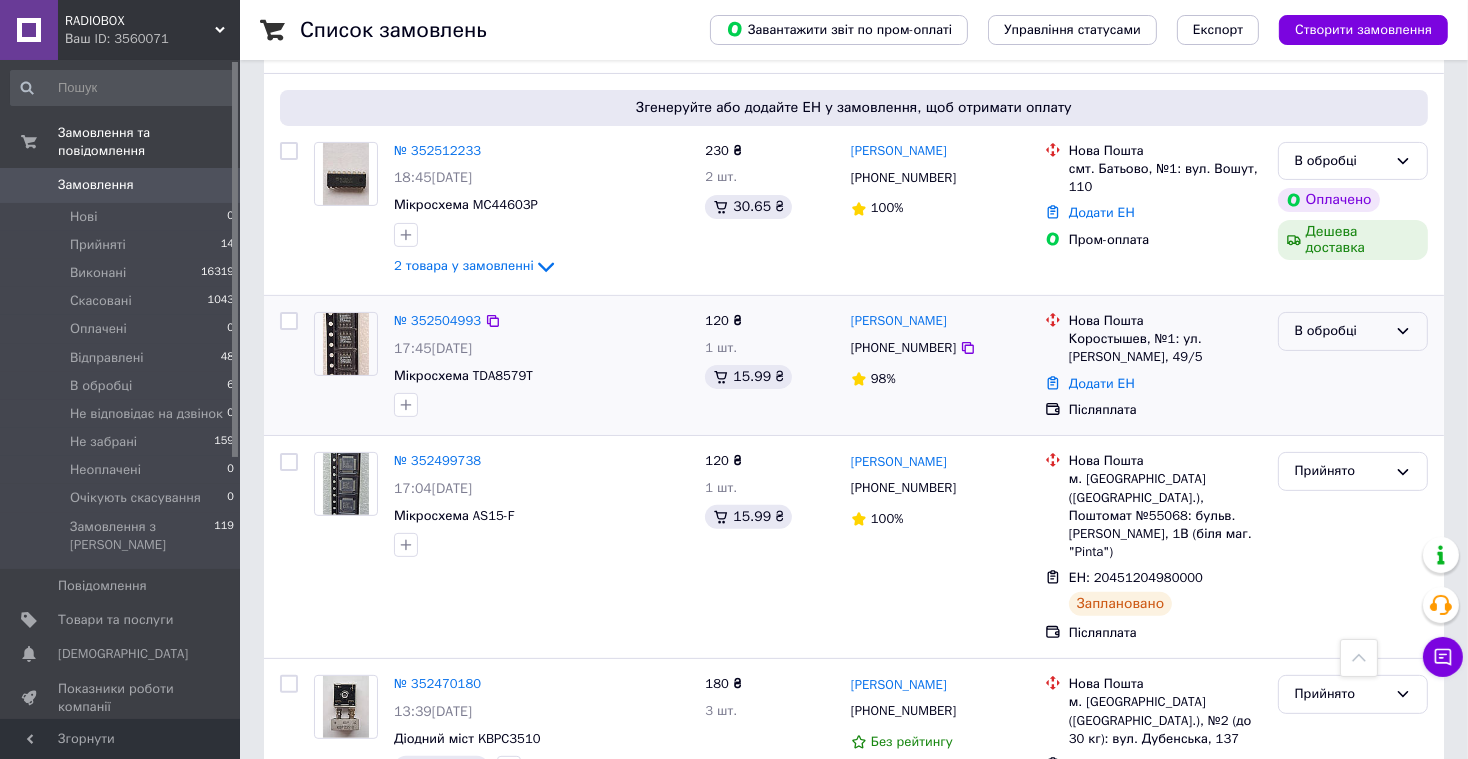 click on "В обробці" at bounding box center [1341, 331] 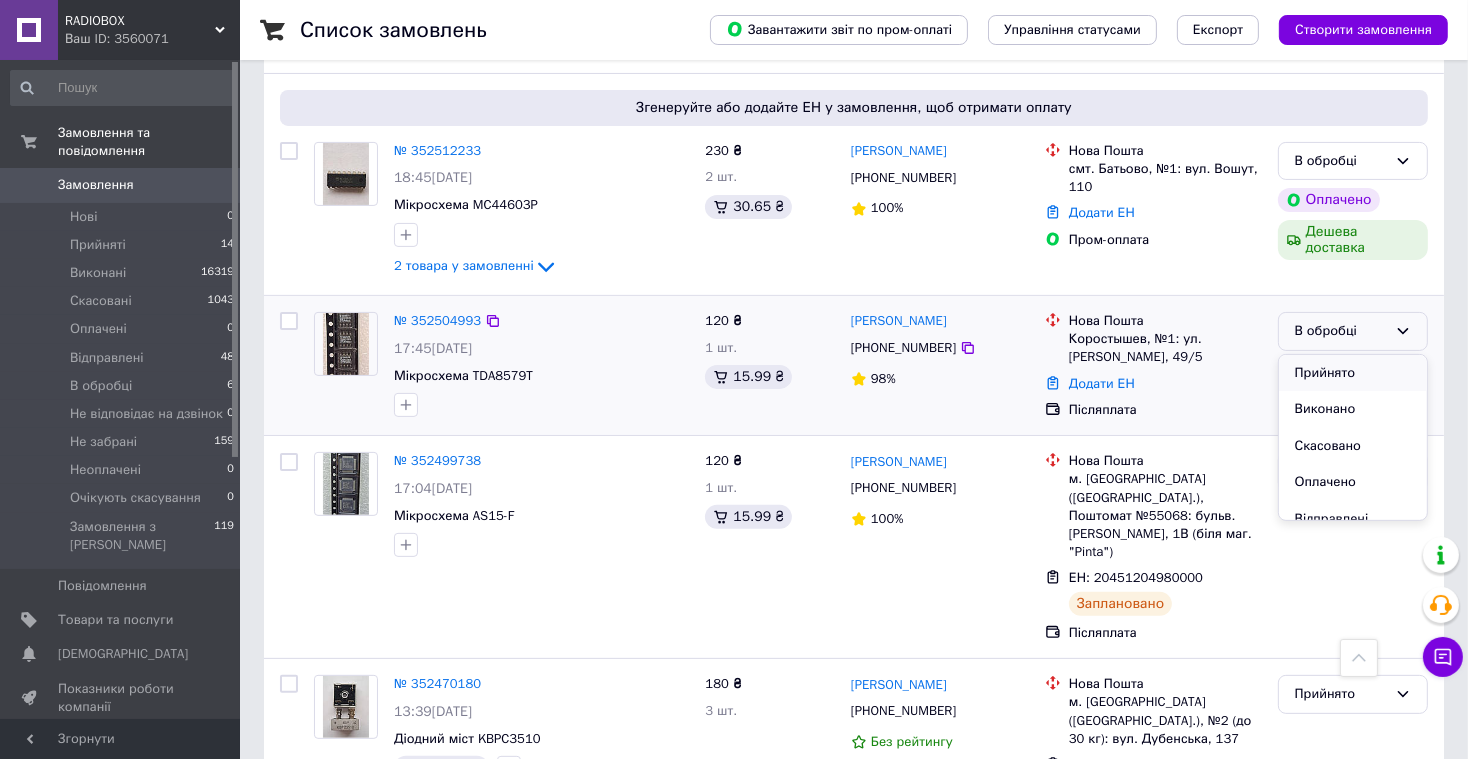 click on "Прийнято" at bounding box center (1353, 373) 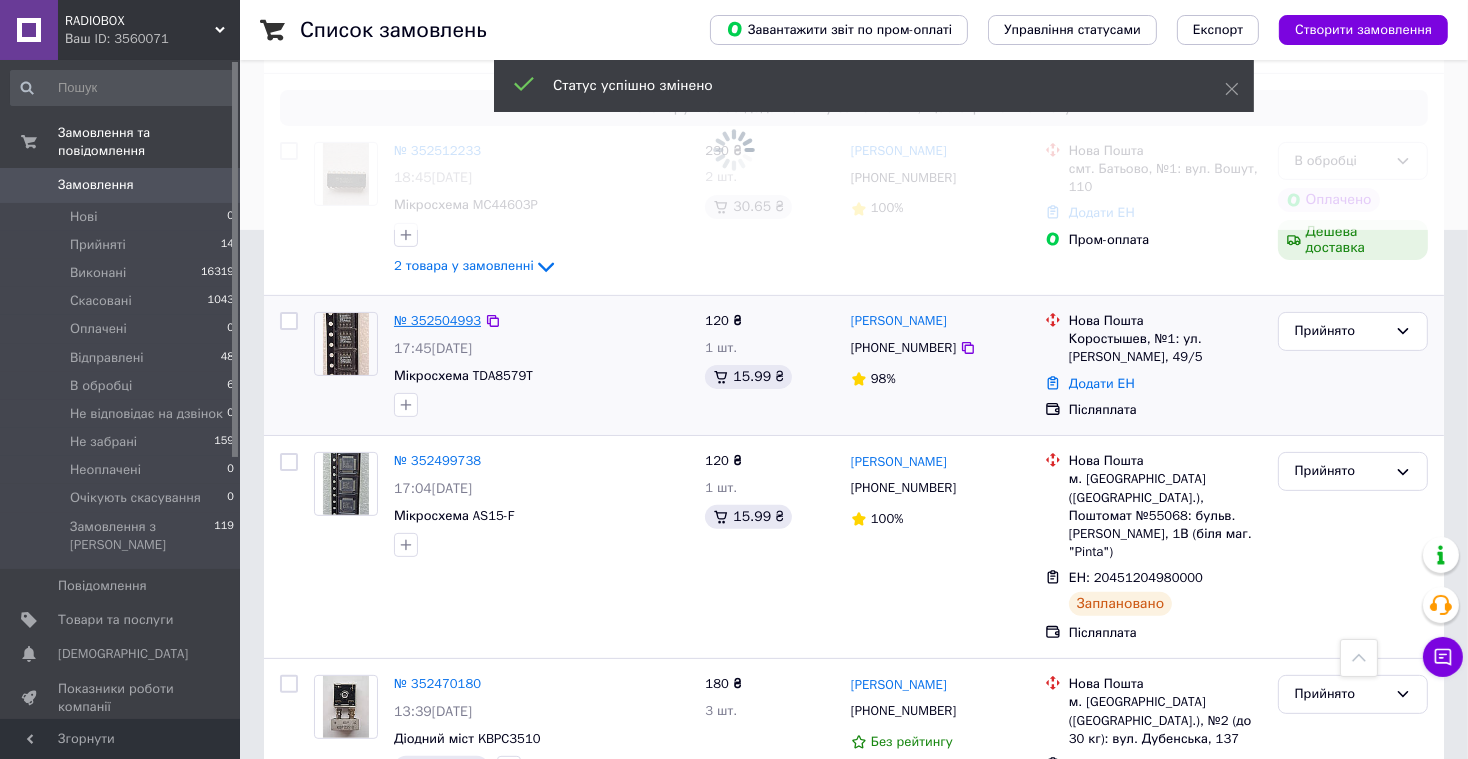 click on "№ 352504993" at bounding box center (437, 320) 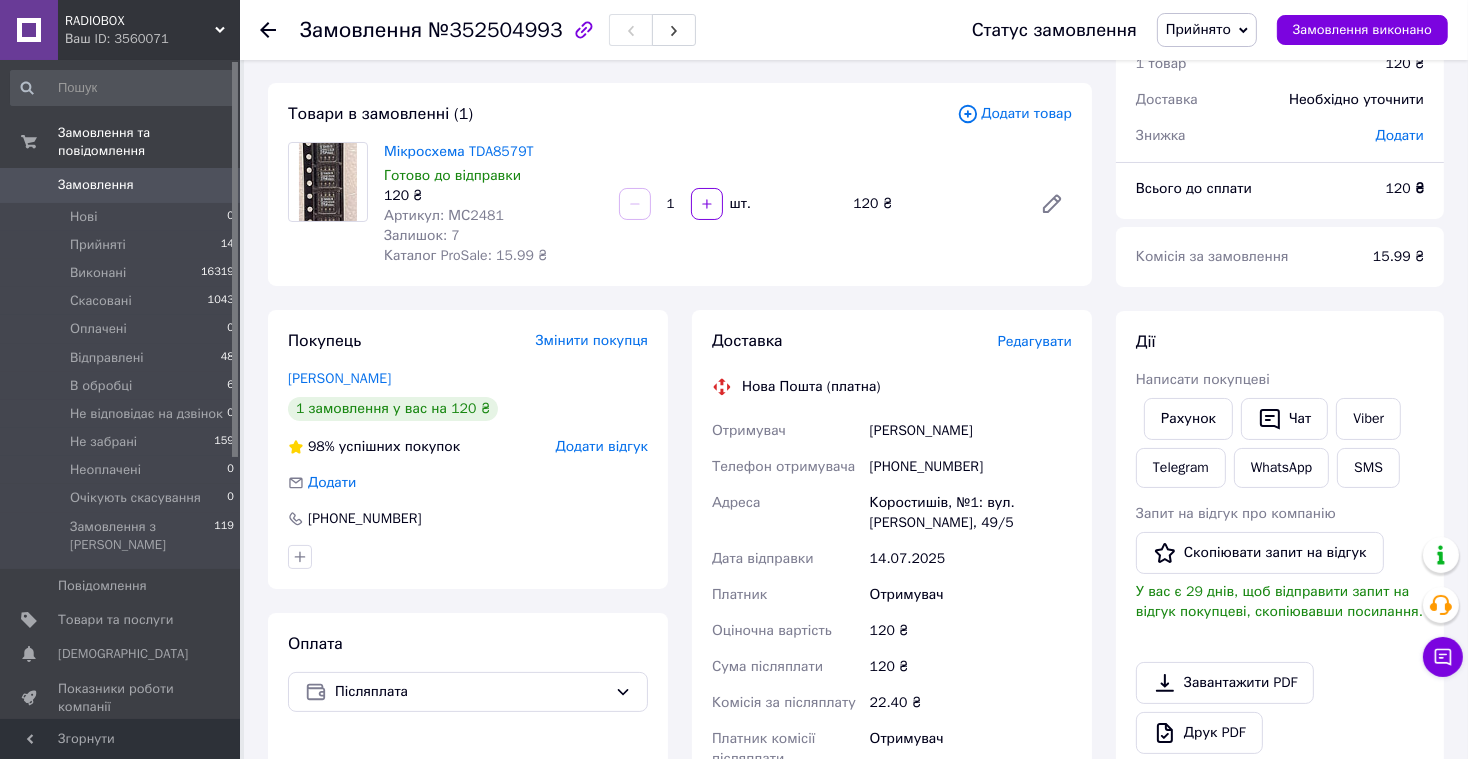 scroll, scrollTop: 38, scrollLeft: 0, axis: vertical 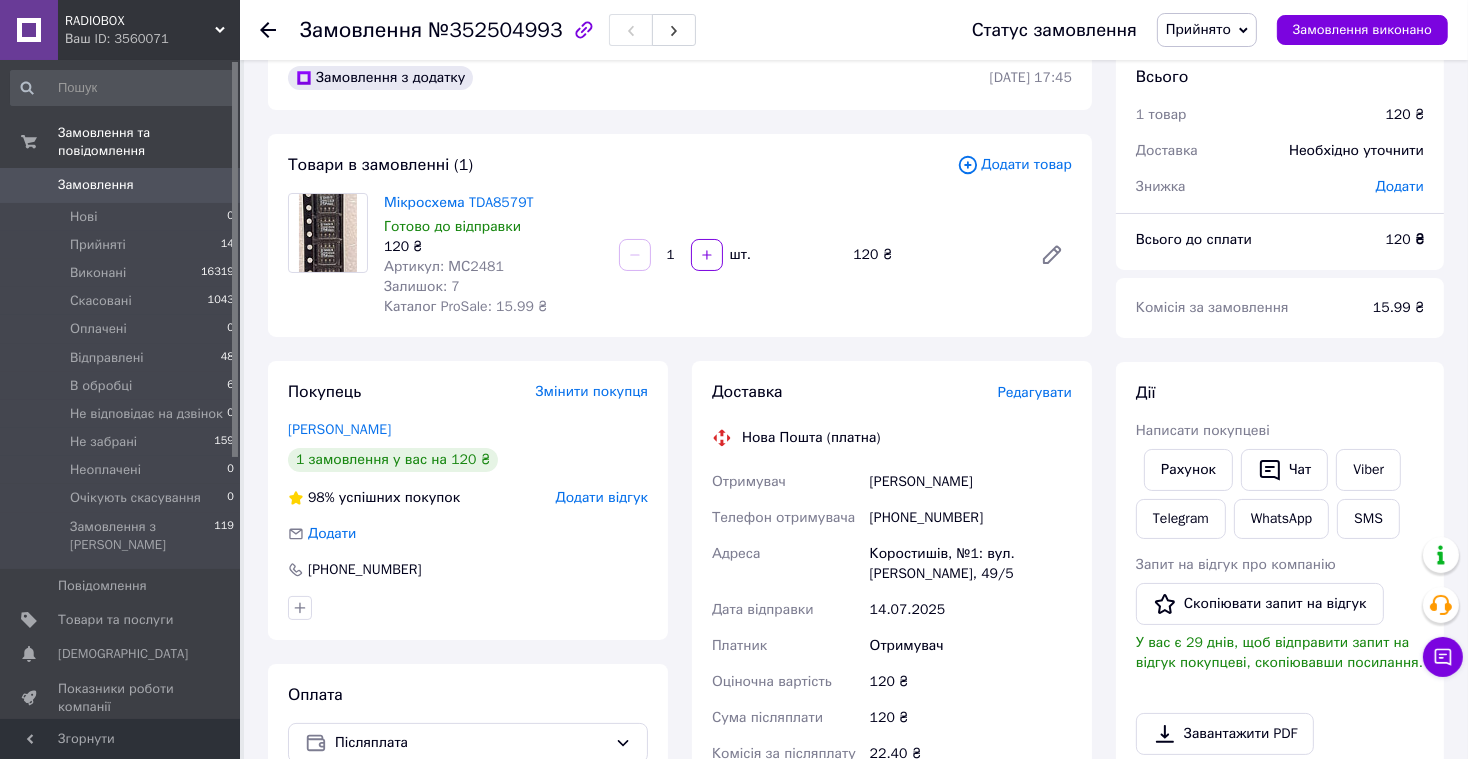 click on "Редагувати" at bounding box center [1035, 392] 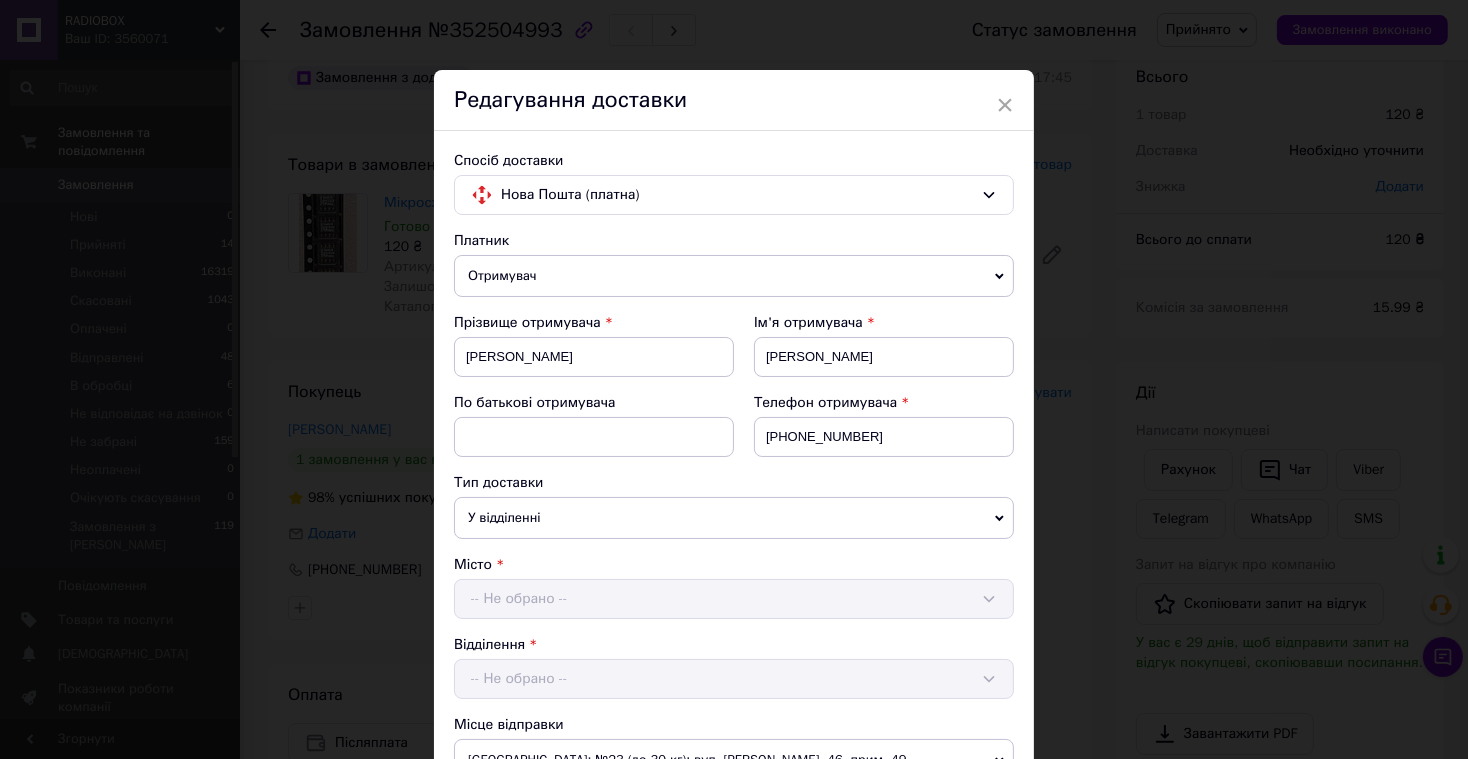 scroll, scrollTop: 0, scrollLeft: 0, axis: both 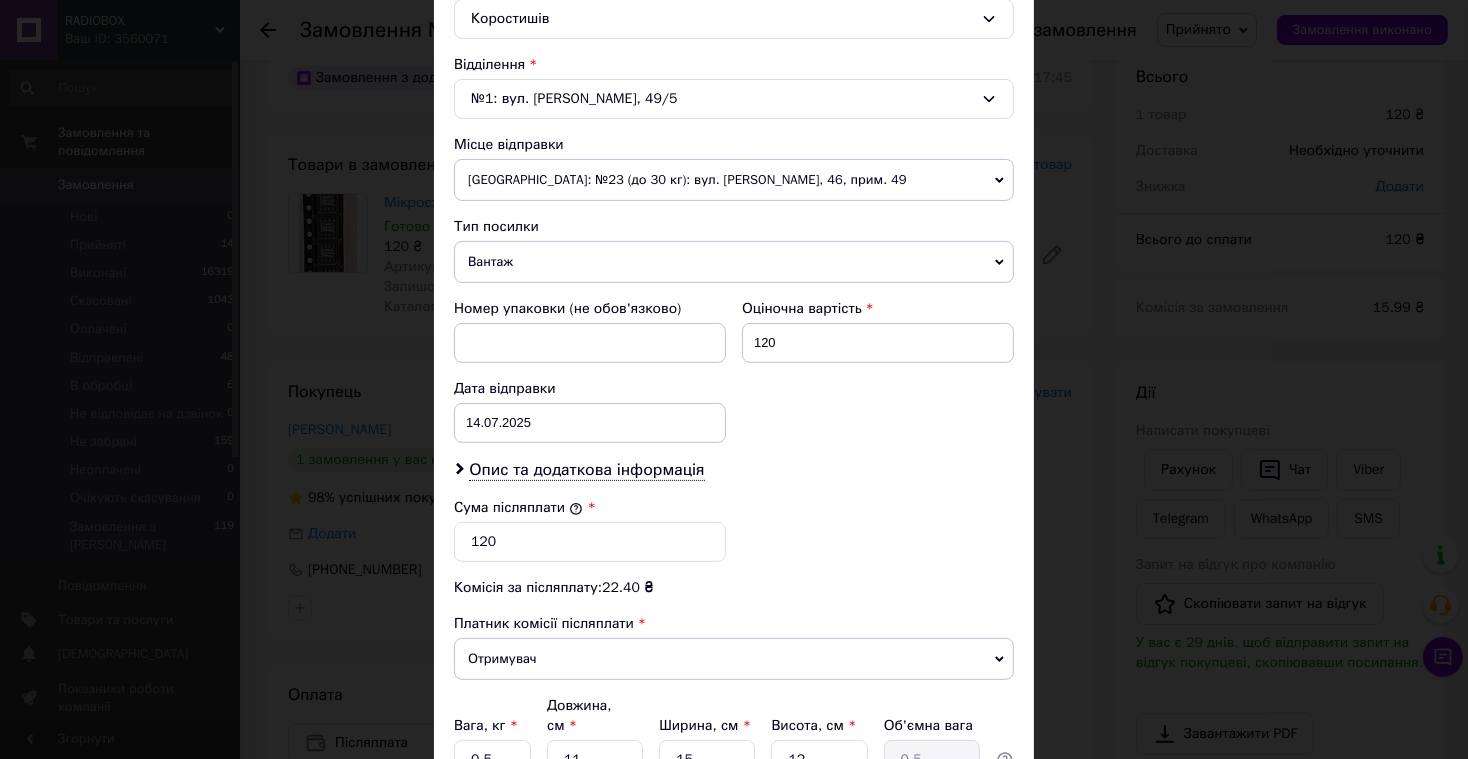 drag, startPoint x: 538, startPoint y: 264, endPoint x: 522, endPoint y: 297, distance: 36.67424 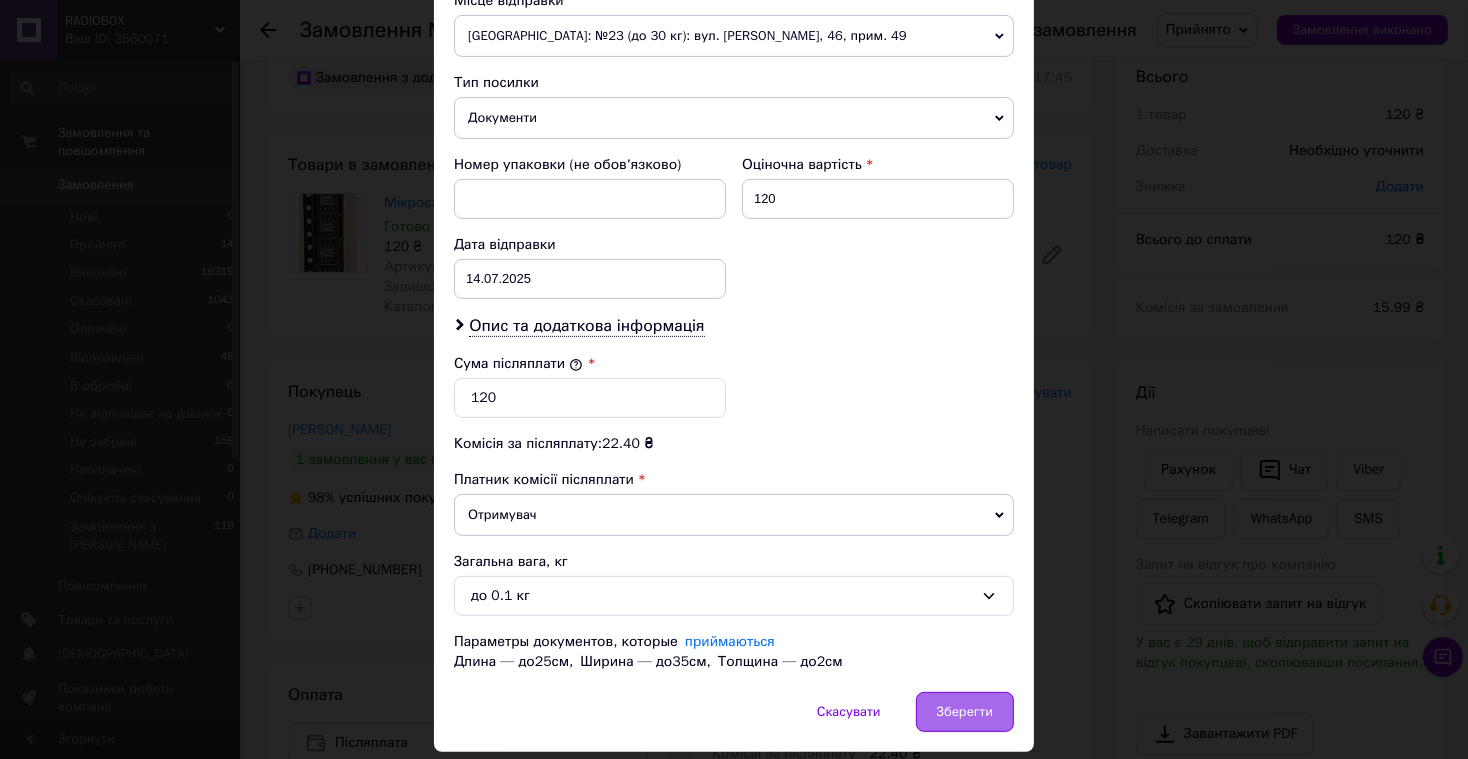 scroll, scrollTop: 784, scrollLeft: 0, axis: vertical 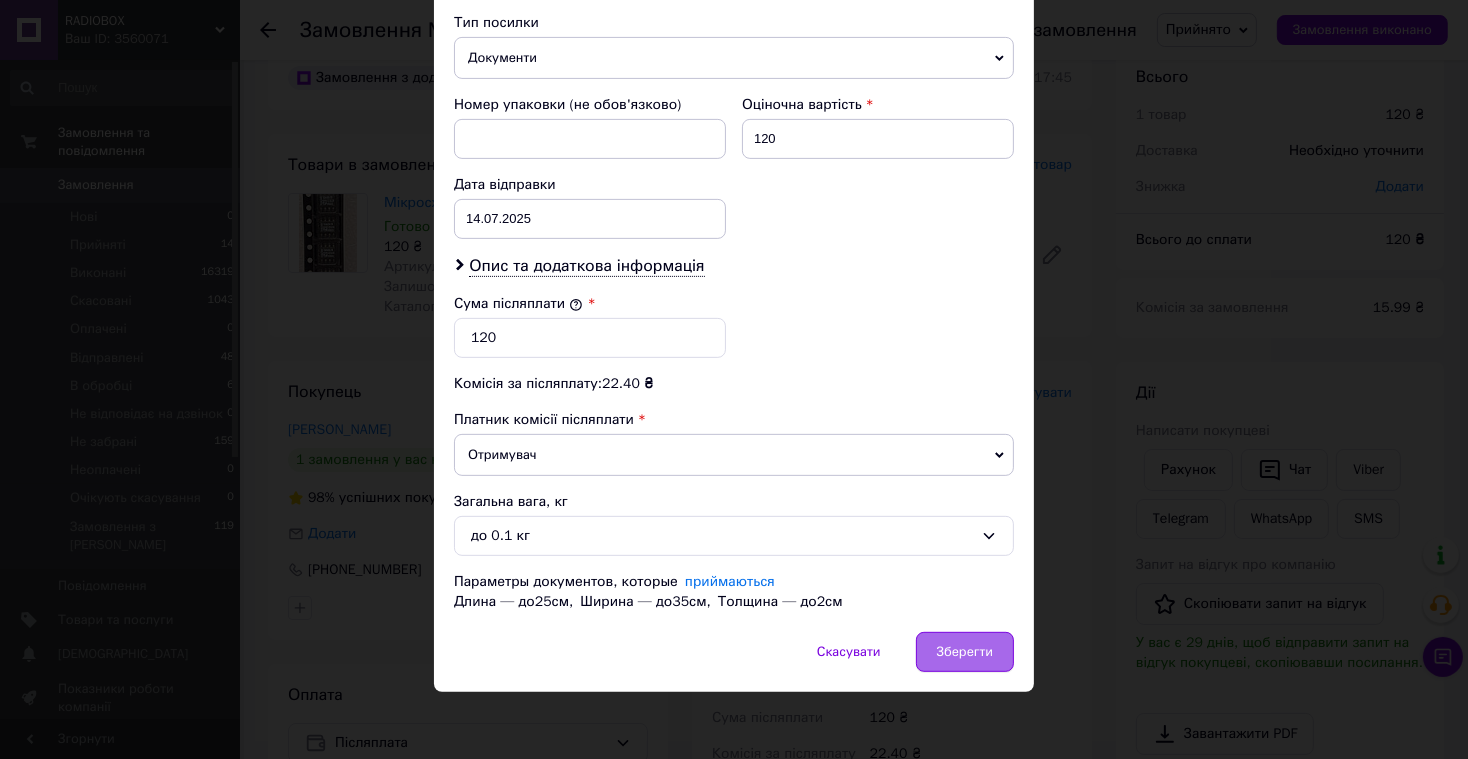 click on "Зберегти" at bounding box center [965, 652] 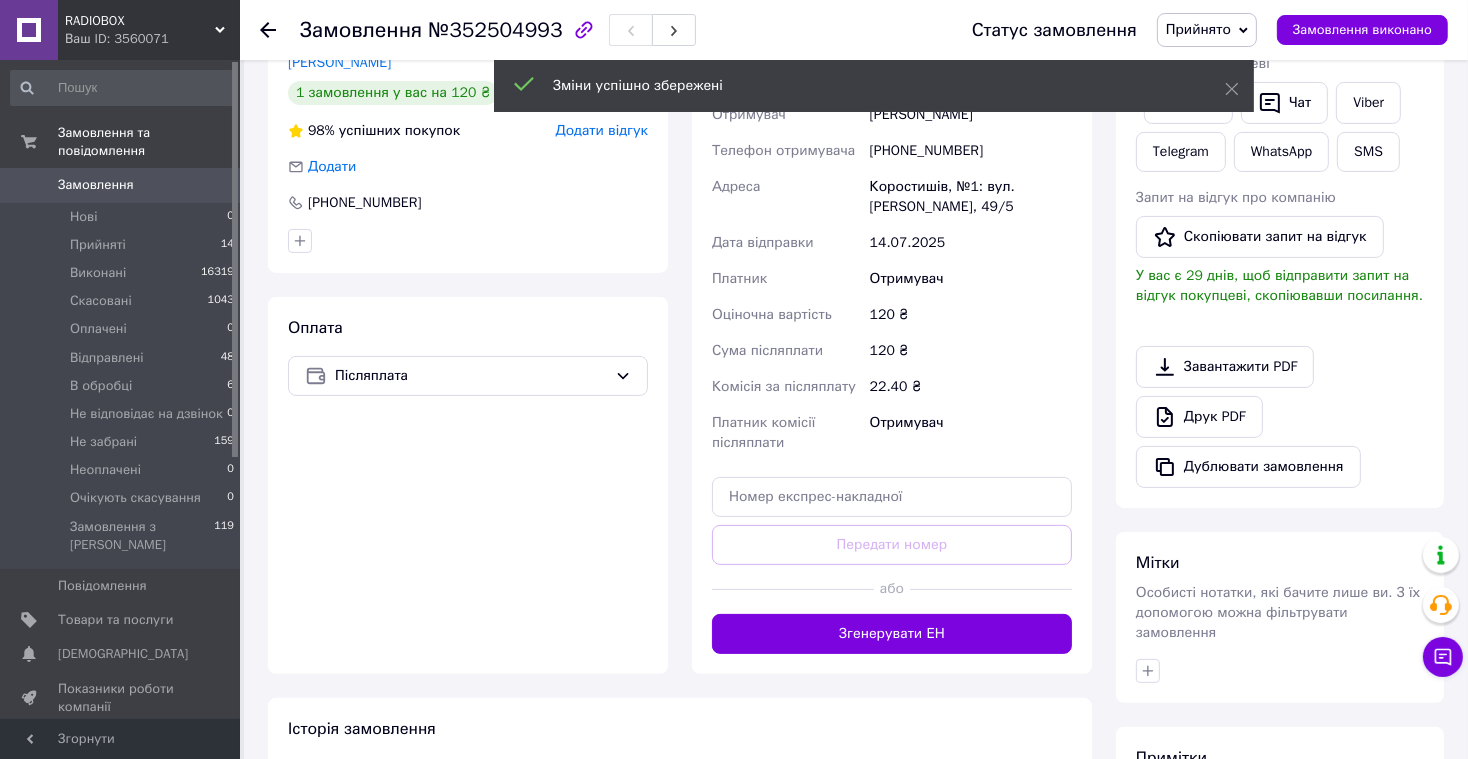 scroll, scrollTop: 453, scrollLeft: 0, axis: vertical 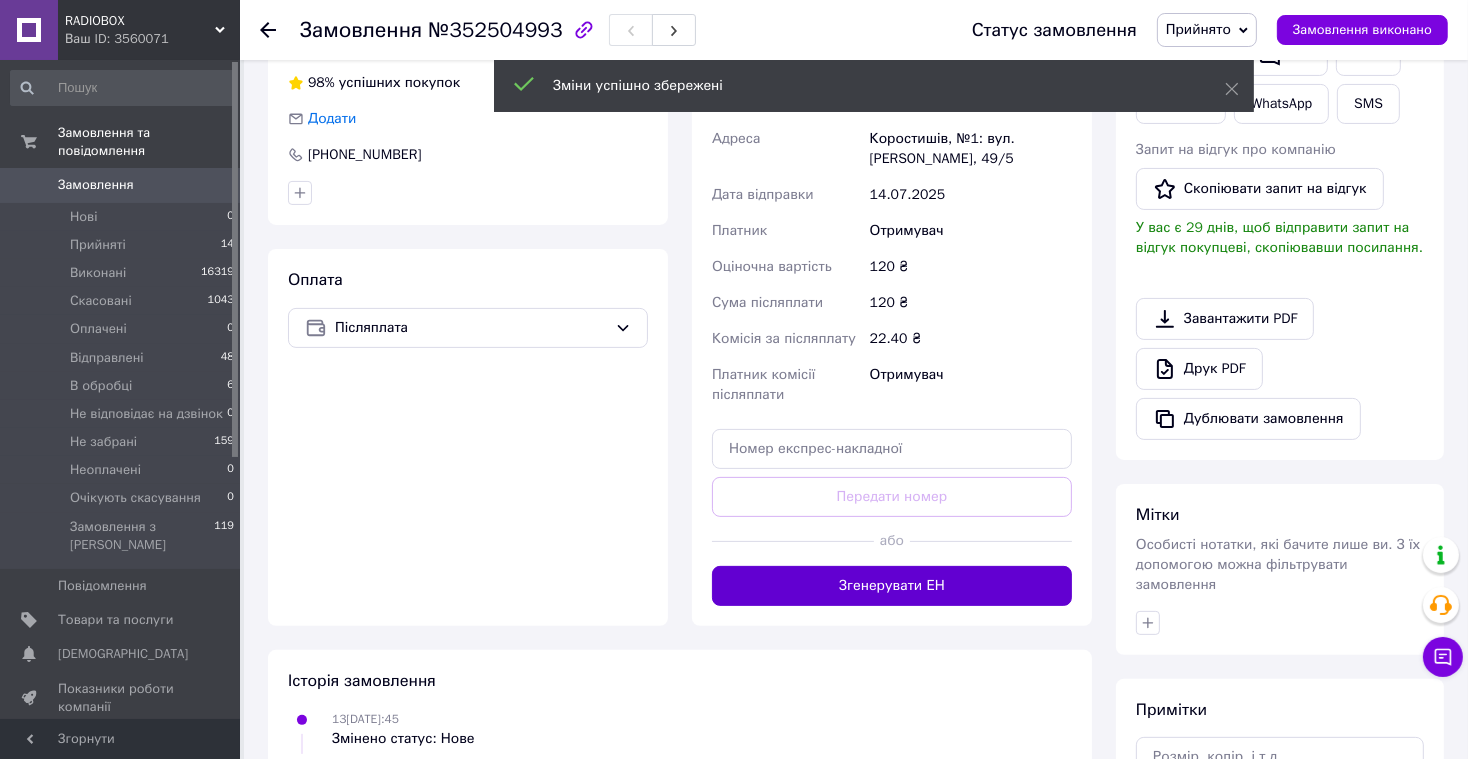 click on "Згенерувати ЕН" at bounding box center [892, 586] 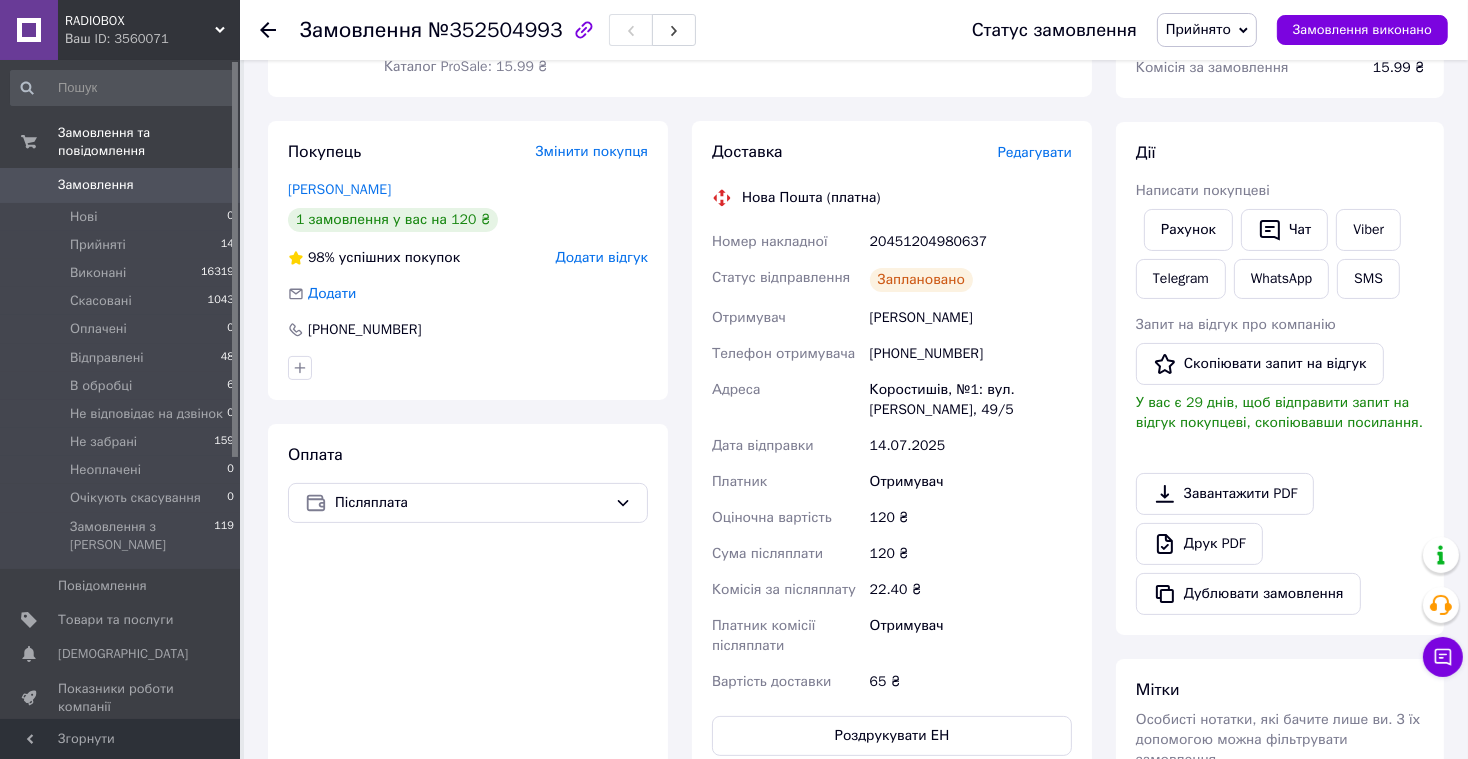 scroll, scrollTop: 181, scrollLeft: 0, axis: vertical 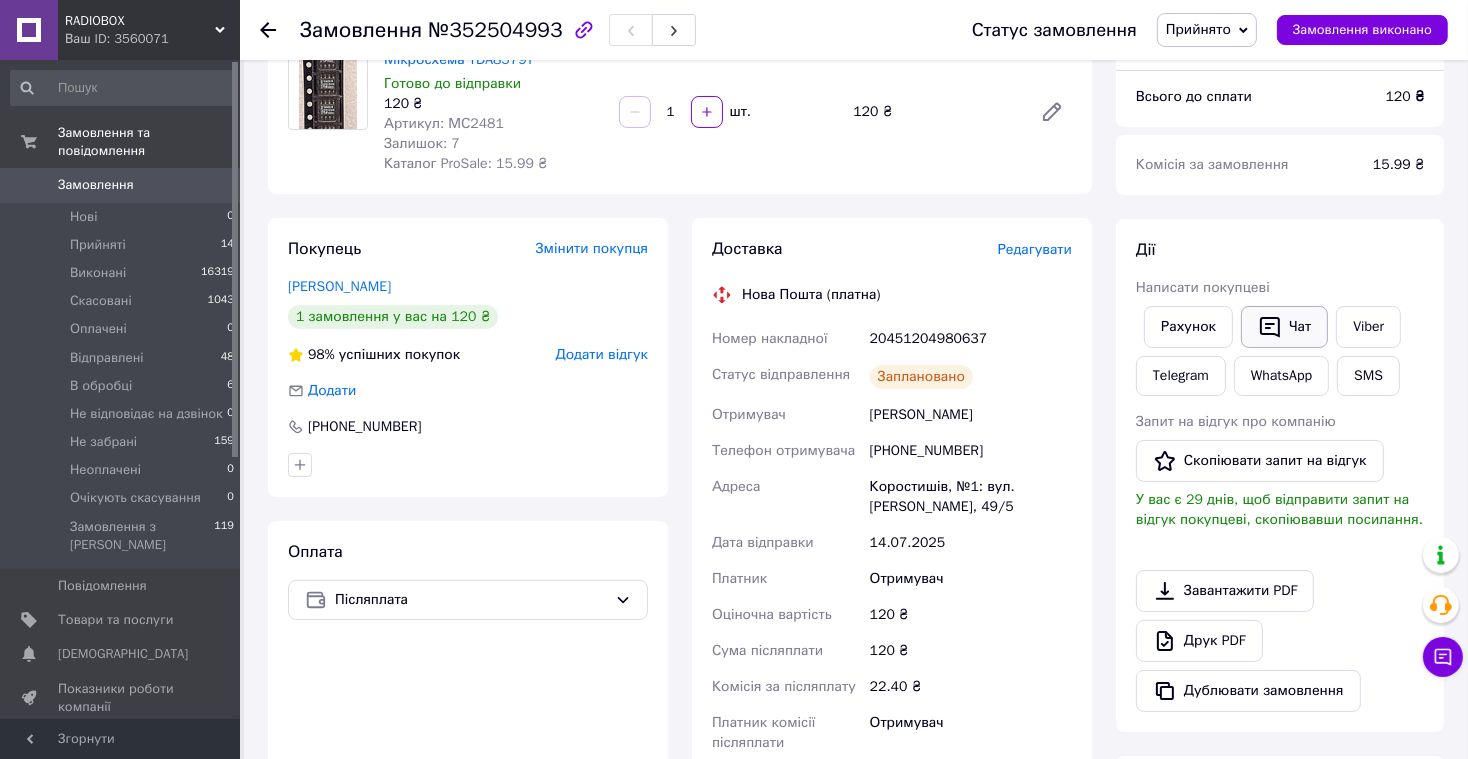 click on "Чат" at bounding box center [1284, 327] 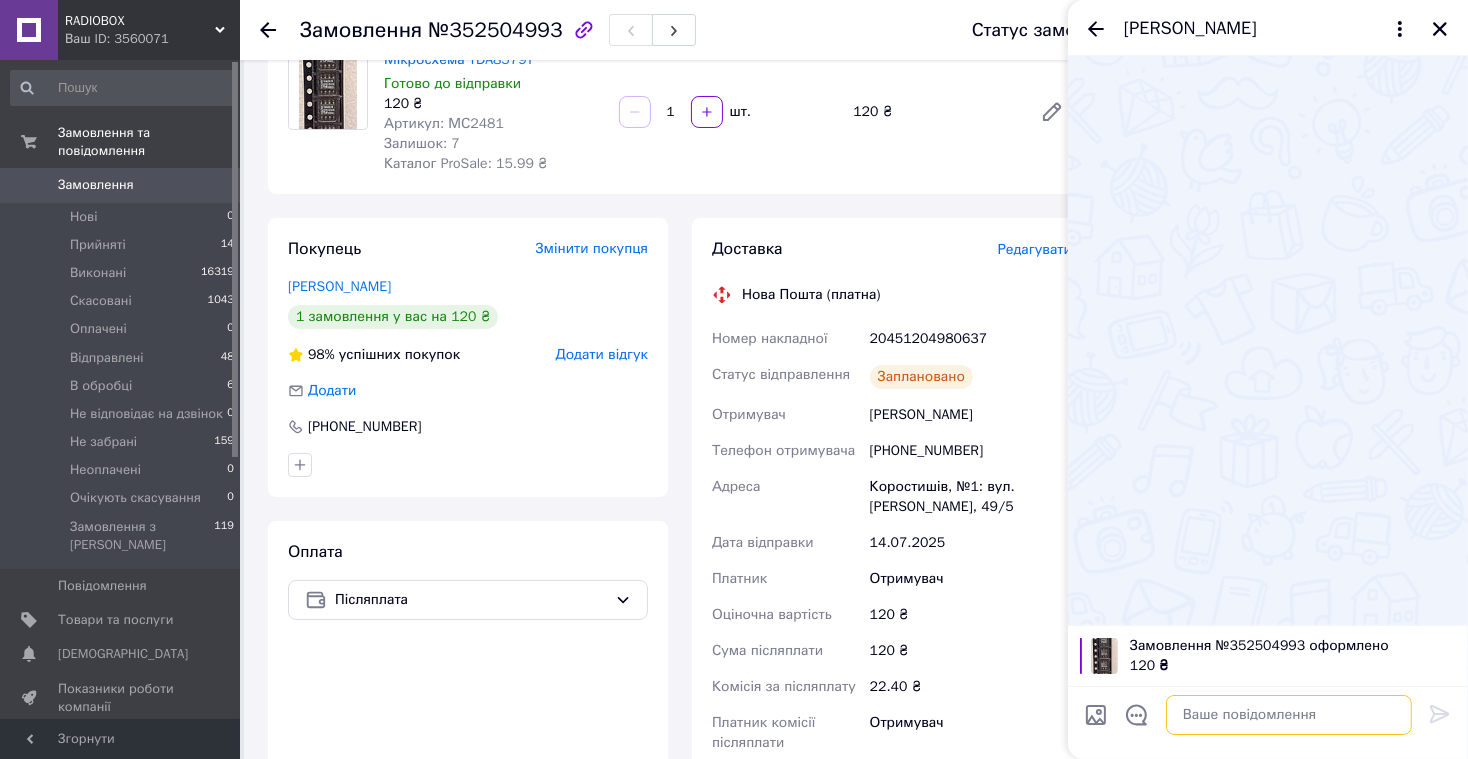 click at bounding box center (1289, 715) 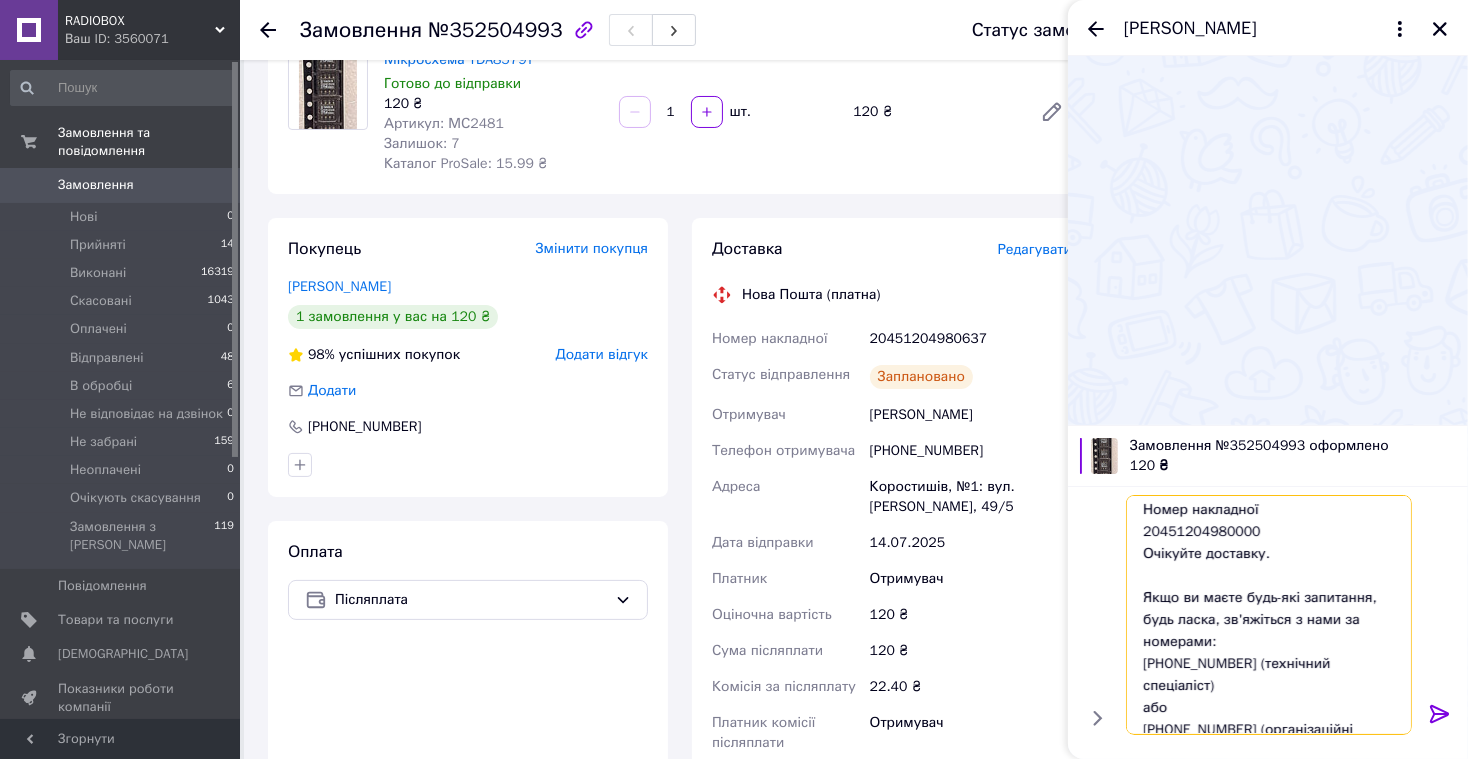 scroll, scrollTop: 0, scrollLeft: 0, axis: both 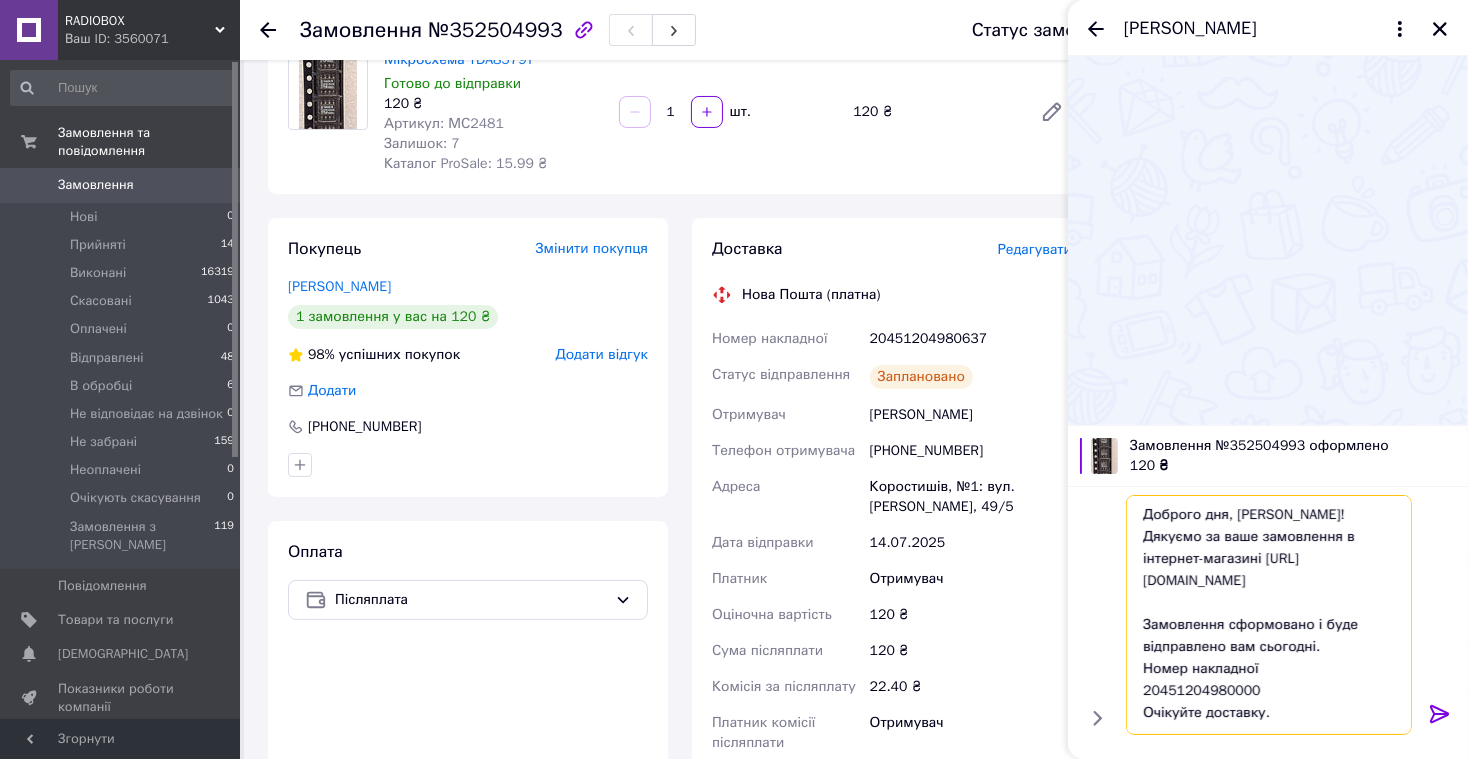 click on "Доброго дня, [PERSON_NAME]!
Дякуємо за ваше замовлення в інтернет-магазині [URL][DOMAIN_NAME]
Замовлення сформовано і буде відправлено вам сьогодні.
Номер накладної
20451204980000
Очікуйте доставку.
Якщо ви маєте будь-які запитання, будь ласка, зв'яжіться з нами за номерами:
[PHONE_NUMBER] (технічний спеціаліст)
або
[PHONE_NUMBER] (організаційні питання).
З повагою, адміністратор [PERSON_NAME]!" at bounding box center (1269, 615) 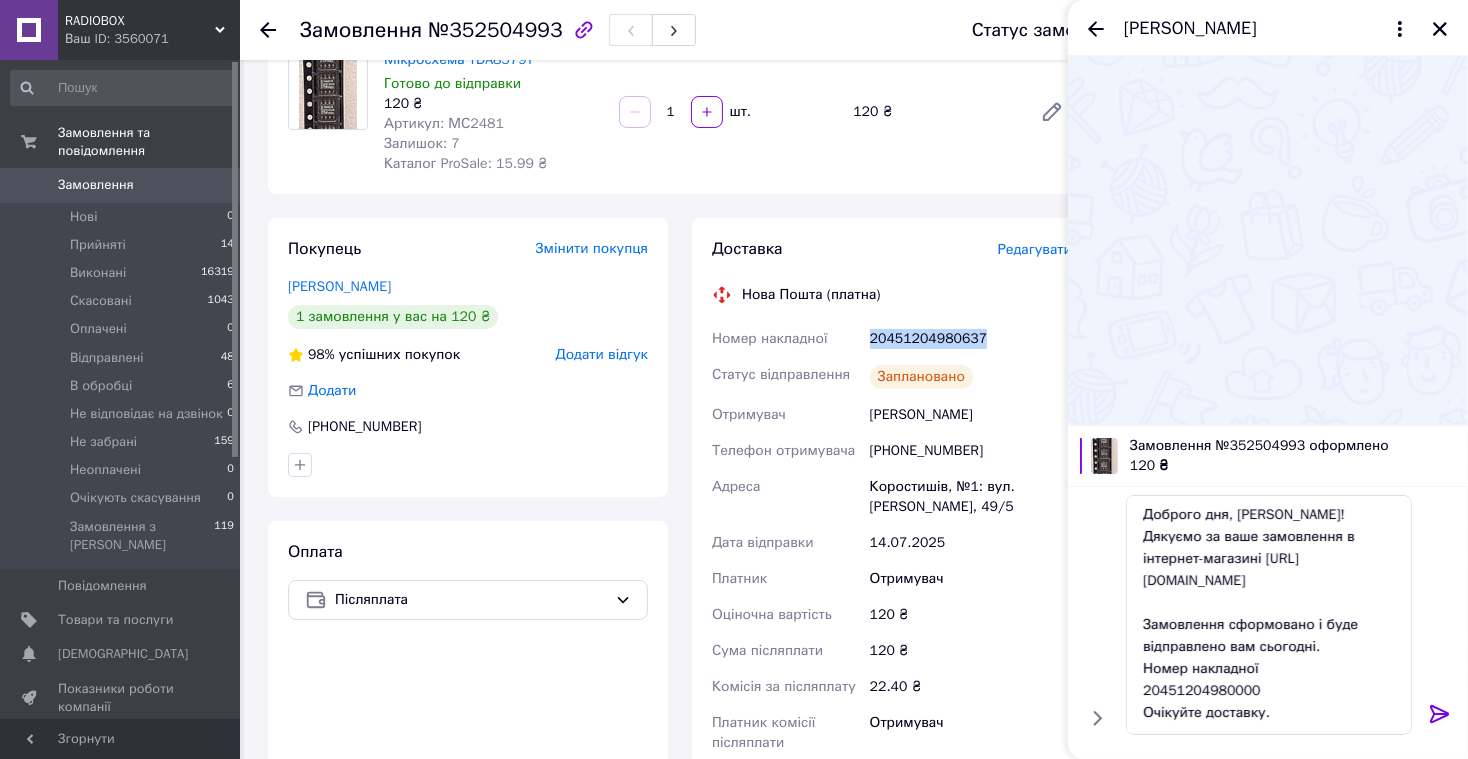 drag, startPoint x: 865, startPoint y: 337, endPoint x: 990, endPoint y: 332, distance: 125.09996 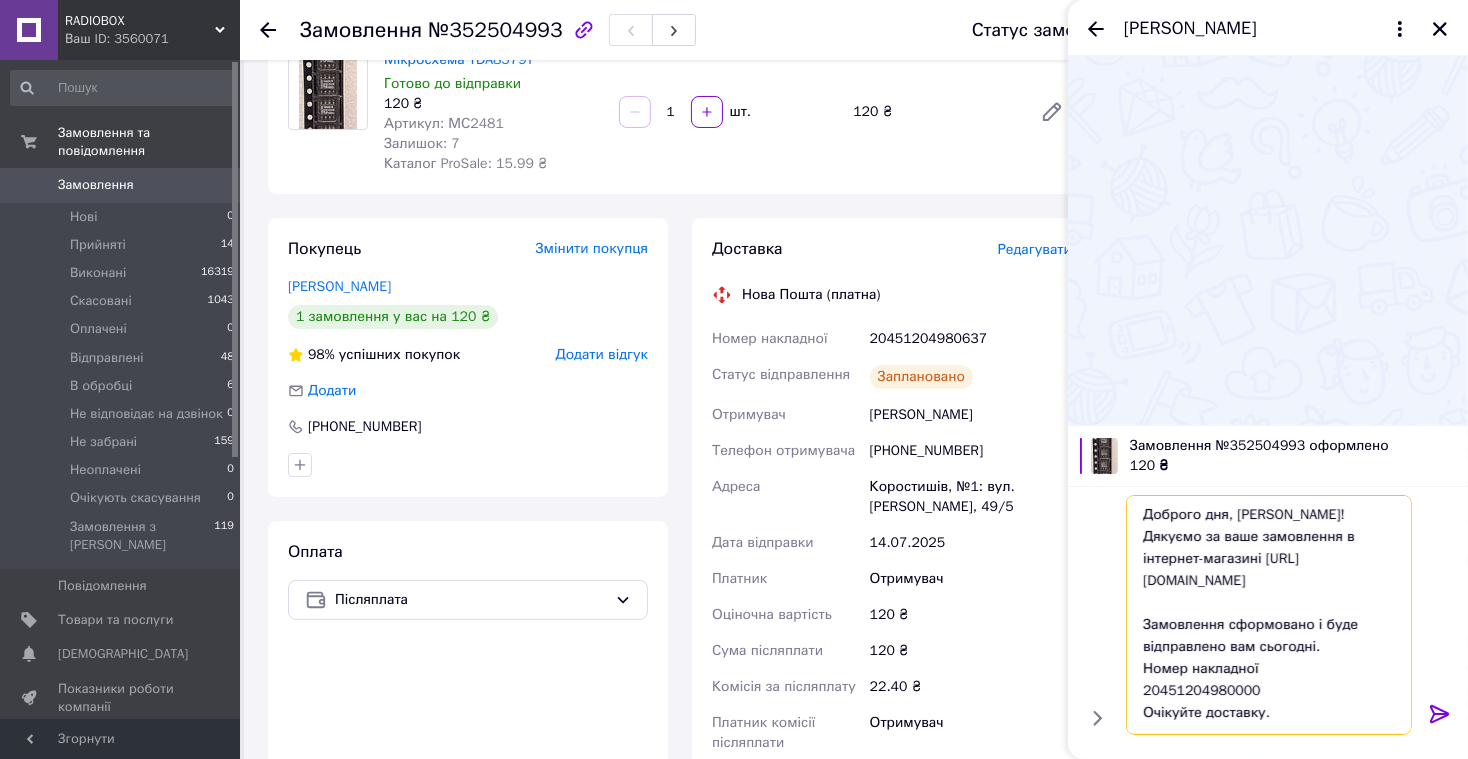 drag, startPoint x: 1139, startPoint y: 690, endPoint x: 1295, endPoint y: 695, distance: 156.08011 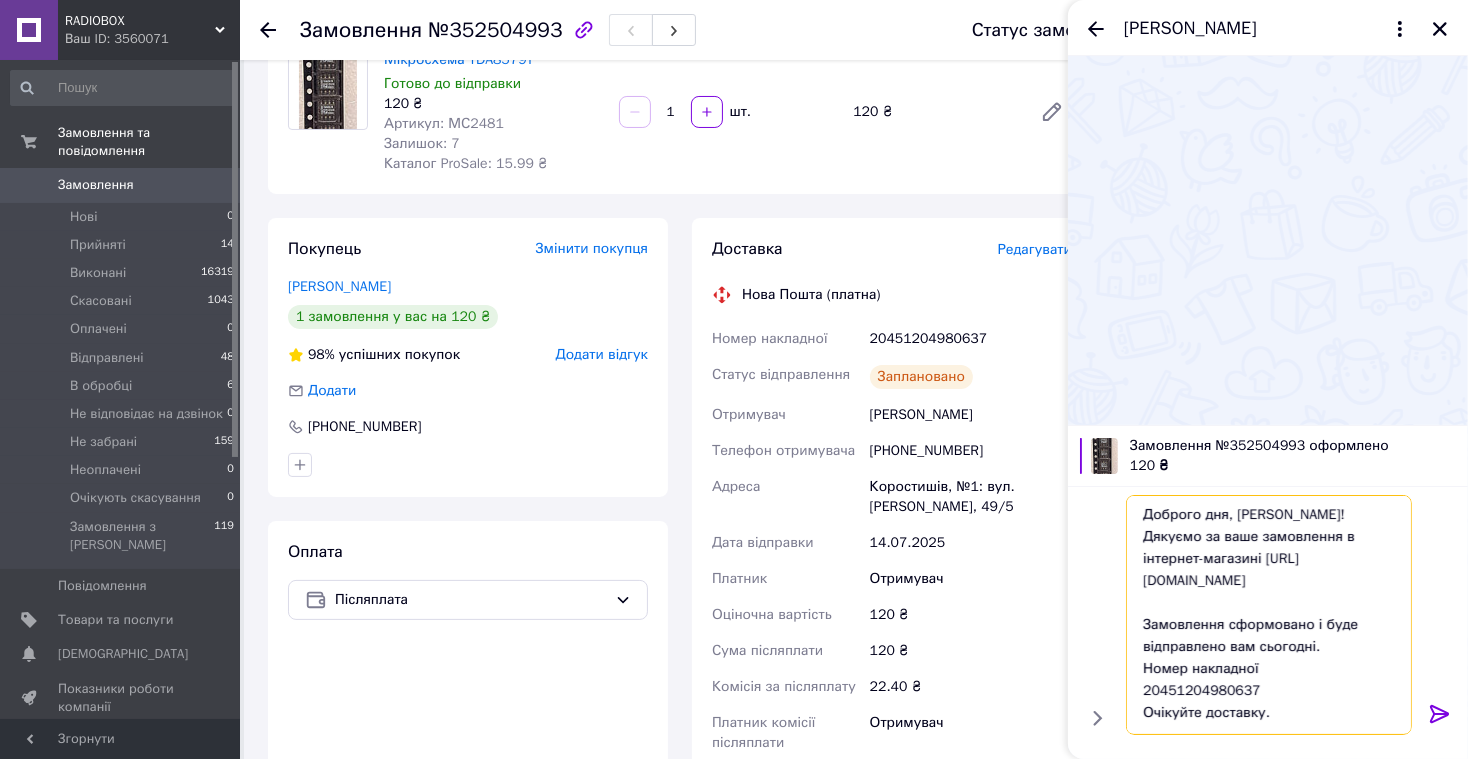 type on "Доброго дня, [PERSON_NAME]!
Дякуємо за ваше замовлення в інтернет-магазині [URL][DOMAIN_NAME]
Замовлення сформовано і буде відправлено вам сьогодні.
Номер накладної
20451204980637
Очікуйте доставку.
Якщо ви маєте будь-які запитання, будь ласка, зв'яжіться з нами за номерами:
[PHONE_NUMBER] (технічний спеціаліст)
або
[PHONE_NUMBER] (організаційні питання).
З повагою, адміністратор [PERSON_NAME]!" 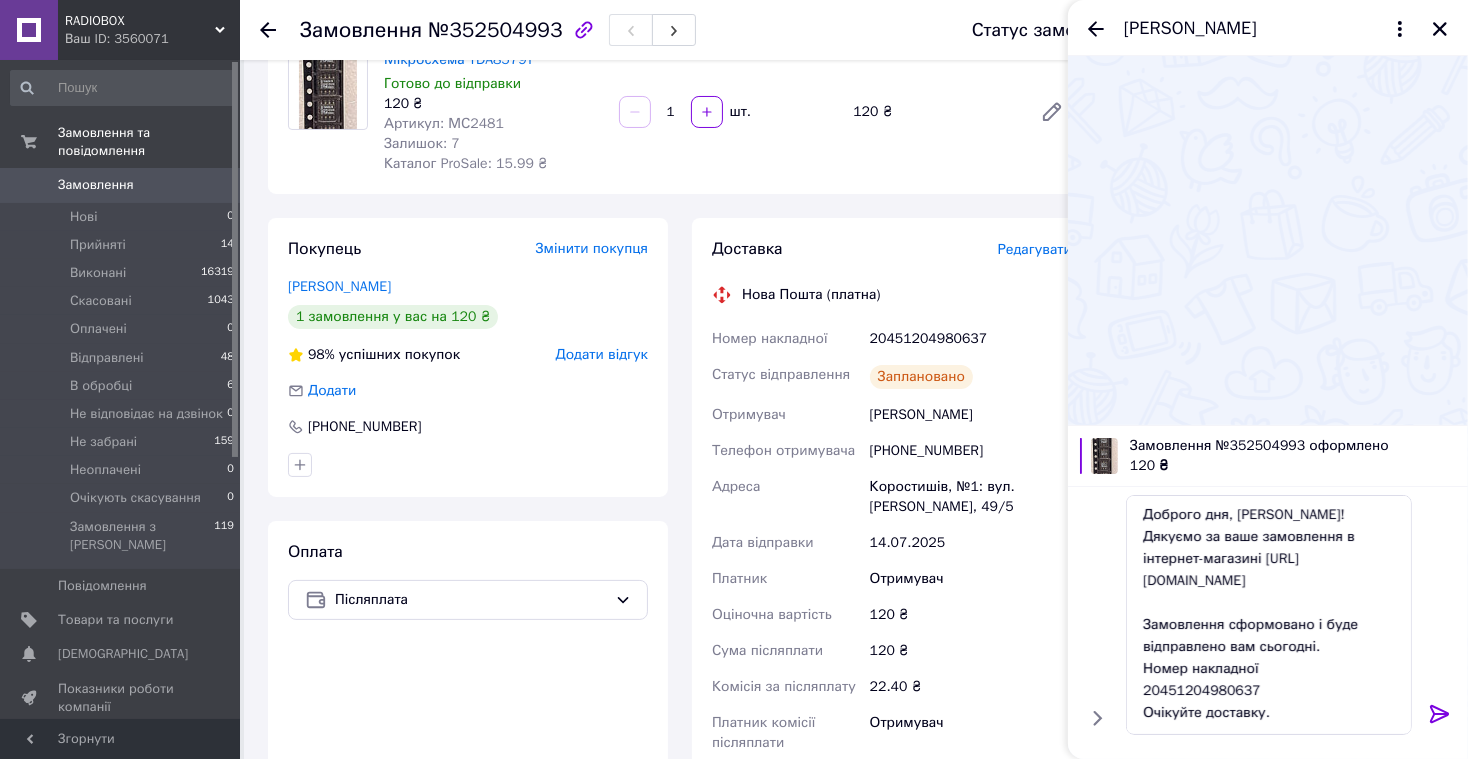 click 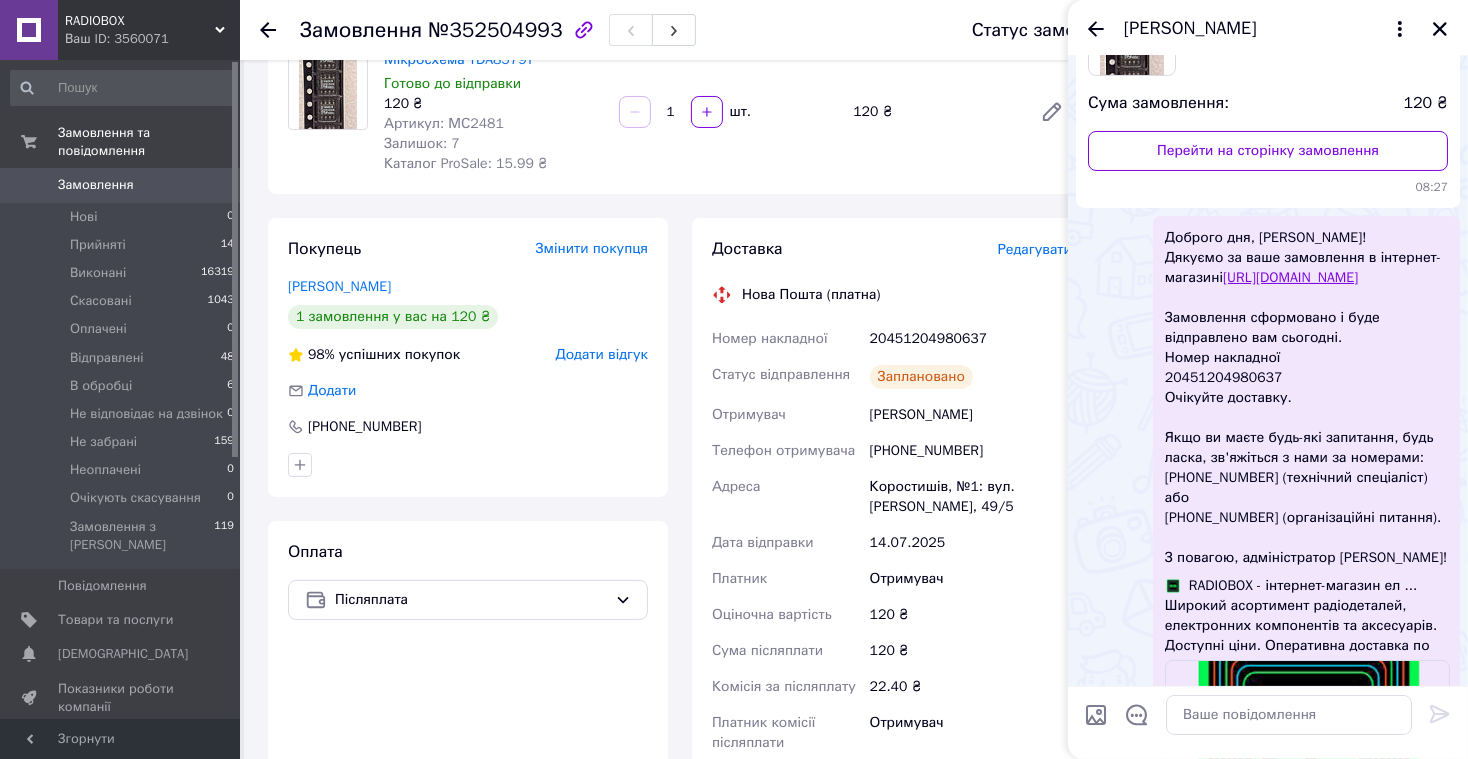 scroll, scrollTop: 200, scrollLeft: 0, axis: vertical 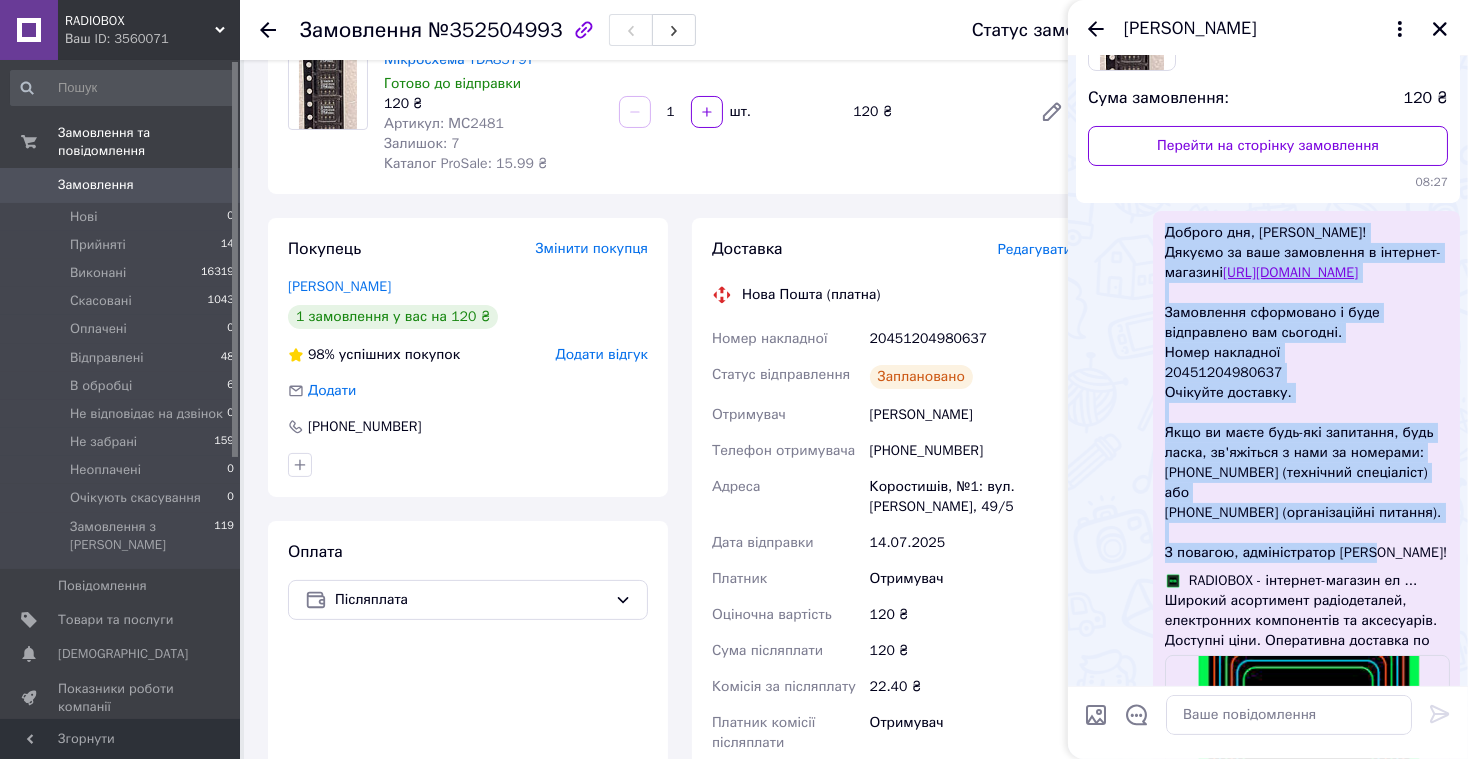drag, startPoint x: 1165, startPoint y: 230, endPoint x: 1393, endPoint y: 567, distance: 406.88205 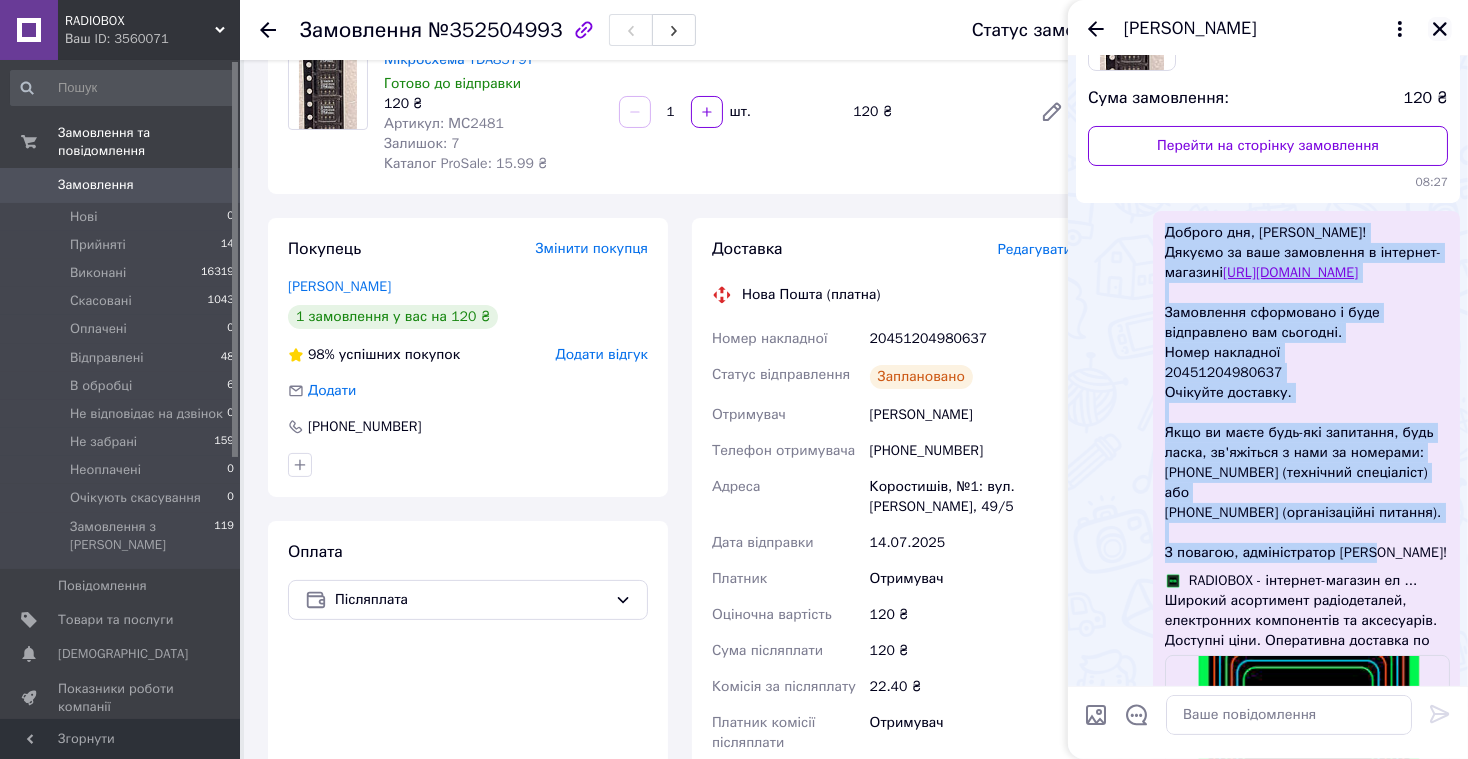 click 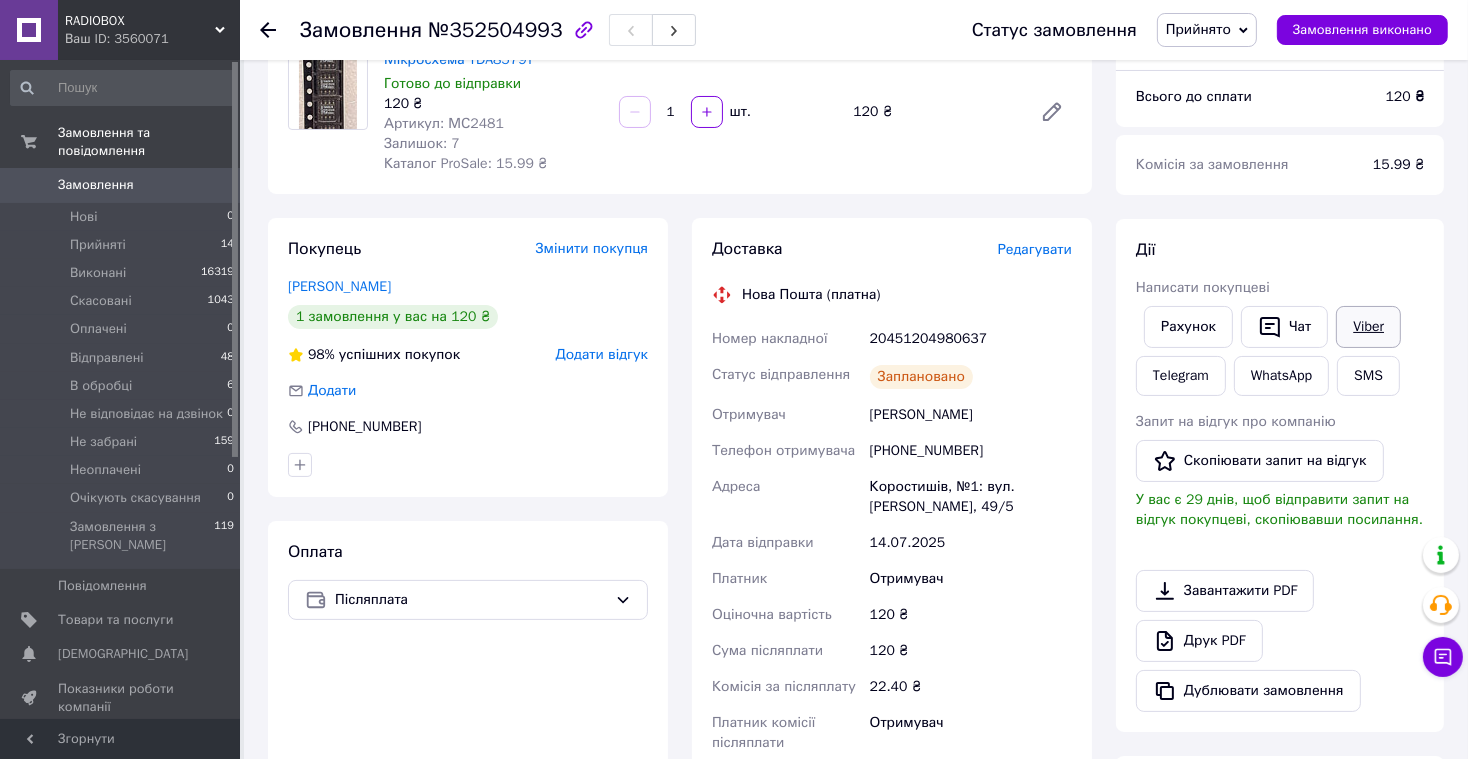 click on "Viber" at bounding box center (1368, 327) 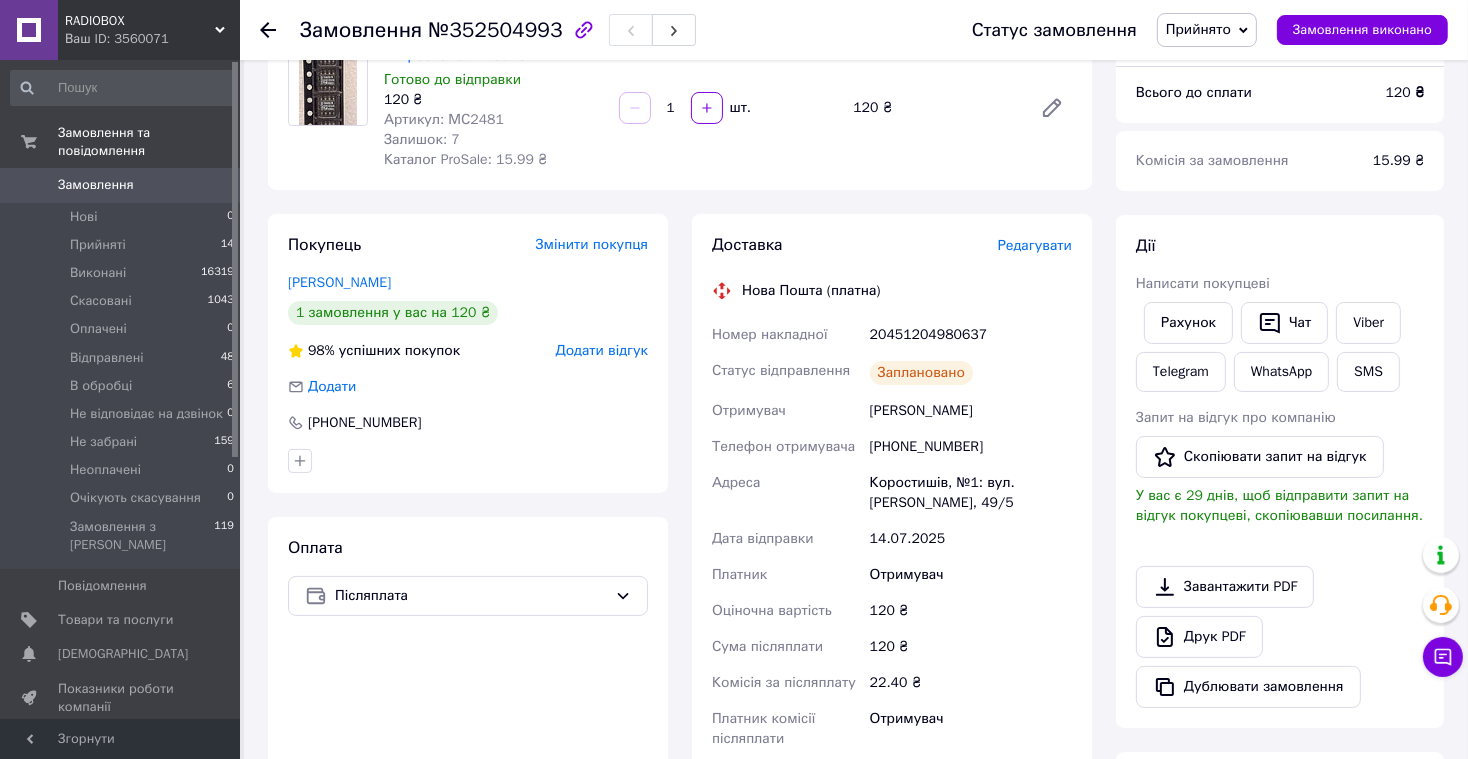 click on "Замовлення 0" at bounding box center [123, 185] 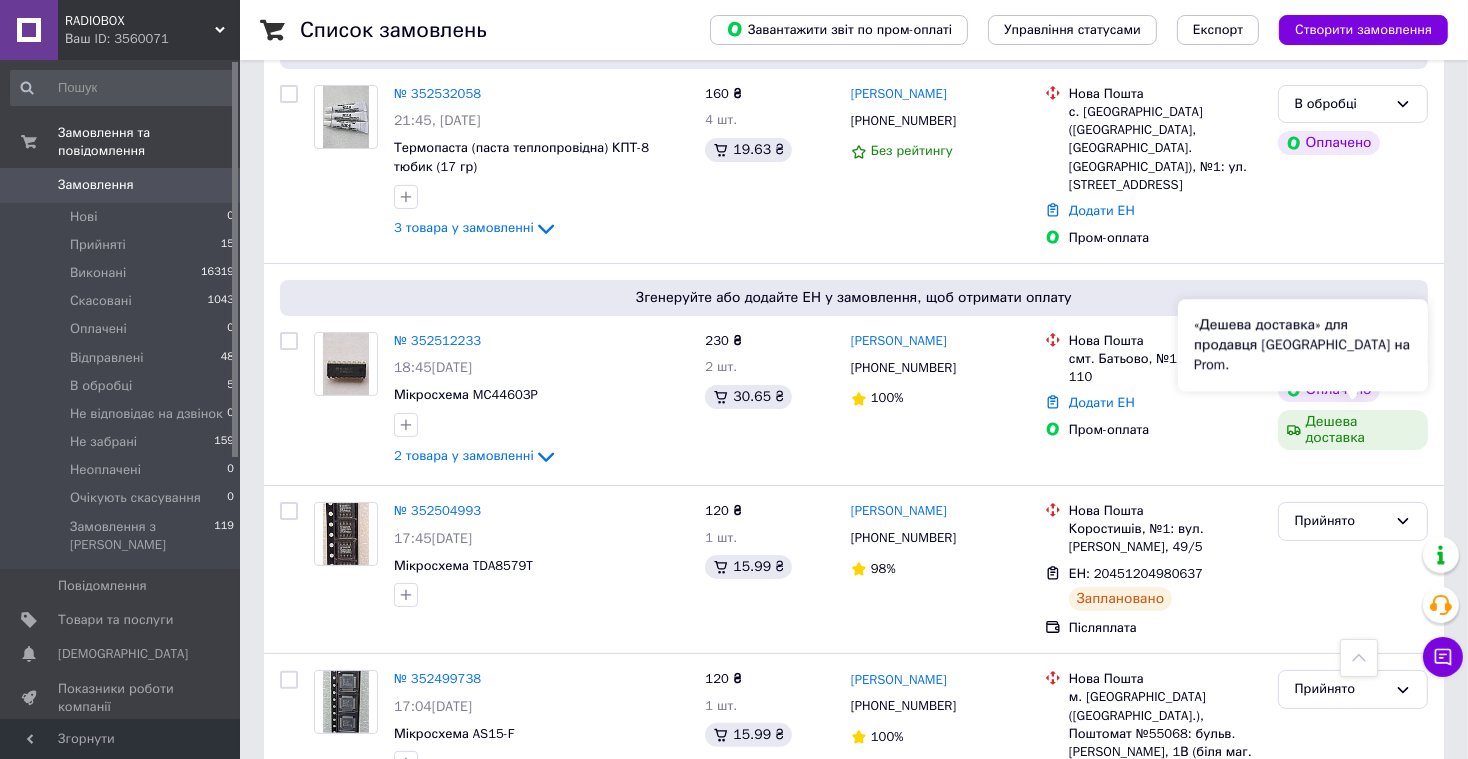 scroll, scrollTop: 337, scrollLeft: 0, axis: vertical 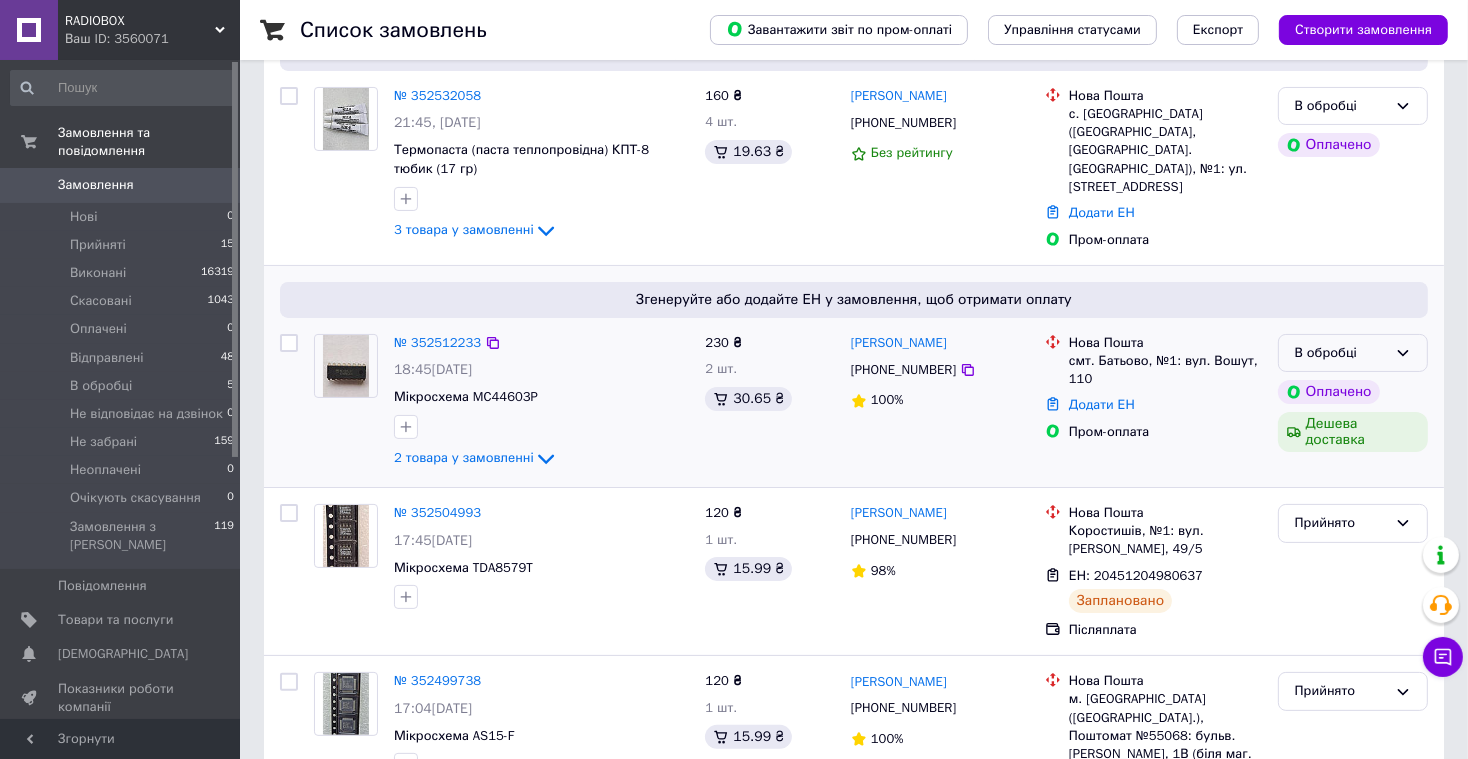 click 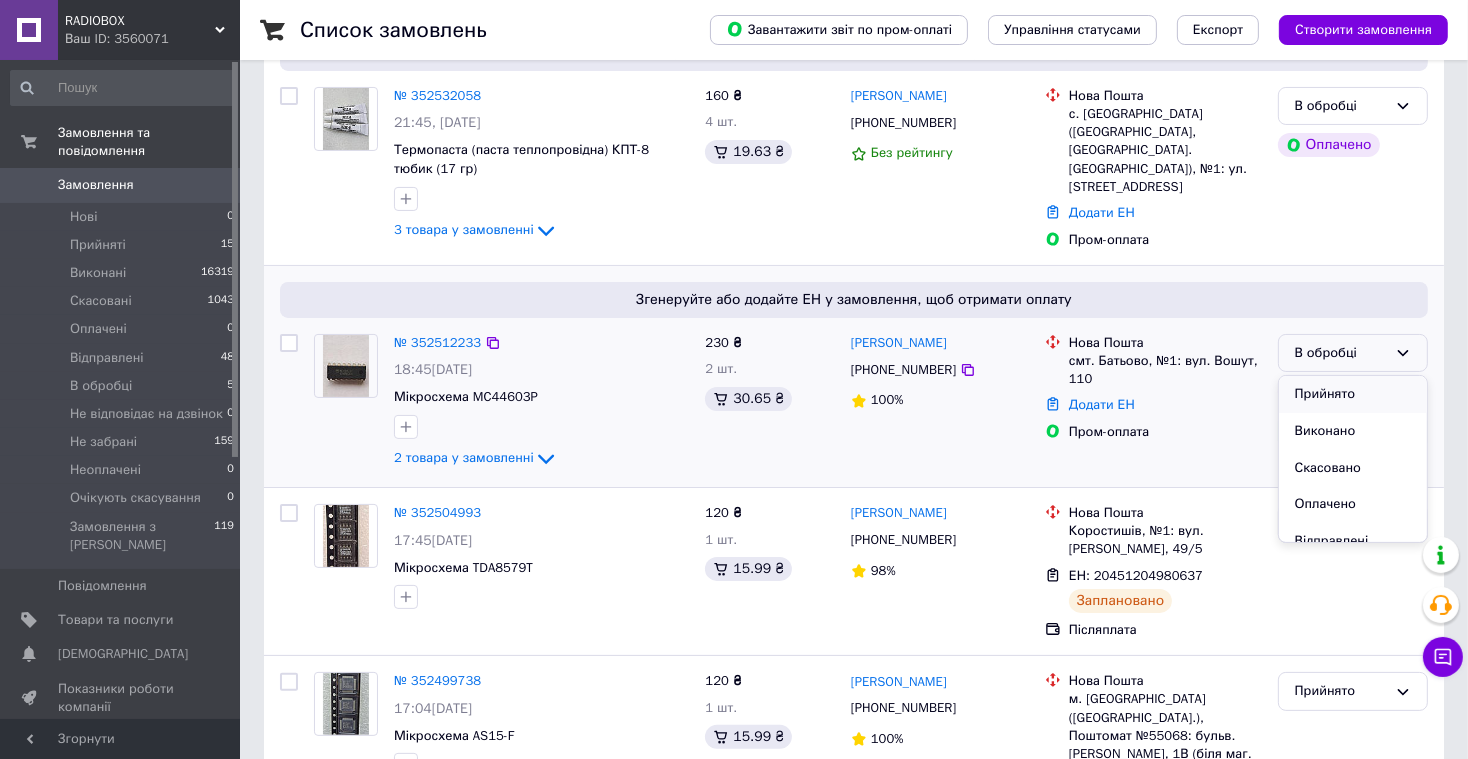 click on "Прийнято" at bounding box center (1353, 394) 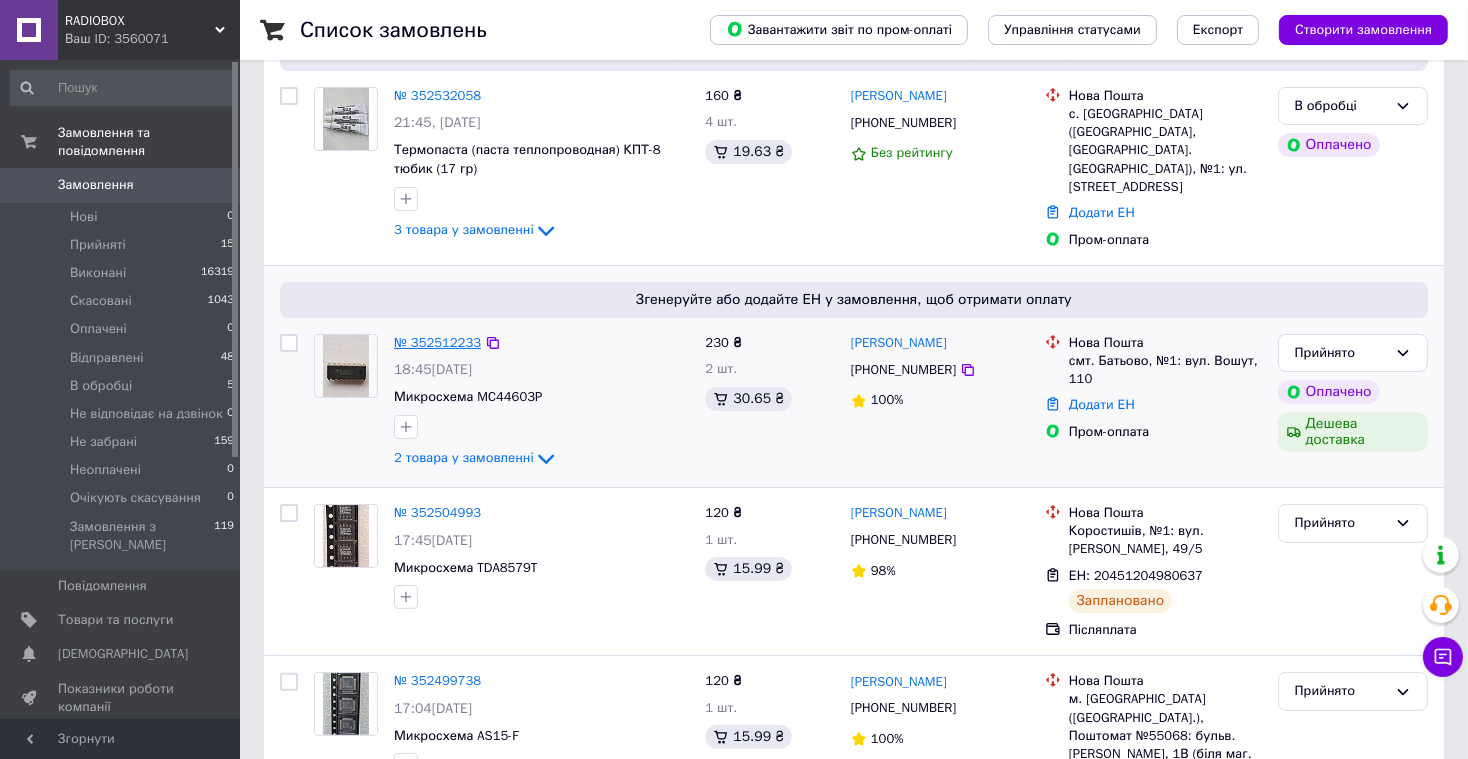 click on "№ 352512233" at bounding box center (437, 342) 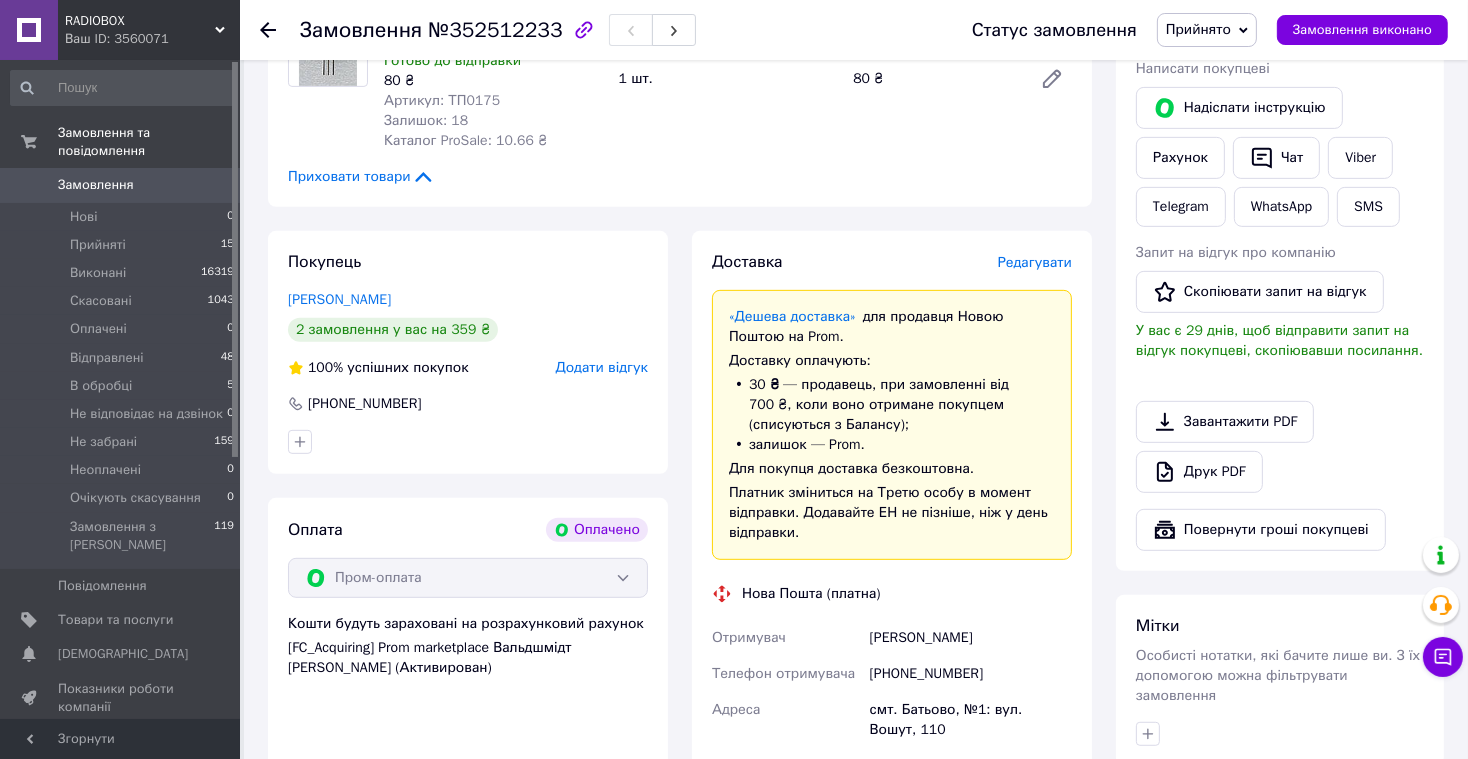 scroll, scrollTop: 963, scrollLeft: 0, axis: vertical 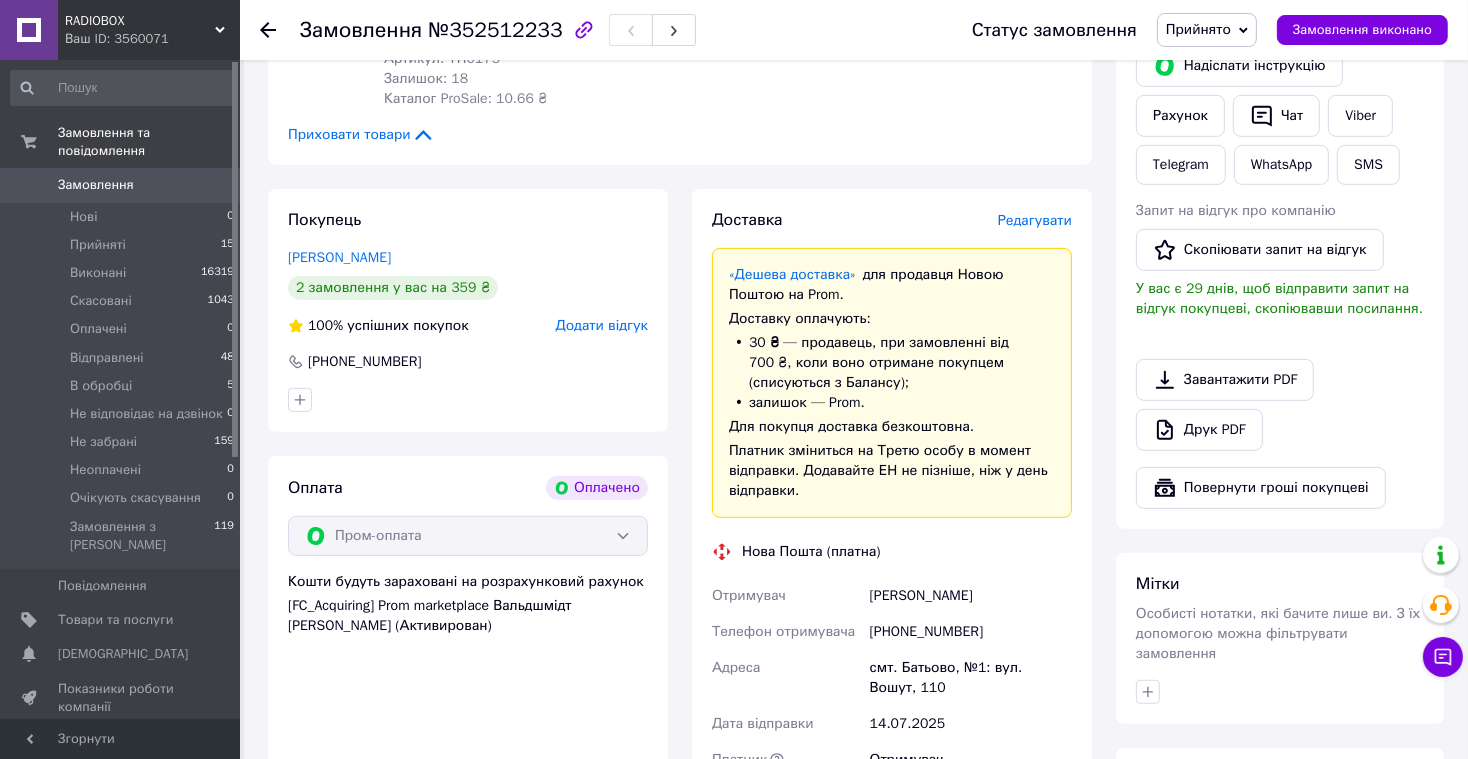 click on "Редагувати" at bounding box center [1035, 220] 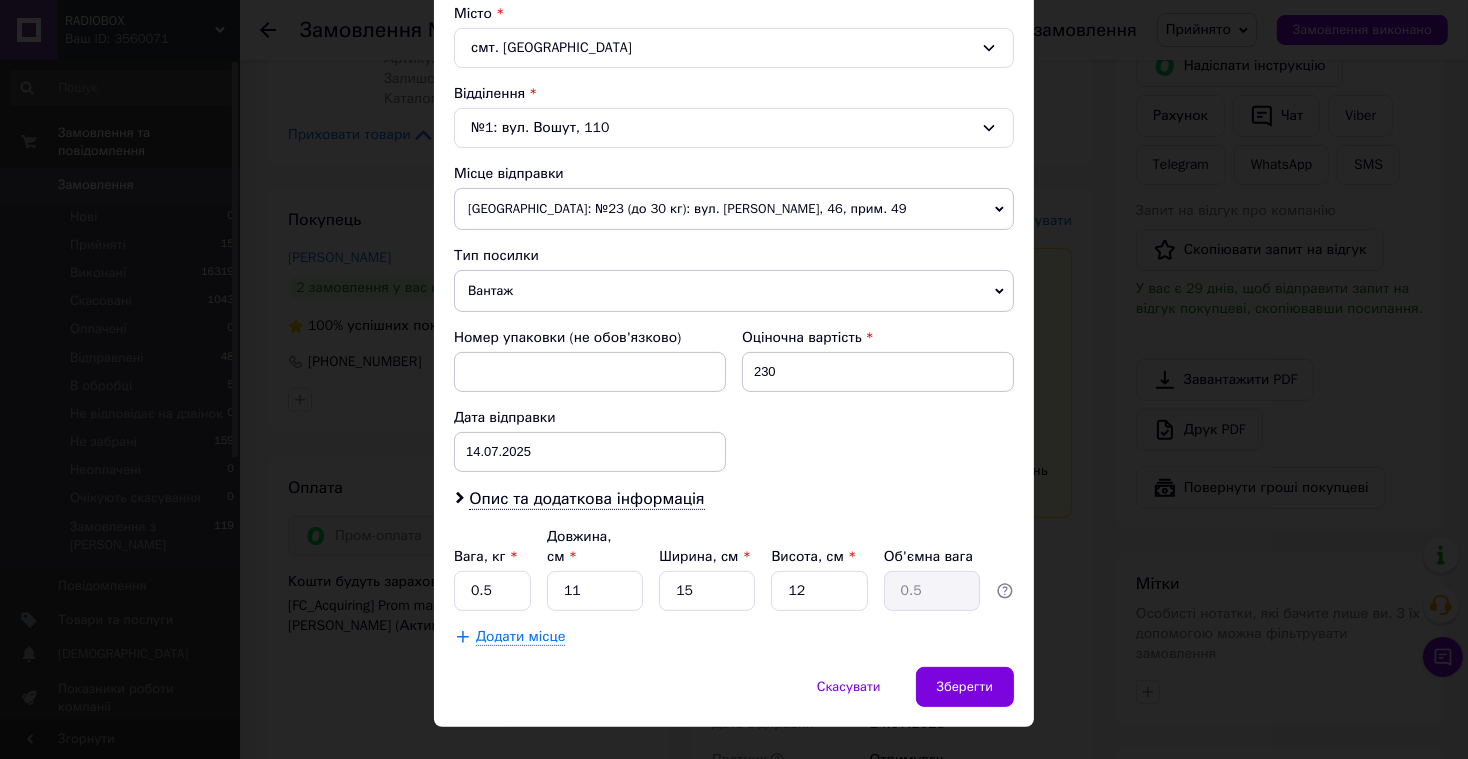scroll, scrollTop: 586, scrollLeft: 0, axis: vertical 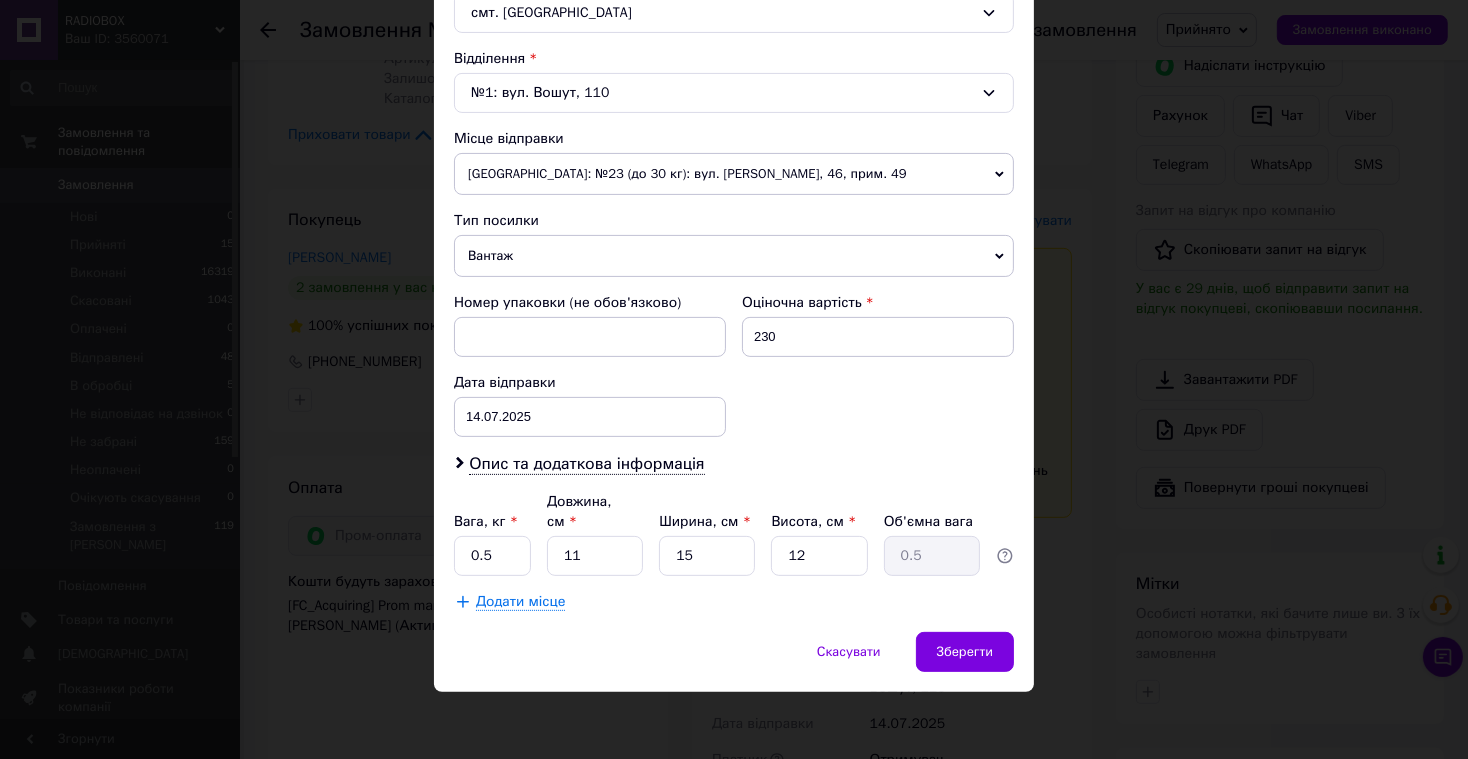 click on "Вантаж" at bounding box center [734, 256] 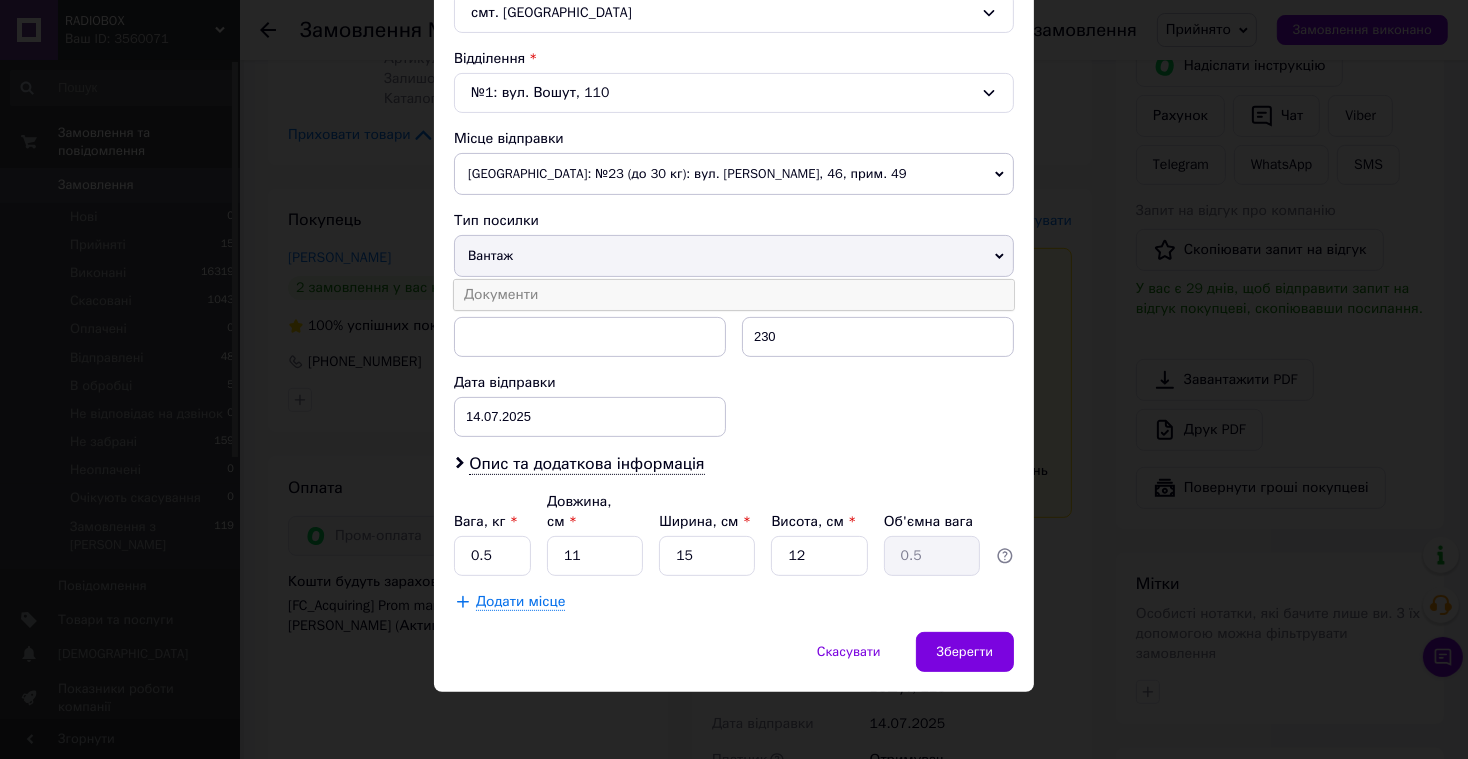 click on "Документи" at bounding box center (734, 295) 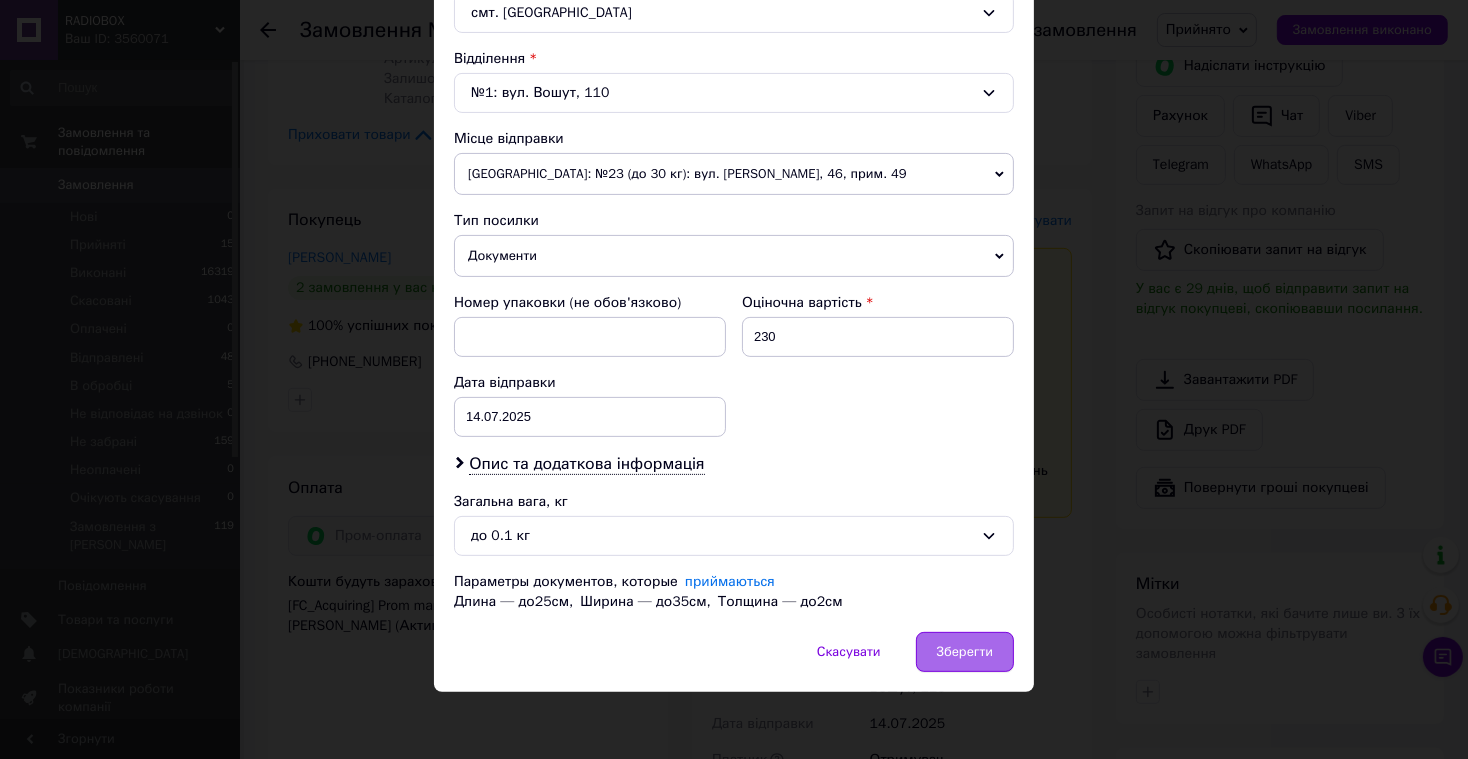 click on "Зберегти" at bounding box center (965, 652) 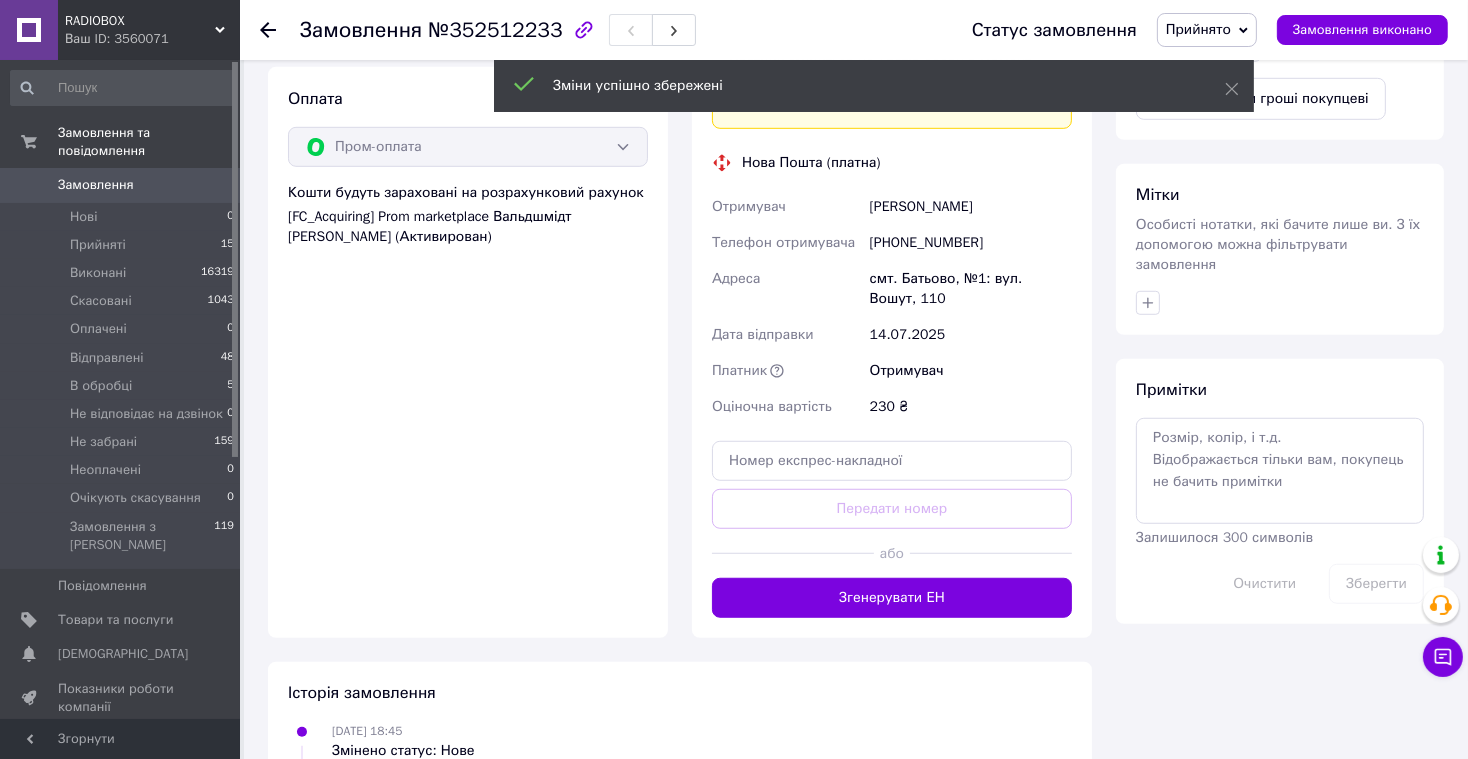scroll, scrollTop: 1380, scrollLeft: 0, axis: vertical 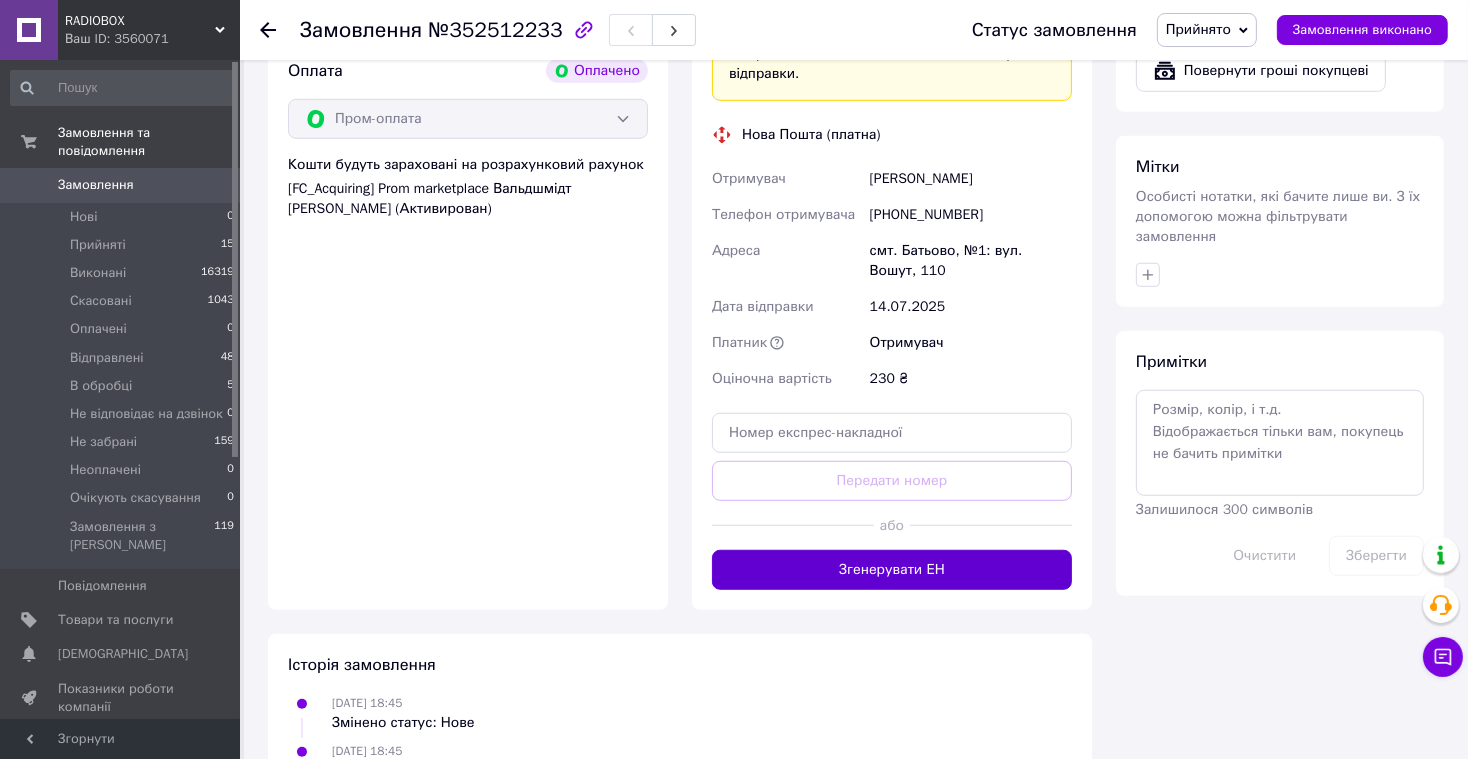 click on "Згенерувати ЕН" at bounding box center (892, 570) 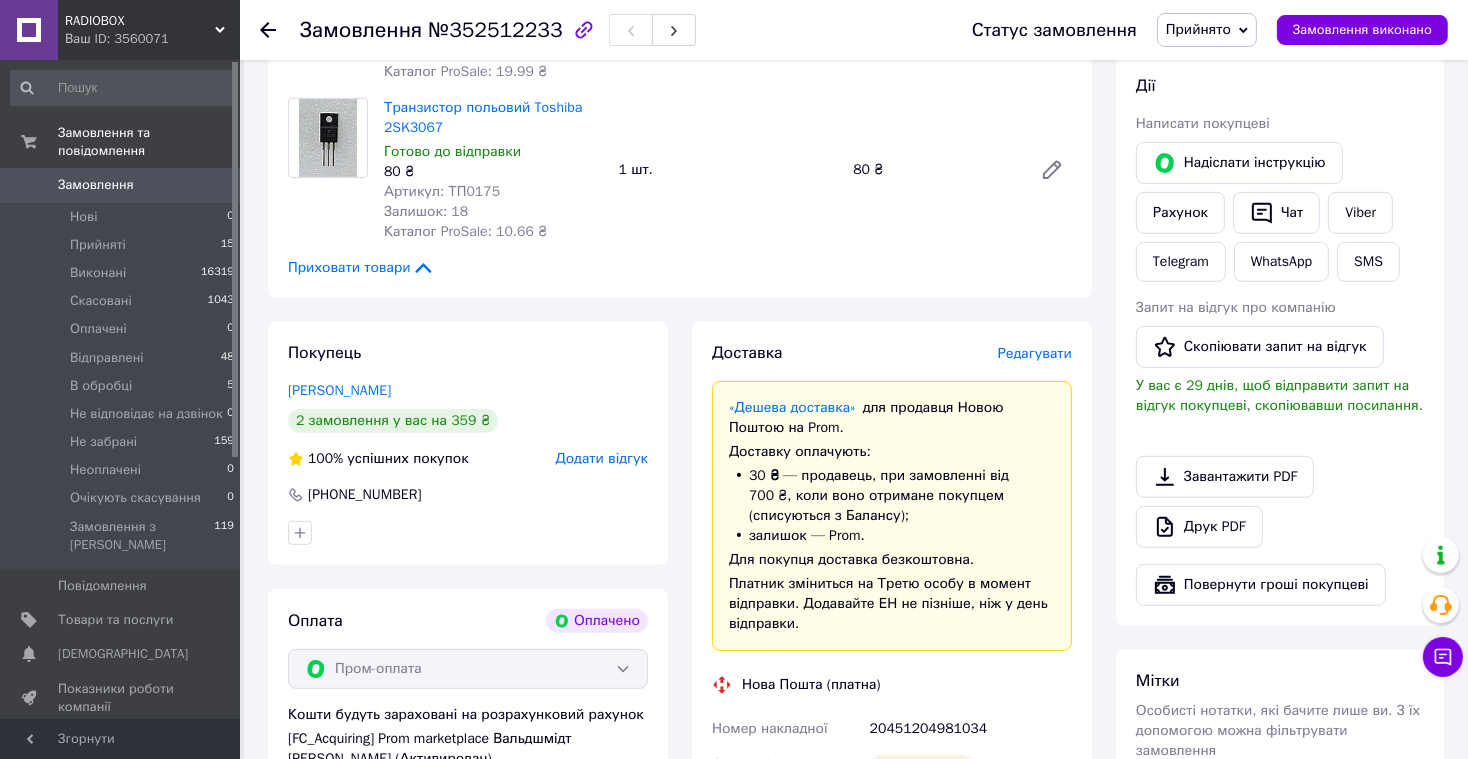 scroll, scrollTop: 817, scrollLeft: 0, axis: vertical 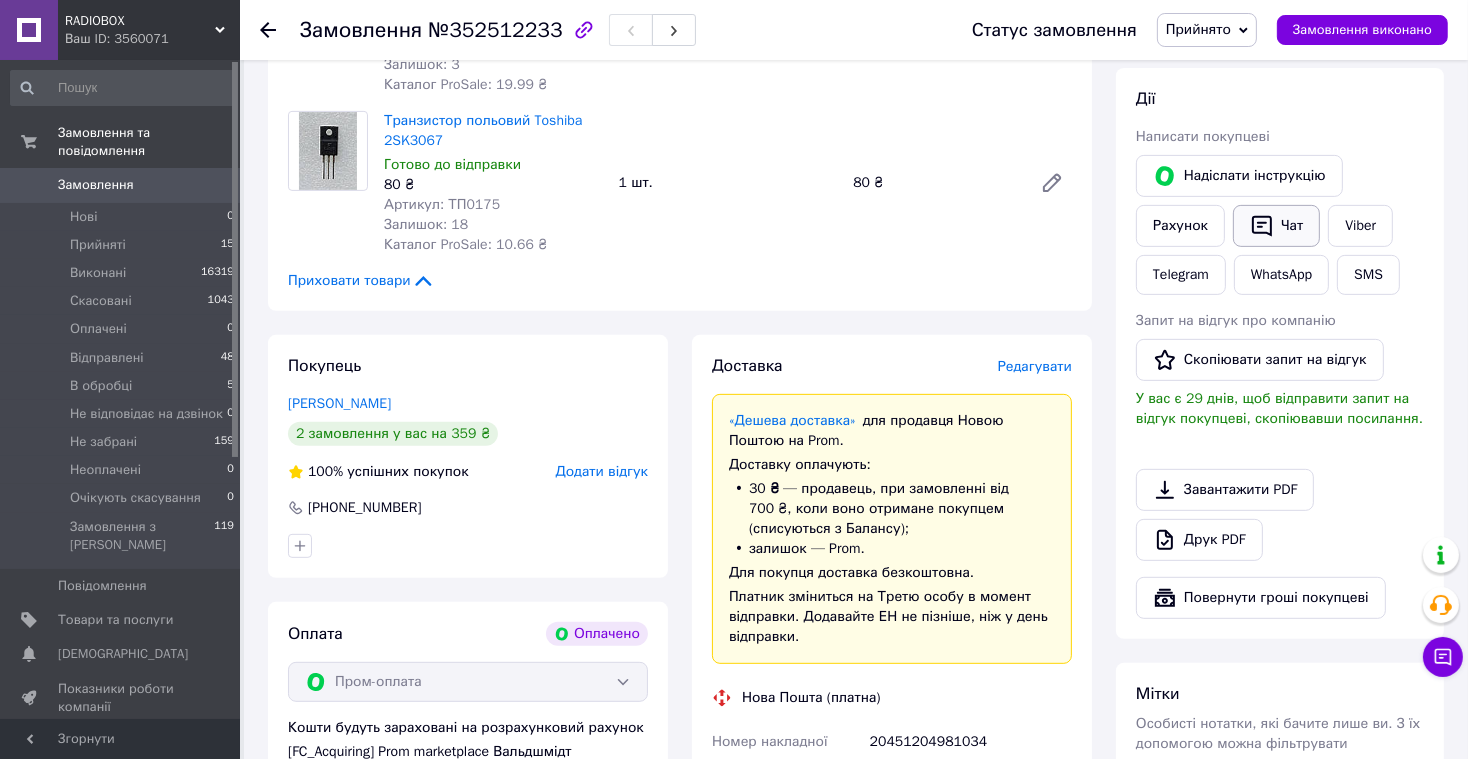 click on "Чат" at bounding box center (1276, 226) 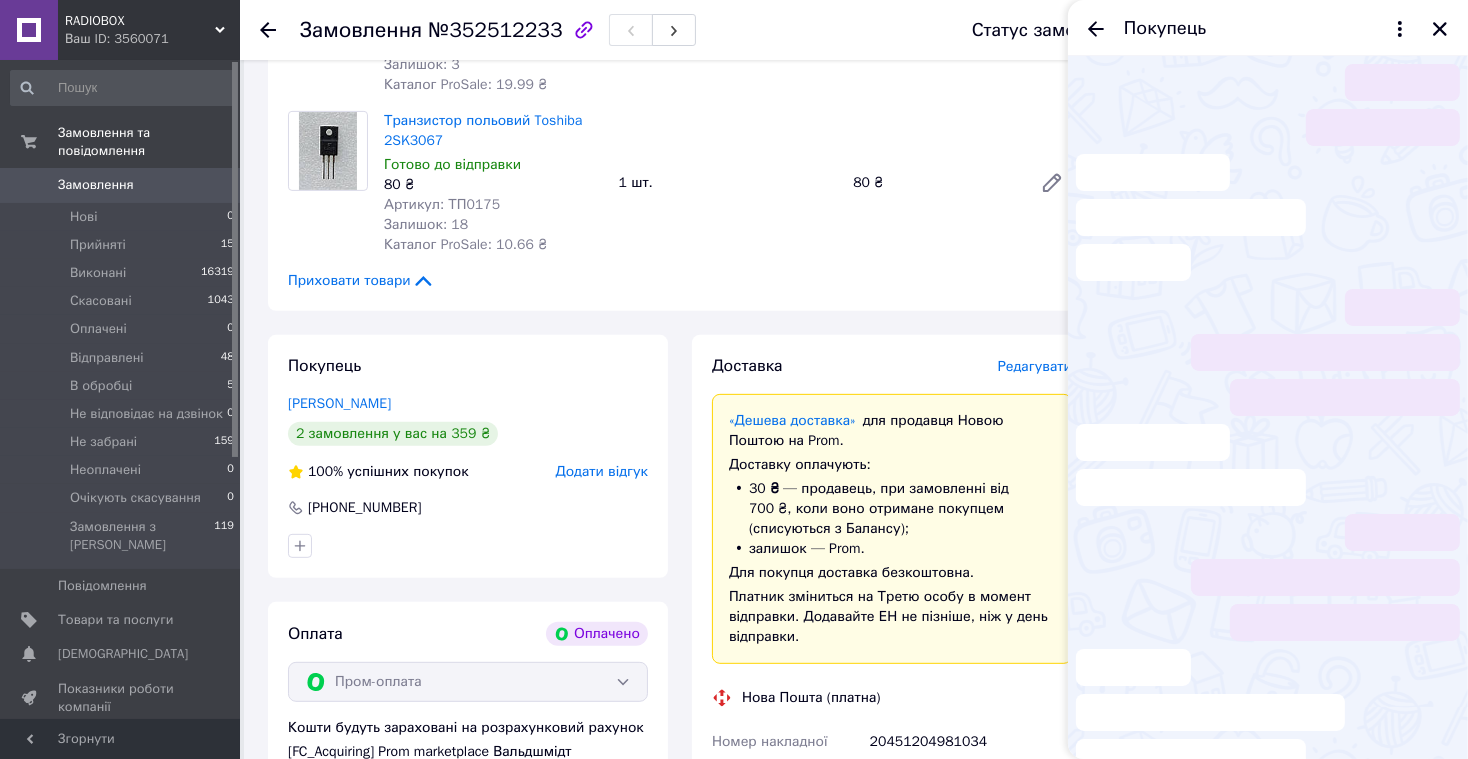 scroll, scrollTop: 279, scrollLeft: 0, axis: vertical 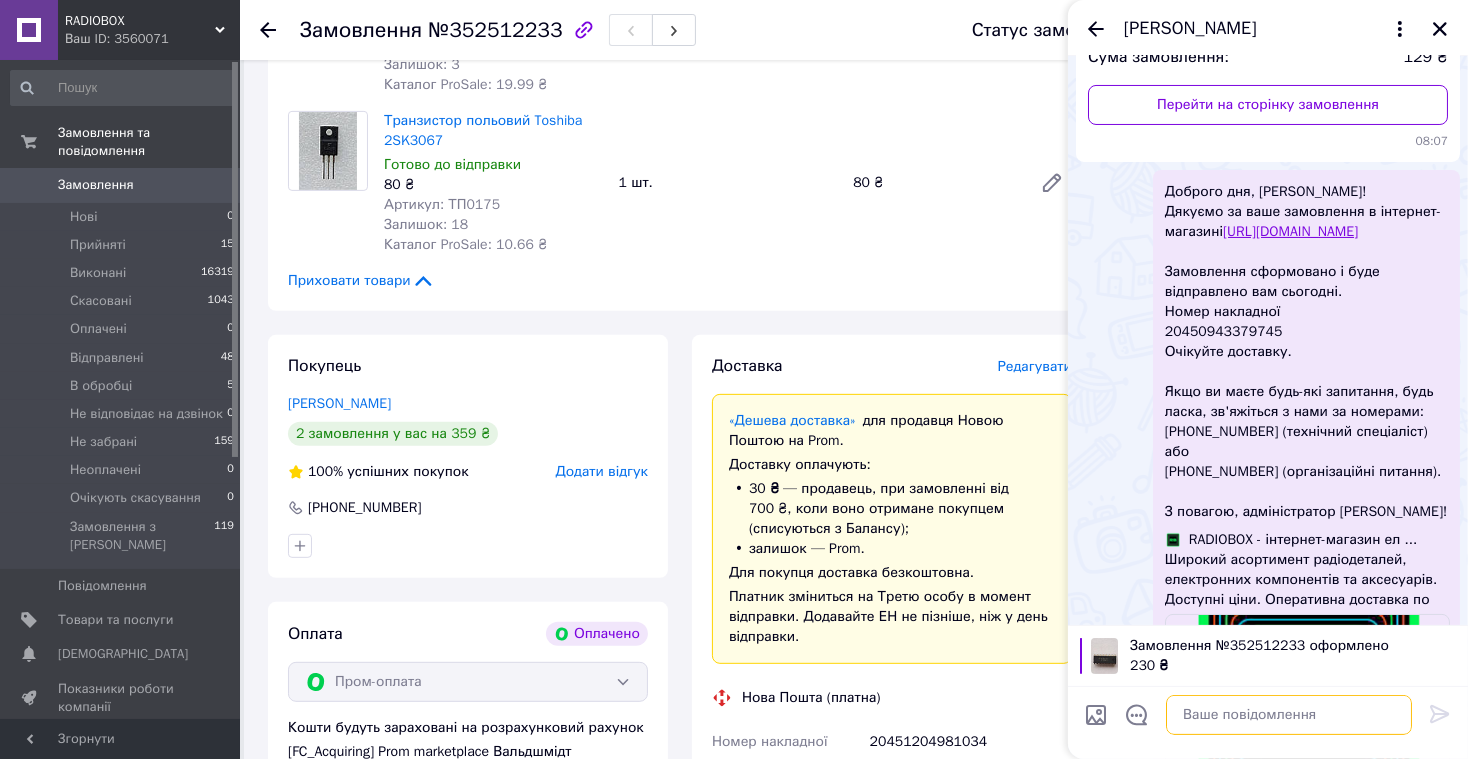 click at bounding box center (1289, 715) 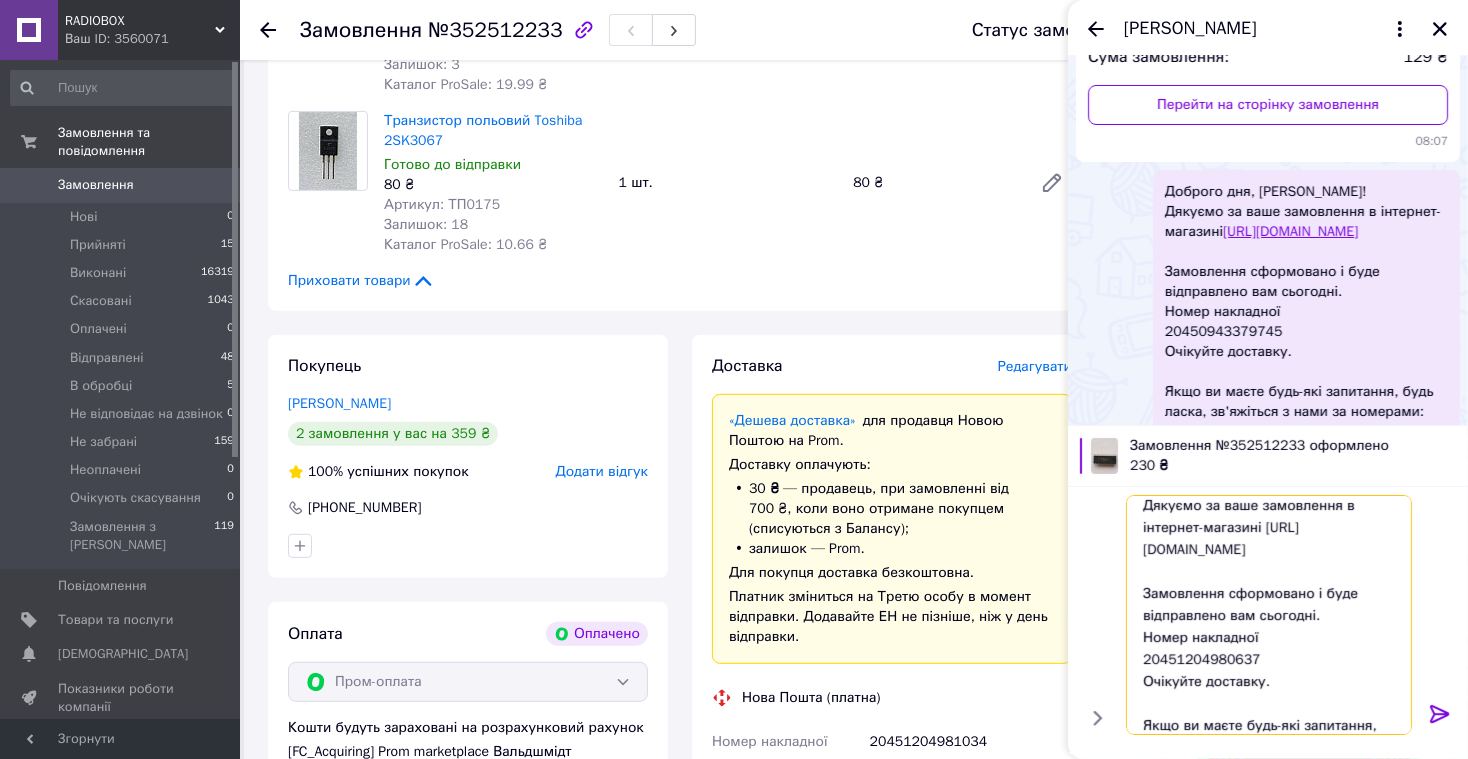 scroll, scrollTop: 0, scrollLeft: 0, axis: both 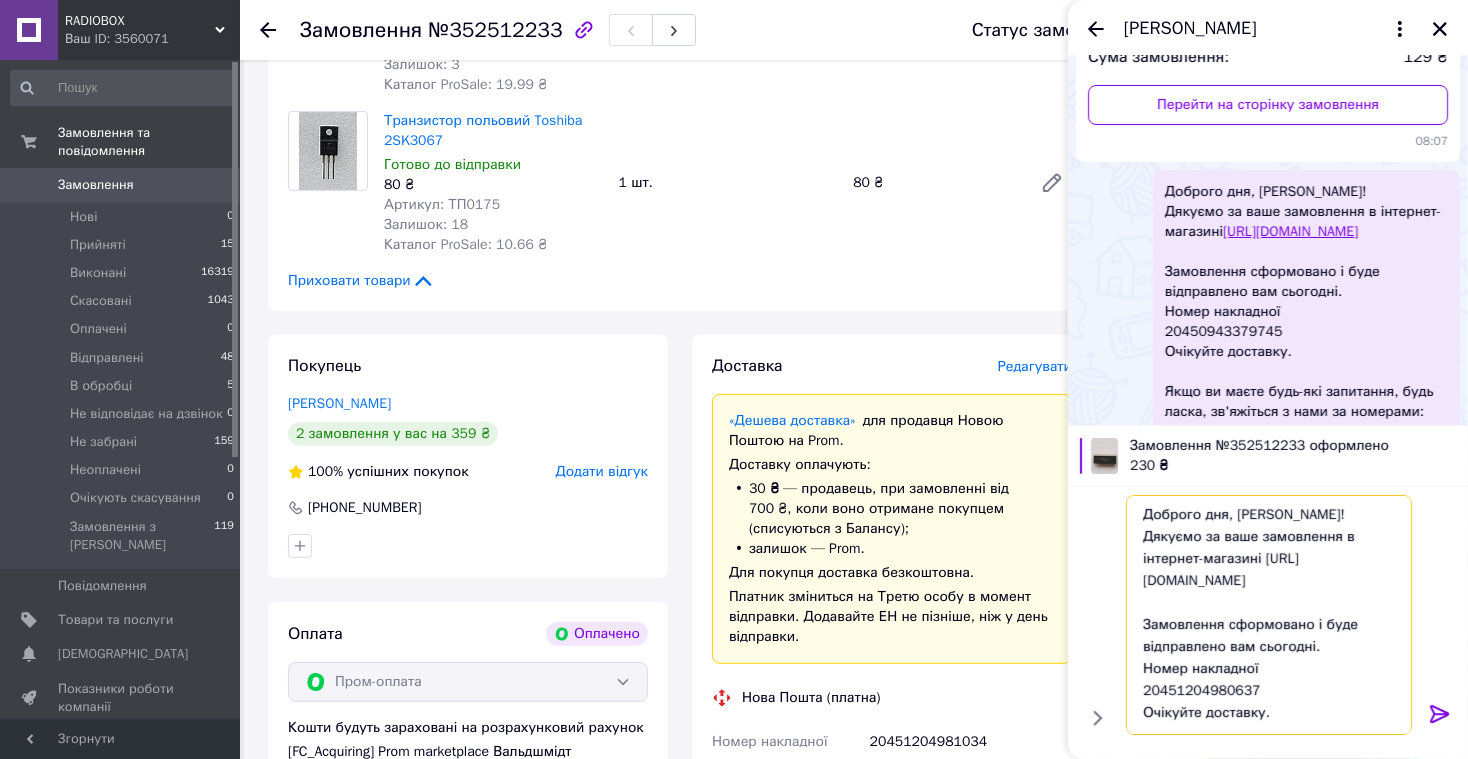 click on "Доброго дня, [PERSON_NAME]!
Дякуємо за ваше замовлення в інтернет-магазині [URL][DOMAIN_NAME]
Замовлення сформовано і буде відправлено вам сьогодні.
Номер накладної
20451204980637
Очікуйте доставку.
Якщо ви маєте будь-які запитання, будь ласка, зв'яжіться з нами за номерами:
[PHONE_NUMBER] (технічний спеціаліст)
або
[PHONE_NUMBER] (організаційні питання).
З повагою, адміністратор [PERSON_NAME]!" at bounding box center [1269, 615] 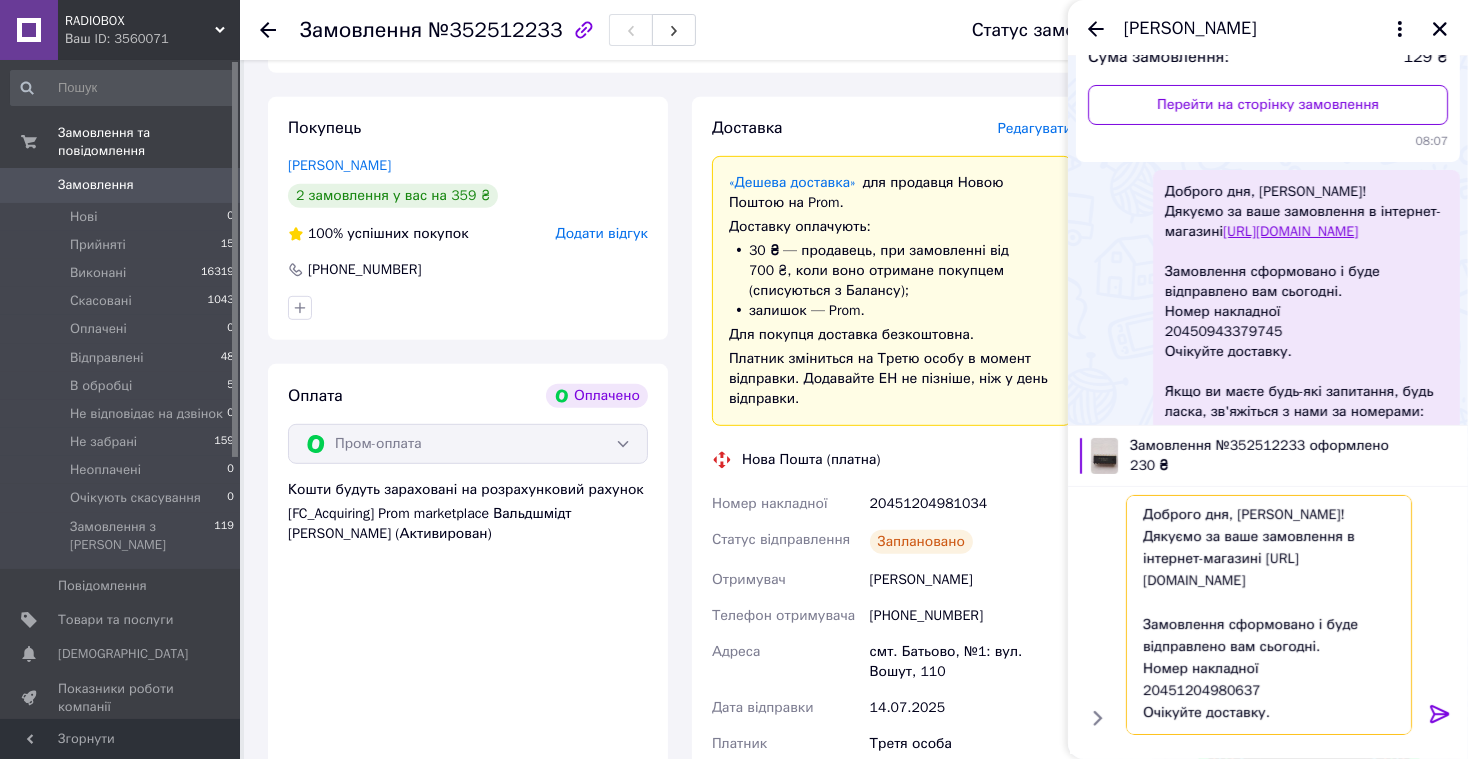scroll, scrollTop: 1058, scrollLeft: 0, axis: vertical 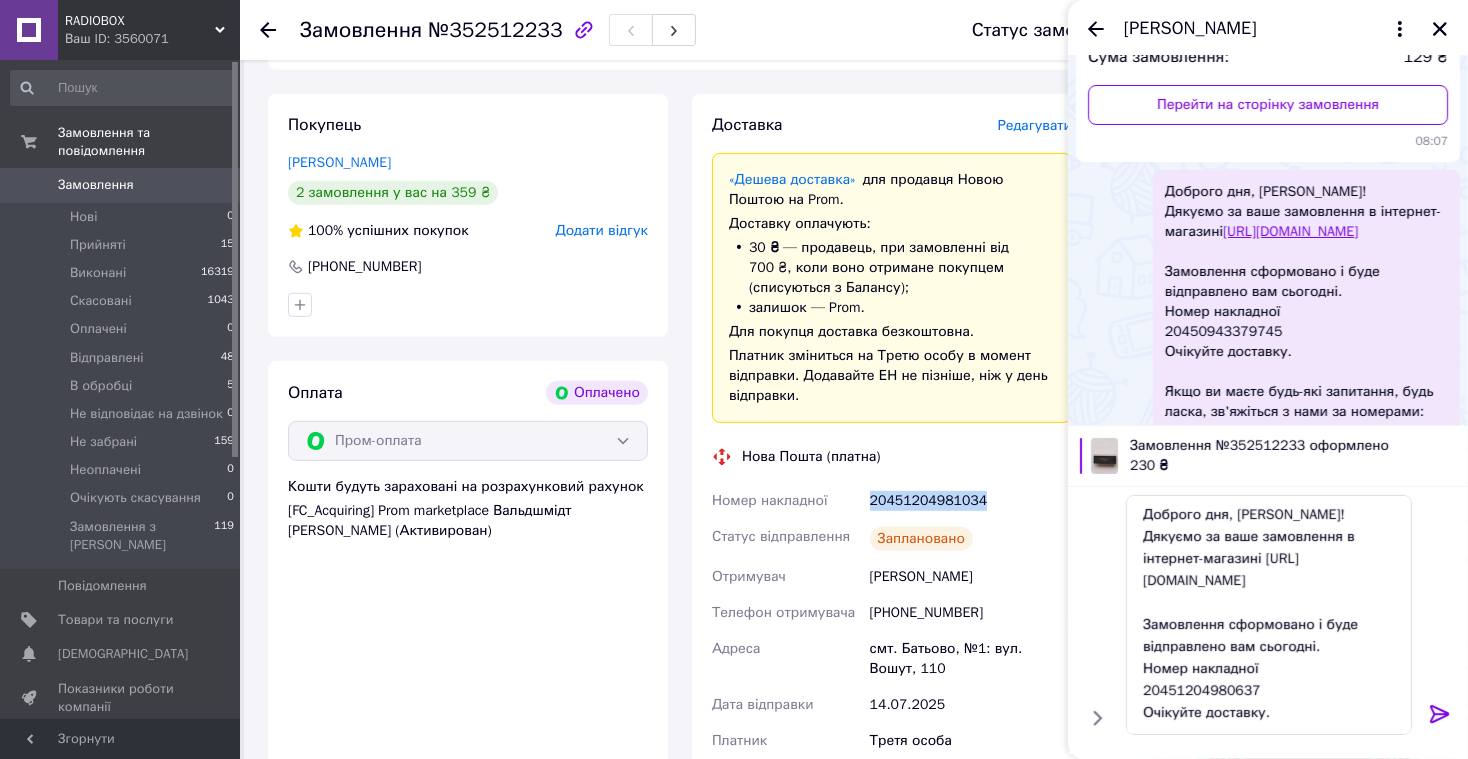 drag, startPoint x: 870, startPoint y: 502, endPoint x: 984, endPoint y: 504, distance: 114.01754 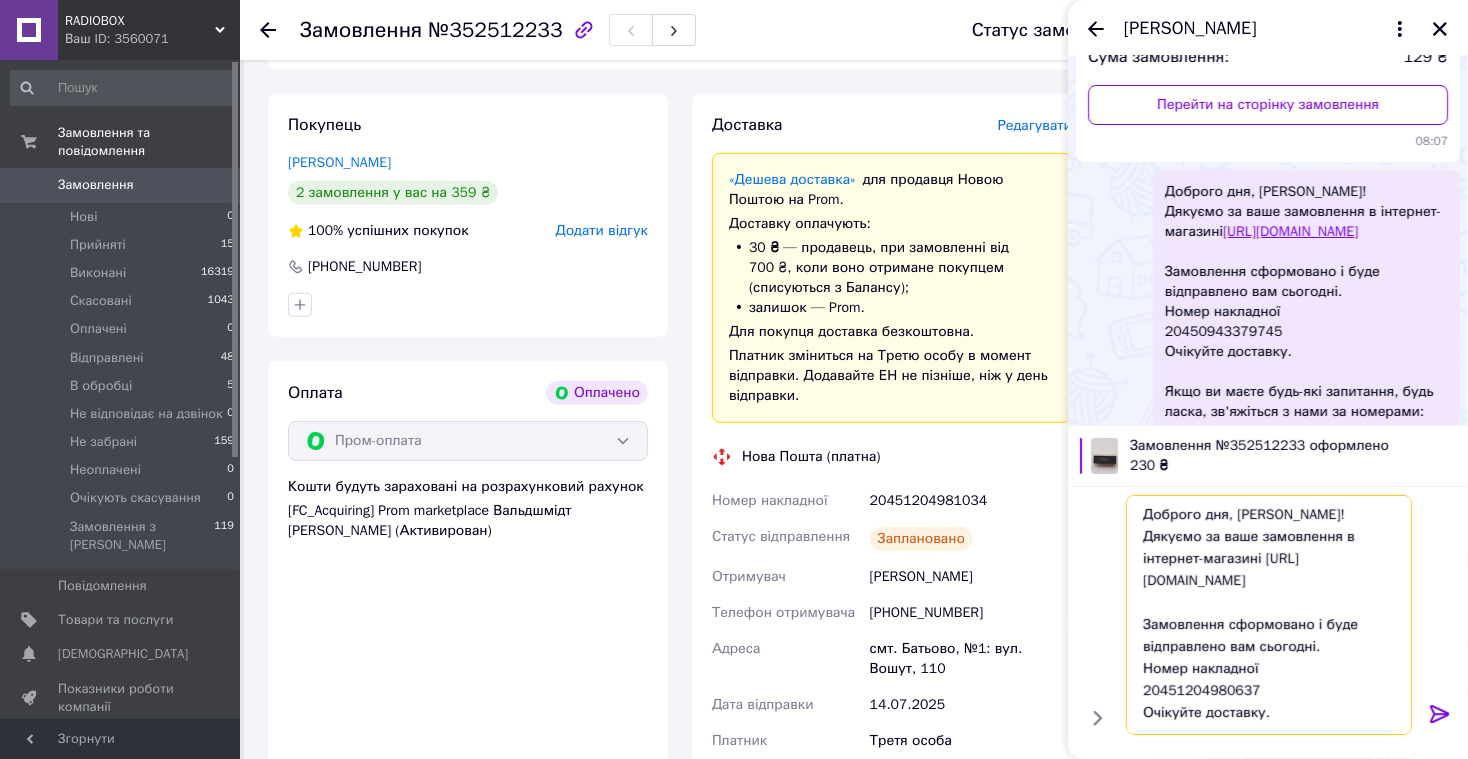 drag, startPoint x: 1140, startPoint y: 691, endPoint x: 1280, endPoint y: 694, distance: 140.03214 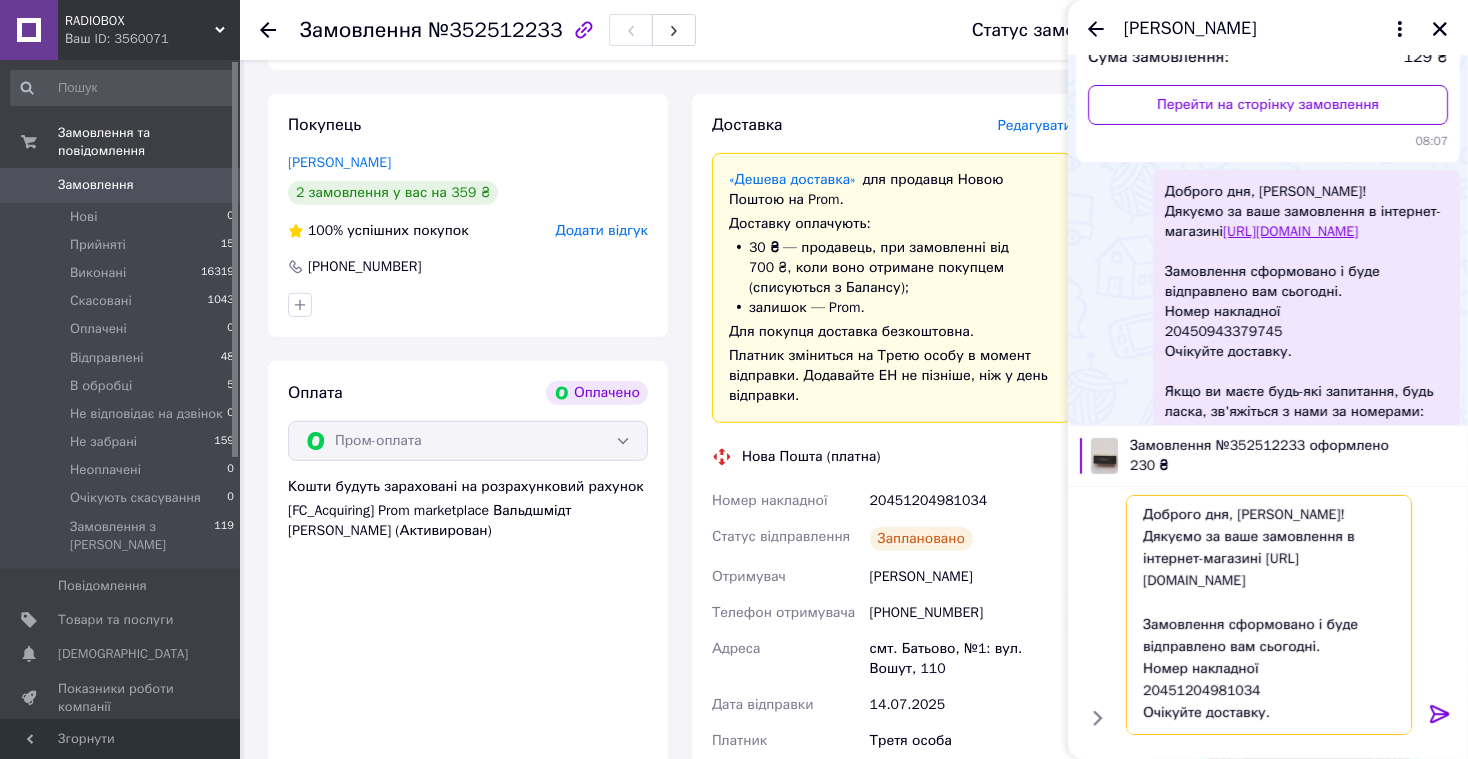 type on "Доброго дня, [PERSON_NAME]!
Дякуємо за ваше замовлення в інтернет-магазині [URL][DOMAIN_NAME]
Замовлення сформовано і буде відправлено вам сьогодні.
Номер накладної
20451204981034
Очікуйте доставку.
Якщо ви маєте будь-які запитання, будь ласка, зв'яжіться з нами за номерами:
[PHONE_NUMBER] (технічний спеціаліст)
або
[PHONE_NUMBER] (організаційні питання).
З повагою, адміністратор [PERSON_NAME]!" 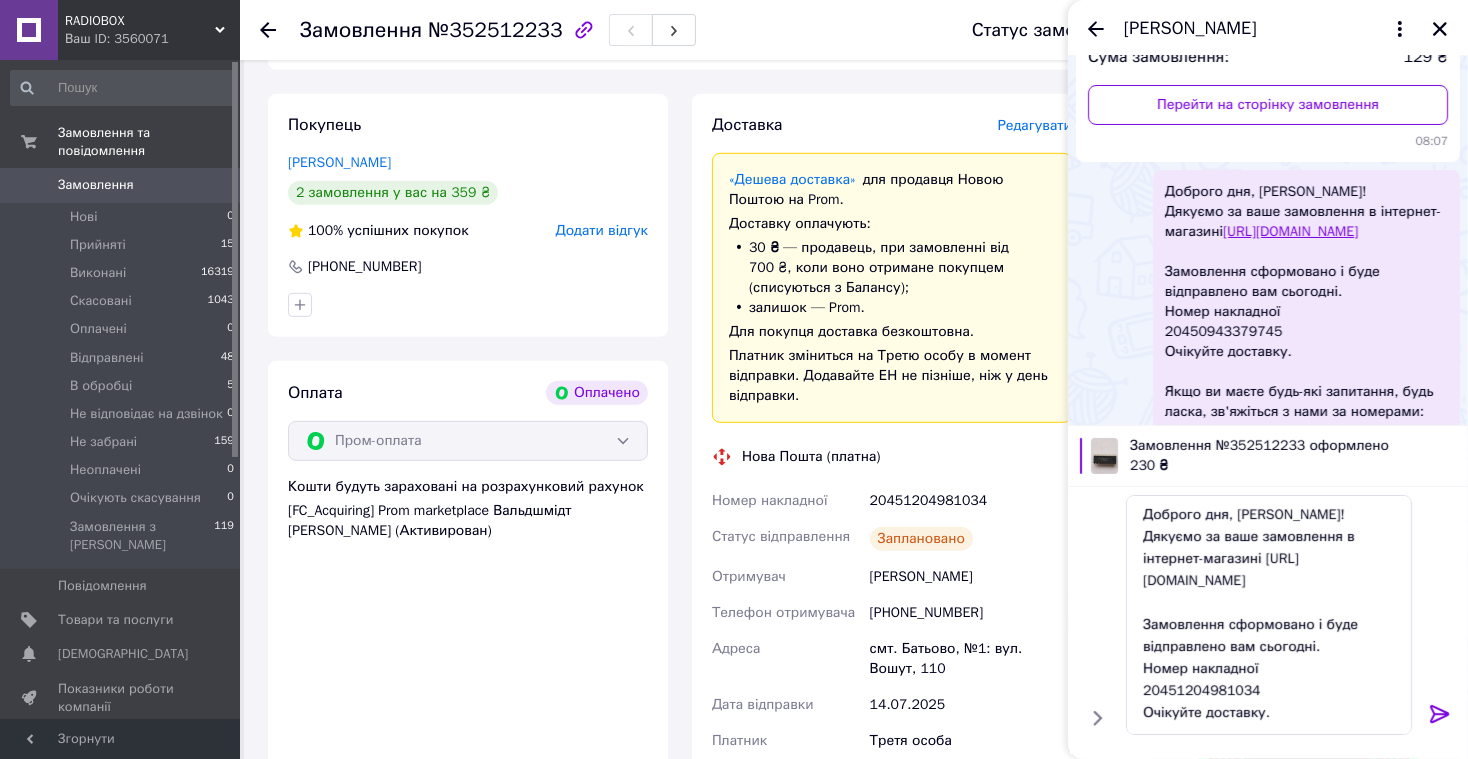 click 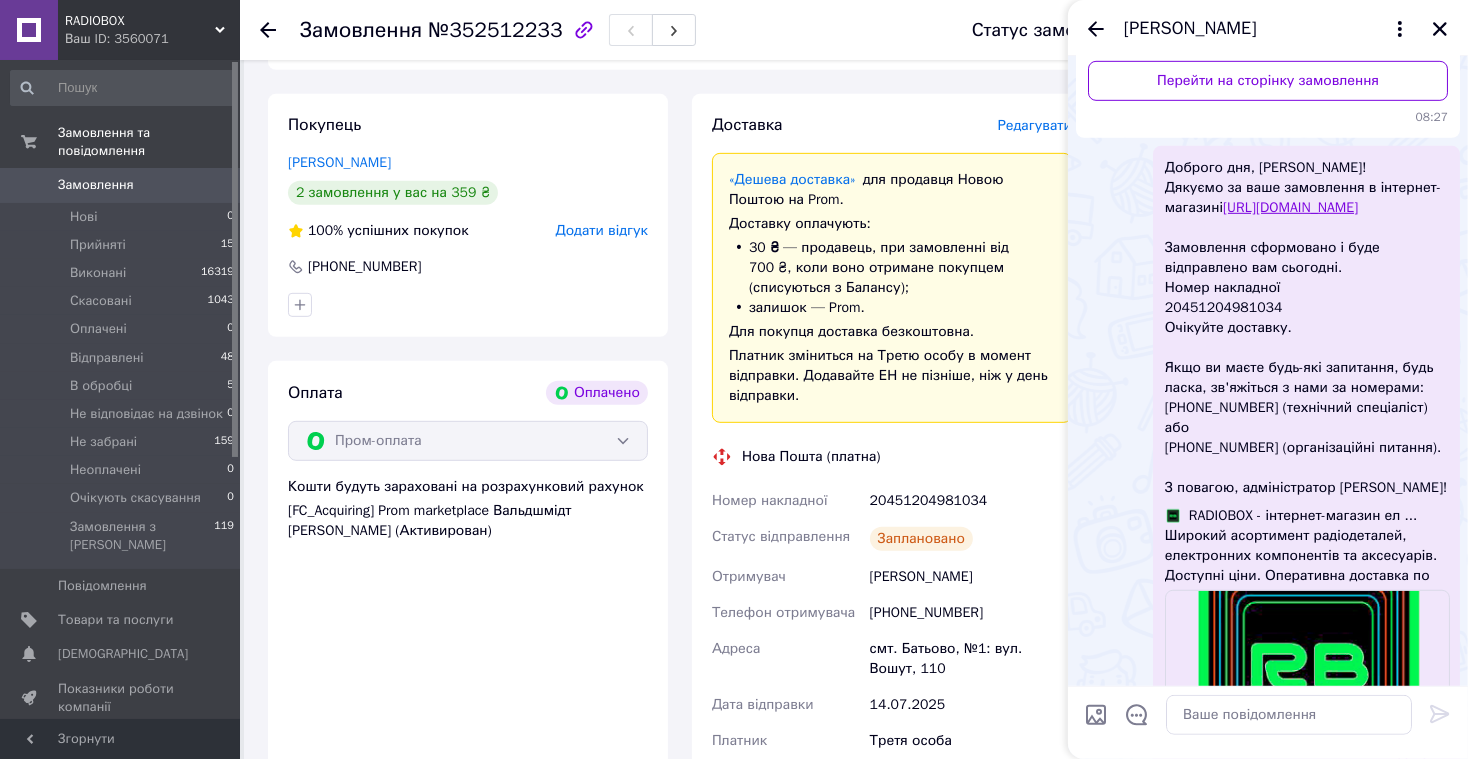 scroll, scrollTop: 1336, scrollLeft: 0, axis: vertical 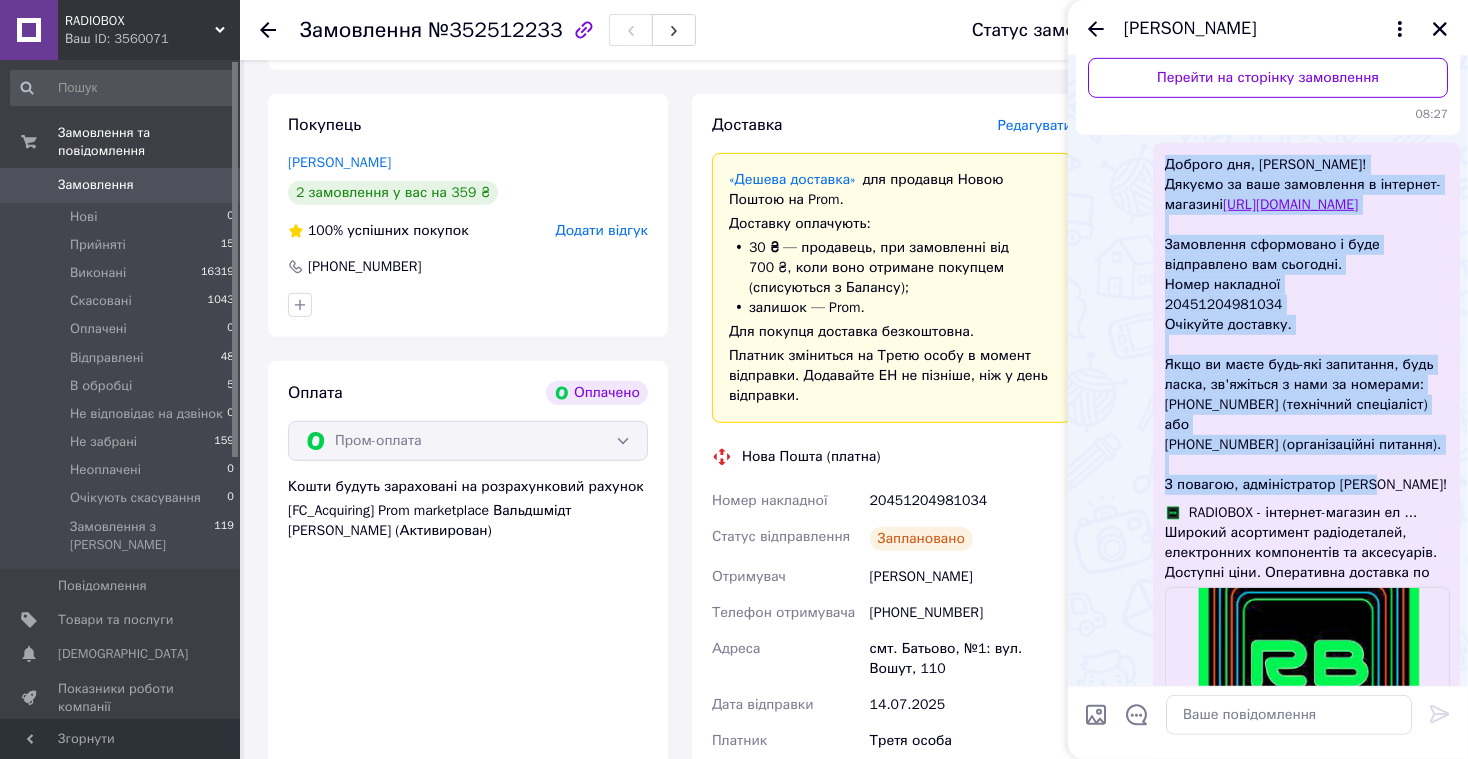 drag, startPoint x: 1165, startPoint y: 183, endPoint x: 1389, endPoint y: 519, distance: 403.82175 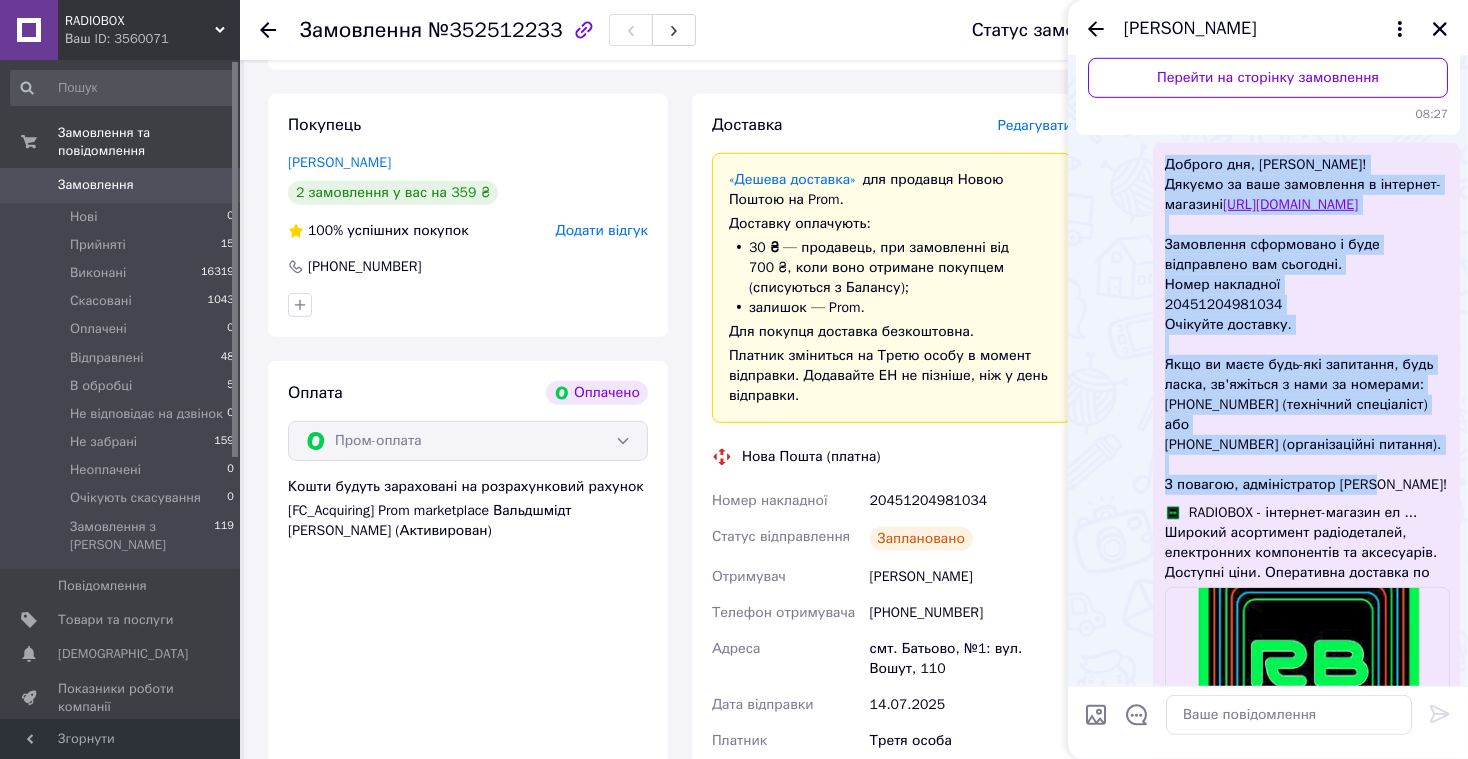 copy on "Доброго дня, [PERSON_NAME]! Дякуємо за ваше замовлення в інтернет-магазині  [URL][DOMAIN_NAME] Замовлення сформовано і буде відправлено вам сьогодні. Номер накладної 20451204981034 Очікуйте доставку. Якщо ви маєте будь-які запитання, будь ласка, зв'яжіться з нами за номерами: [PHONE_NUMBER] (технічний спеціаліст) або [PHONE_NUMBER] (організаційні питання). З повагою, адміністратор [PERSON_NAME]!" 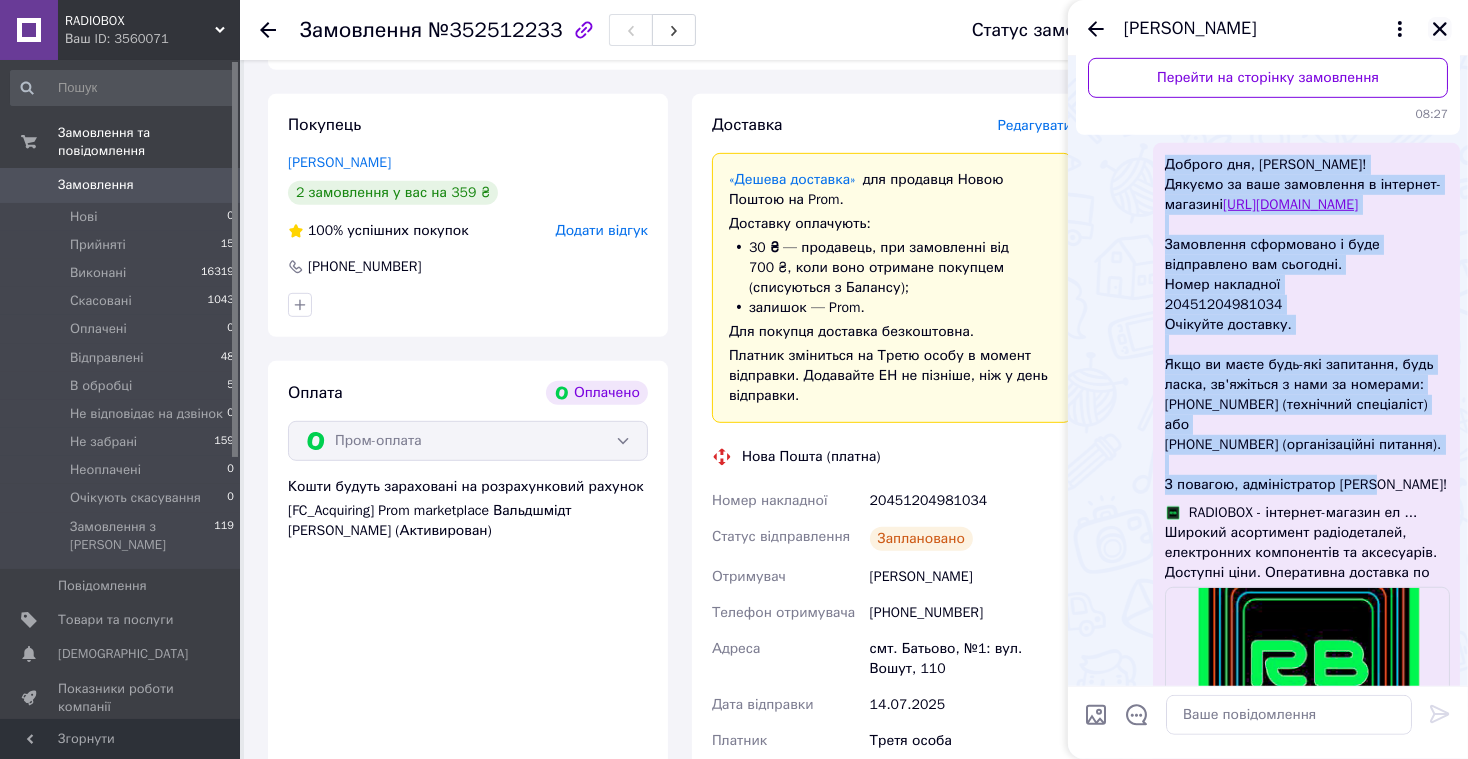 click 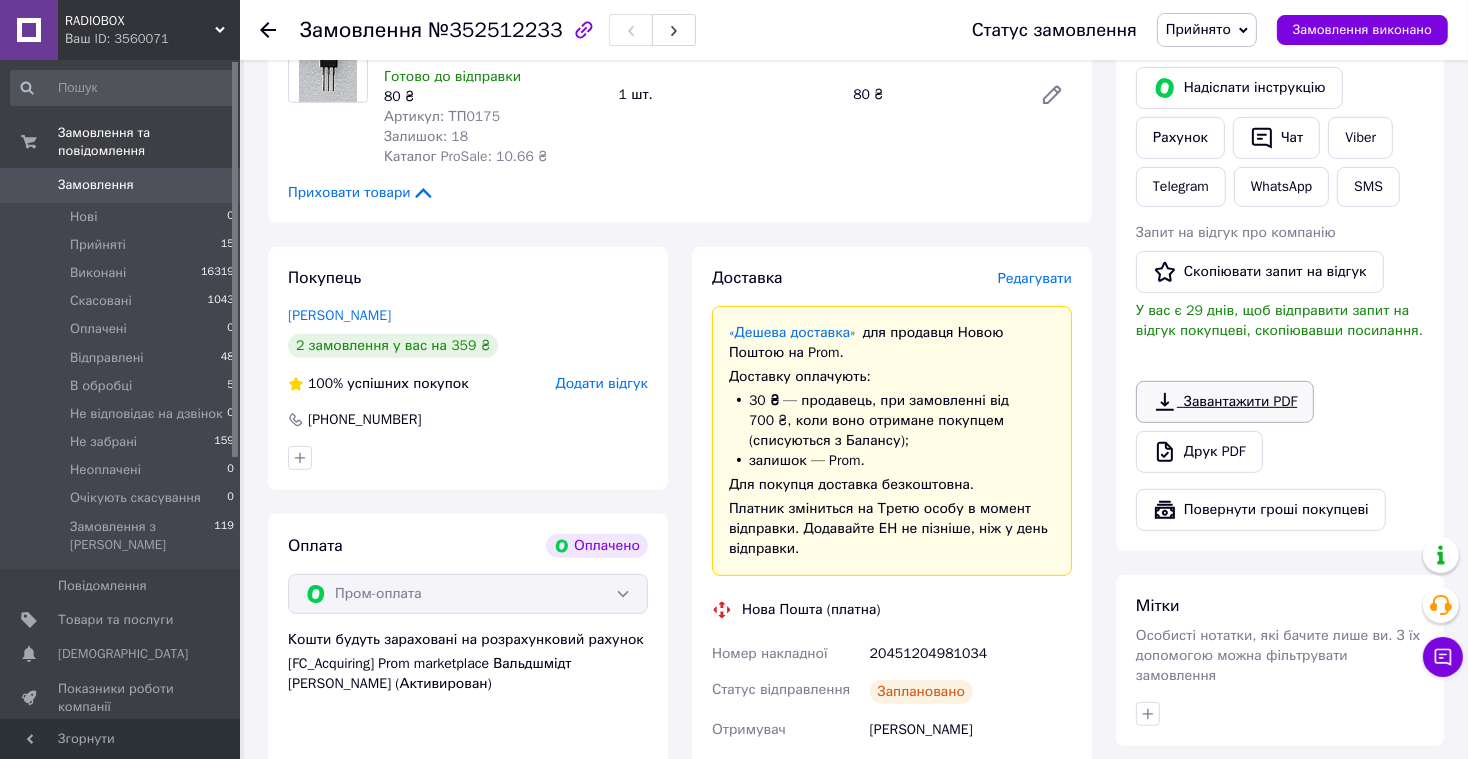 scroll, scrollTop: 642, scrollLeft: 0, axis: vertical 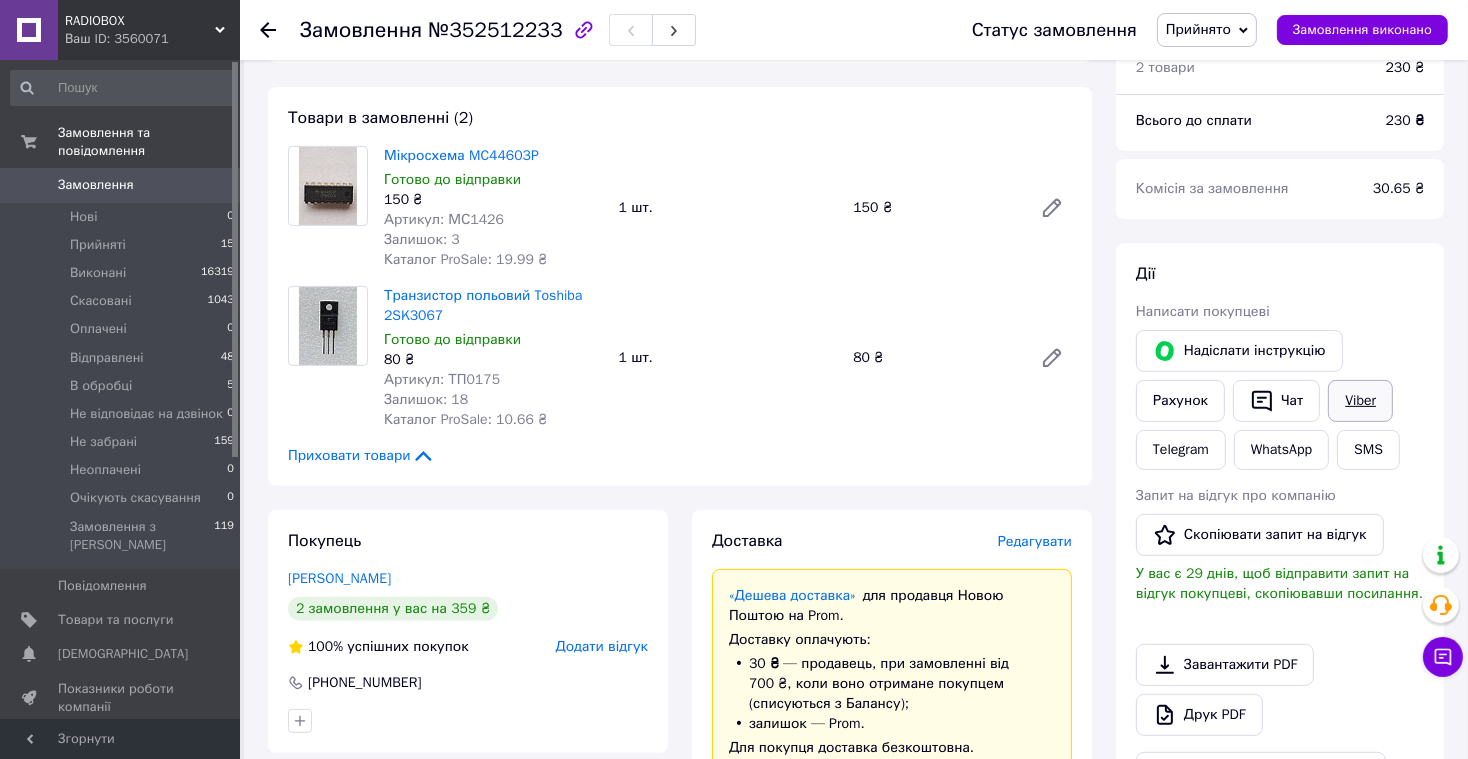 click on "Viber" at bounding box center [1360, 401] 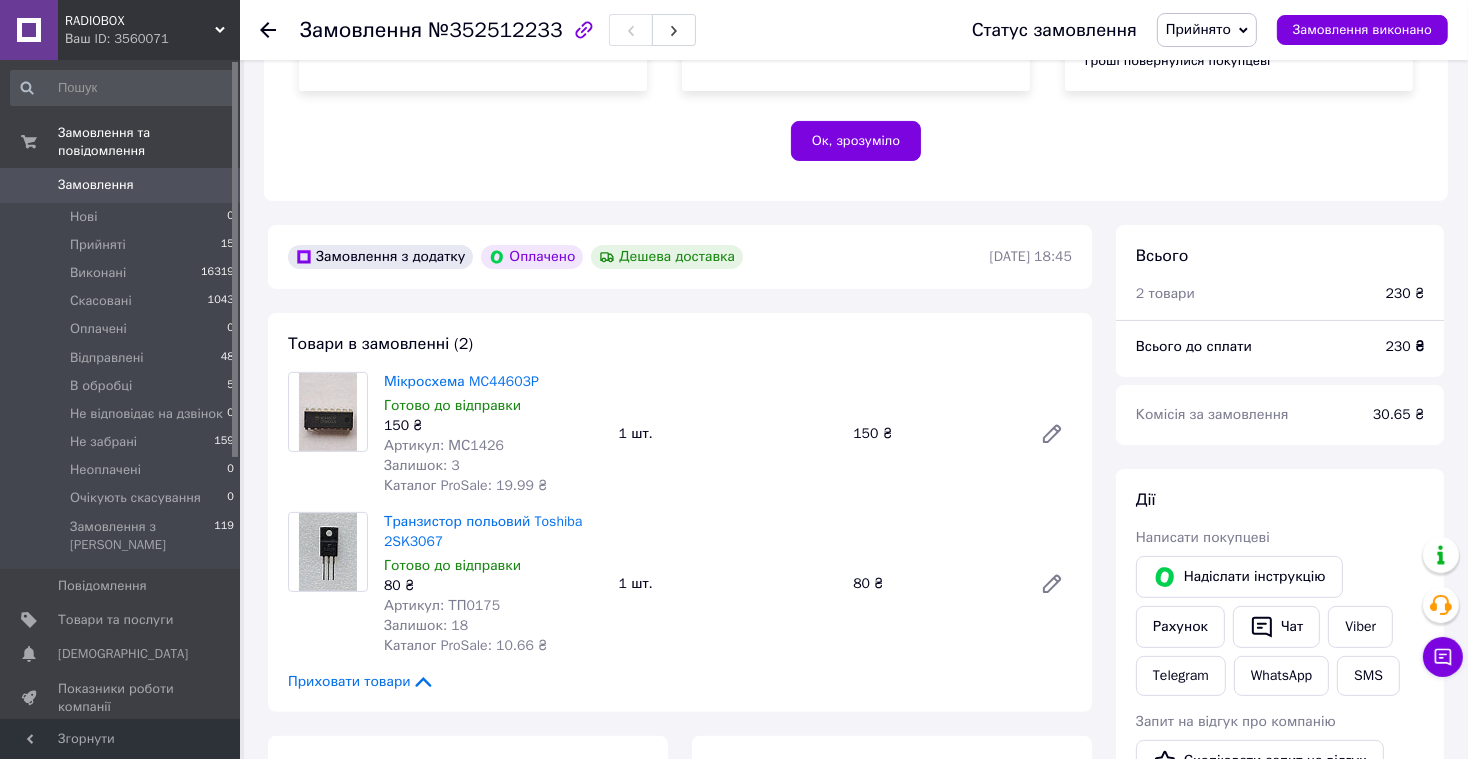 scroll, scrollTop: 0, scrollLeft: 0, axis: both 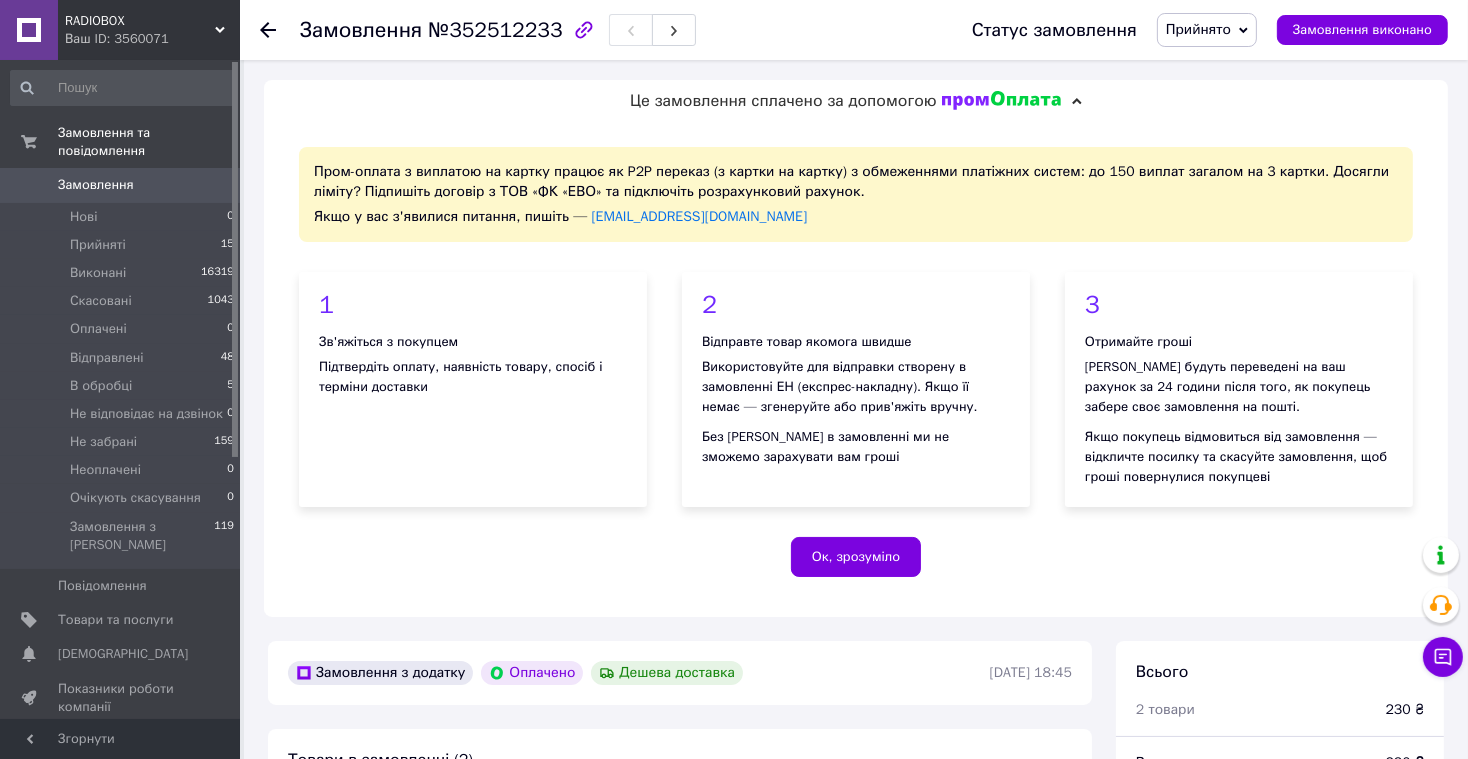 click on "Замовлення" at bounding box center (96, 185) 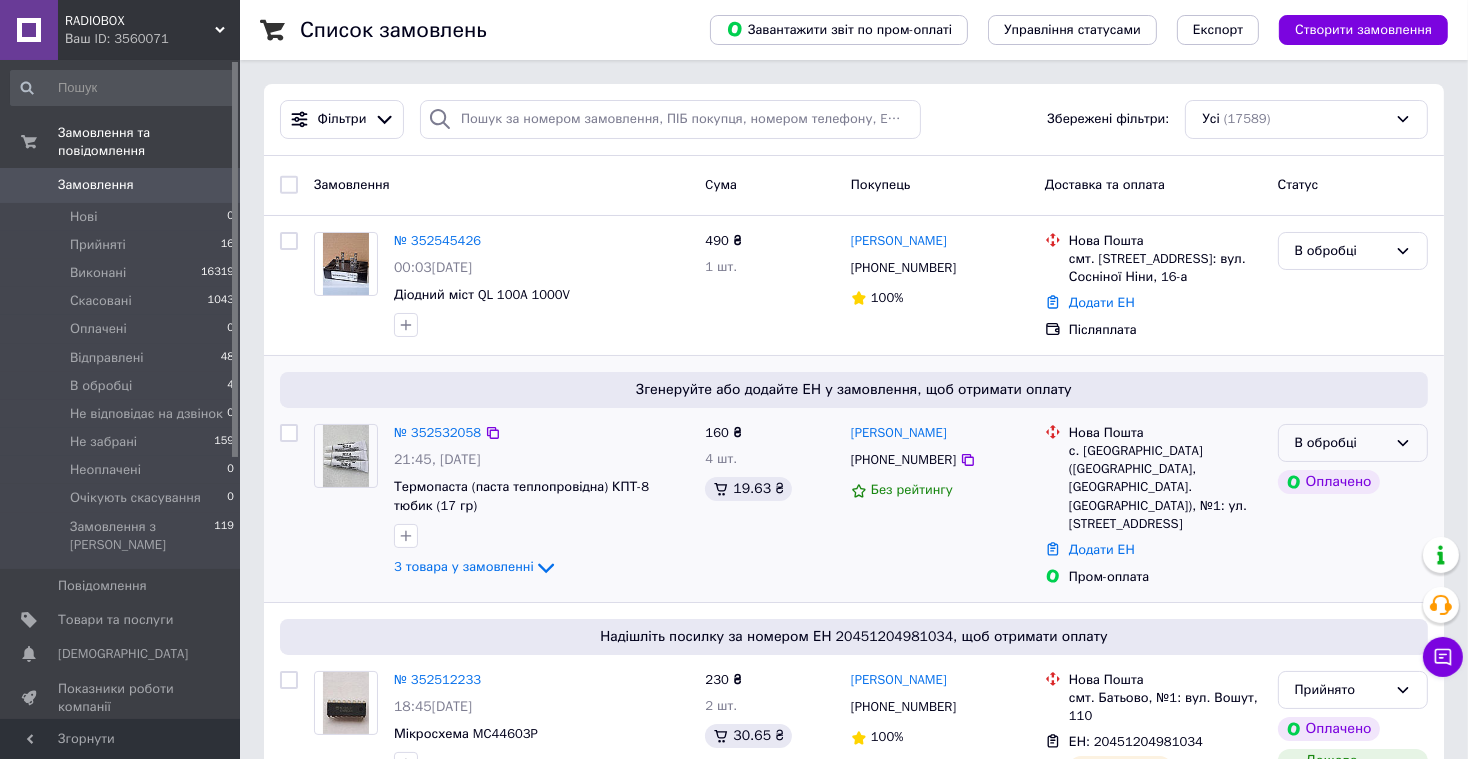 click on "В обробці" at bounding box center [1353, 443] 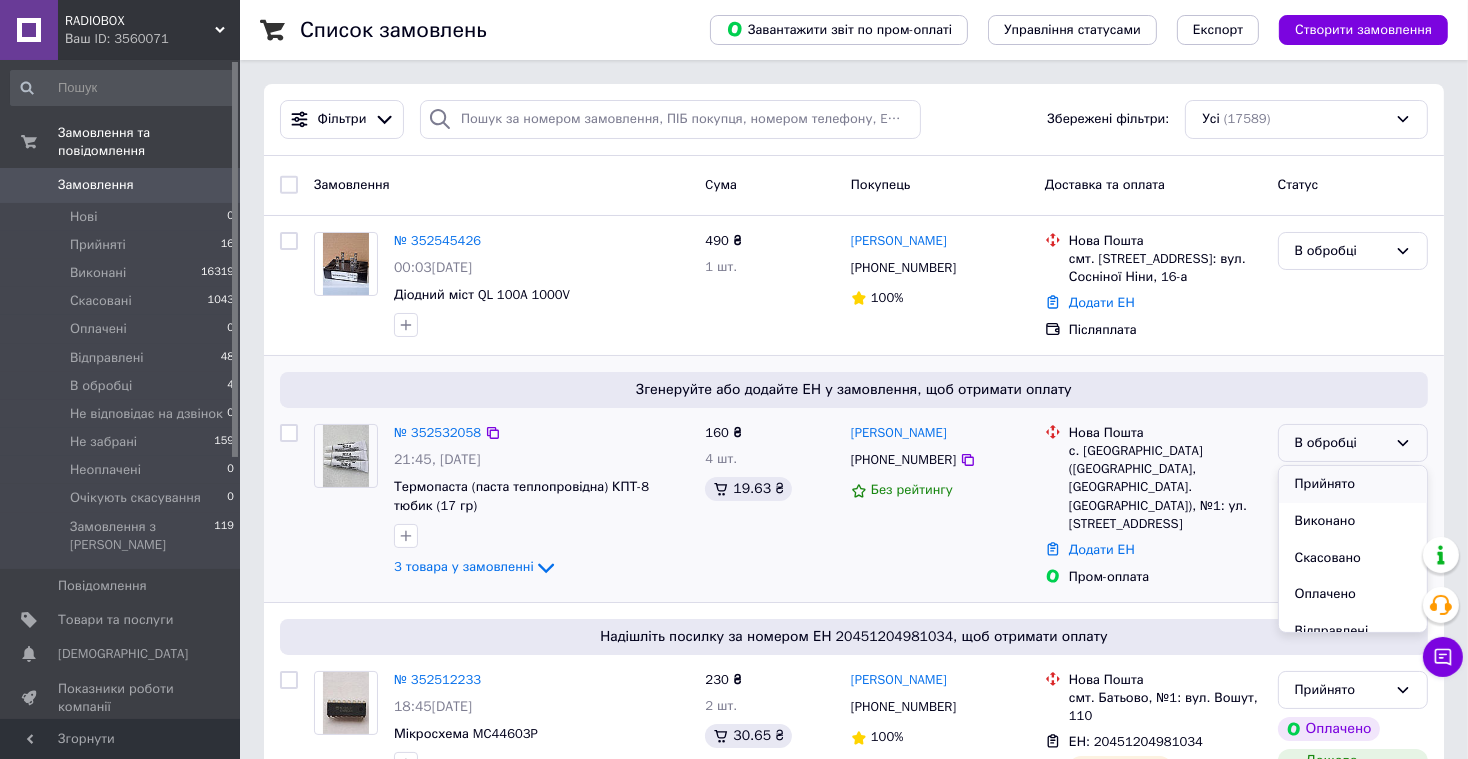 click on "Прийнято" at bounding box center [1353, 484] 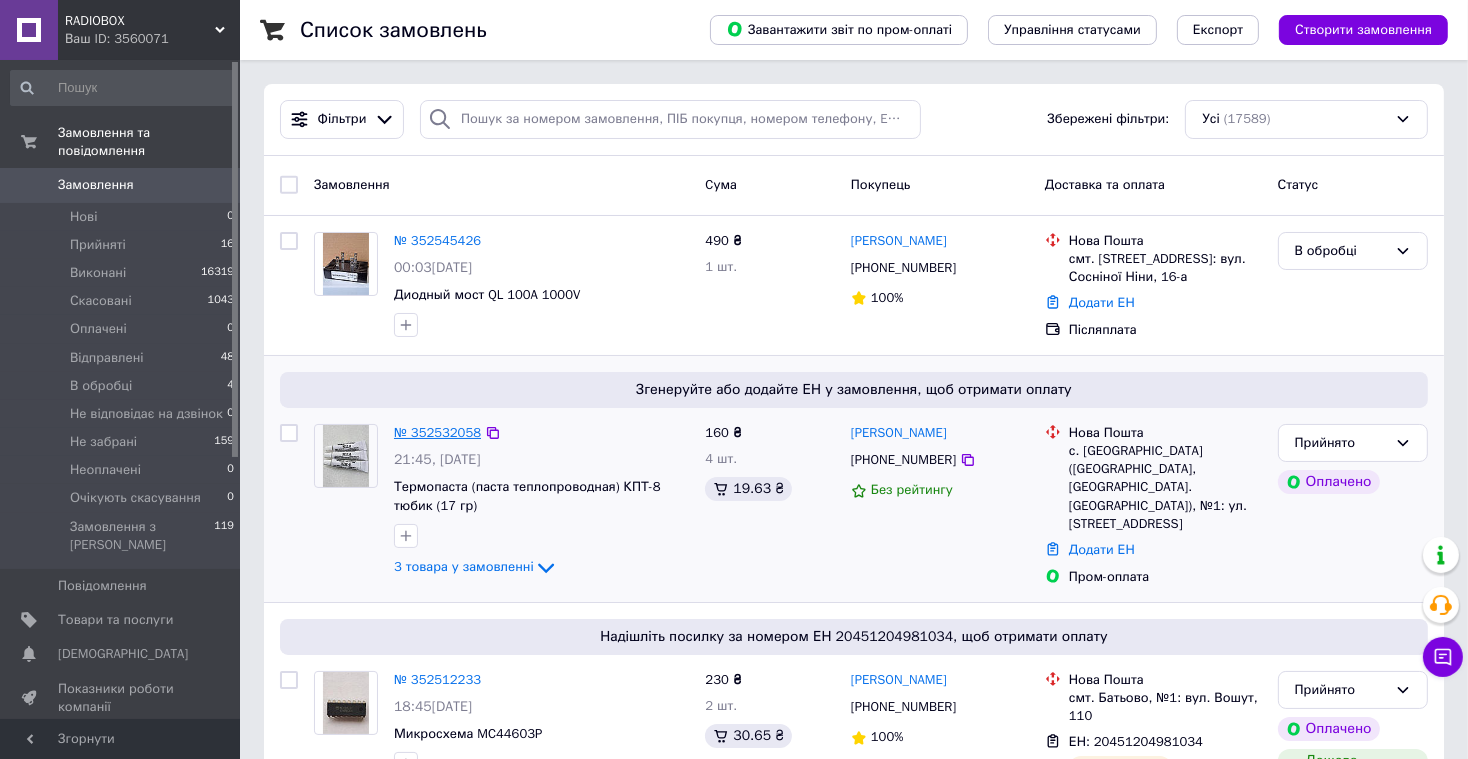 click on "№ 352532058" at bounding box center (437, 432) 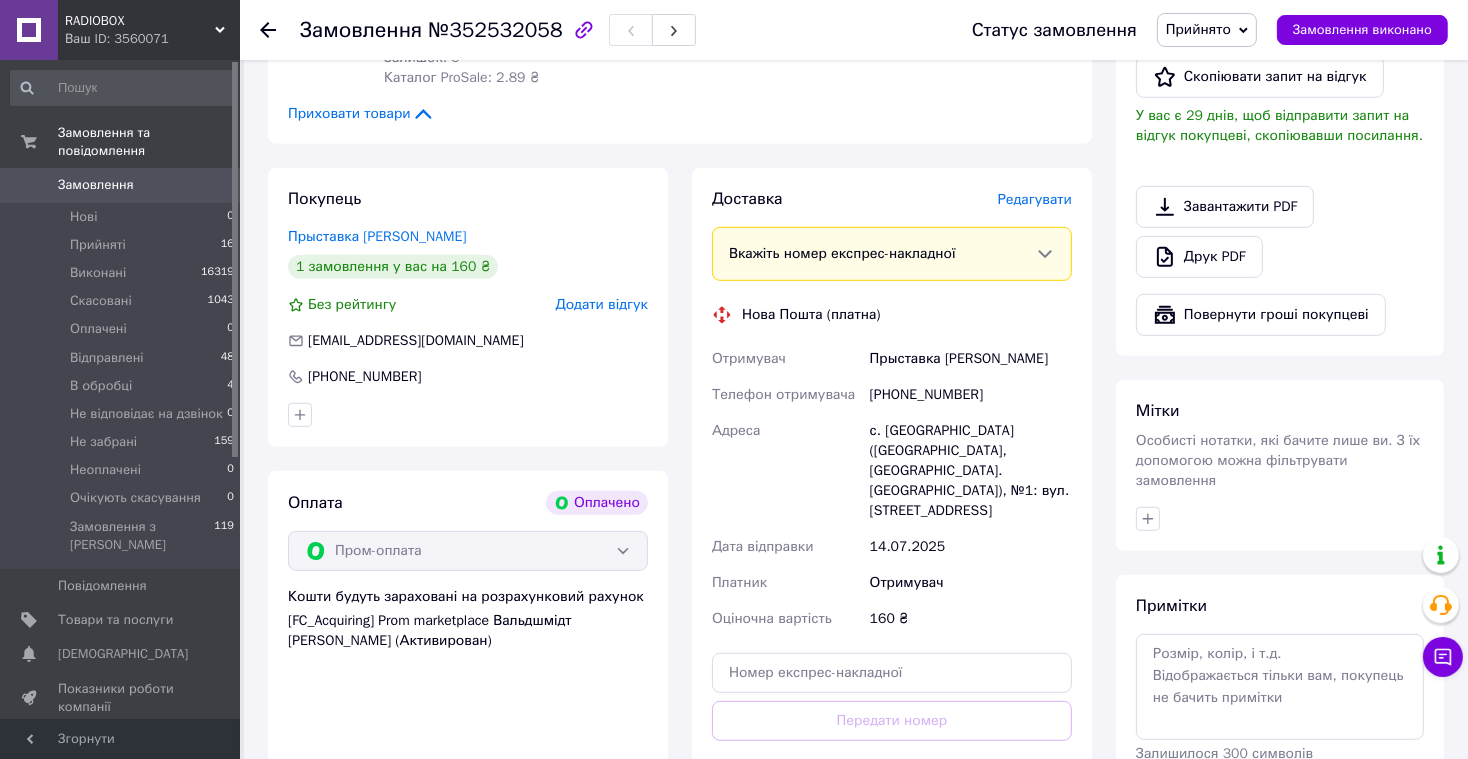scroll, scrollTop: 1170, scrollLeft: 0, axis: vertical 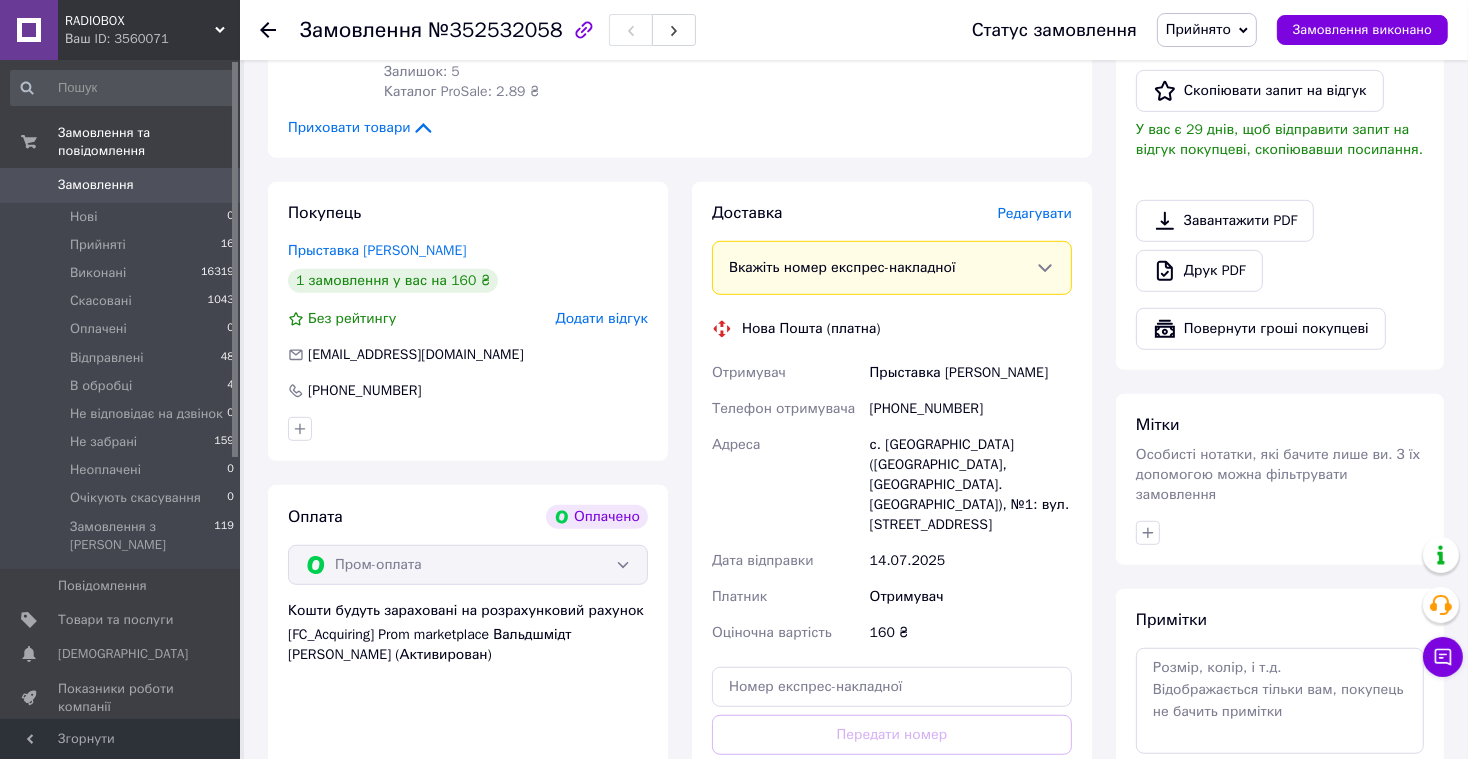 click on "Редагувати" at bounding box center (1035, 213) 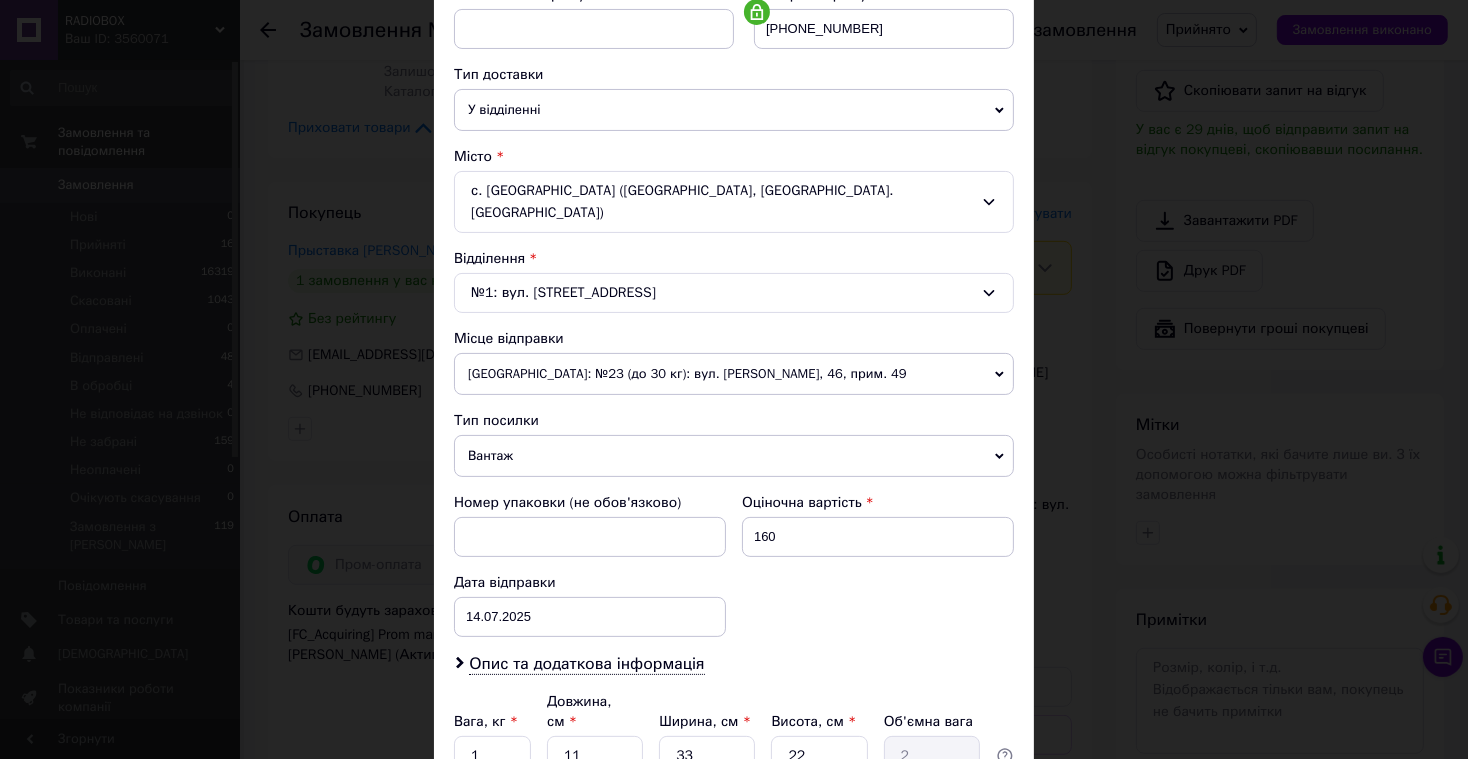 scroll, scrollTop: 525, scrollLeft: 0, axis: vertical 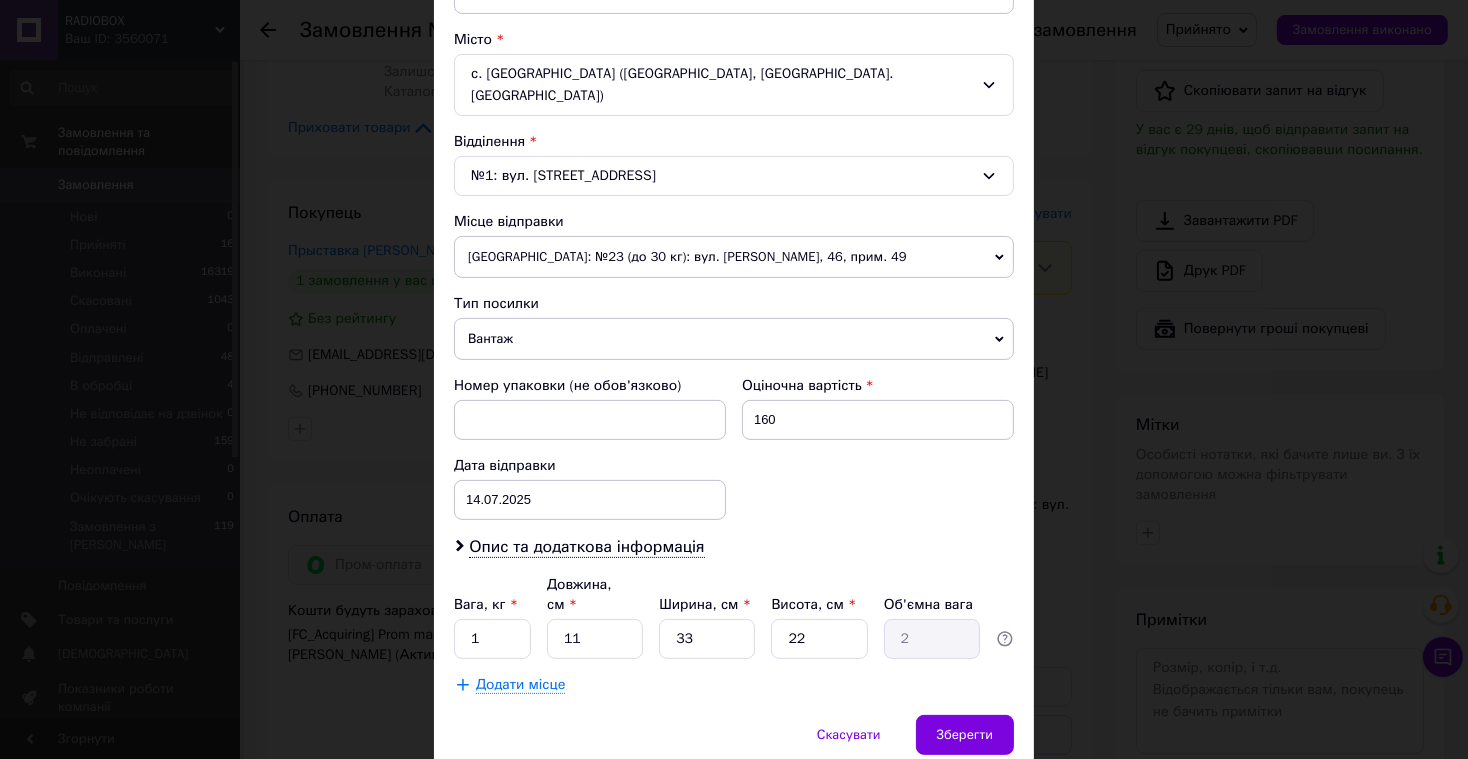 click on "Вантаж" at bounding box center [734, 339] 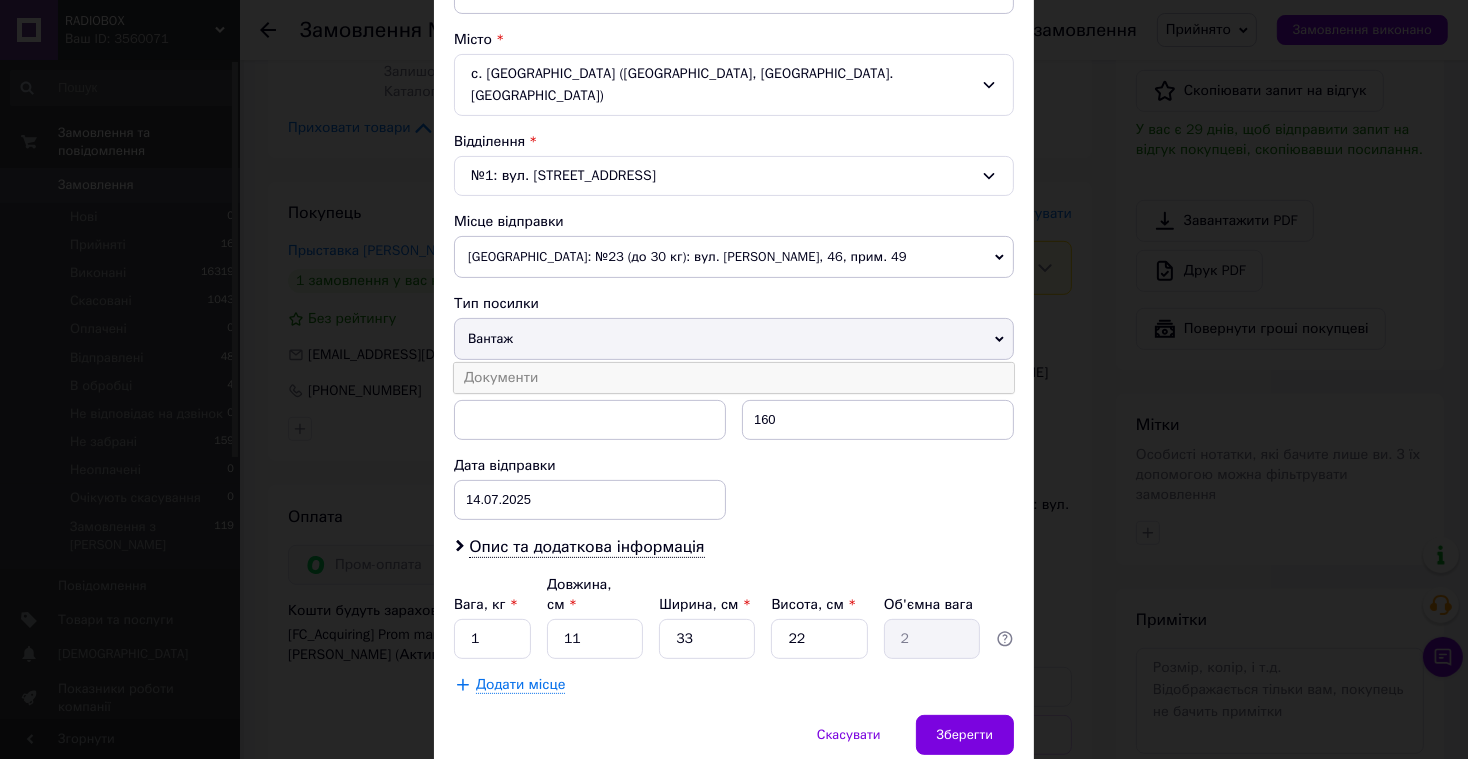 click on "Документи" at bounding box center [734, 378] 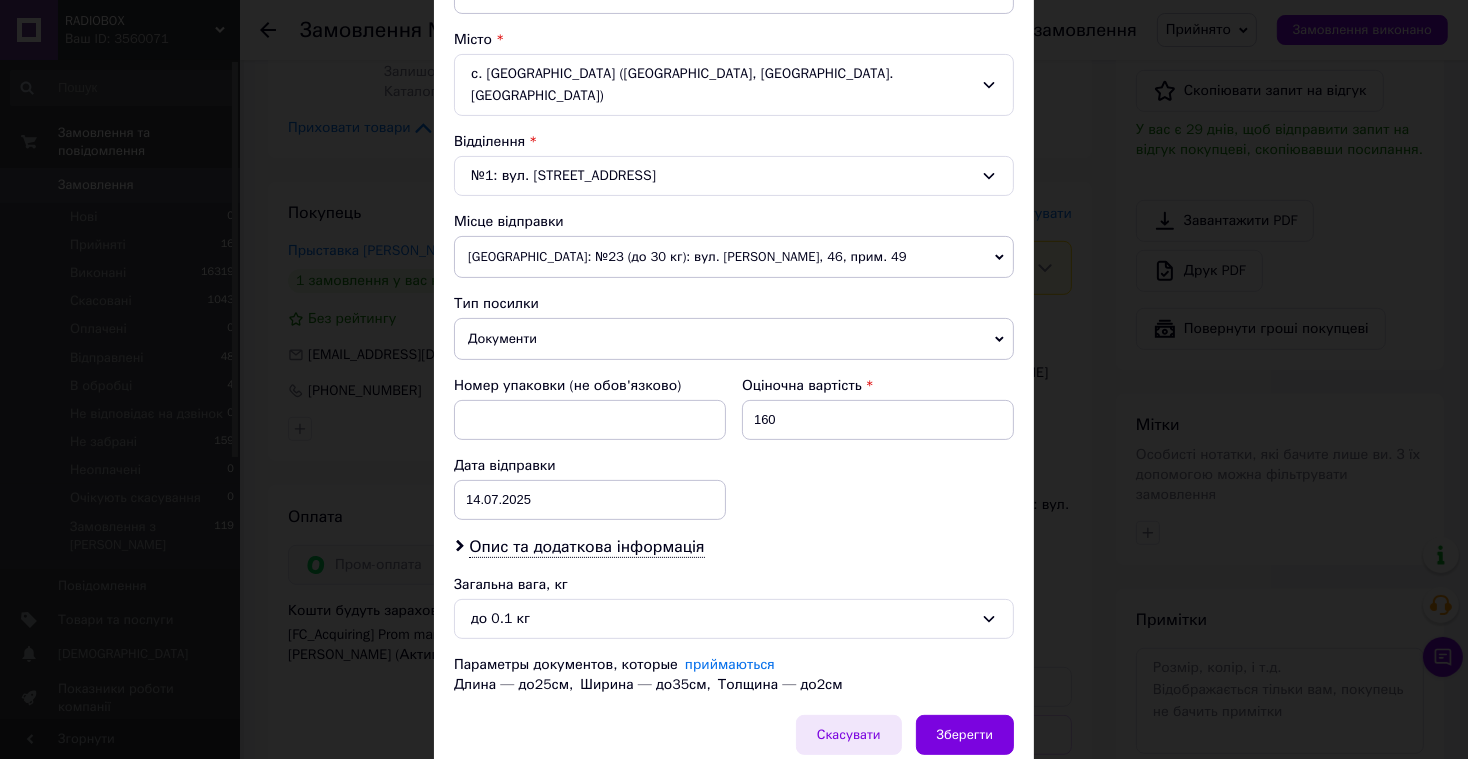 scroll, scrollTop: 586, scrollLeft: 0, axis: vertical 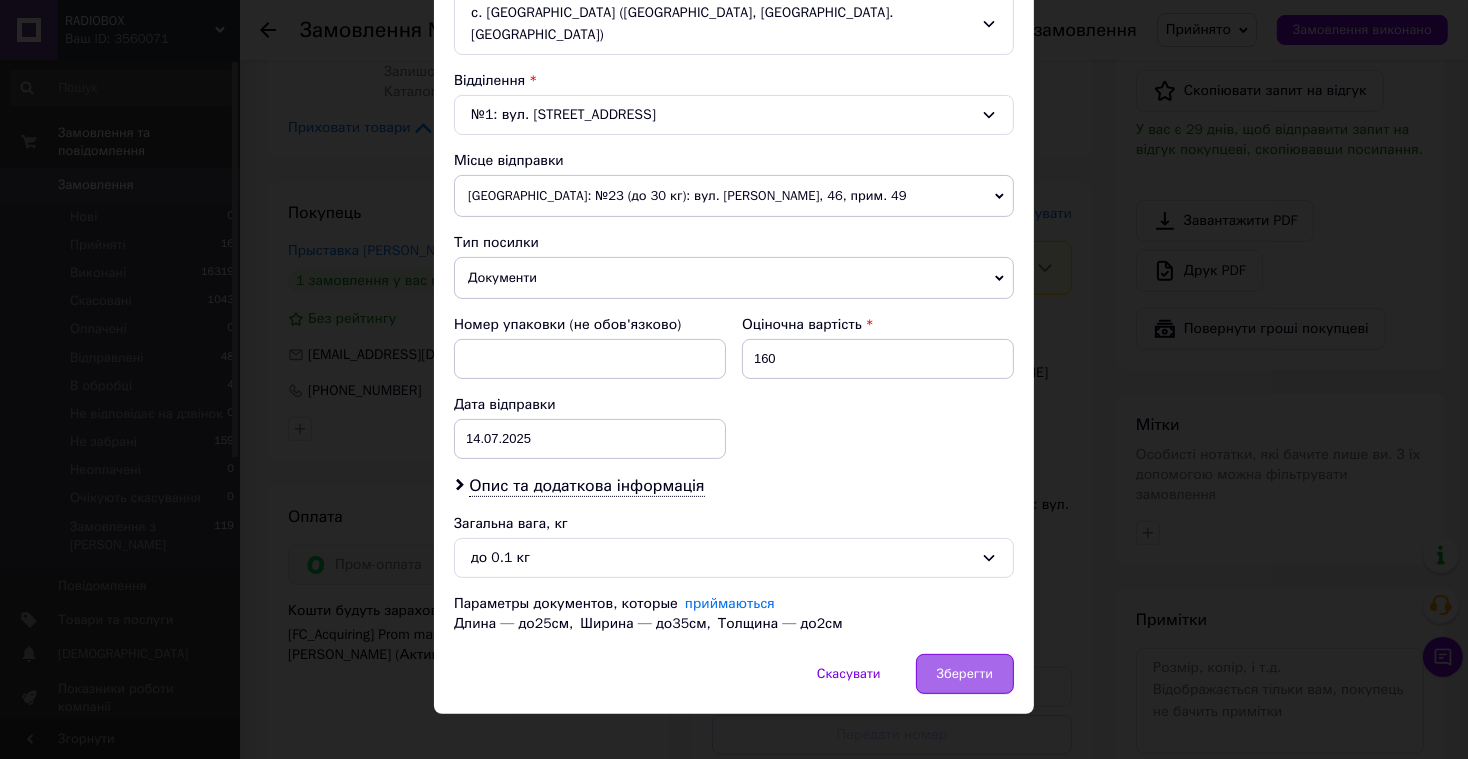 click on "Зберегти" at bounding box center [965, 674] 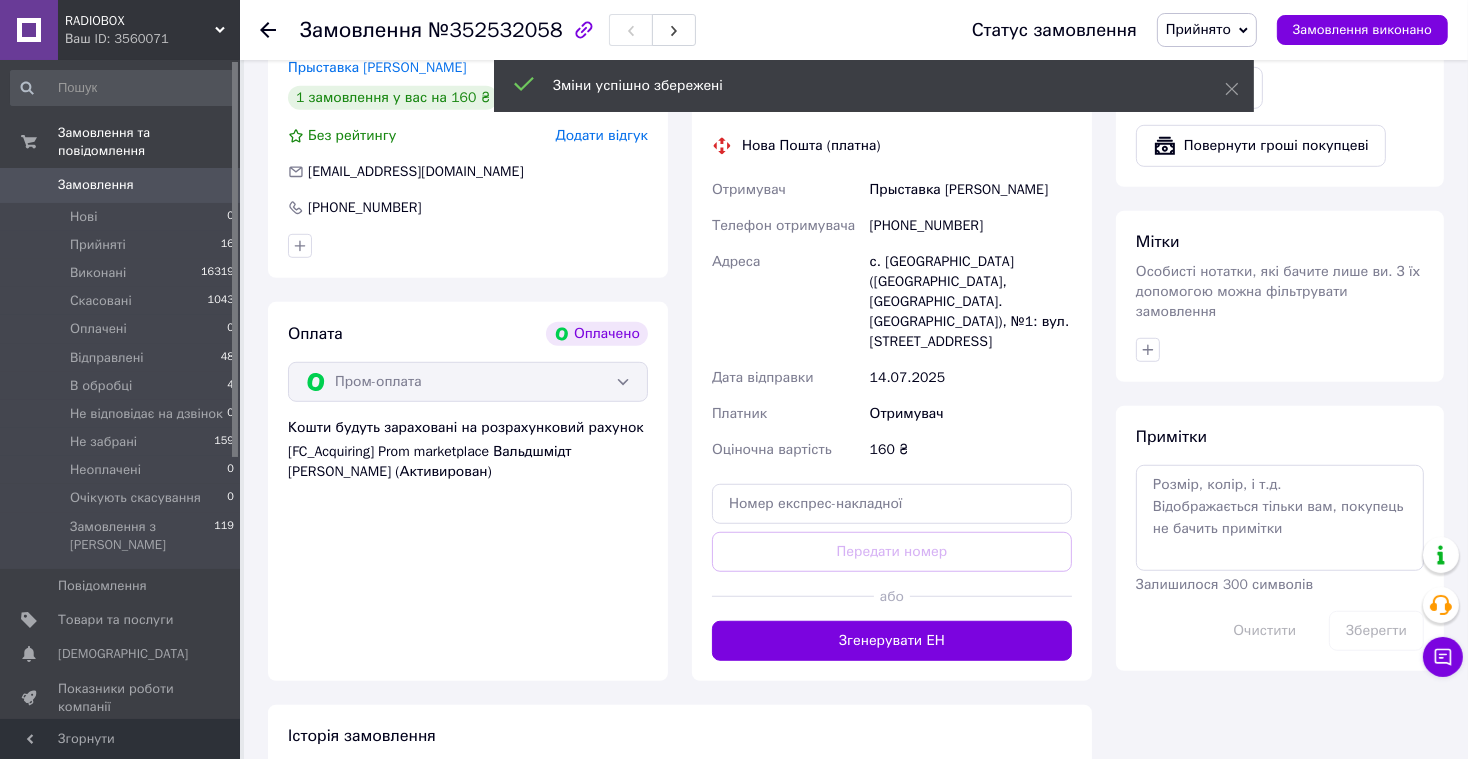 scroll, scrollTop: 1373, scrollLeft: 0, axis: vertical 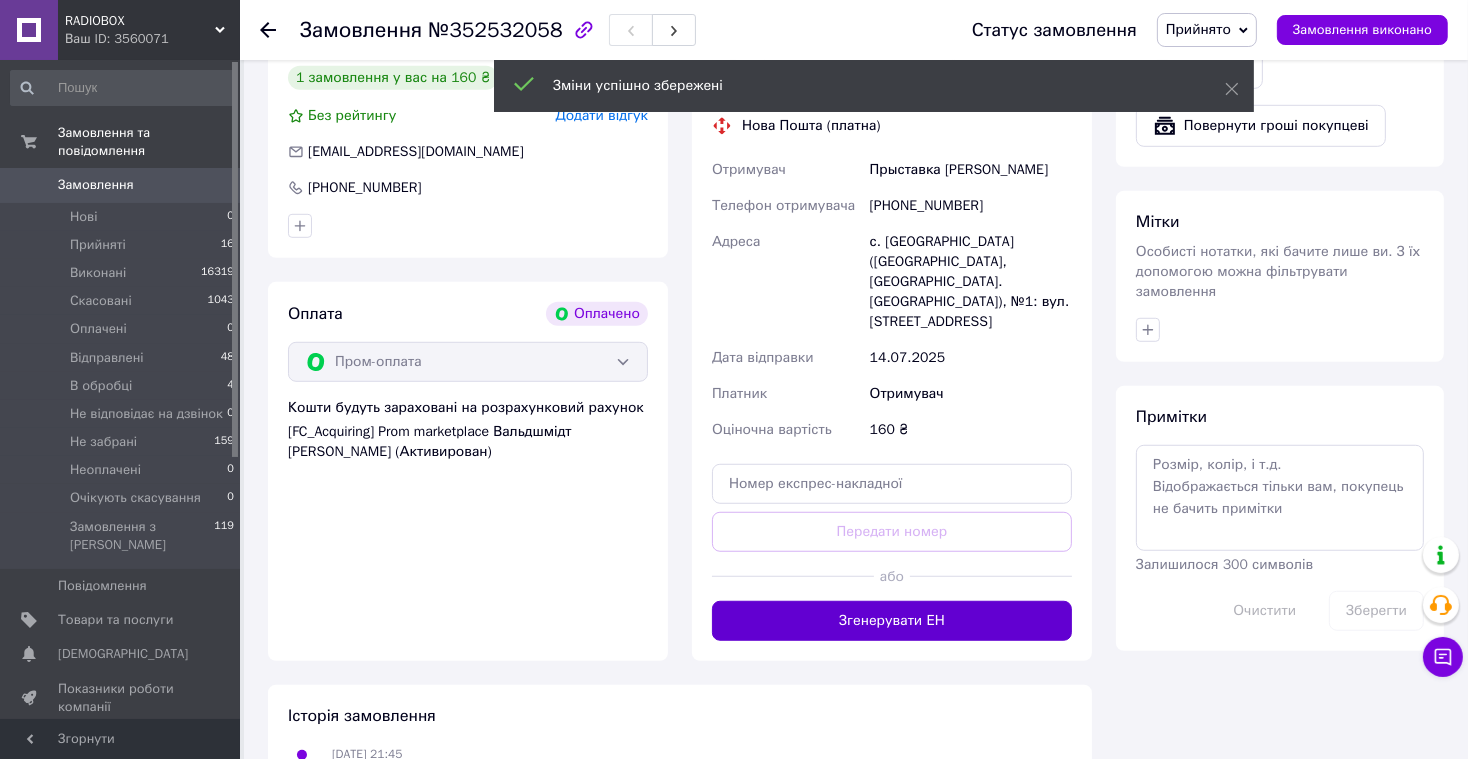 click on "Згенерувати ЕН" at bounding box center (892, 621) 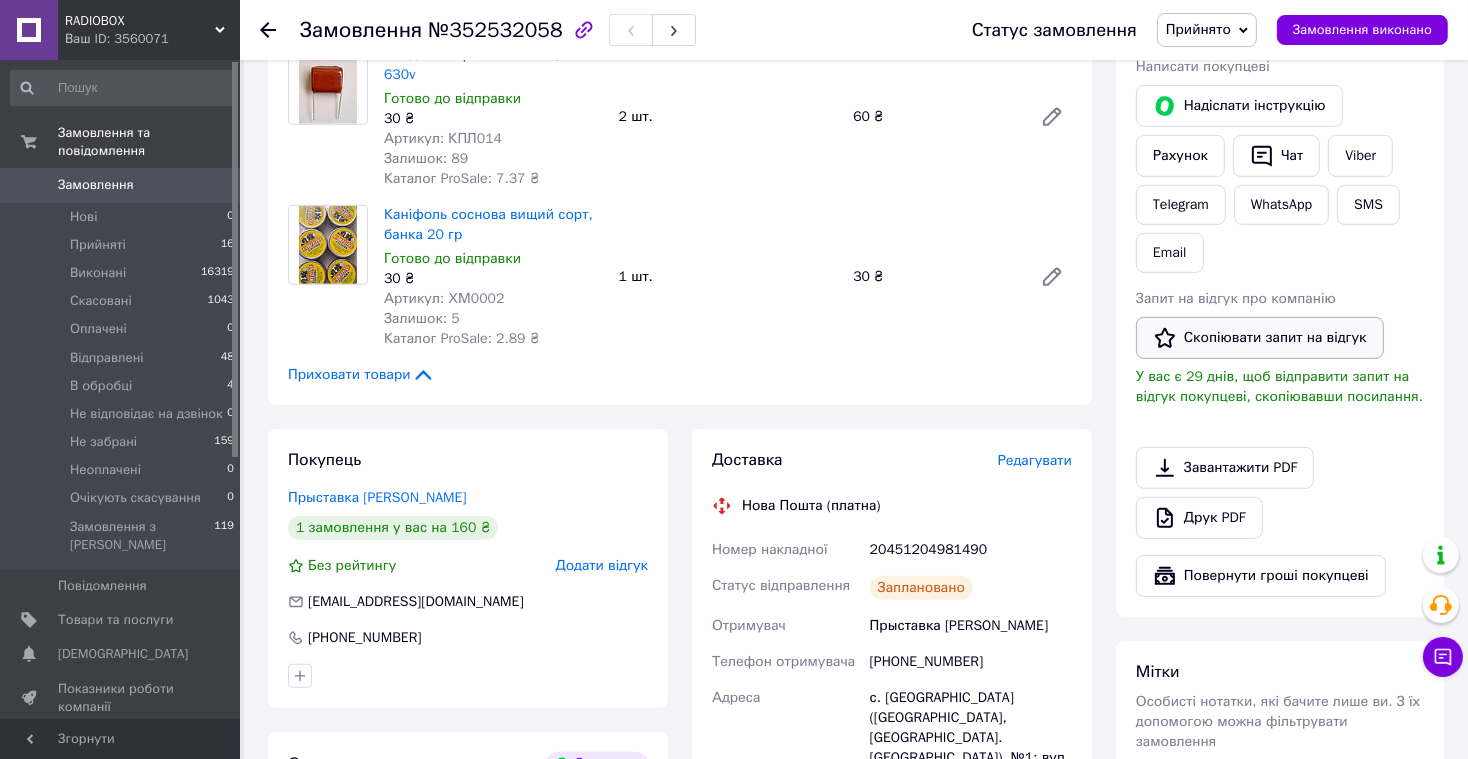 scroll, scrollTop: 798, scrollLeft: 0, axis: vertical 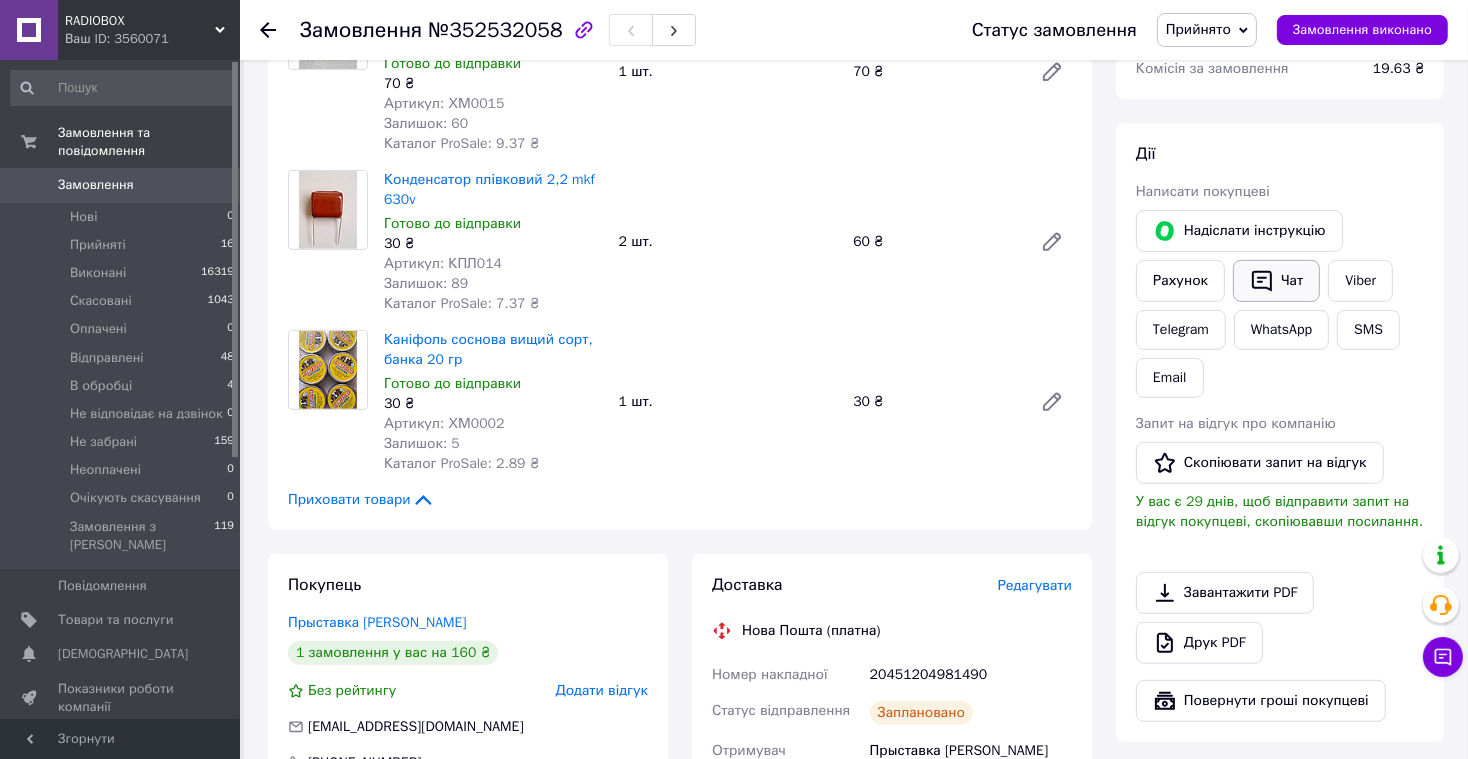 click on "Чат" at bounding box center (1276, 281) 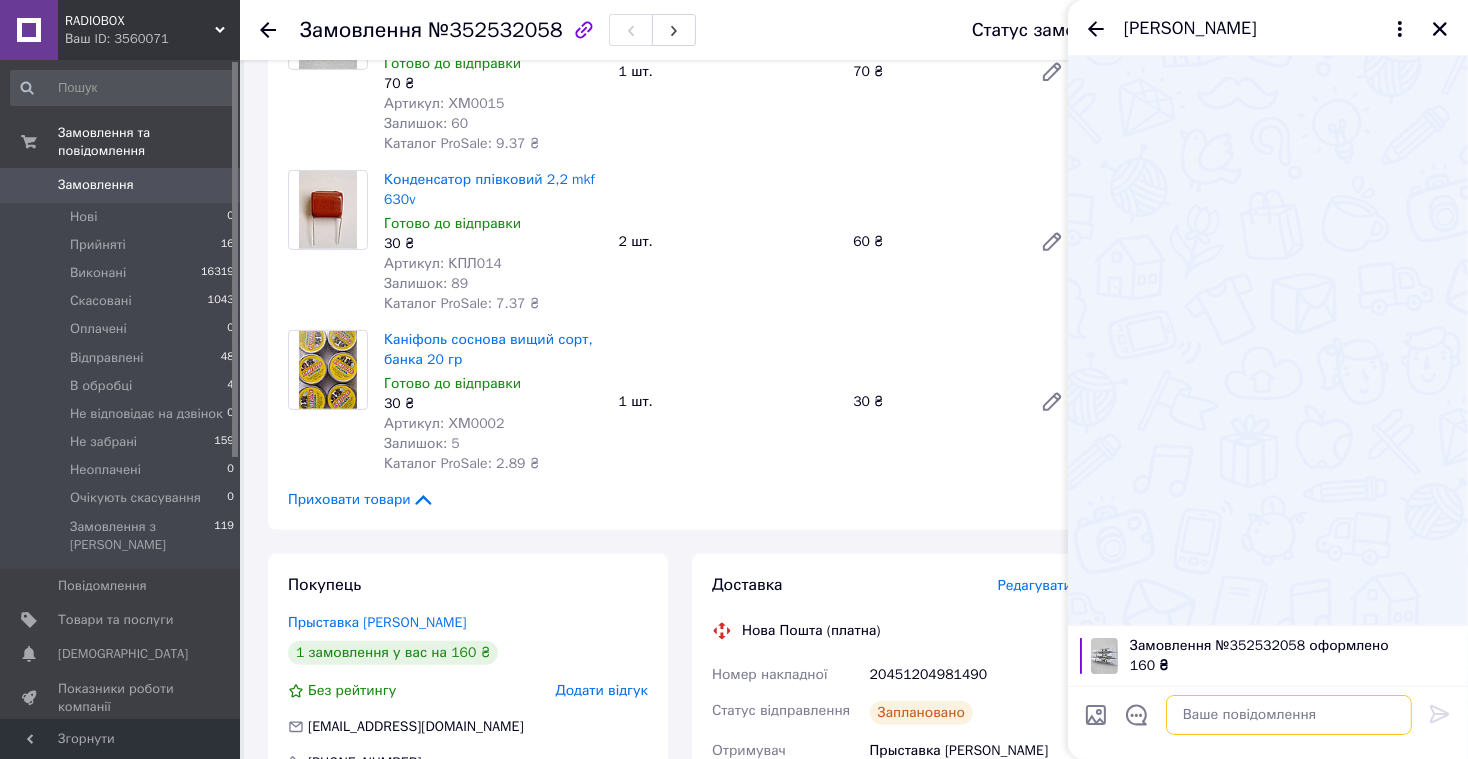 click at bounding box center (1289, 715) 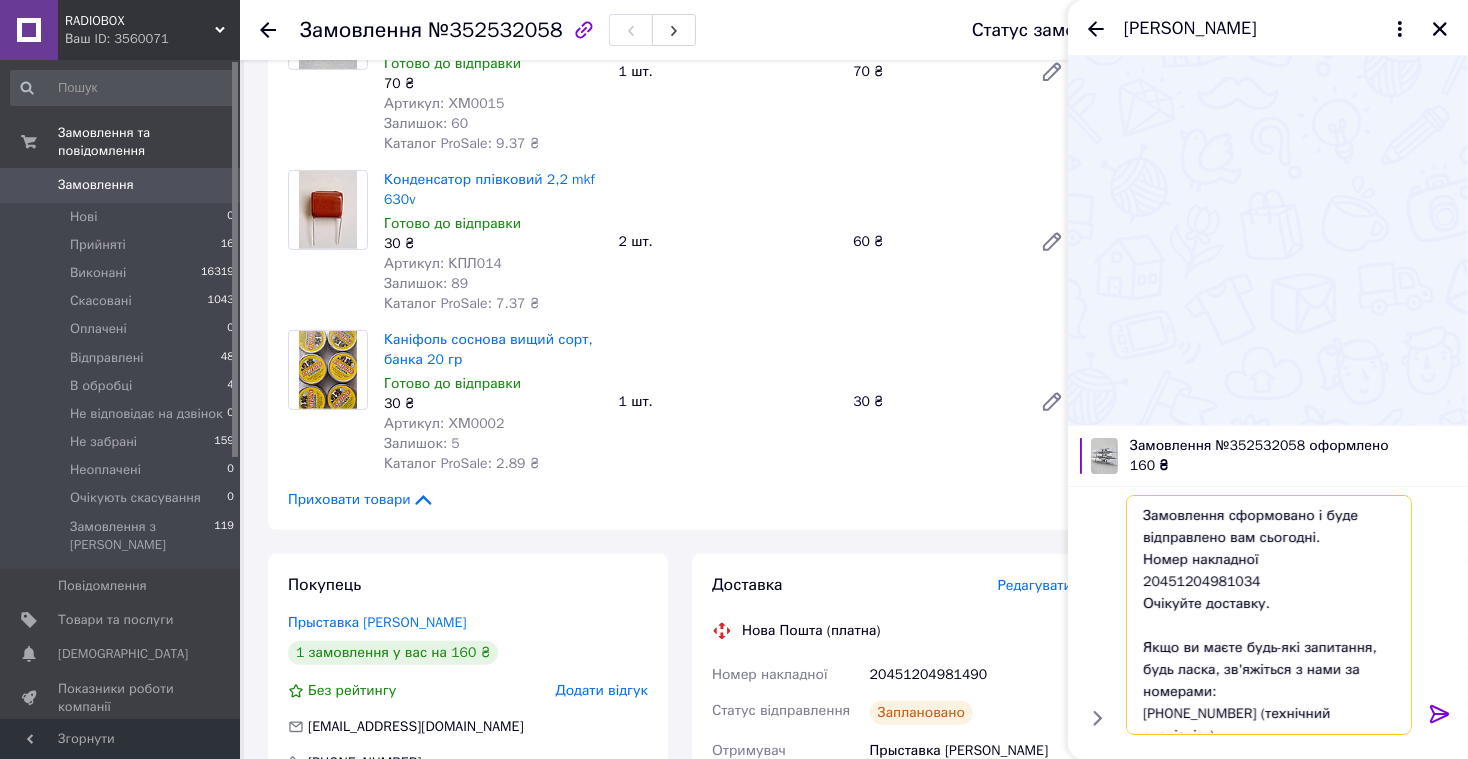 scroll, scrollTop: 0, scrollLeft: 0, axis: both 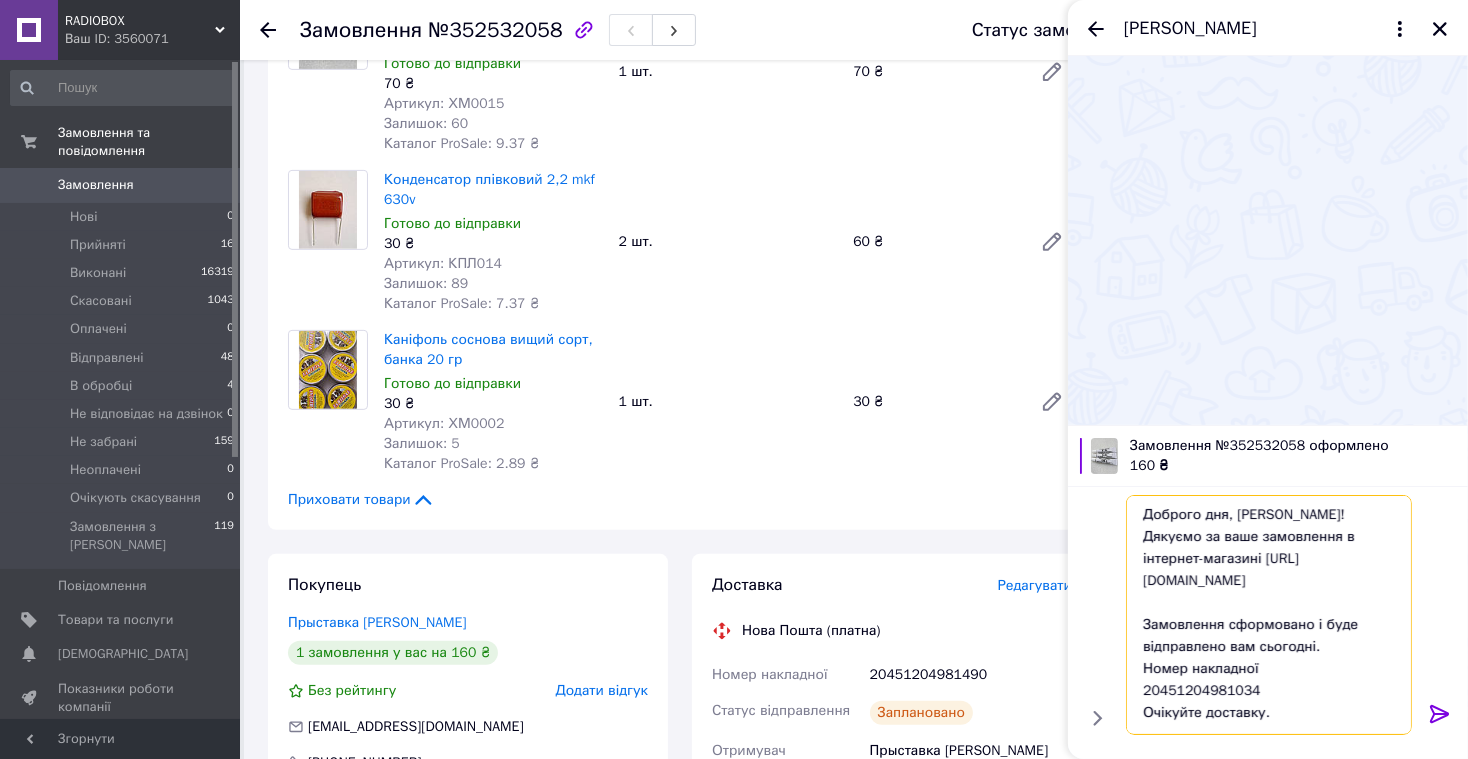 click on "Доброго дня, [PERSON_NAME]!
Дякуємо за ваше замовлення в інтернет-магазині [URL][DOMAIN_NAME]
Замовлення сформовано і буде відправлено вам сьогодні.
Номер накладної
20451204981034
Очікуйте доставку.
Якщо ви маєте будь-які запитання, будь ласка, зв'яжіться з нами за номерами:
[PHONE_NUMBER] (технічний спеціаліст)
або
[PHONE_NUMBER] (організаційні питання).
З повагою, адміністратор [PERSON_NAME]!" at bounding box center [1269, 615] 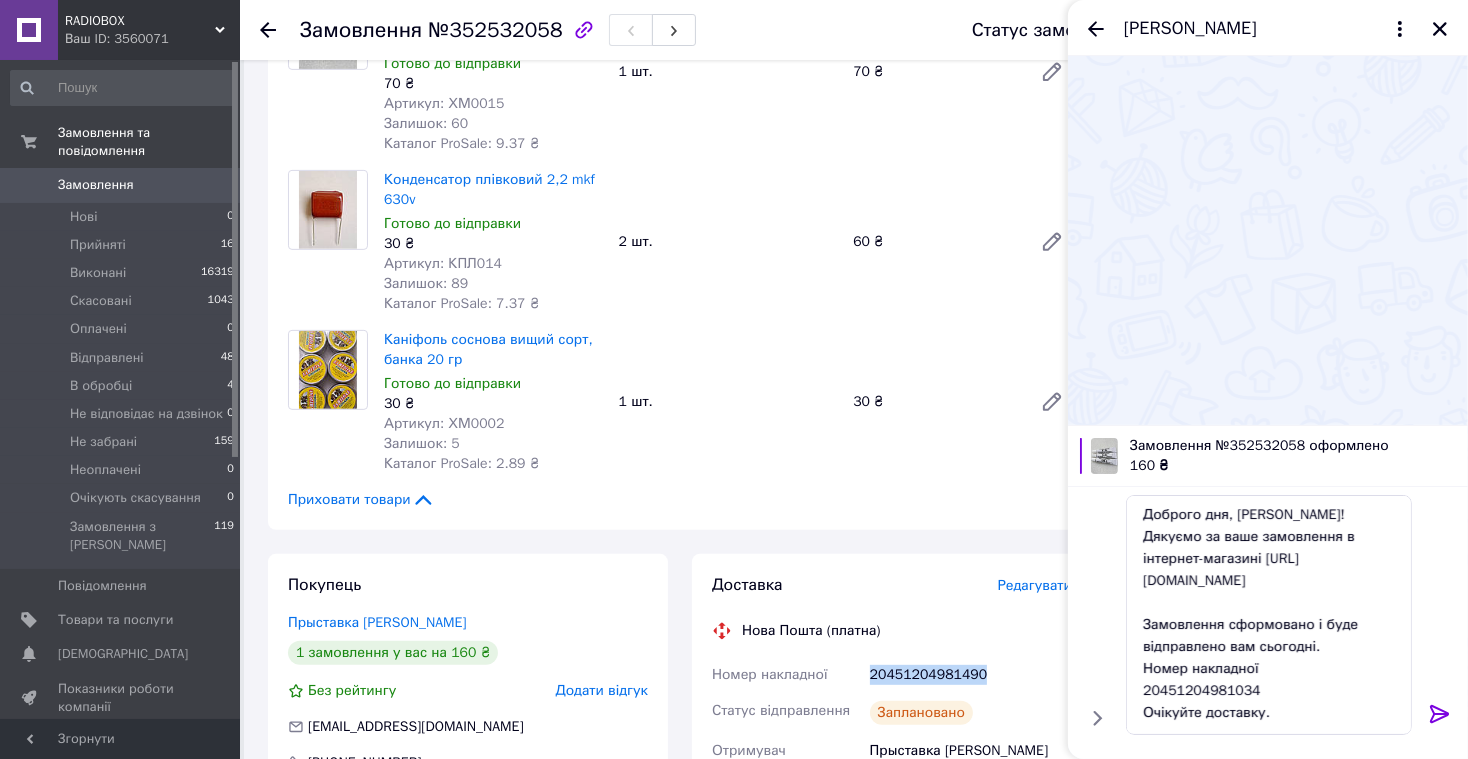 drag, startPoint x: 863, startPoint y: 674, endPoint x: 987, endPoint y: 673, distance: 124.004036 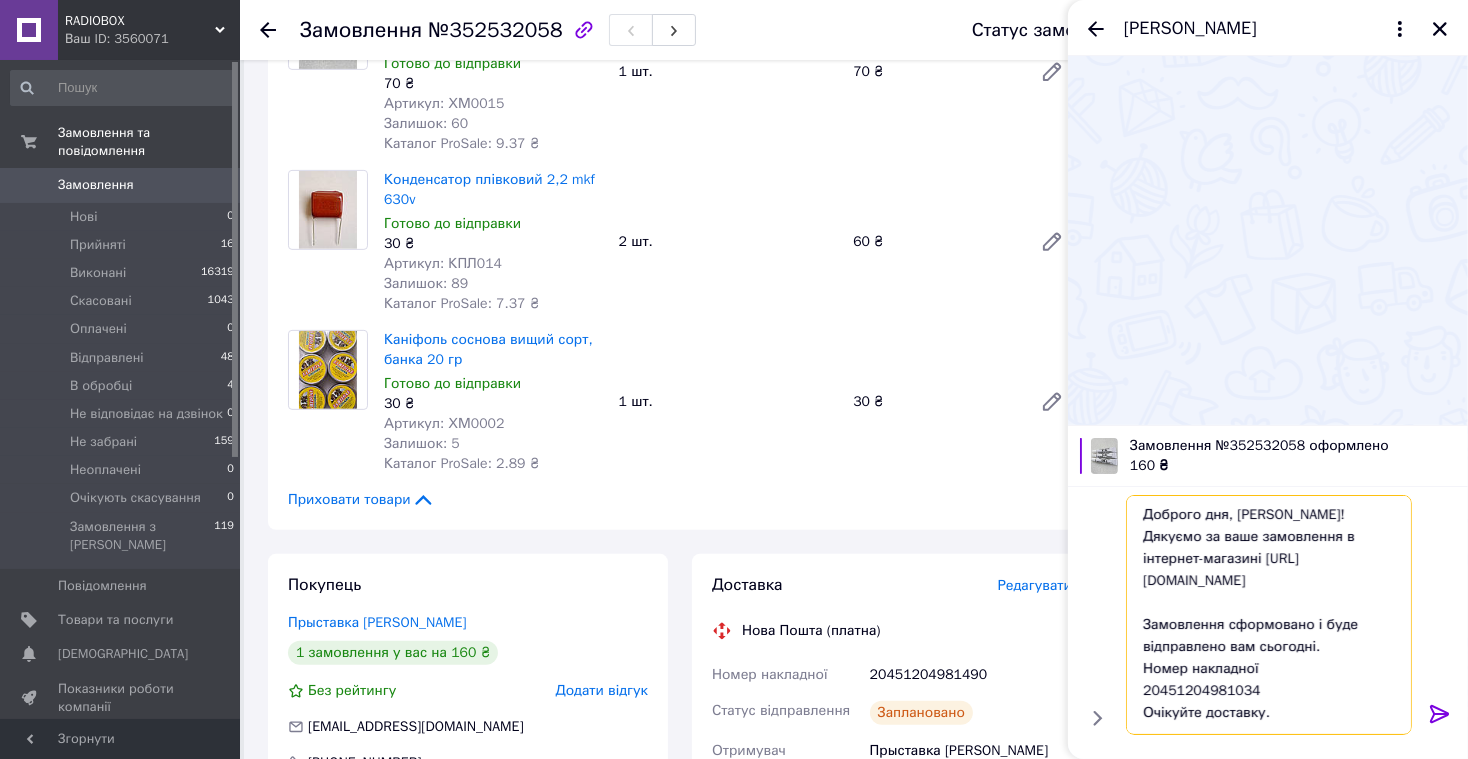 drag, startPoint x: 1139, startPoint y: 689, endPoint x: 1277, endPoint y: 691, distance: 138.0145 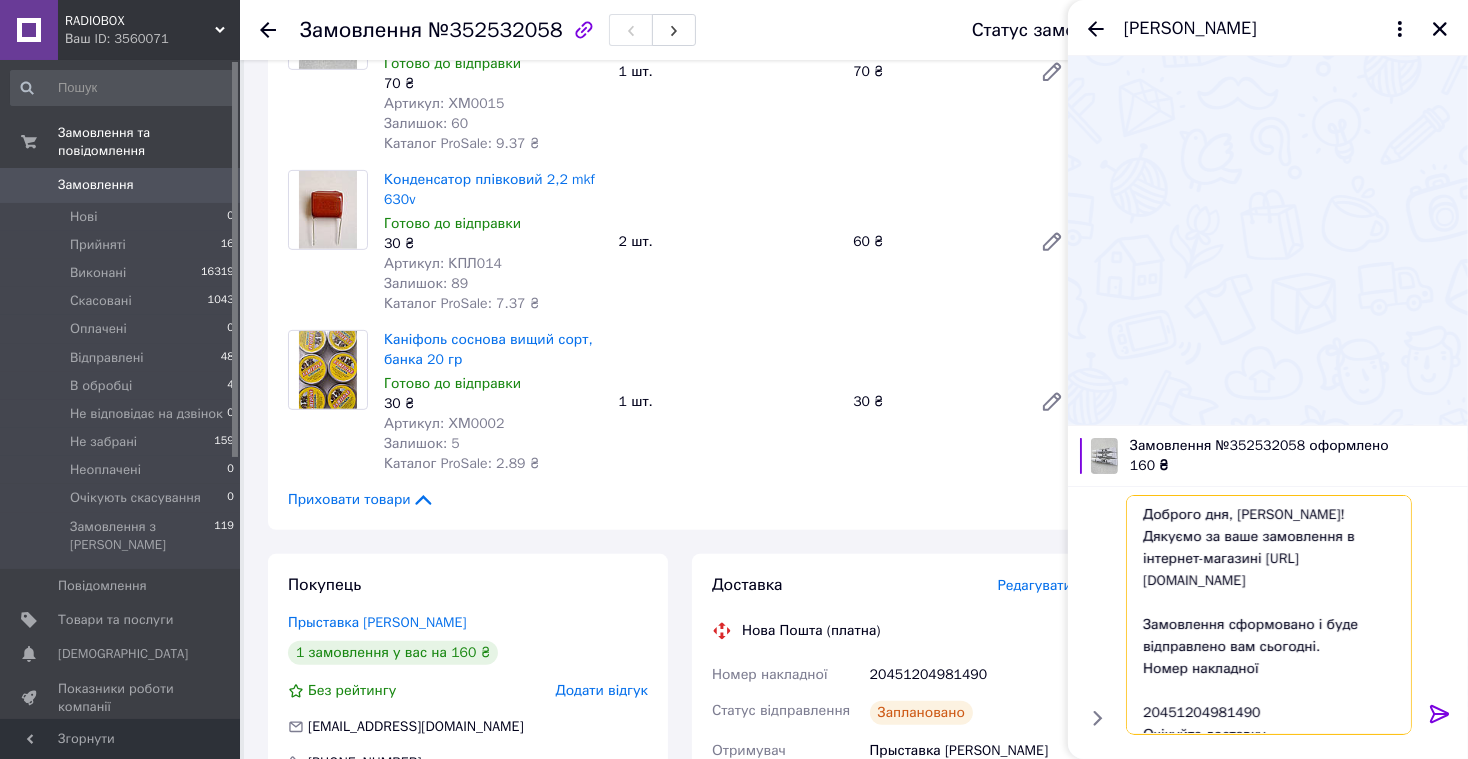 click on "Доброго дня, [PERSON_NAME]!
Дякуємо за ваше замовлення в інтернет-магазині [URL][DOMAIN_NAME]
Замовлення сформовано і буде відправлено вам сьогодні.
Номер накладної
20451204981490
Очікуйте доставку.
Якщо ви маєте будь-які запитання, будь ласка, зв'яжіться з нами за номерами:
[PHONE_NUMBER] (технічний спеціаліст)
або
[PHONE_NUMBER] (організаційні питання).
З повагою, адміністратор [PERSON_NAME]!" at bounding box center [1269, 615] 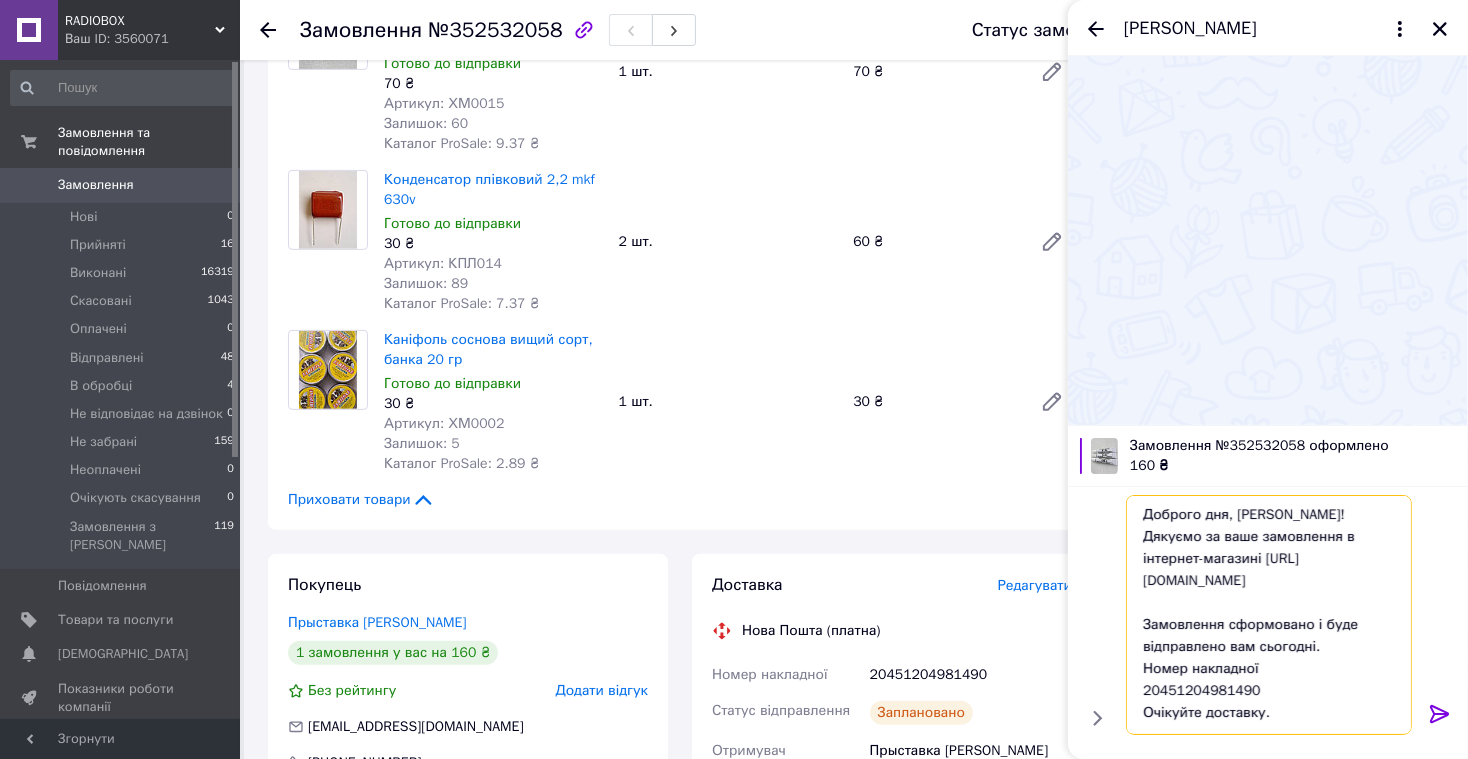 type on "Доброго дня, [PERSON_NAME]!
Дякуємо за ваше замовлення в інтернет-магазині [URL][DOMAIN_NAME]
Замовлення сформовано і буде відправлено вам сьогодні.
Номер накладної
20451204981490
Очікуйте доставку.
Якщо ви маєте будь-які запитання, будь ласка, зв'яжіться з нами за номерами:
[PHONE_NUMBER] (технічний спеціаліст)
або
[PHONE_NUMBER] (організаційні питання).
З повагою, адміністратор [PERSON_NAME]!" 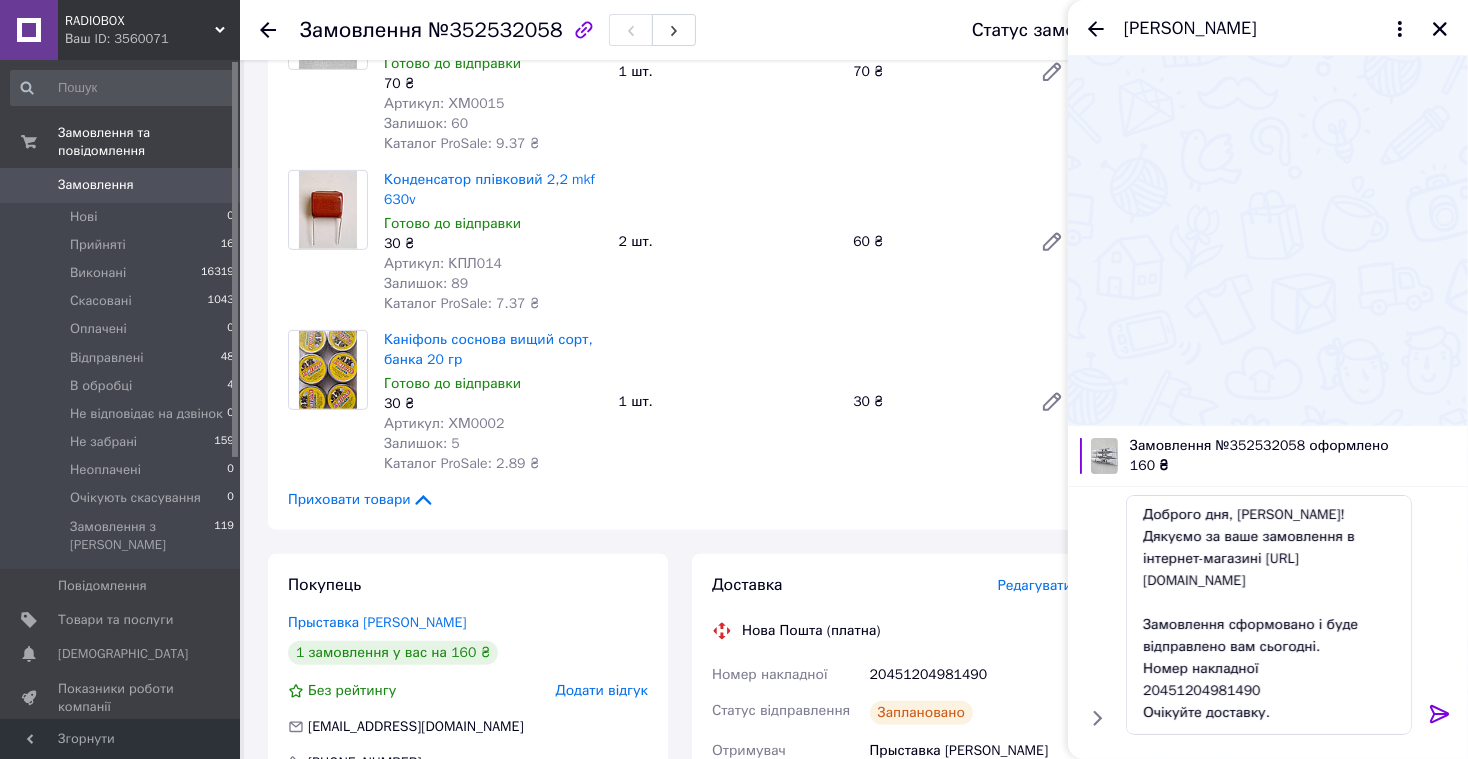 click 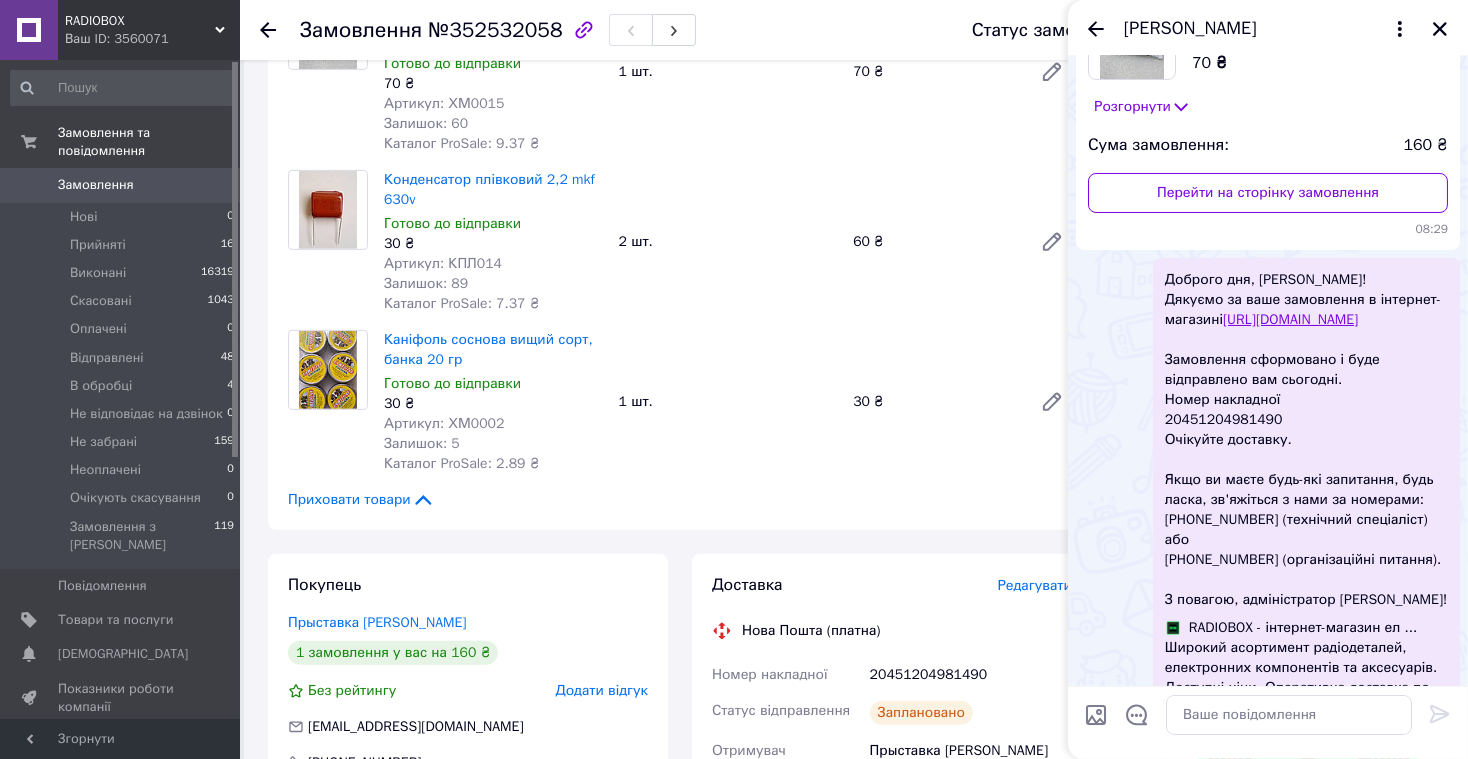 scroll, scrollTop: 197, scrollLeft: 0, axis: vertical 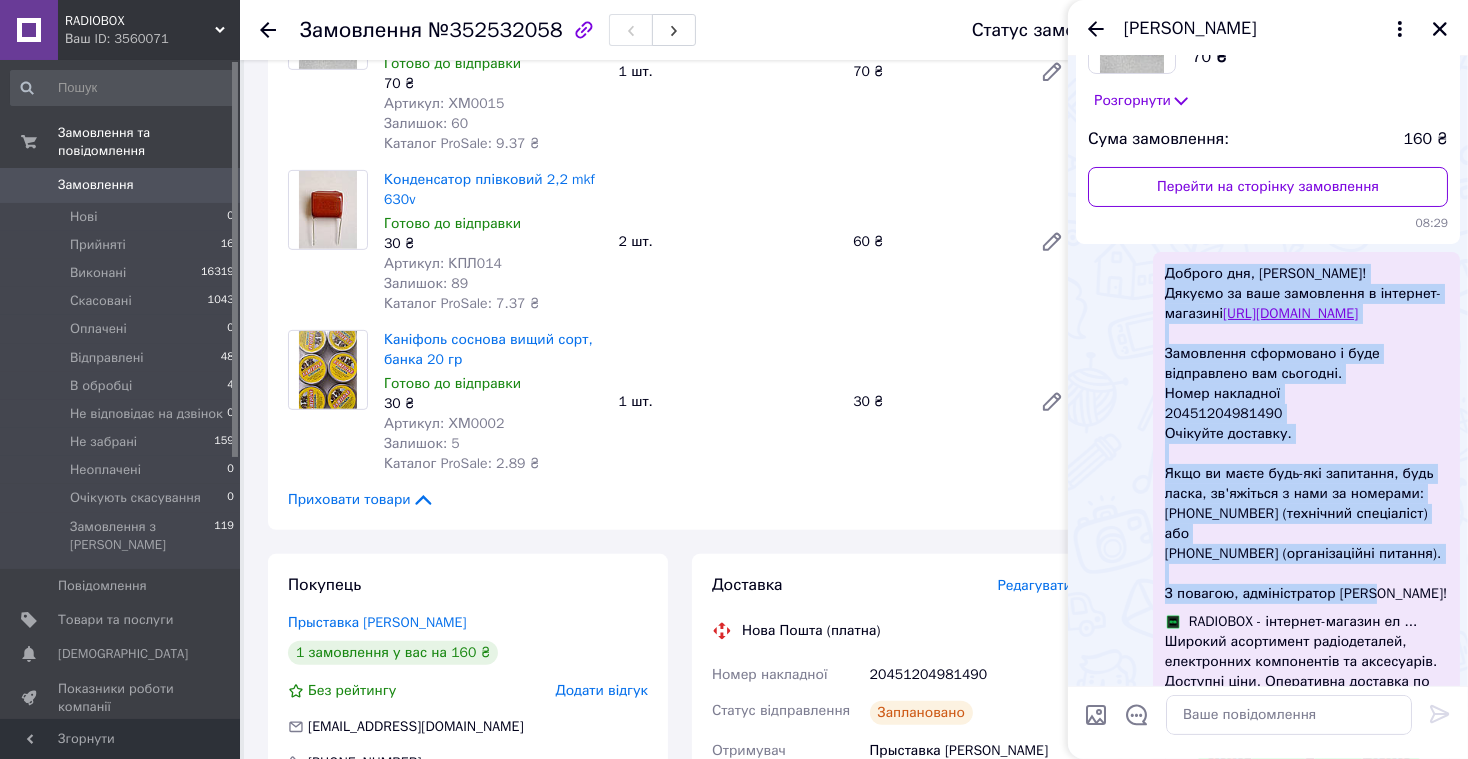 drag, startPoint x: 1168, startPoint y: 273, endPoint x: 1385, endPoint y: 610, distance: 400.82166 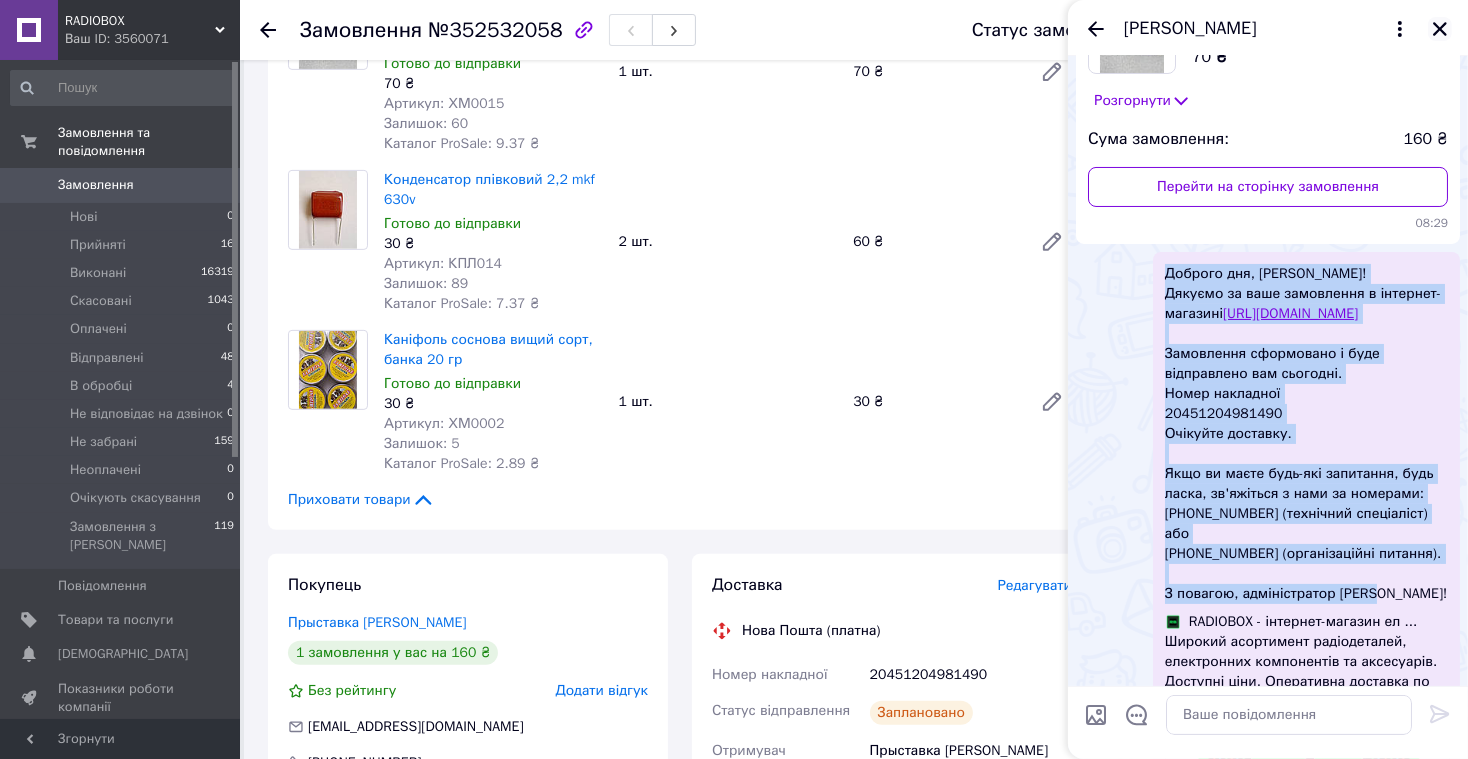 click 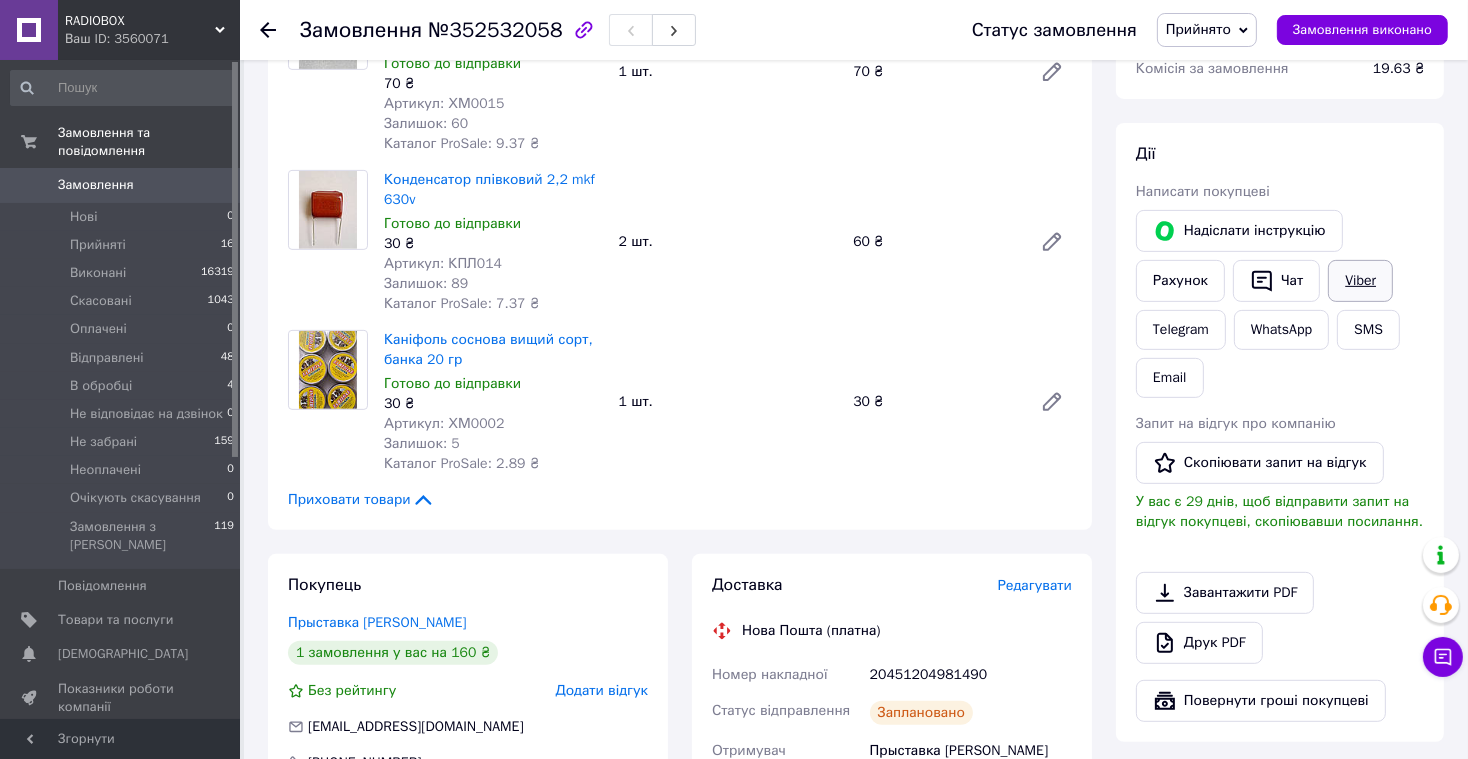 click on "Viber" at bounding box center [1360, 281] 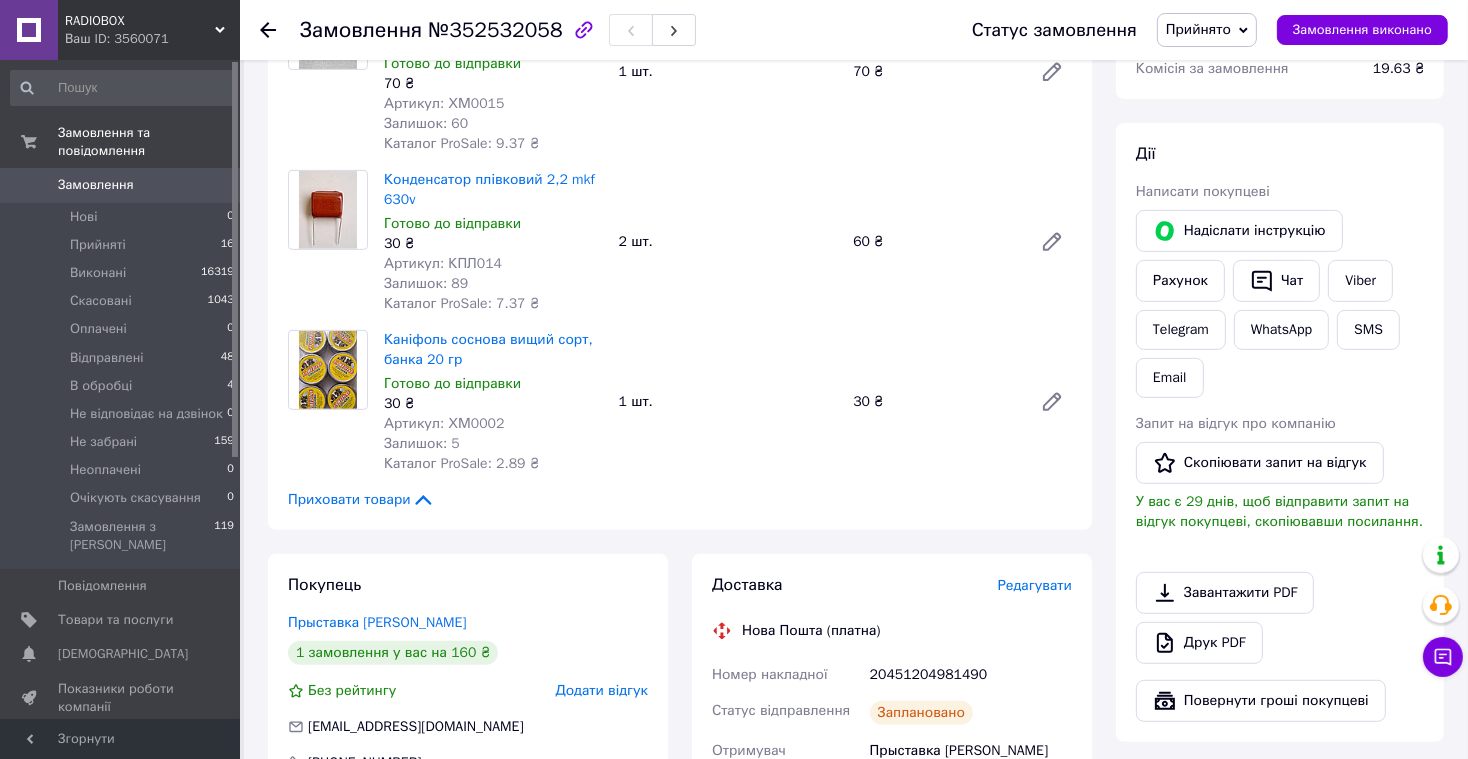 click on "Замовлення 0" at bounding box center (123, 185) 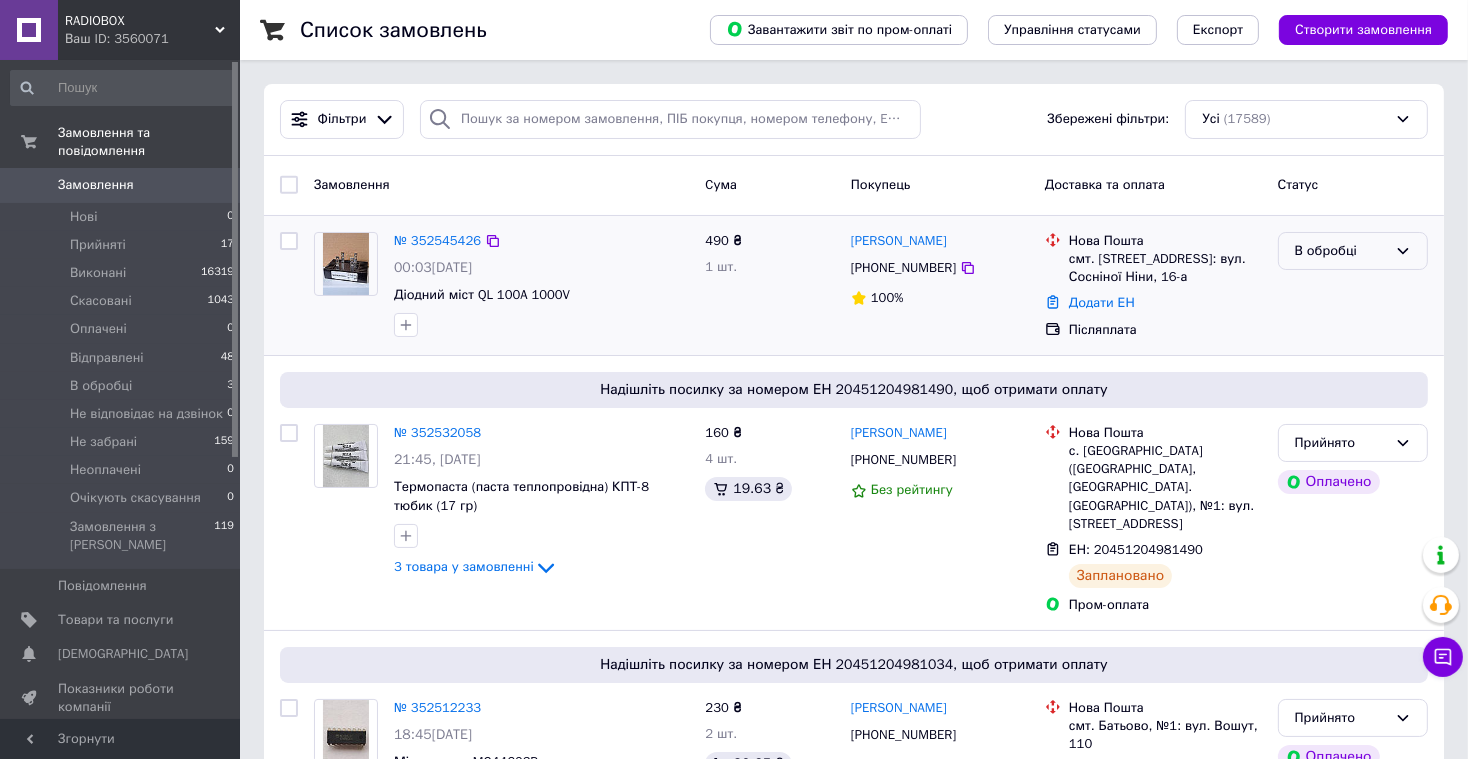 click on "В обробці" at bounding box center [1353, 251] 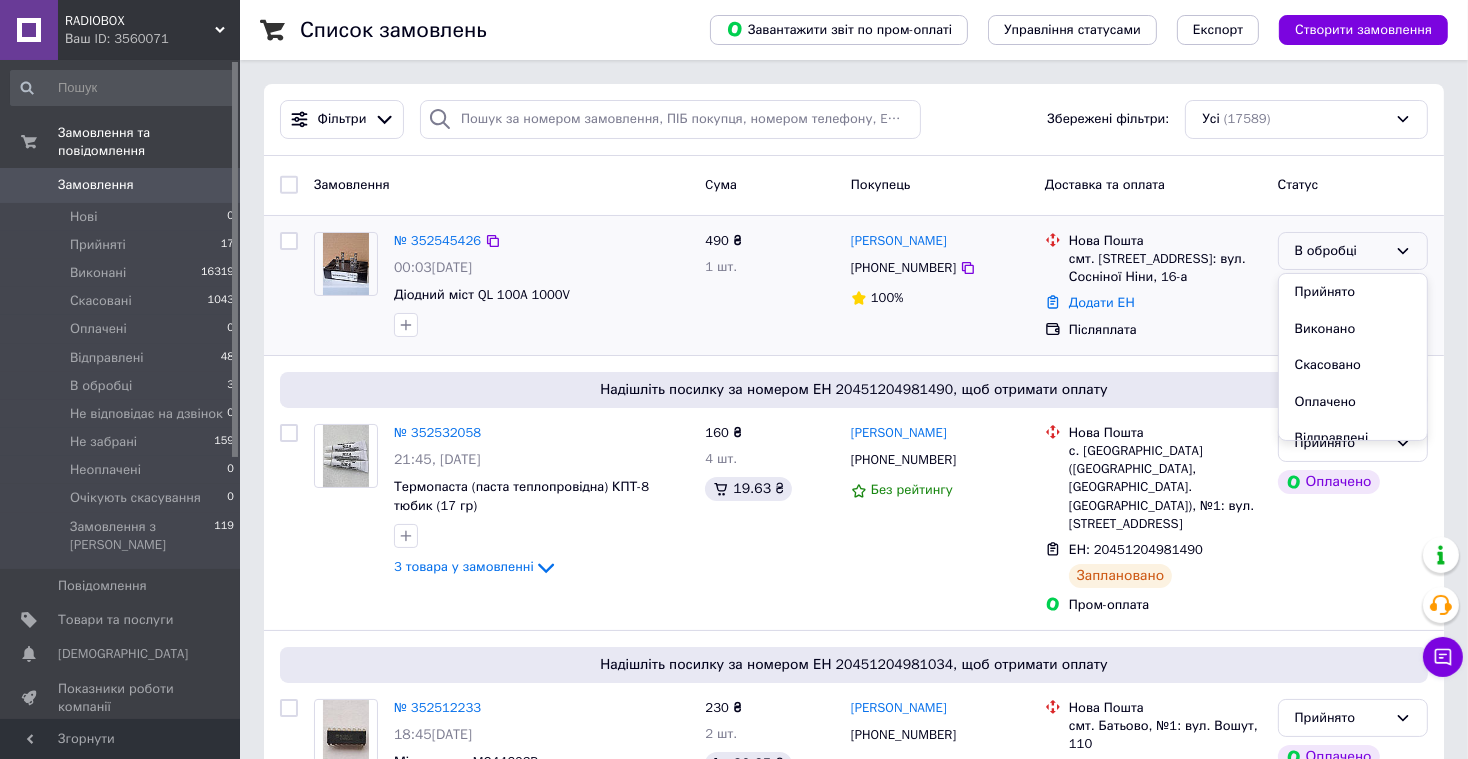 click on "Прийнято" at bounding box center (1353, 292) 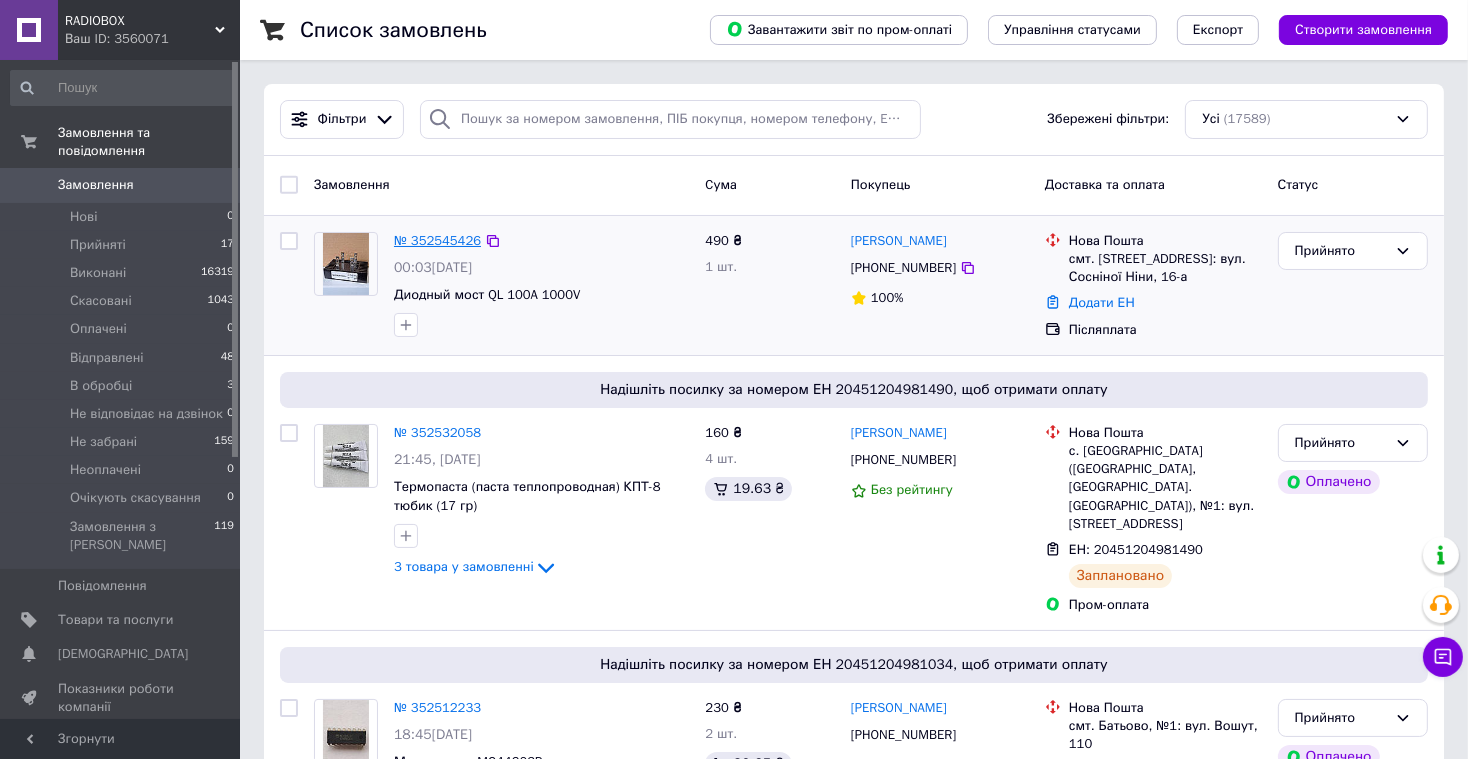 click on "№ 352545426" at bounding box center [437, 240] 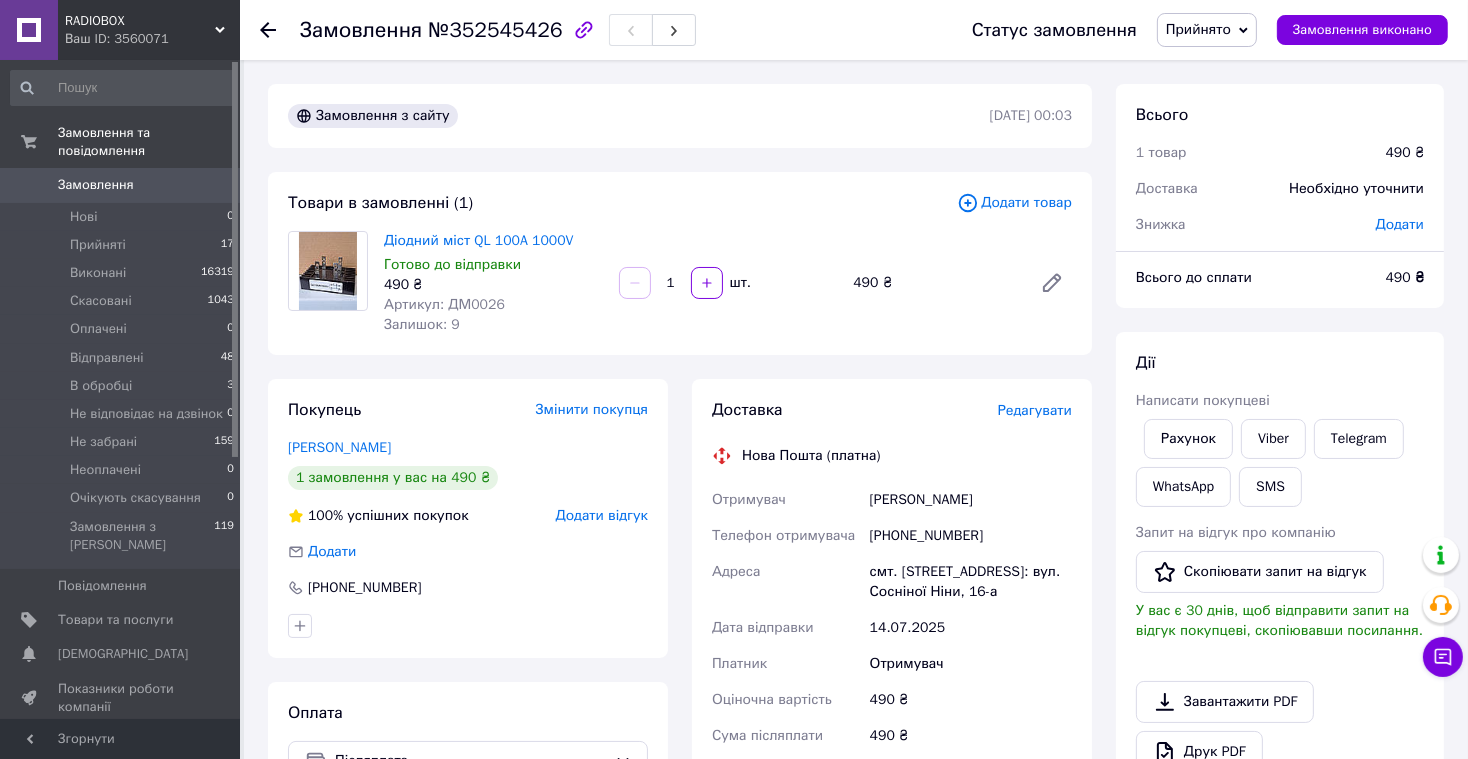click on "Редагувати" at bounding box center [1035, 410] 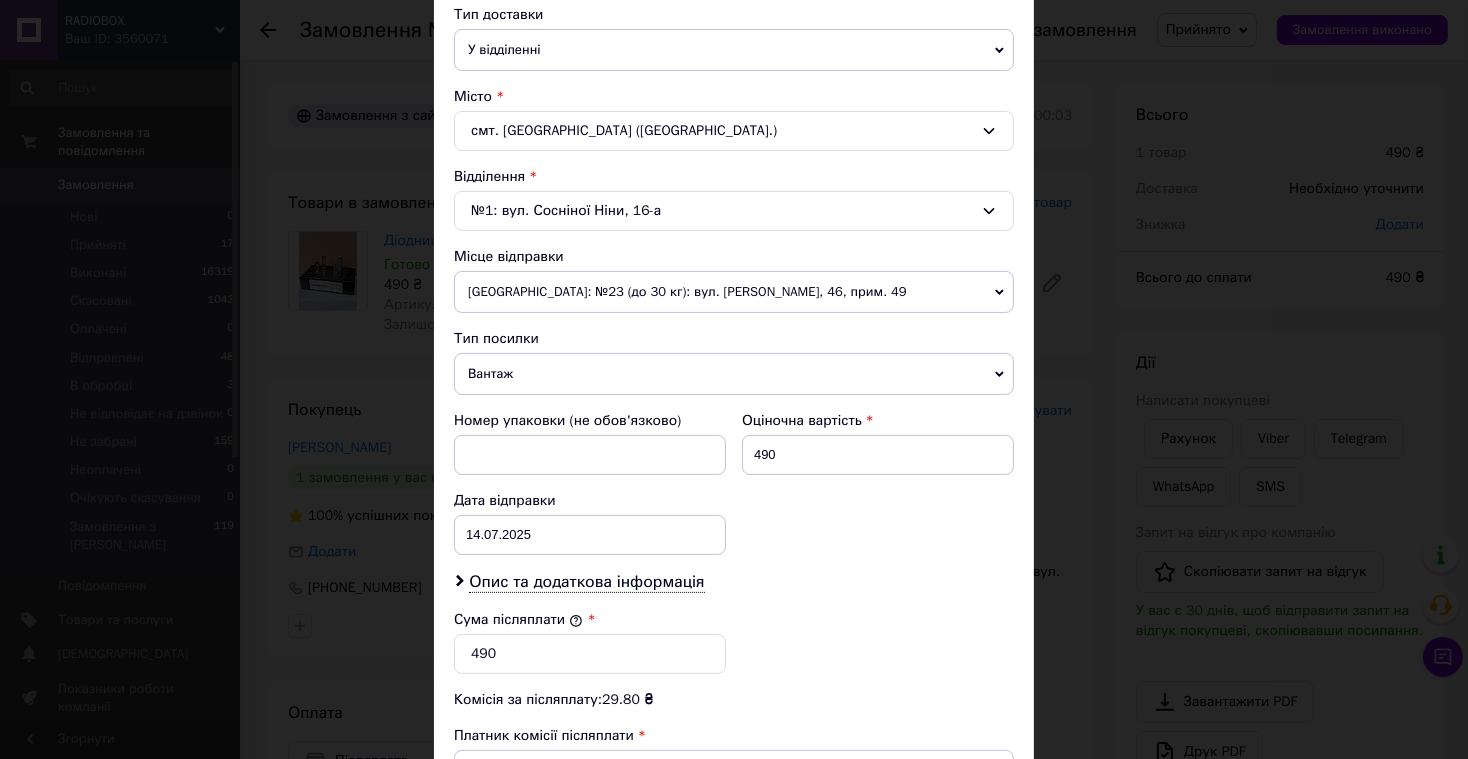 scroll, scrollTop: 490, scrollLeft: 0, axis: vertical 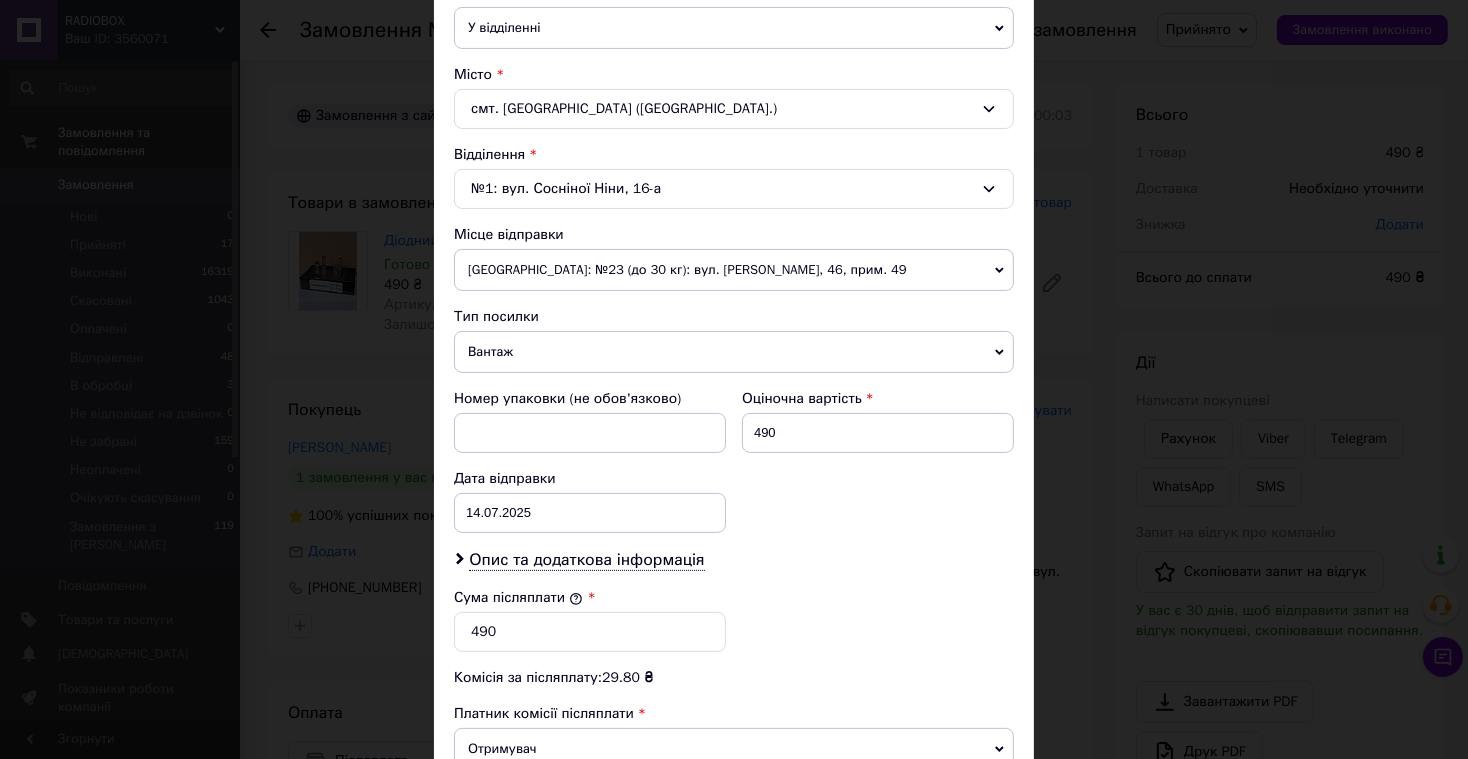 click on "Вантаж" at bounding box center [734, 352] 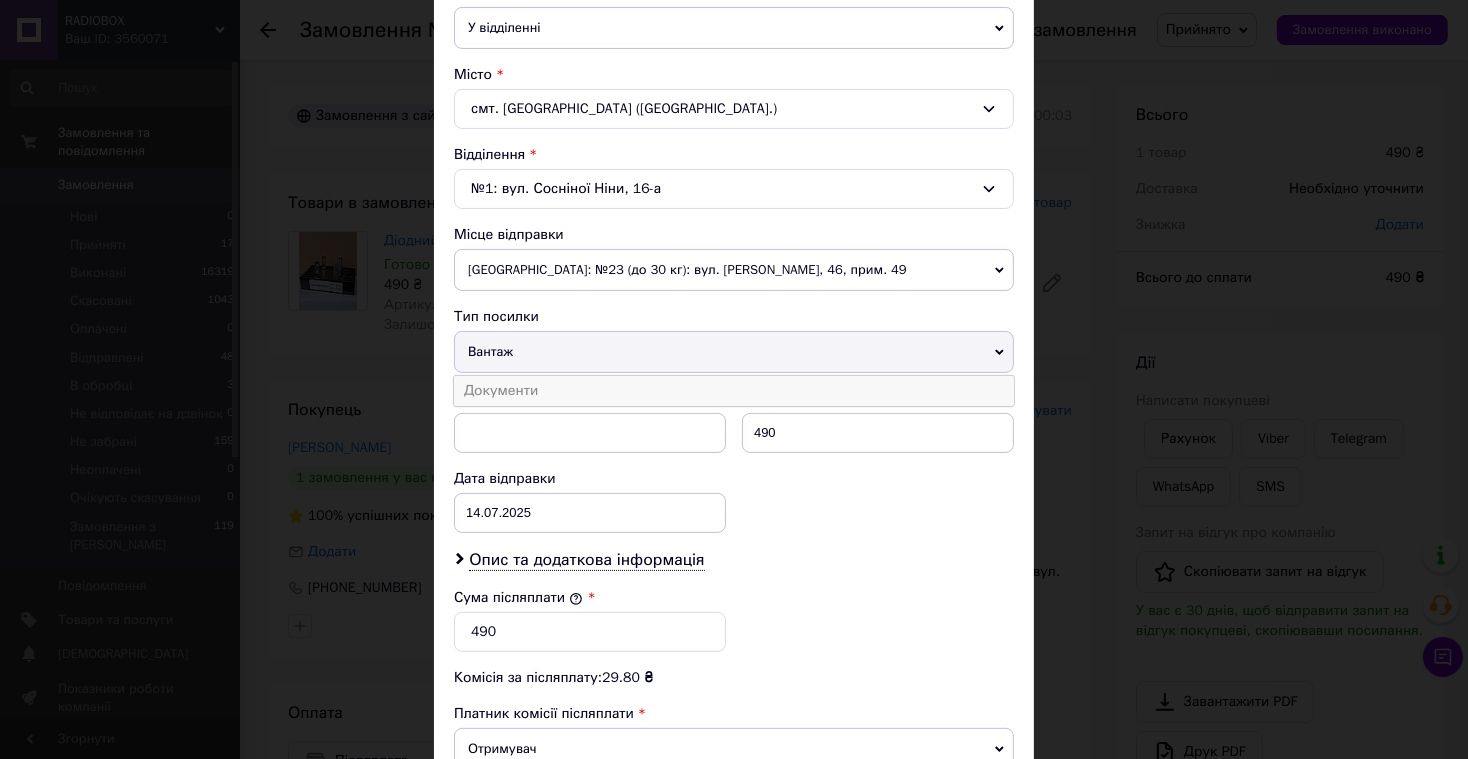 click on "Документи" at bounding box center [734, 391] 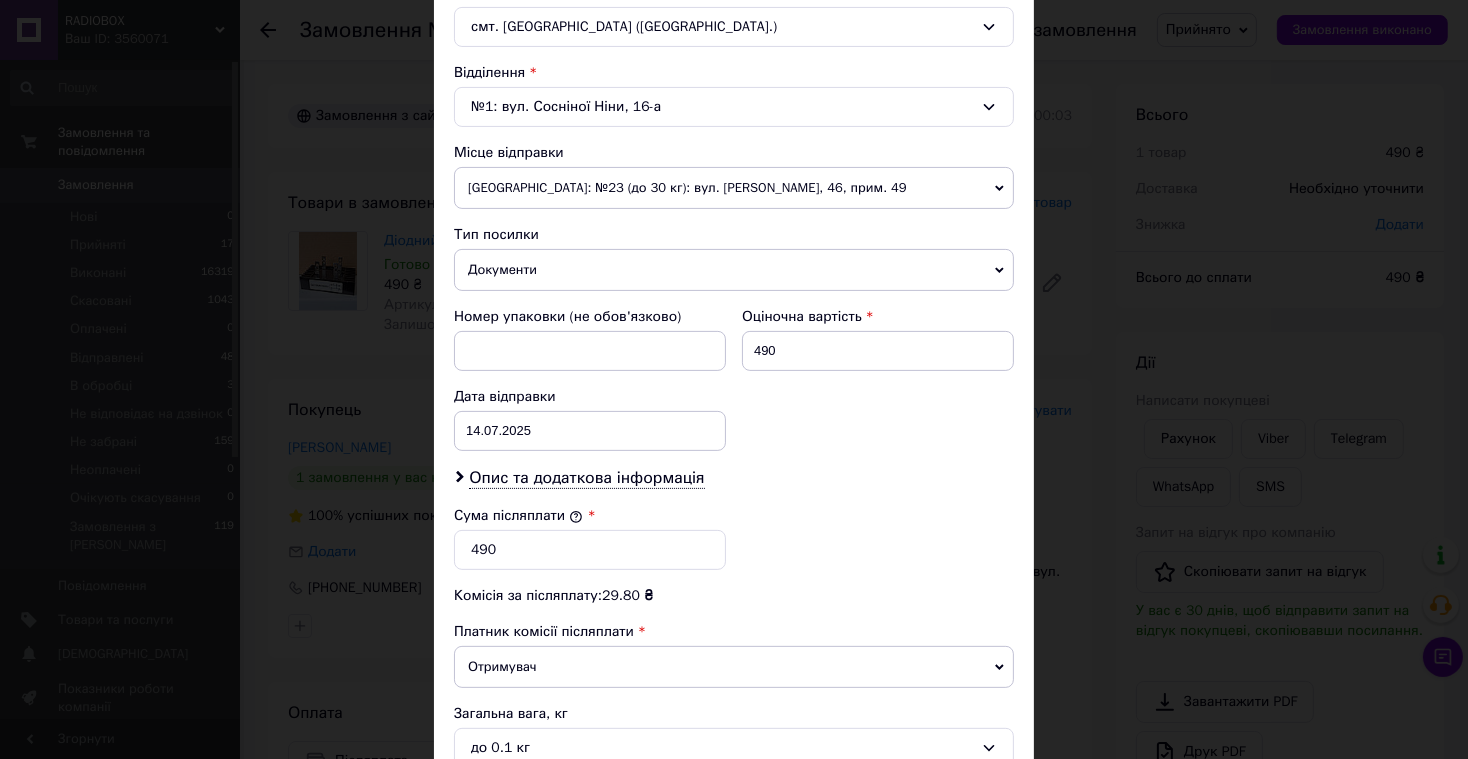 scroll, scrollTop: 784, scrollLeft: 0, axis: vertical 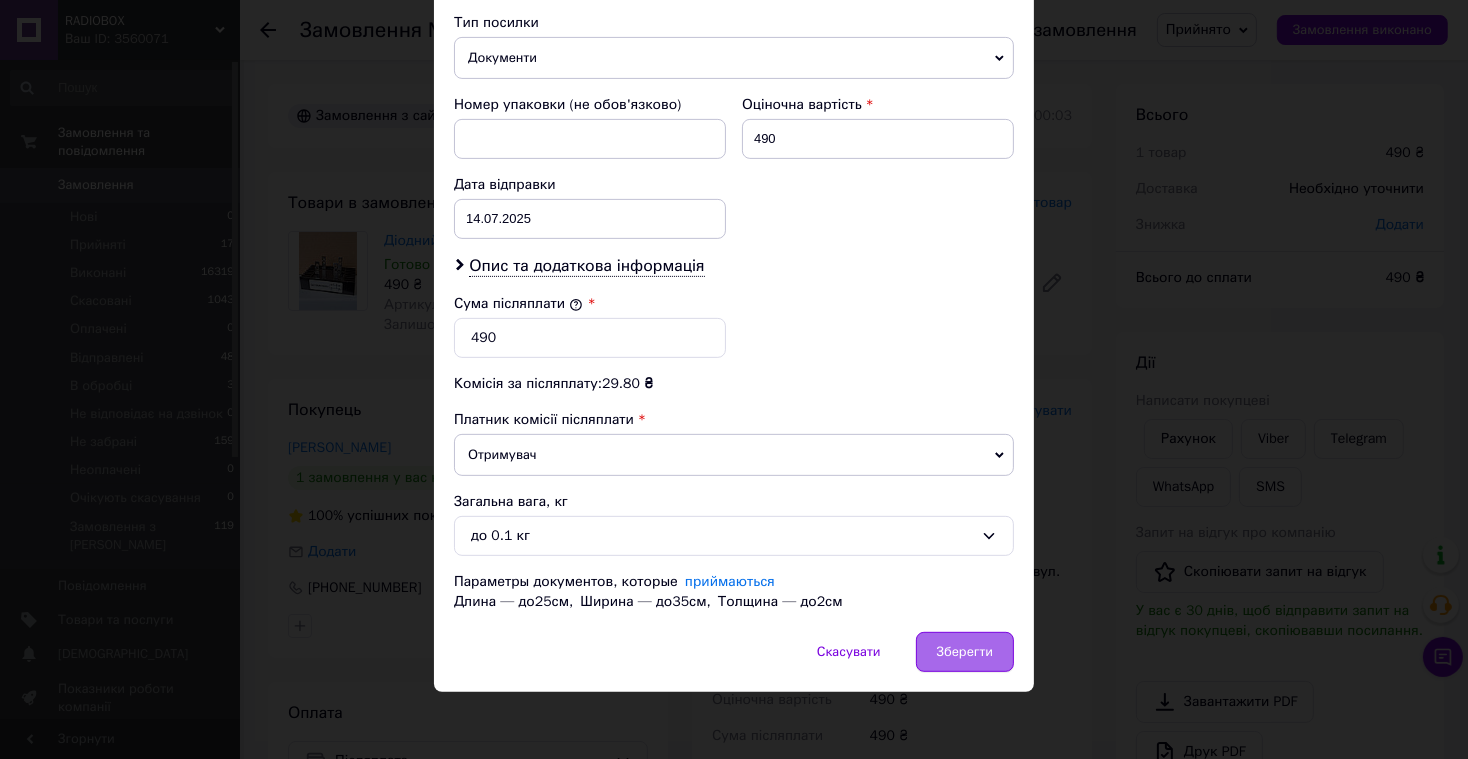 click on "Зберегти" at bounding box center [965, 652] 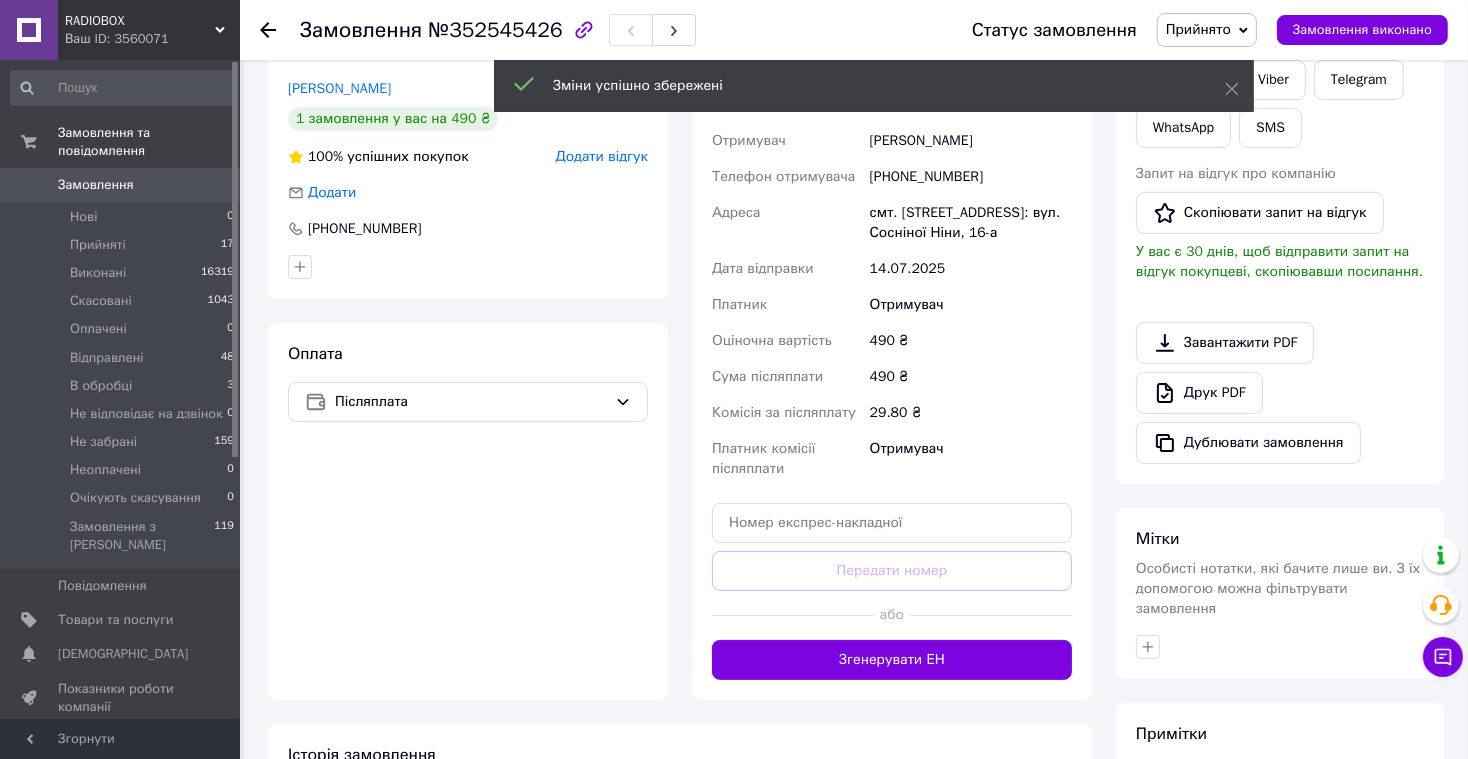 scroll, scrollTop: 457, scrollLeft: 0, axis: vertical 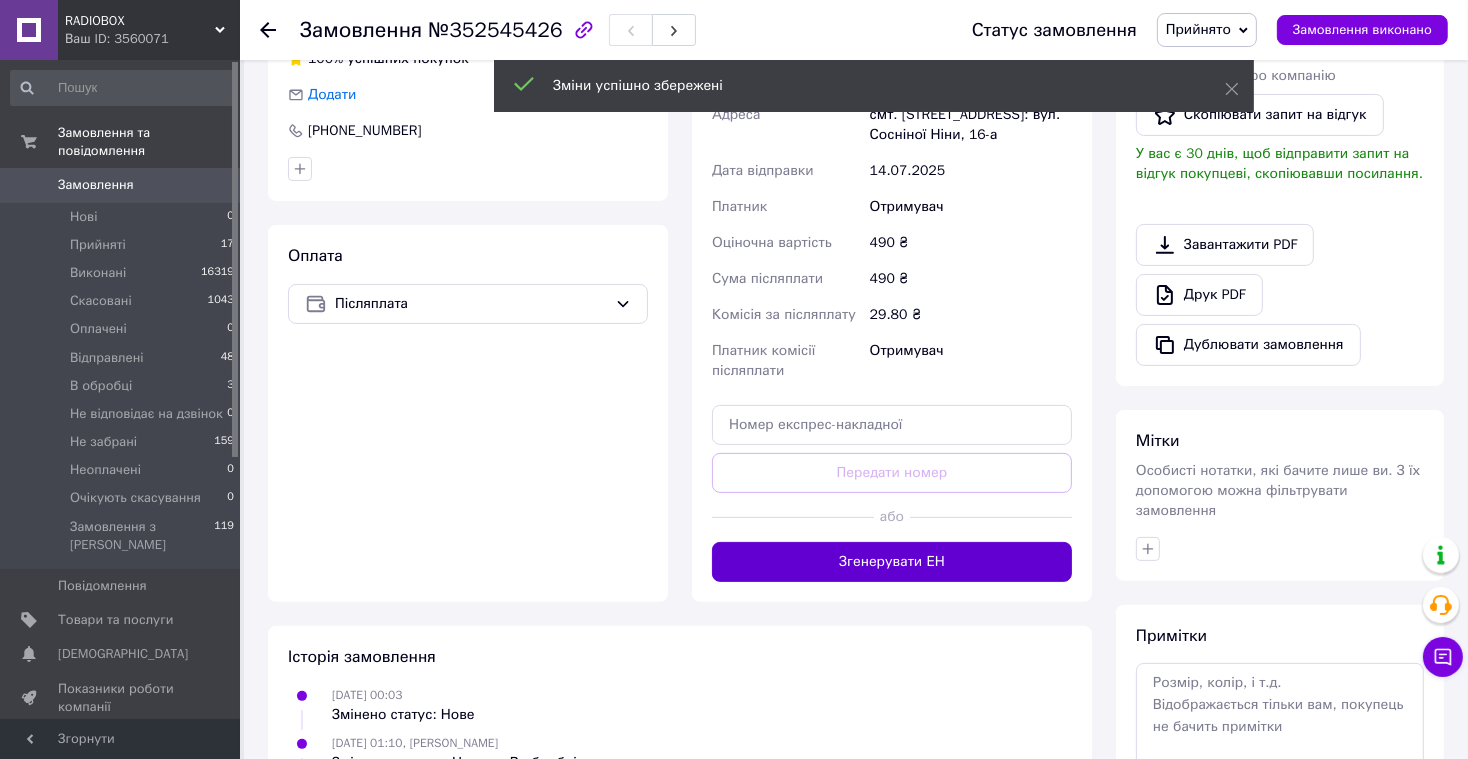 click on "Згенерувати ЕН" at bounding box center [892, 562] 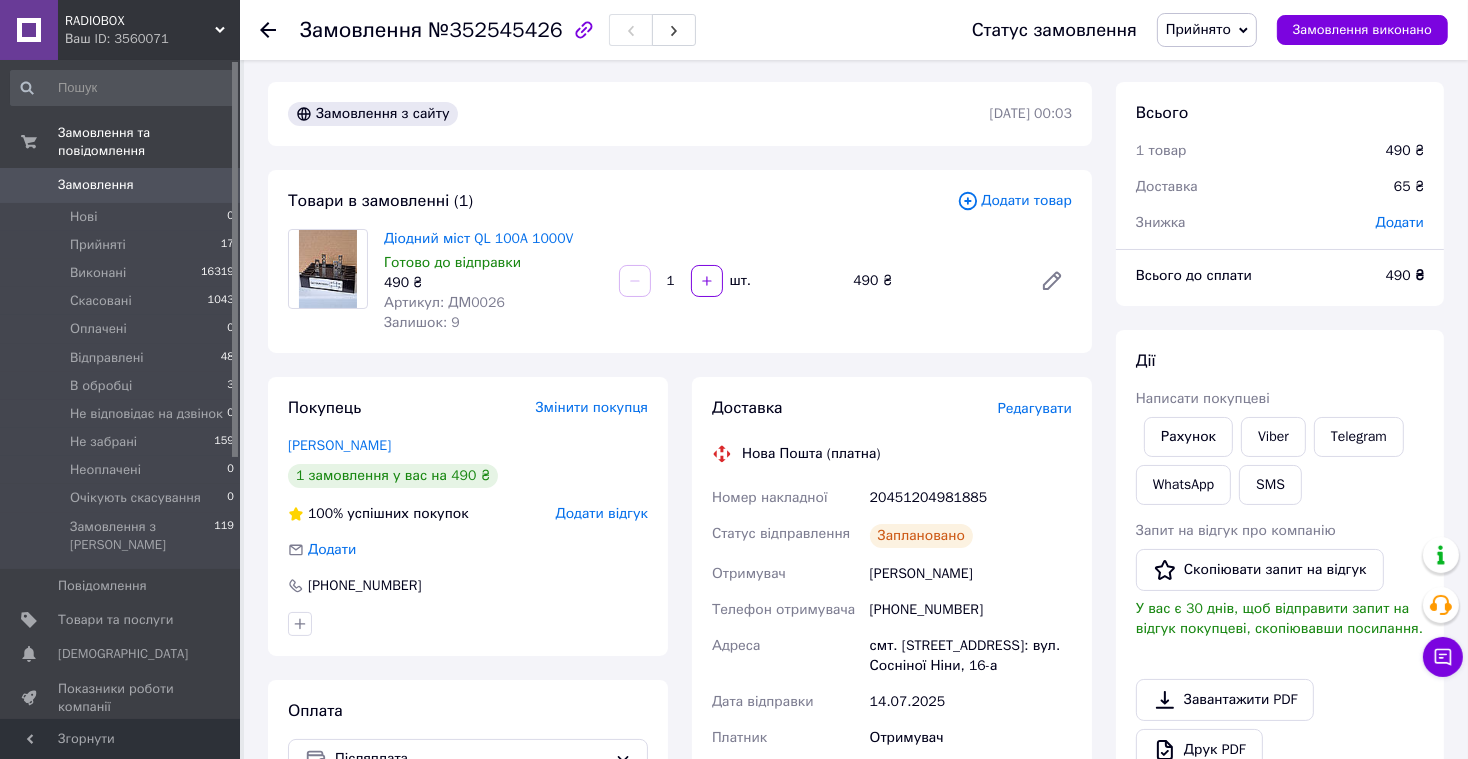 scroll, scrollTop: 0, scrollLeft: 0, axis: both 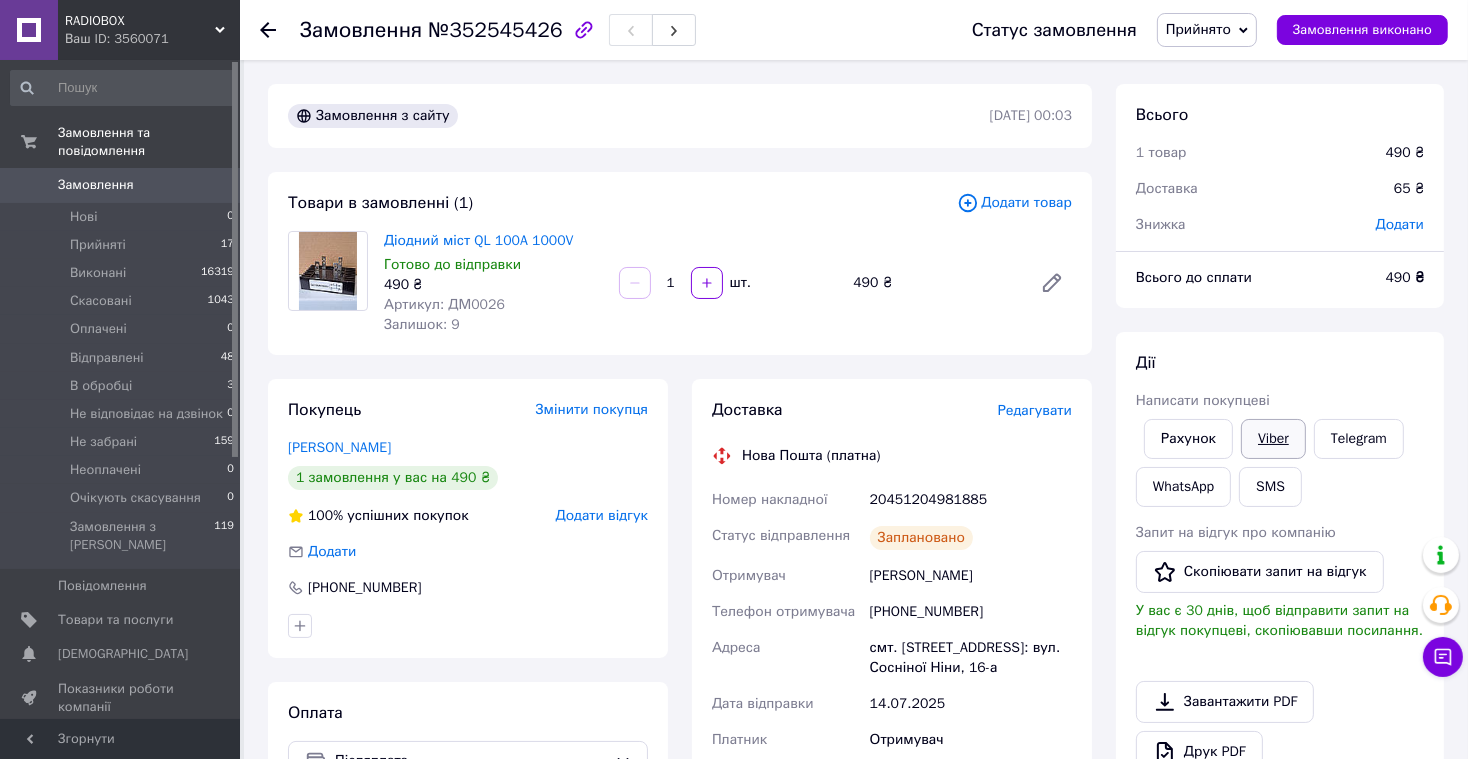 click on "Viber" at bounding box center [1273, 439] 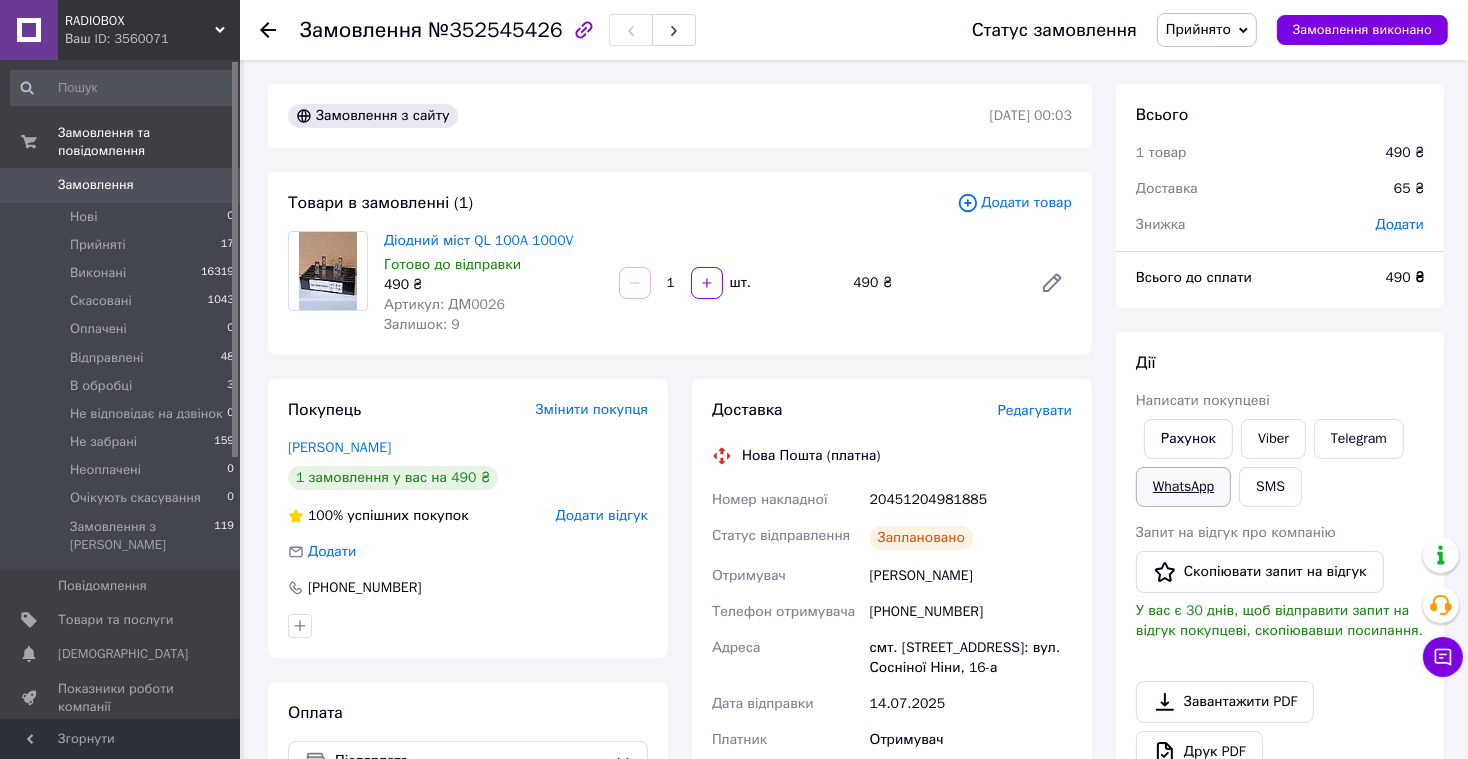 click on "WhatsApp" at bounding box center (1183, 487) 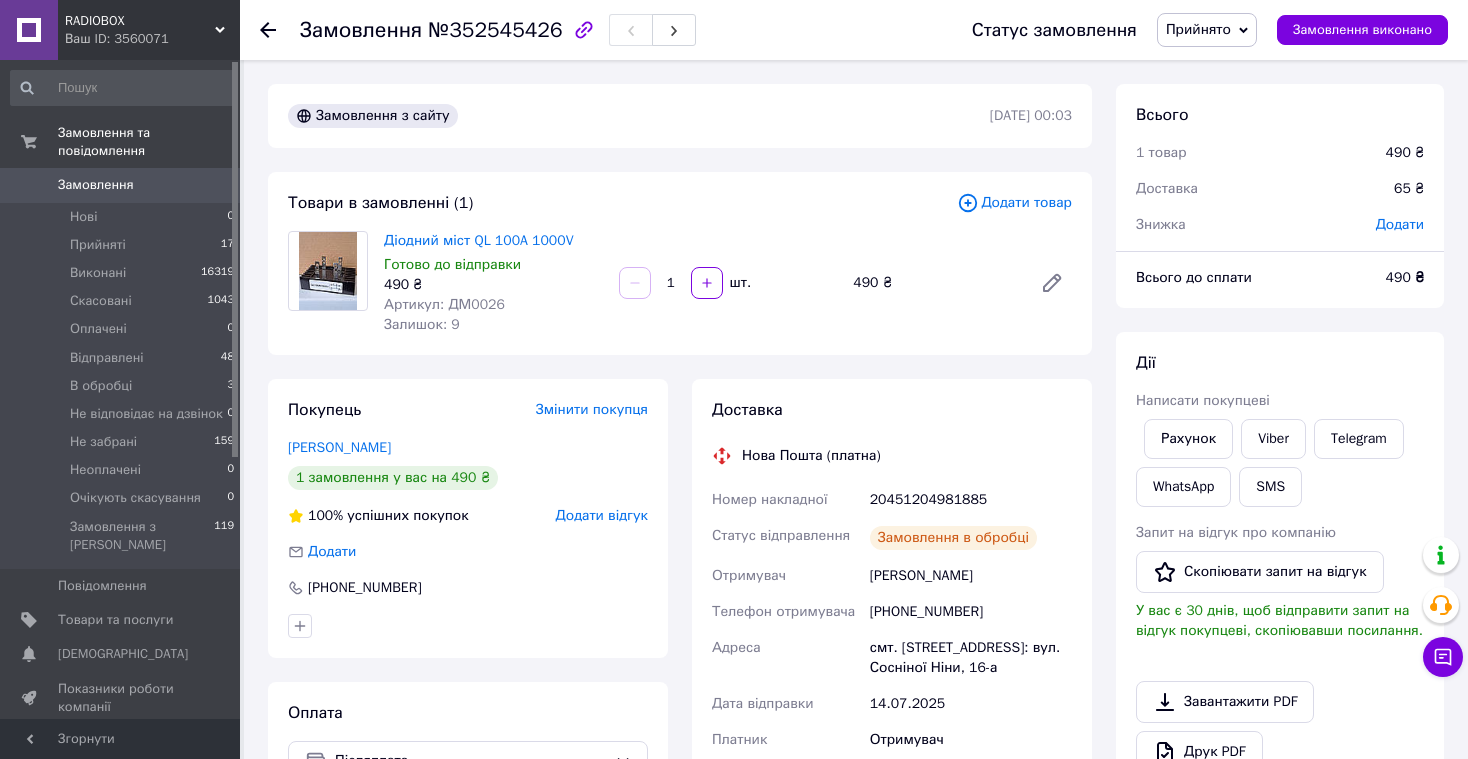 scroll, scrollTop: 0, scrollLeft: 0, axis: both 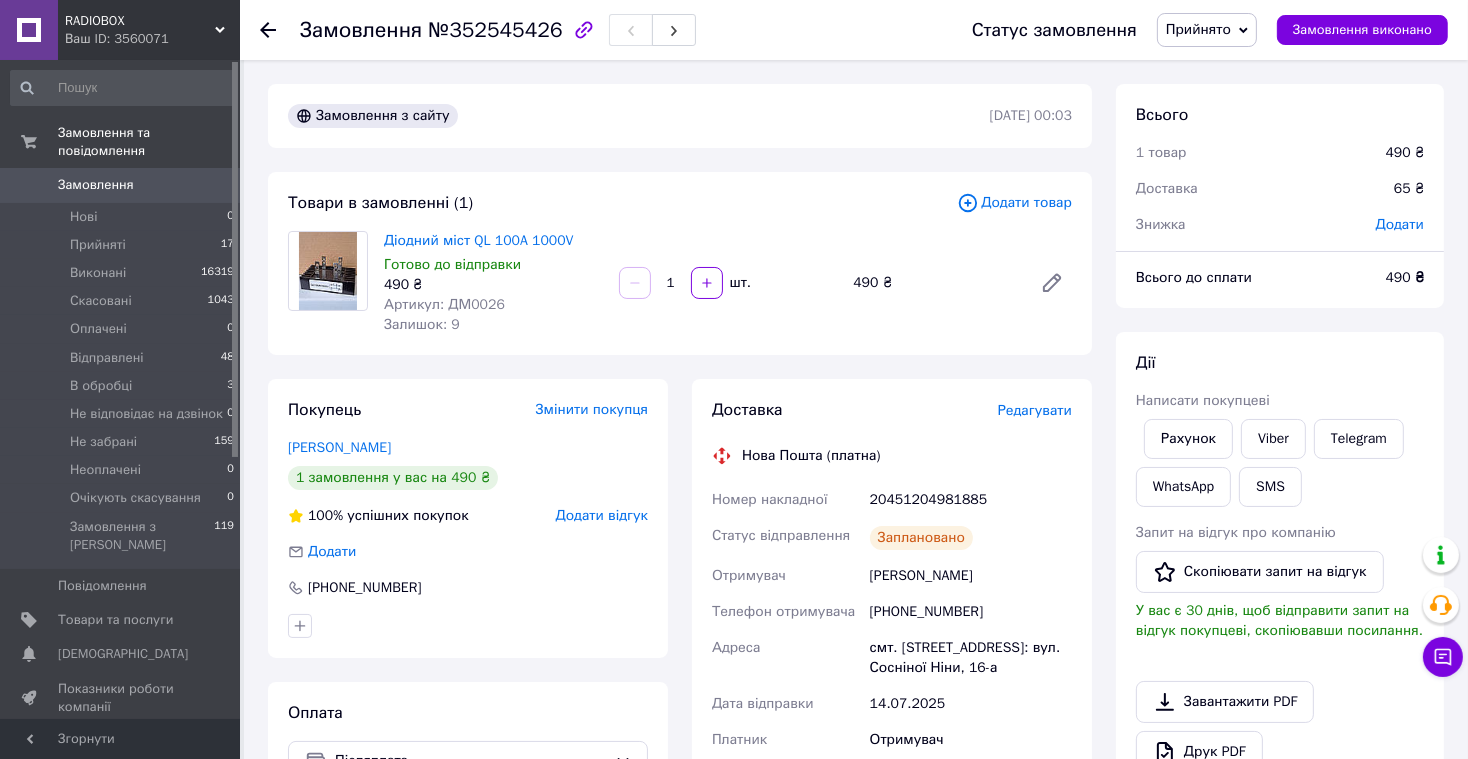 click on "20451204981885" at bounding box center [971, 500] 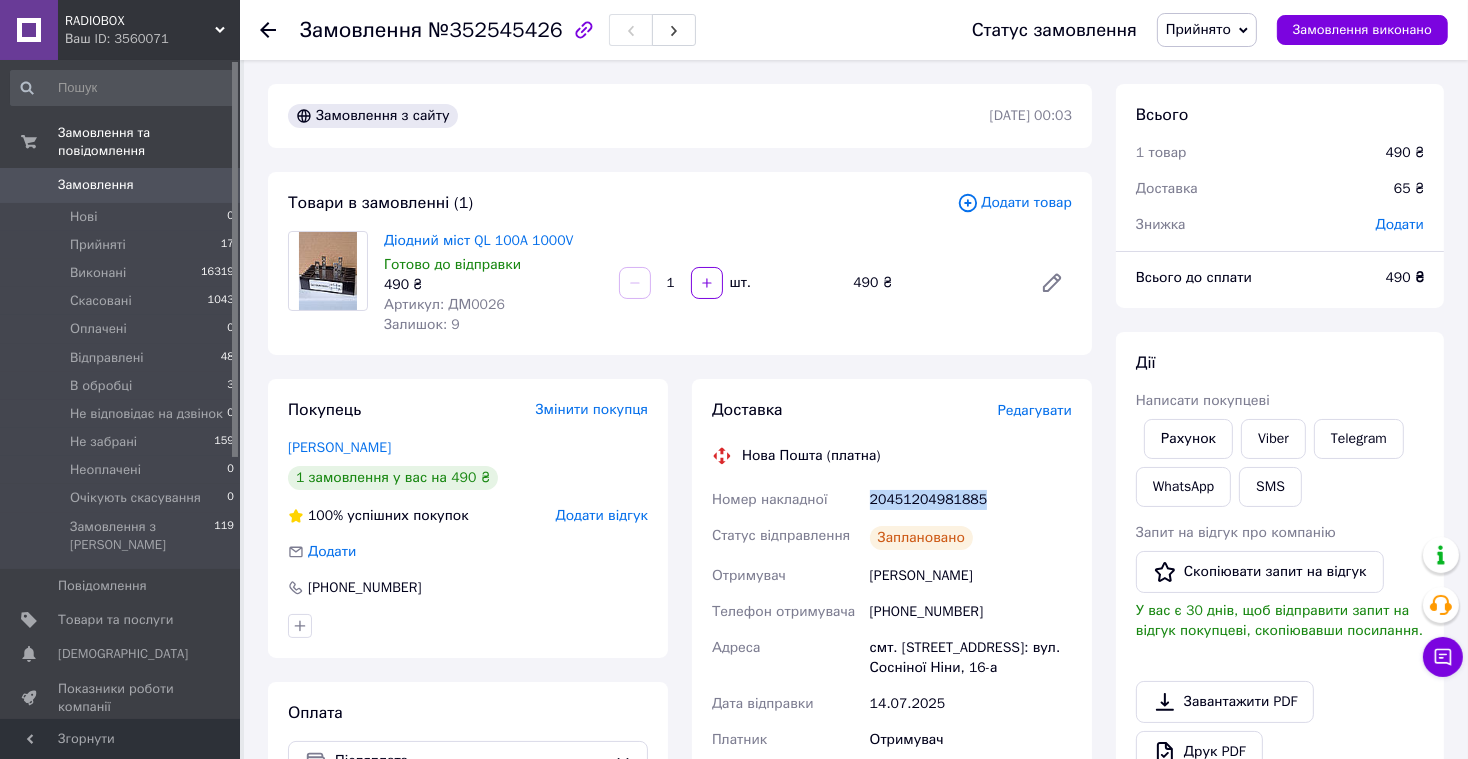 drag, startPoint x: 871, startPoint y: 498, endPoint x: 991, endPoint y: 500, distance: 120.01666 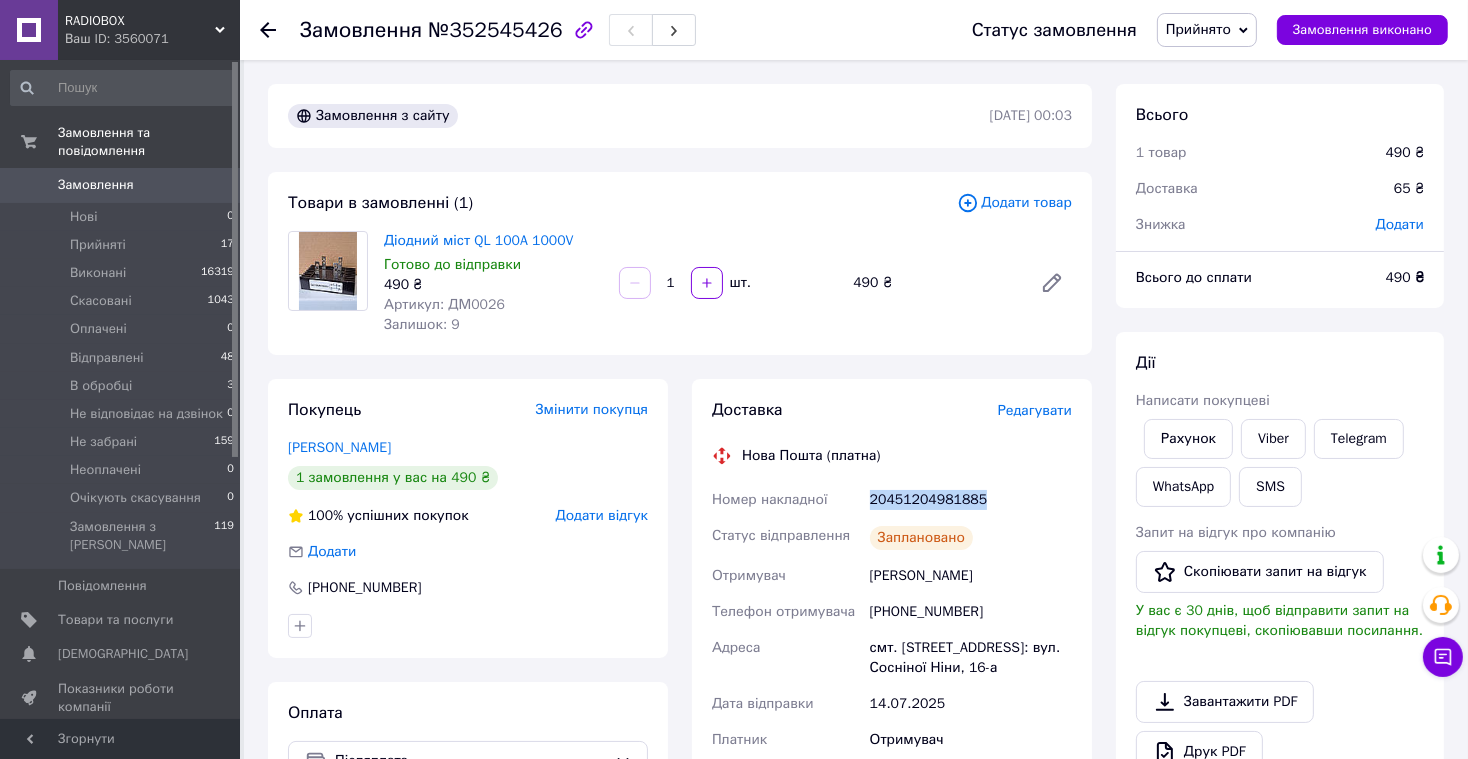 copy on "20451204981885" 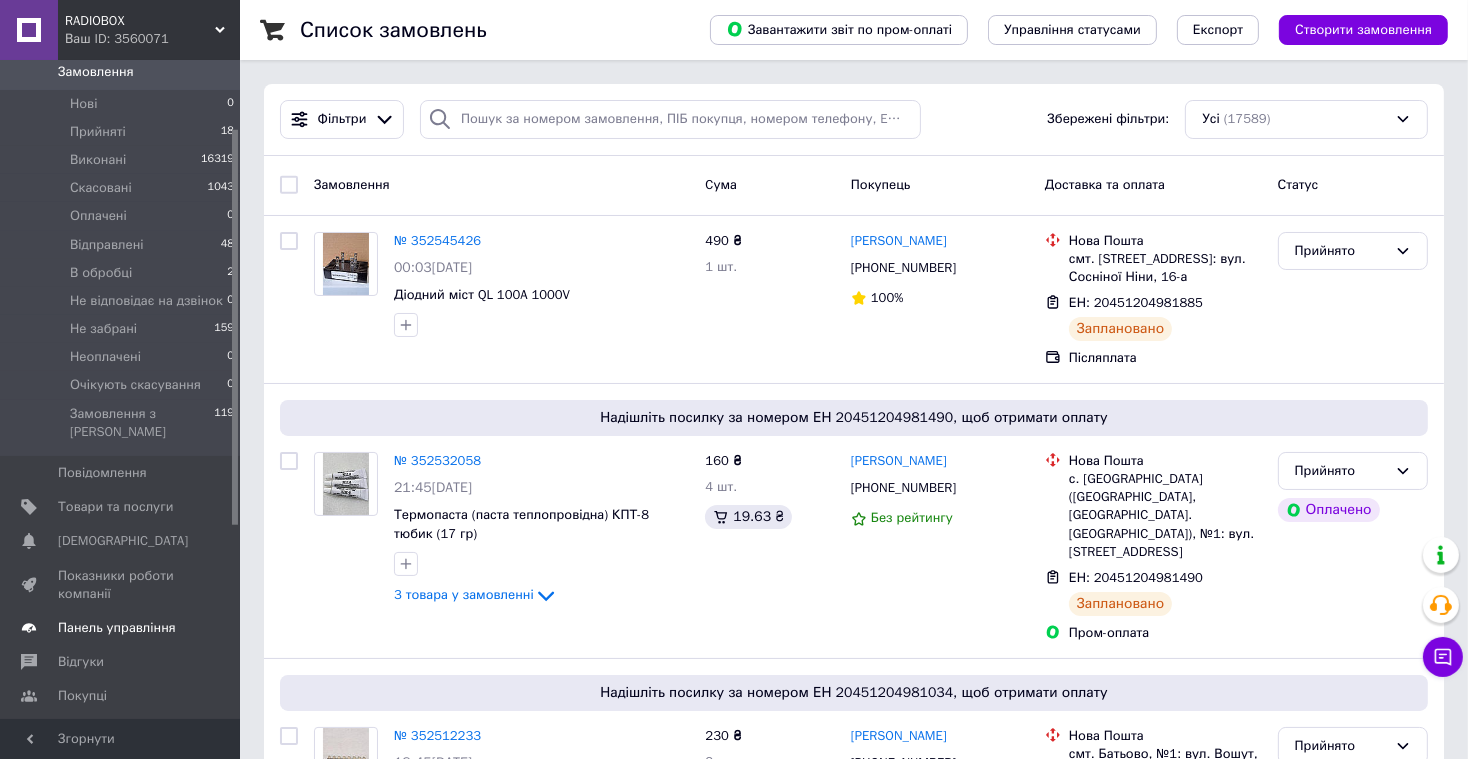 click on "Панель управління" at bounding box center (117, 628) 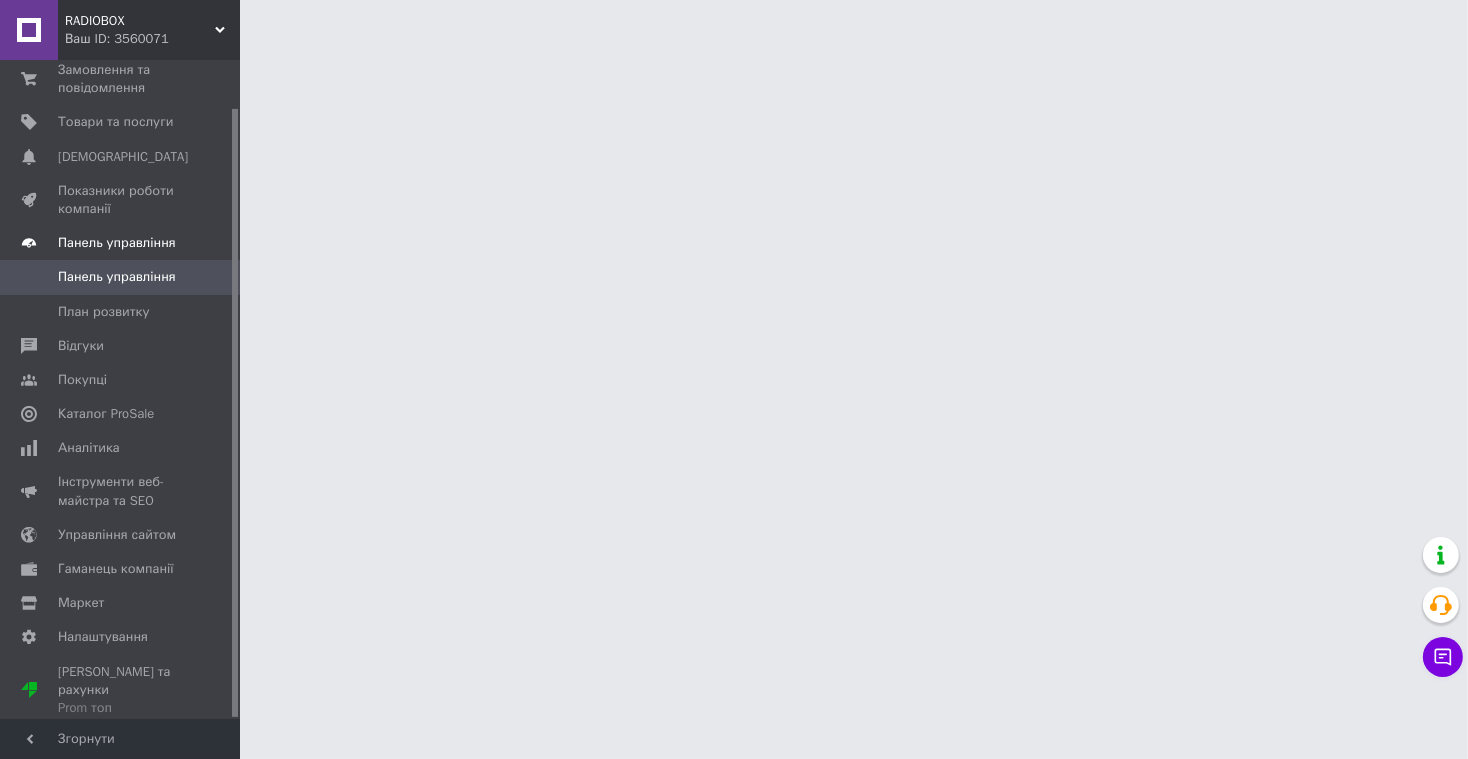 scroll, scrollTop: 50, scrollLeft: 0, axis: vertical 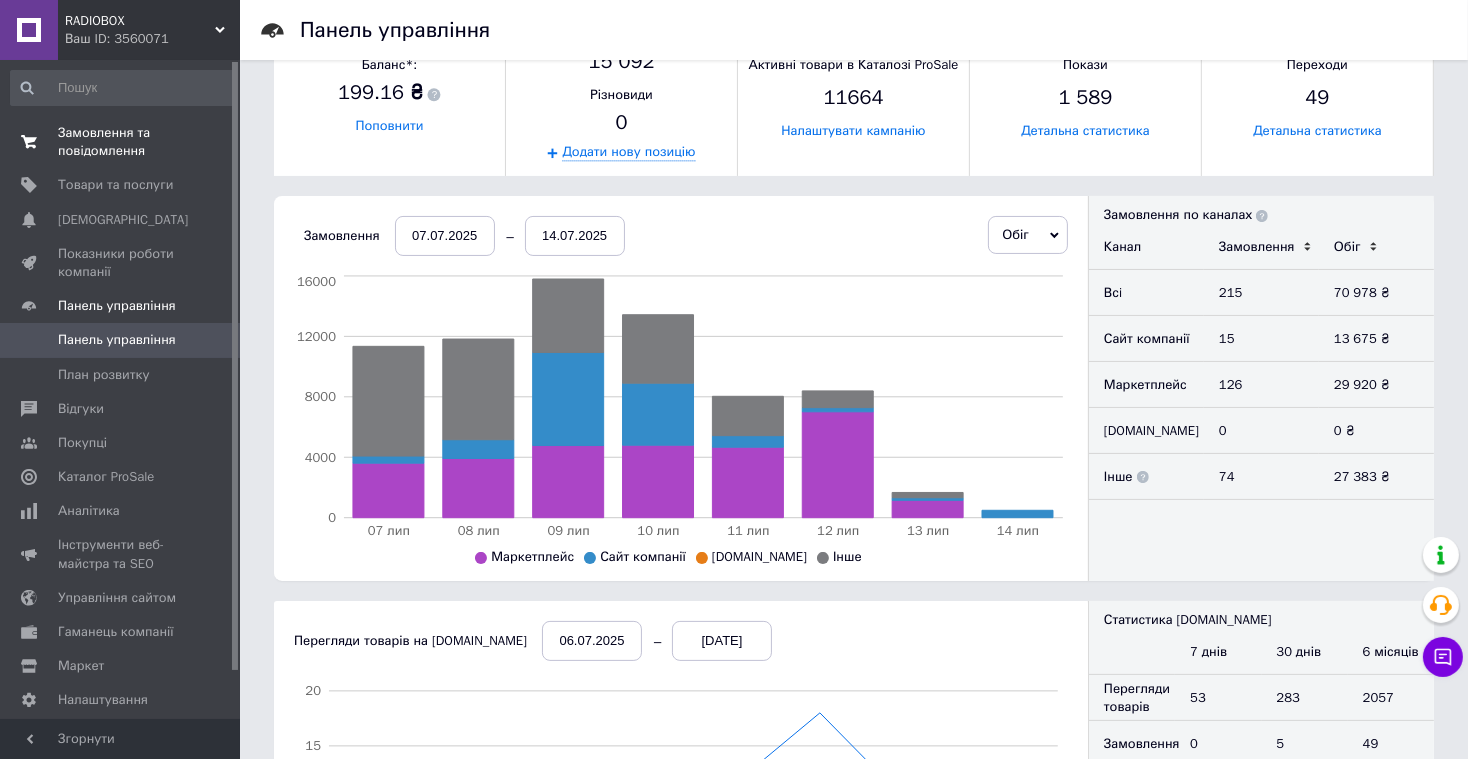click on "Замовлення та повідомлення" at bounding box center (121, 142) 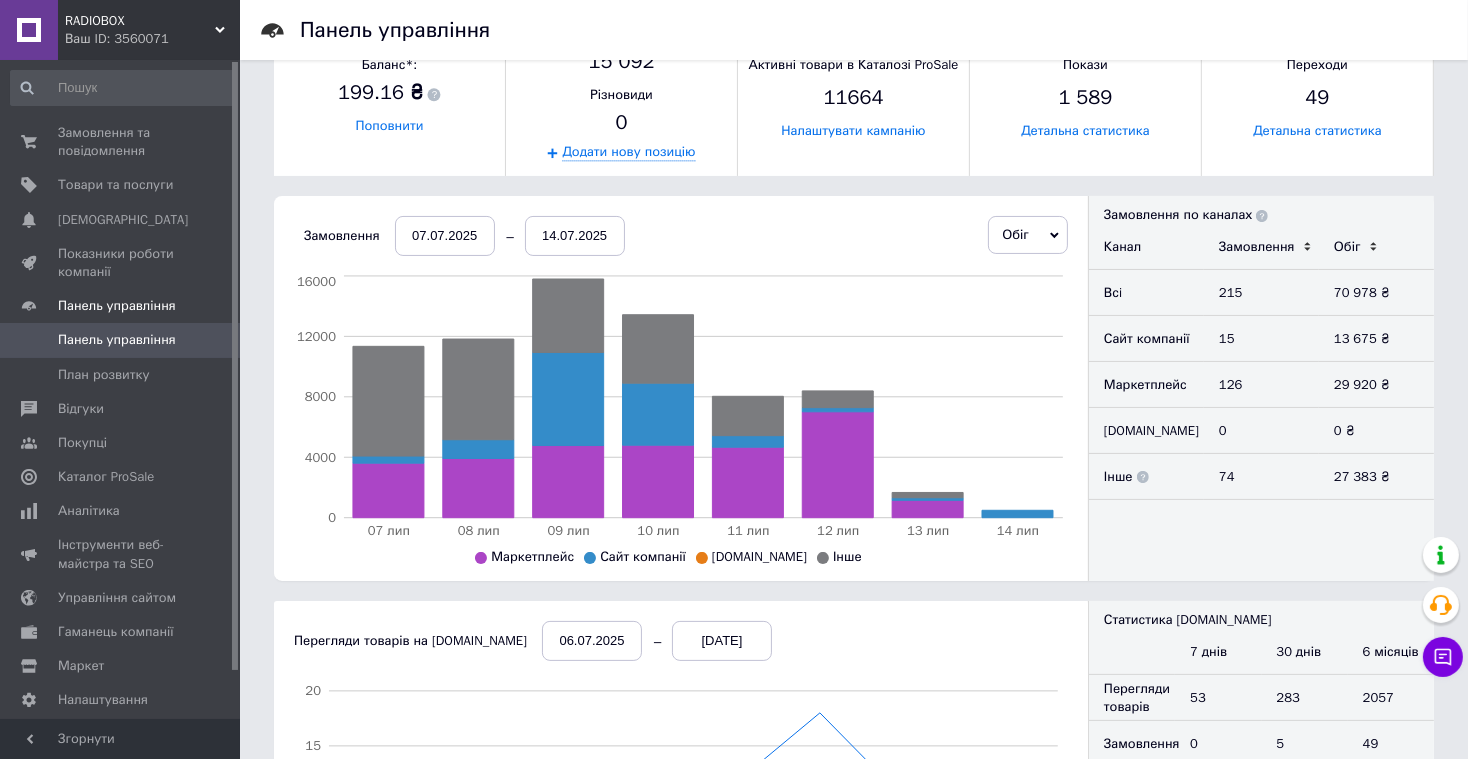 scroll, scrollTop: 0, scrollLeft: 0, axis: both 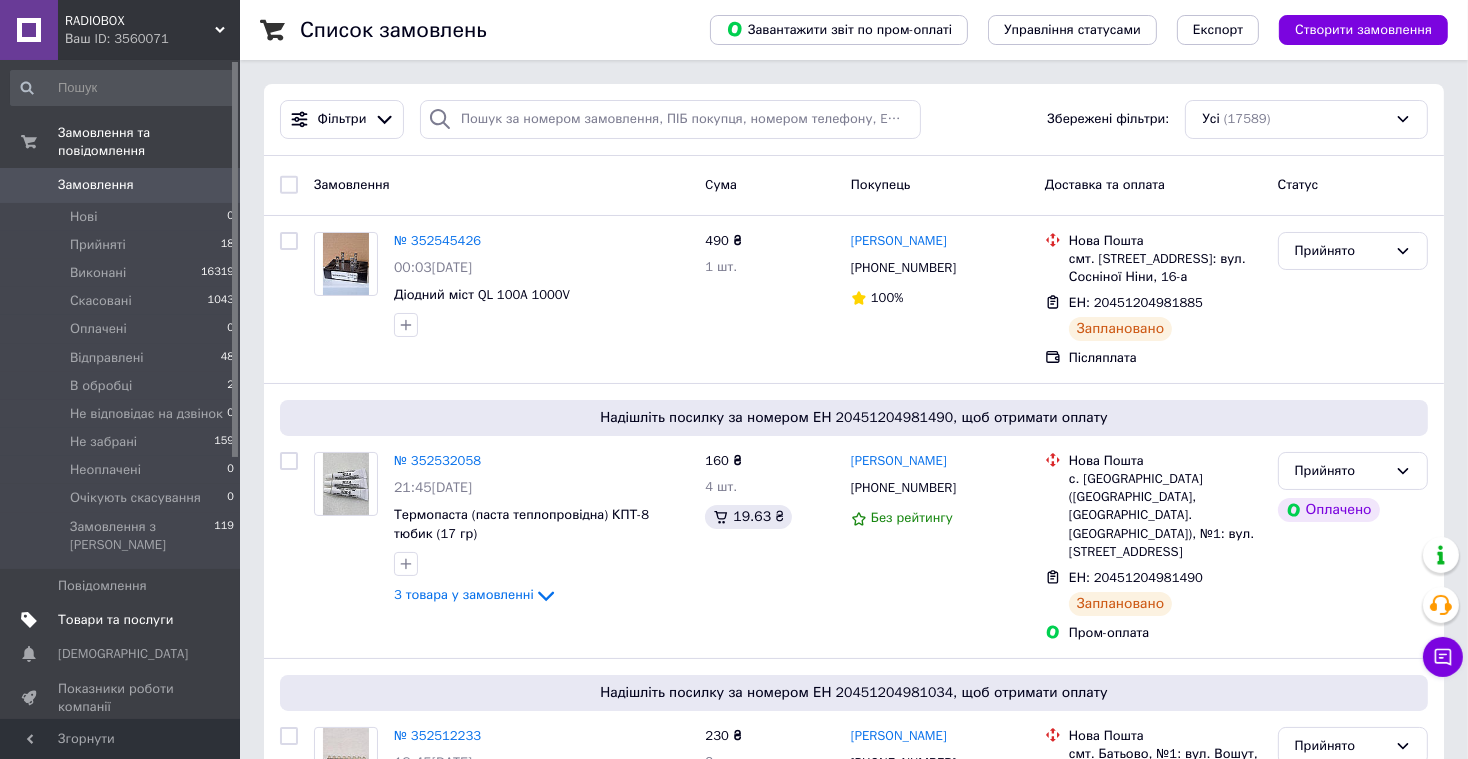 click on "Товари та послуги" at bounding box center [115, 620] 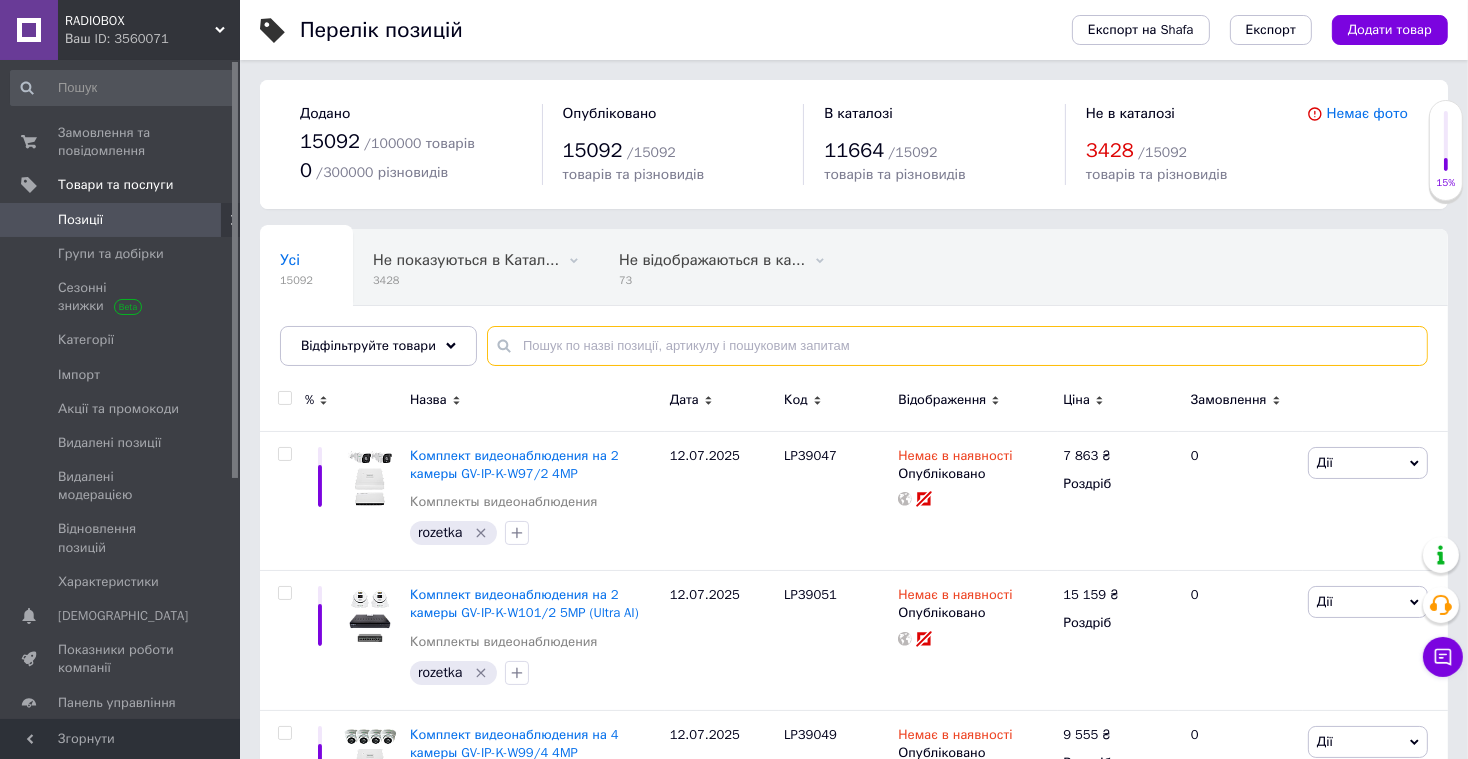 click at bounding box center [957, 346] 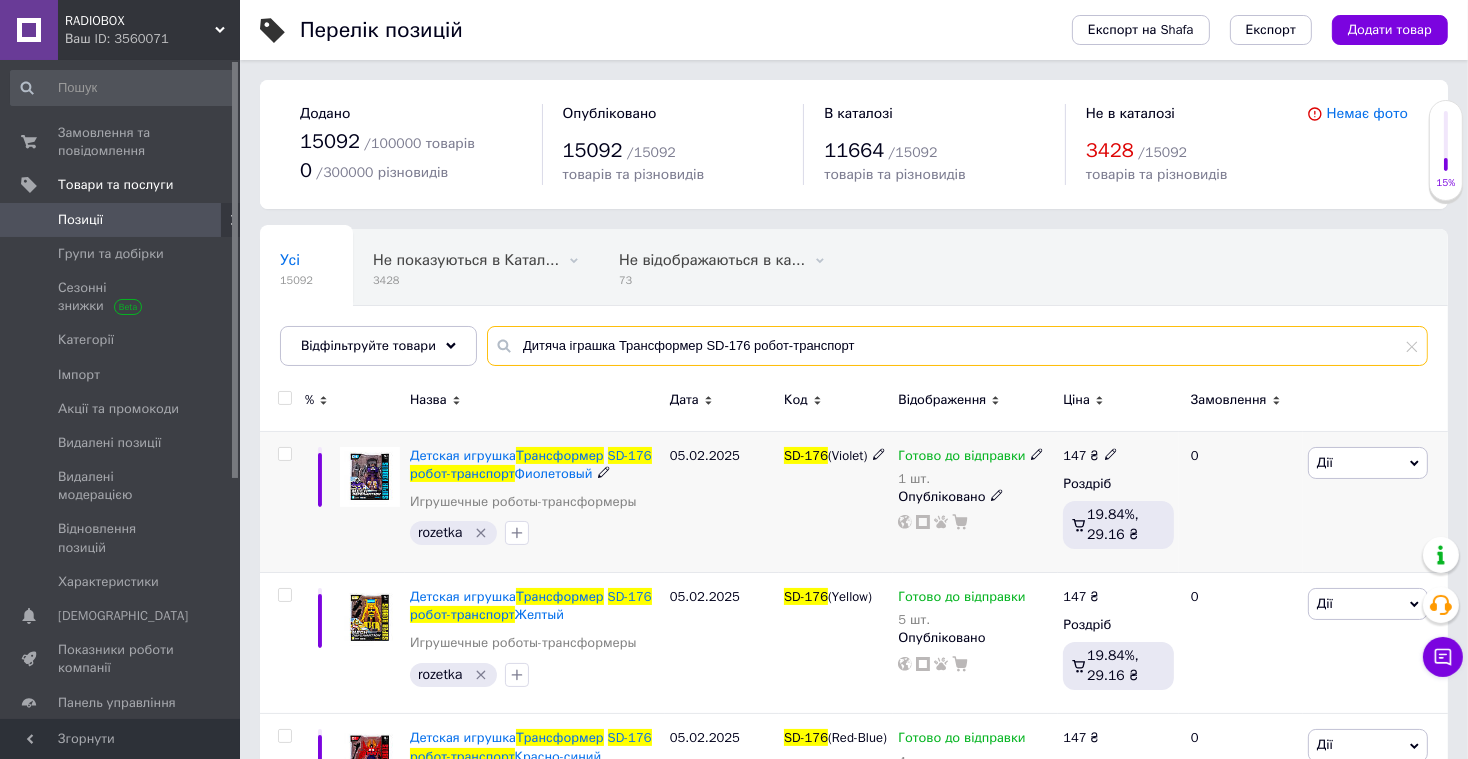 scroll, scrollTop: 115, scrollLeft: 0, axis: vertical 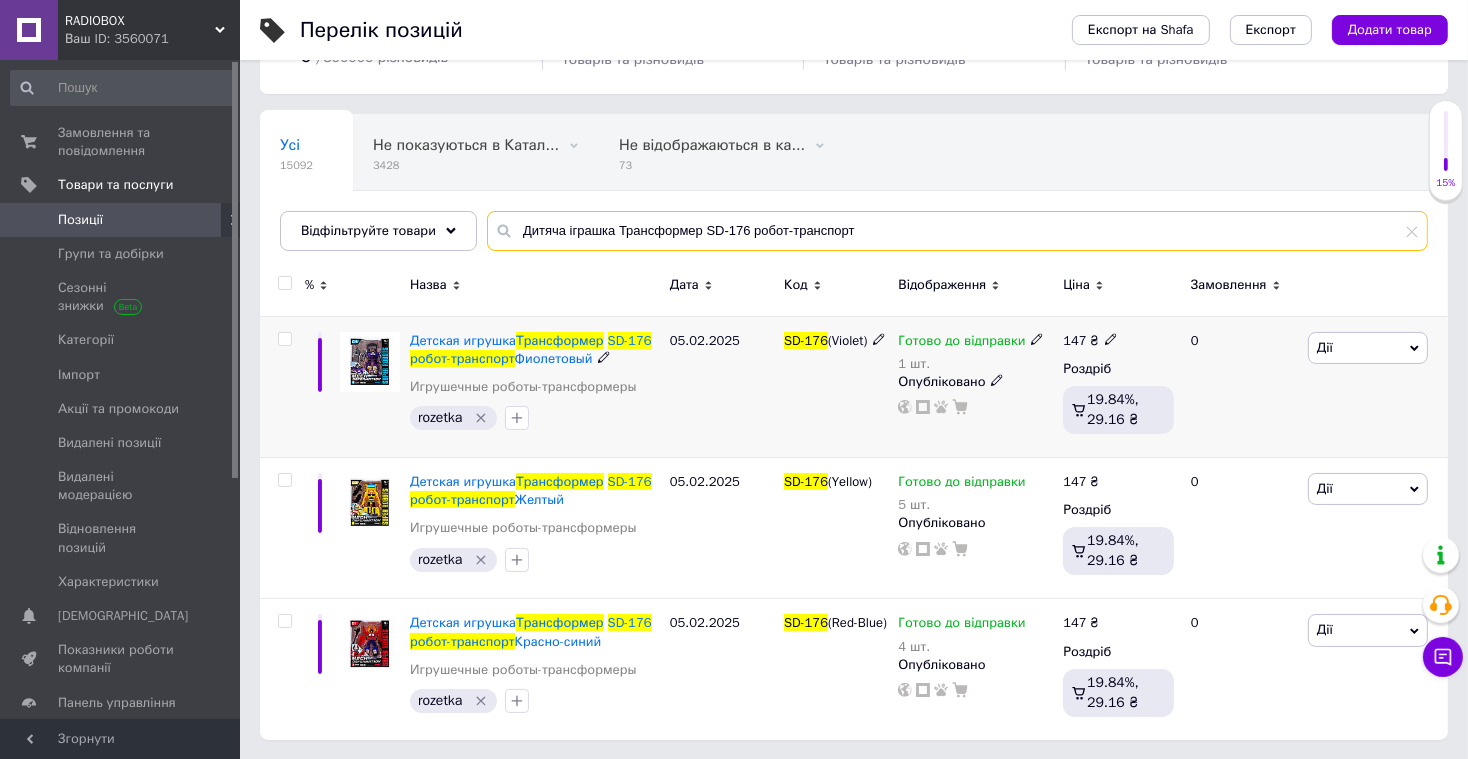 type on "Дитяча іграшка Трансформер SD-176 робот-транспорт" 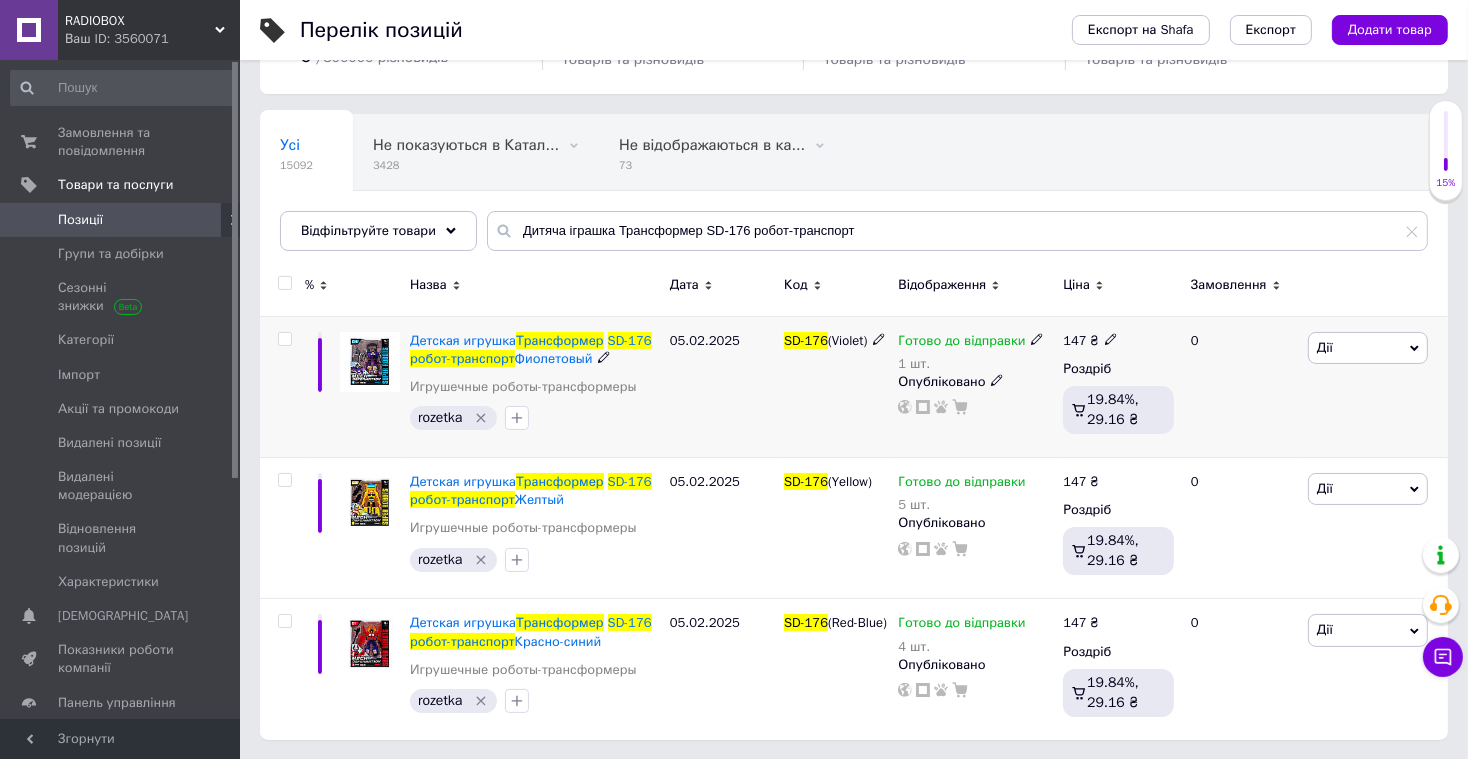 click 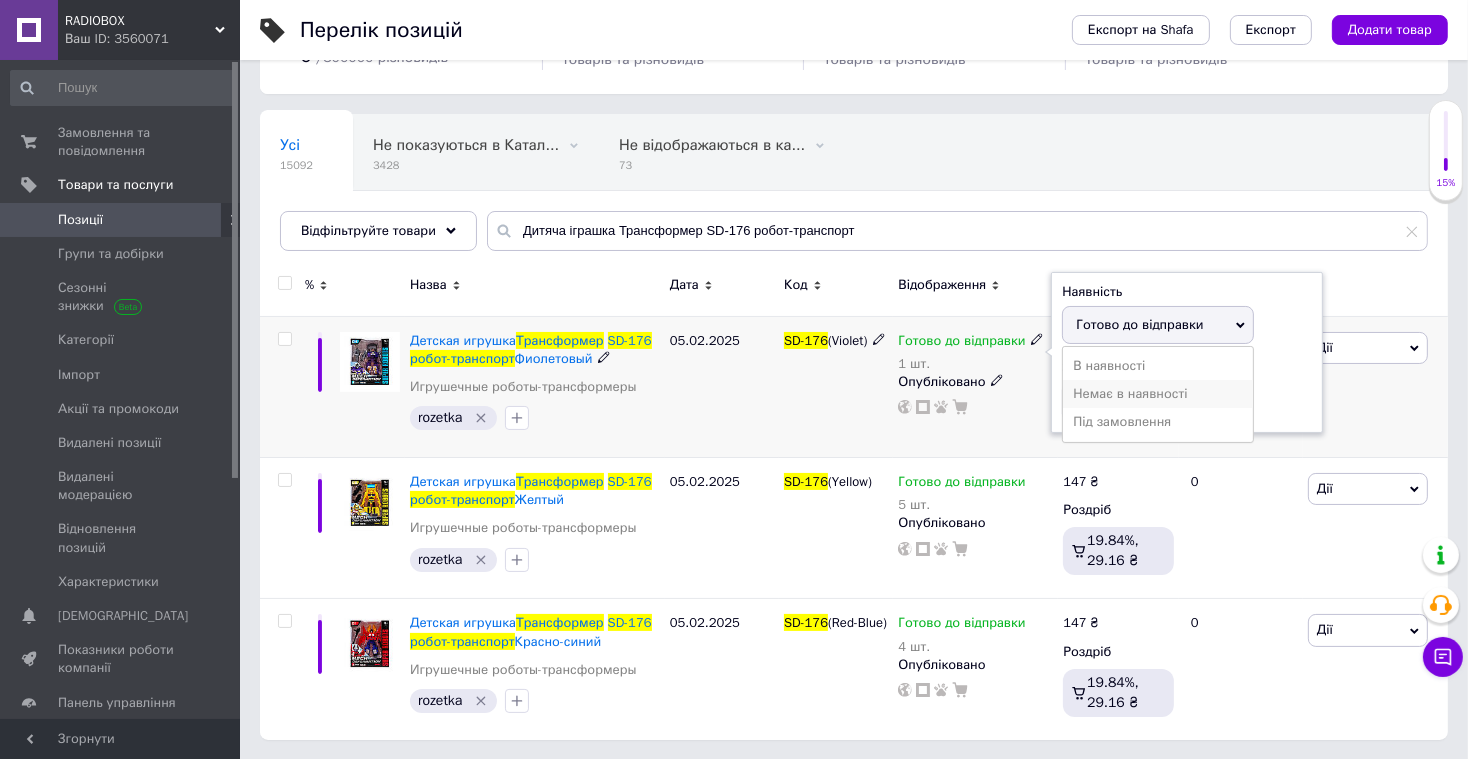 click on "Немає в наявності" at bounding box center [1158, 394] 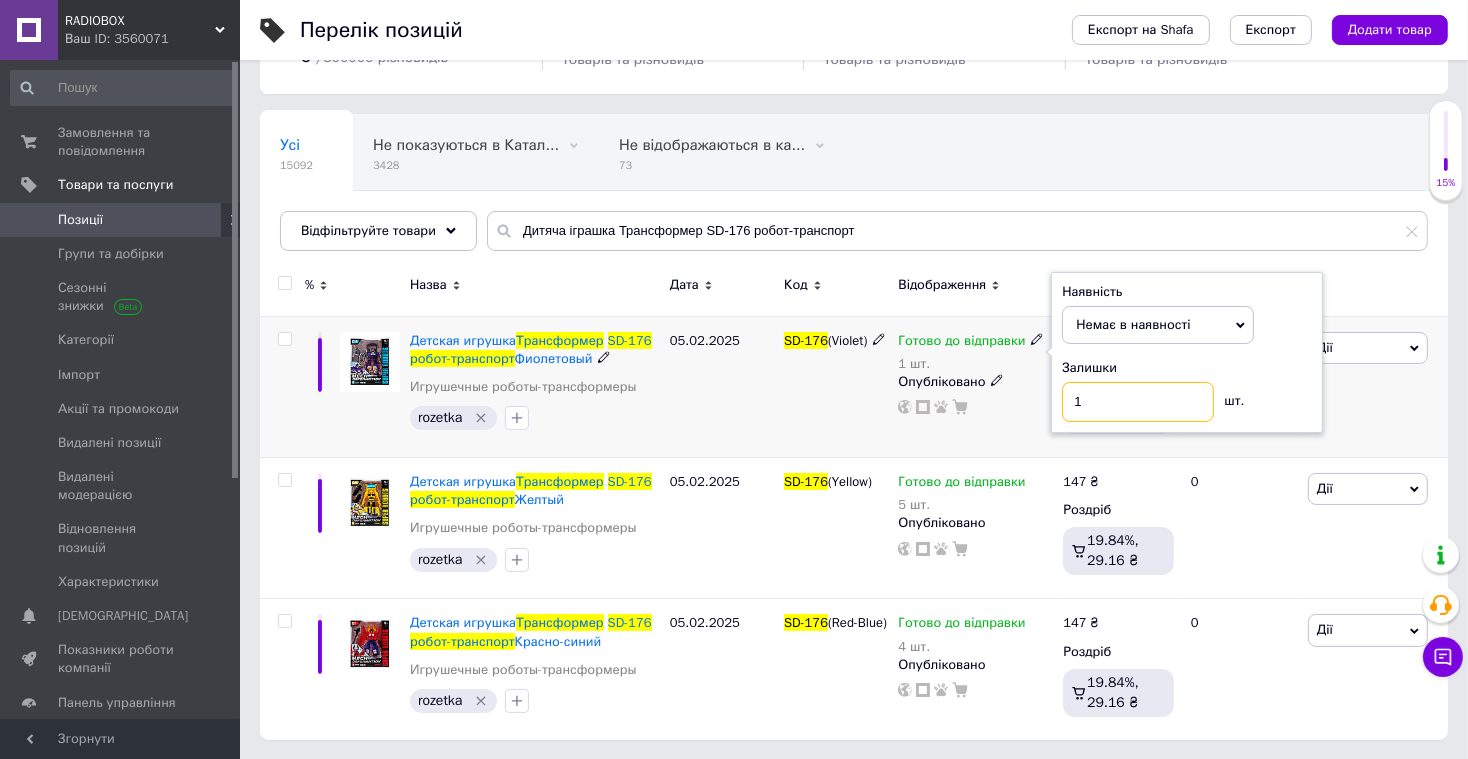 click on "1" at bounding box center (1138, 402) 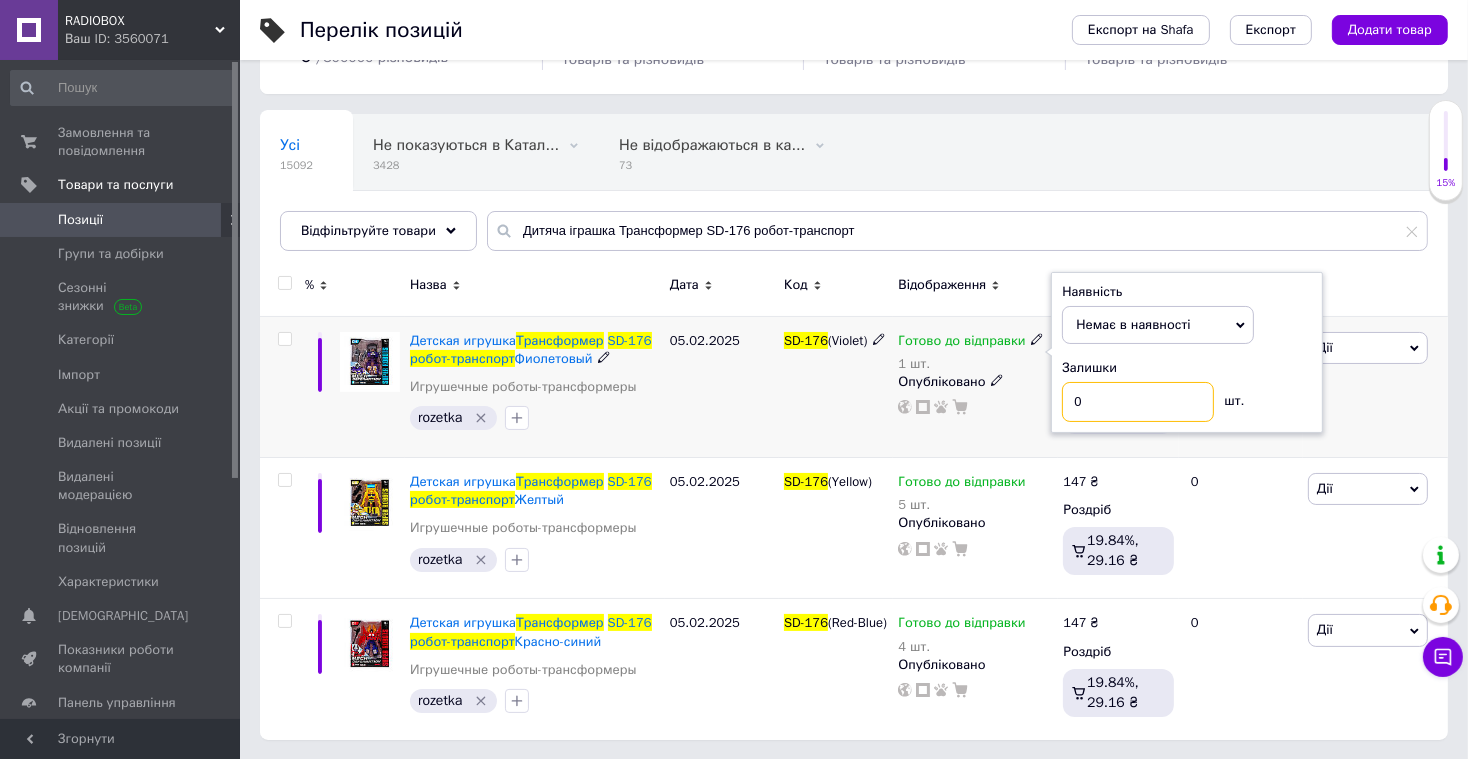 type on "0" 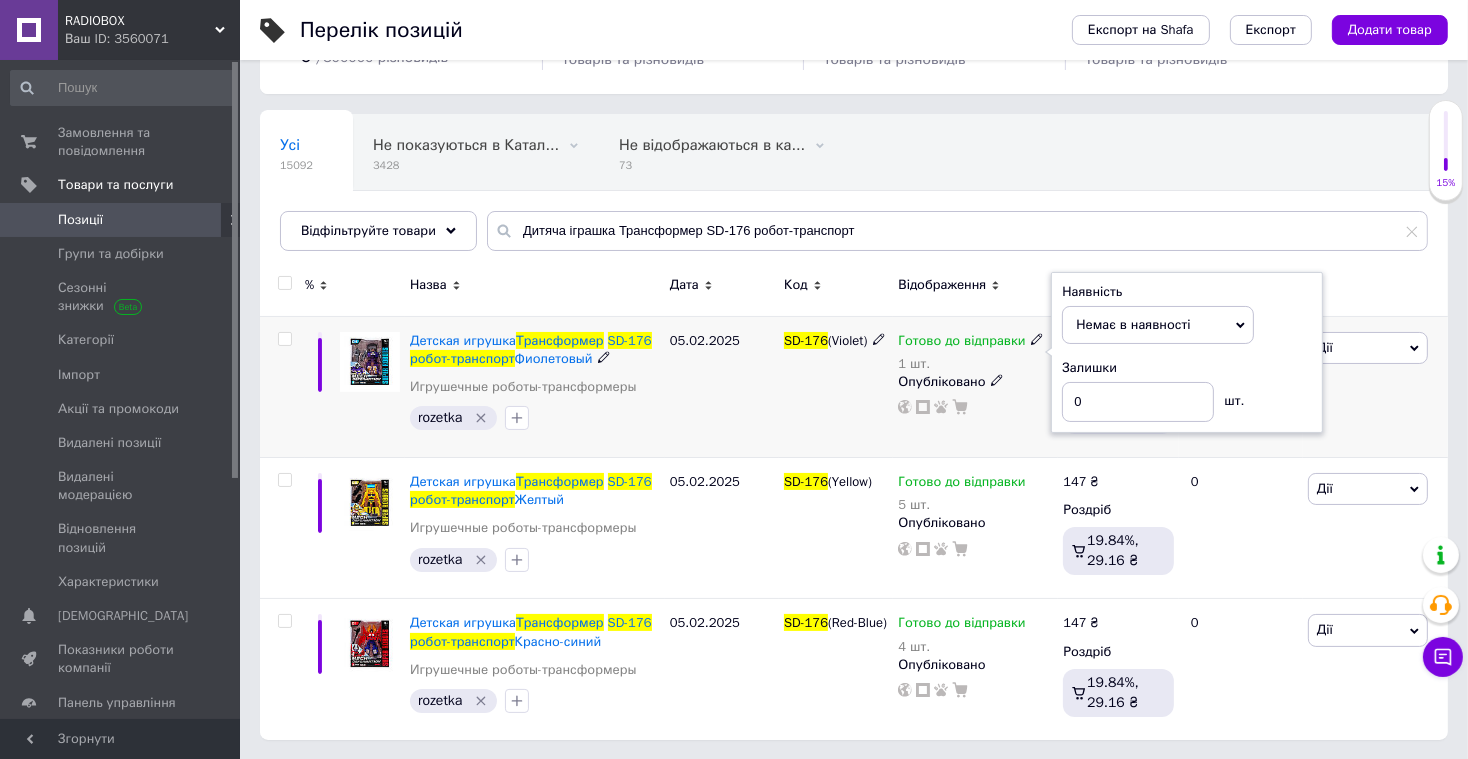 click on "Готово до відправки 1 шт. Наявність Немає в наявності В наявності Під замовлення Готово до відправки Залишки 0 шт. Опубліковано" at bounding box center [975, 386] 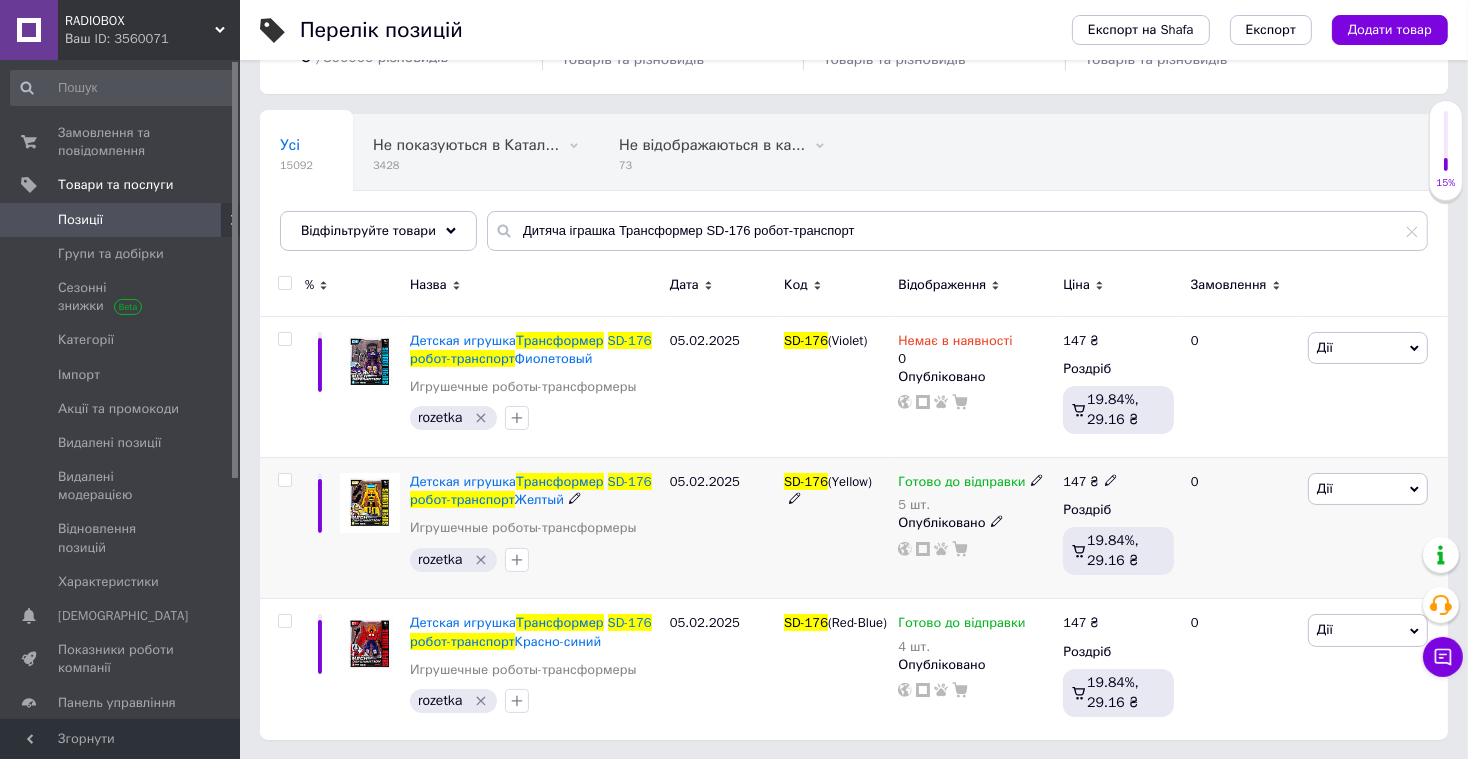 click 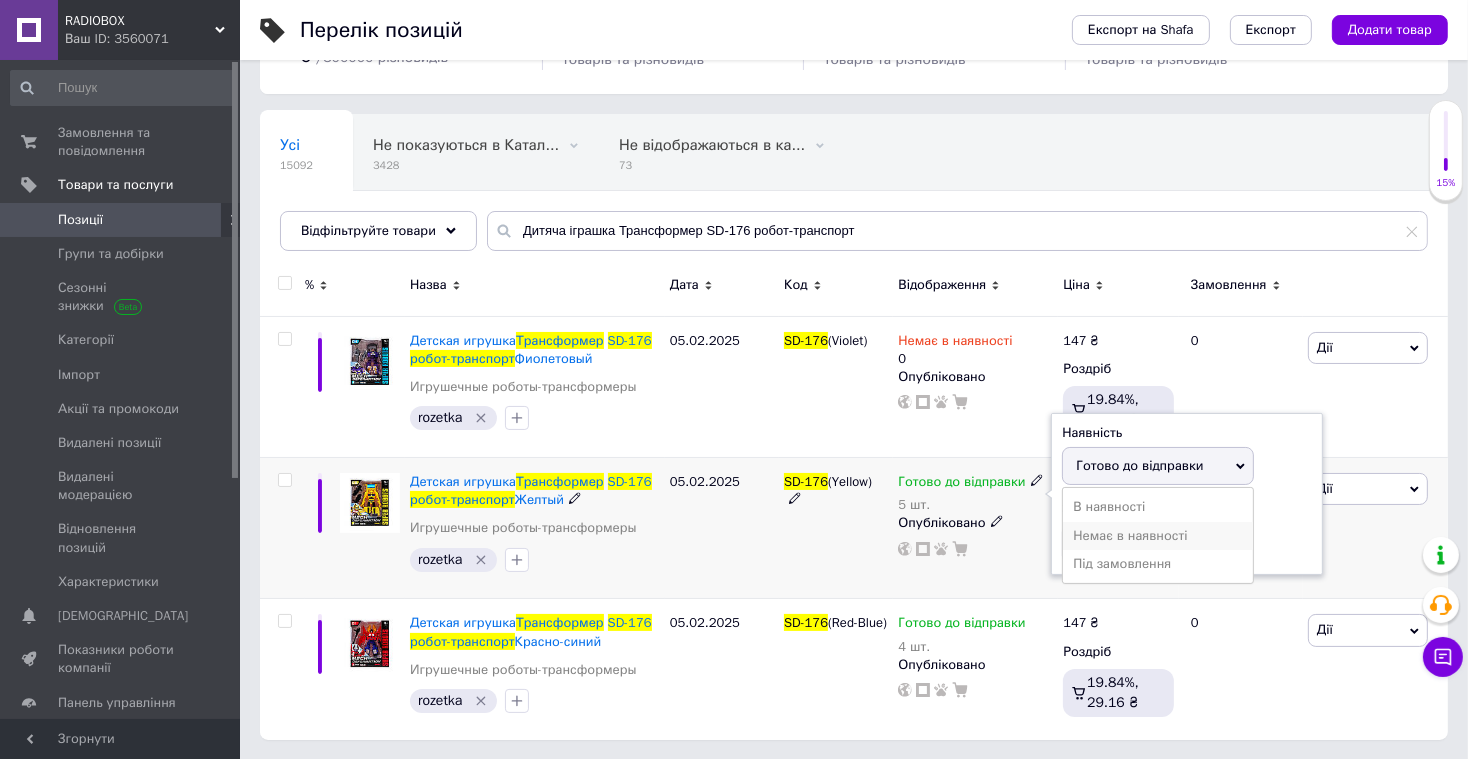 click on "Немає в наявності" at bounding box center [1158, 536] 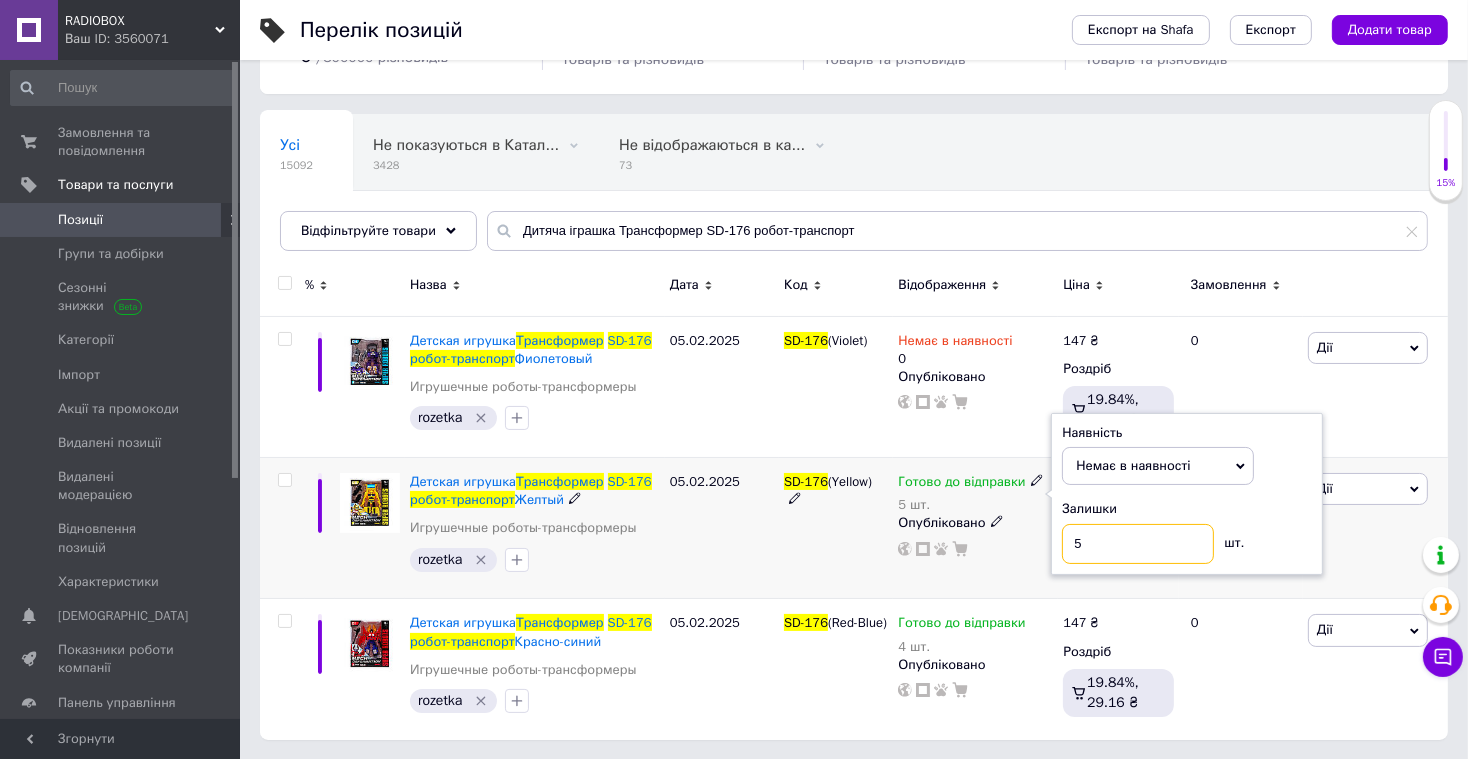click on "5" at bounding box center (1138, 544) 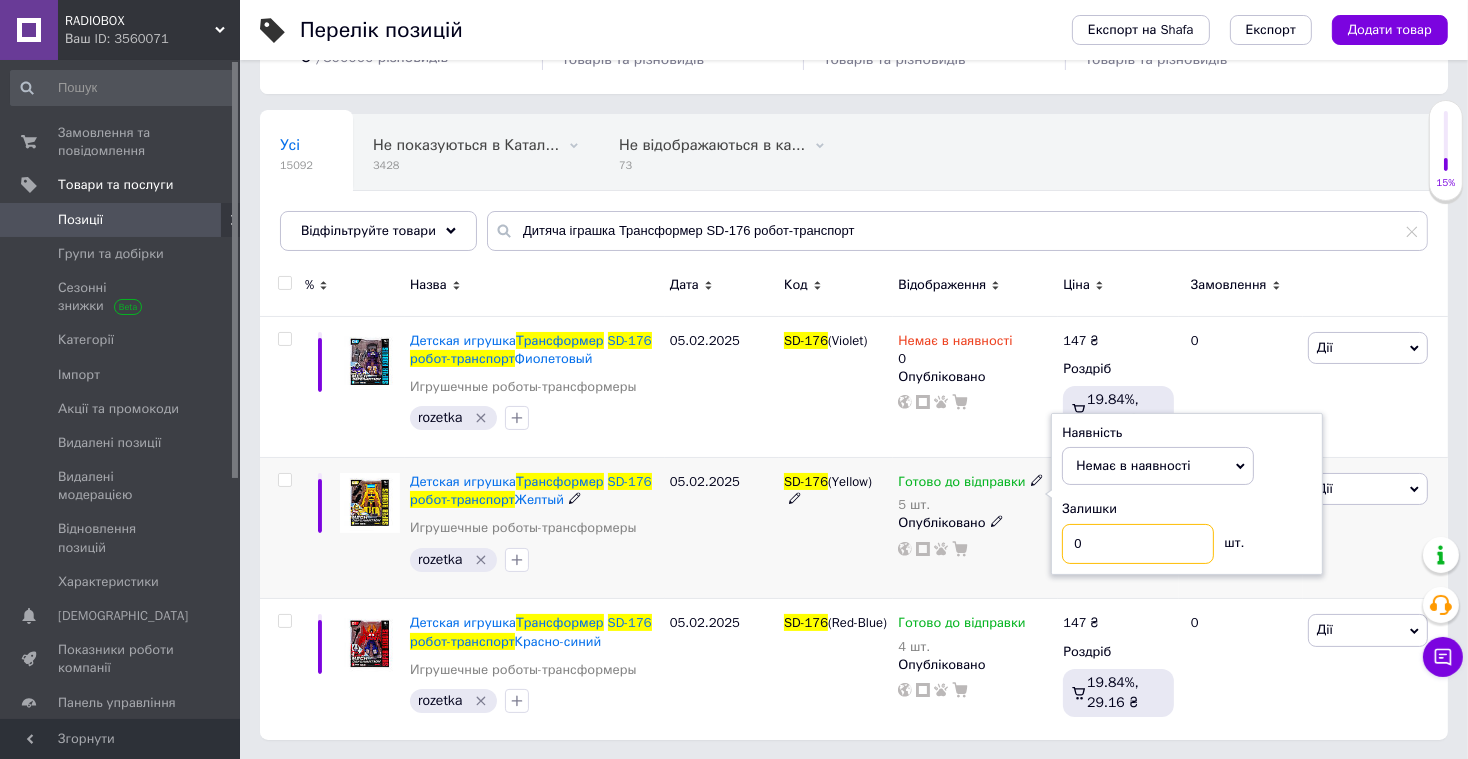 type on "0" 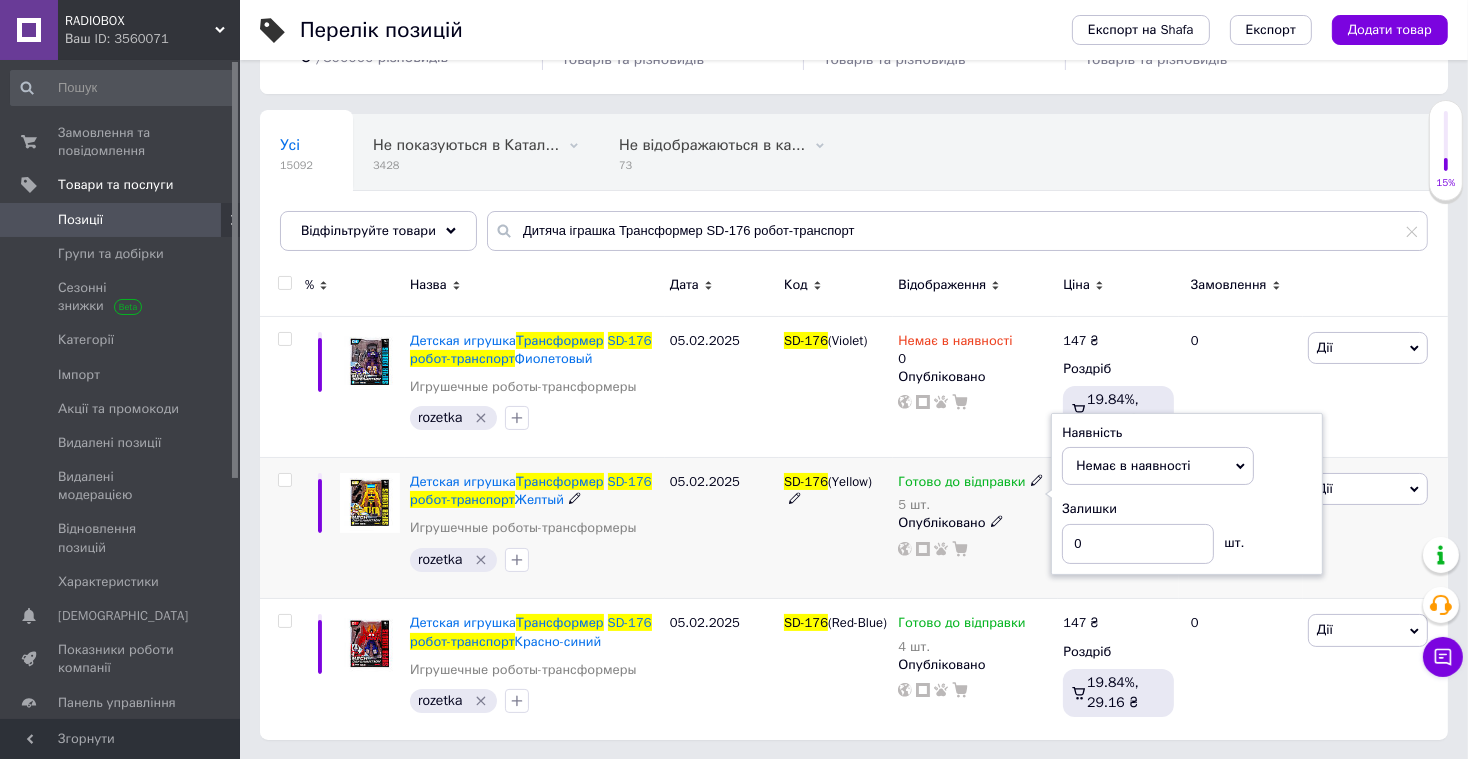 click on "05.02.2025" at bounding box center [722, 528] 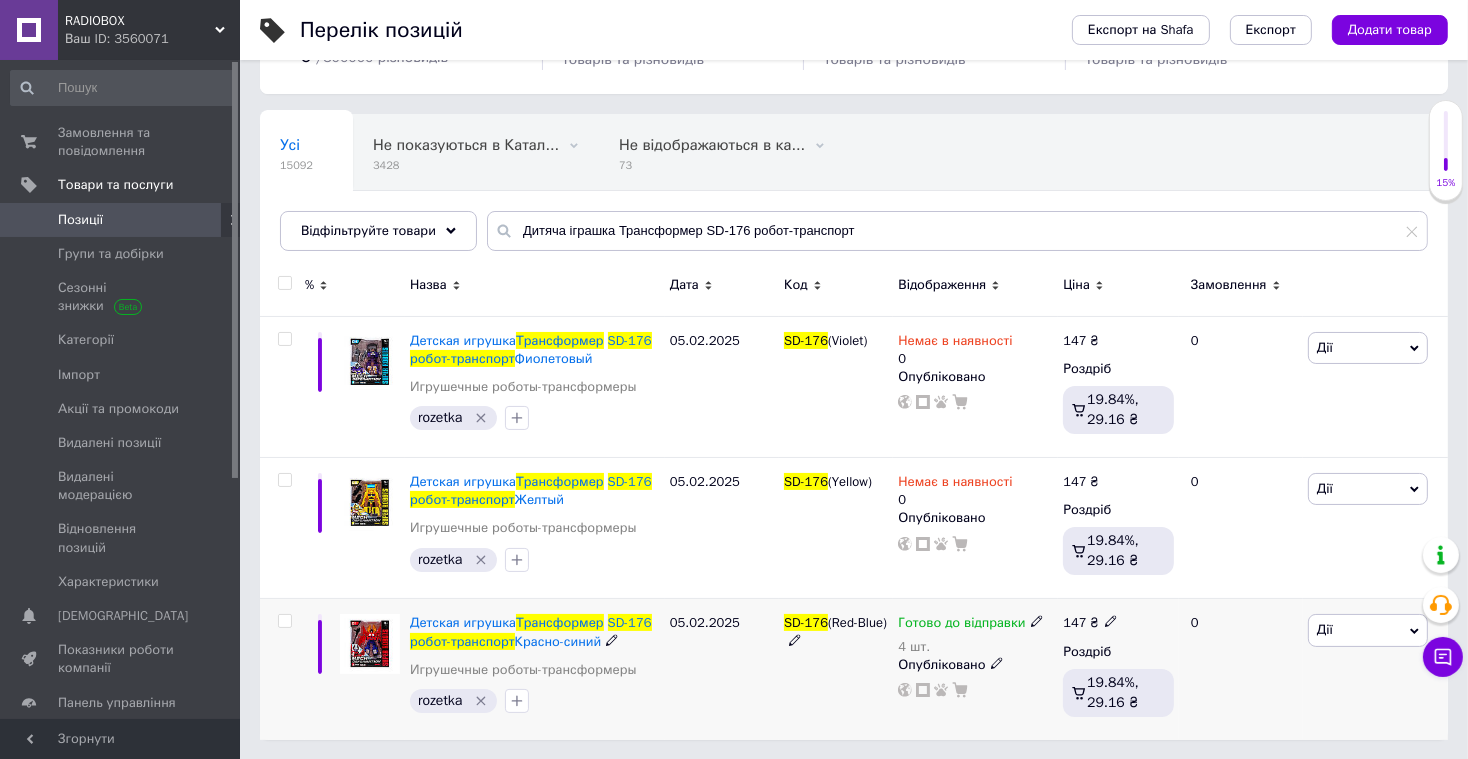 click 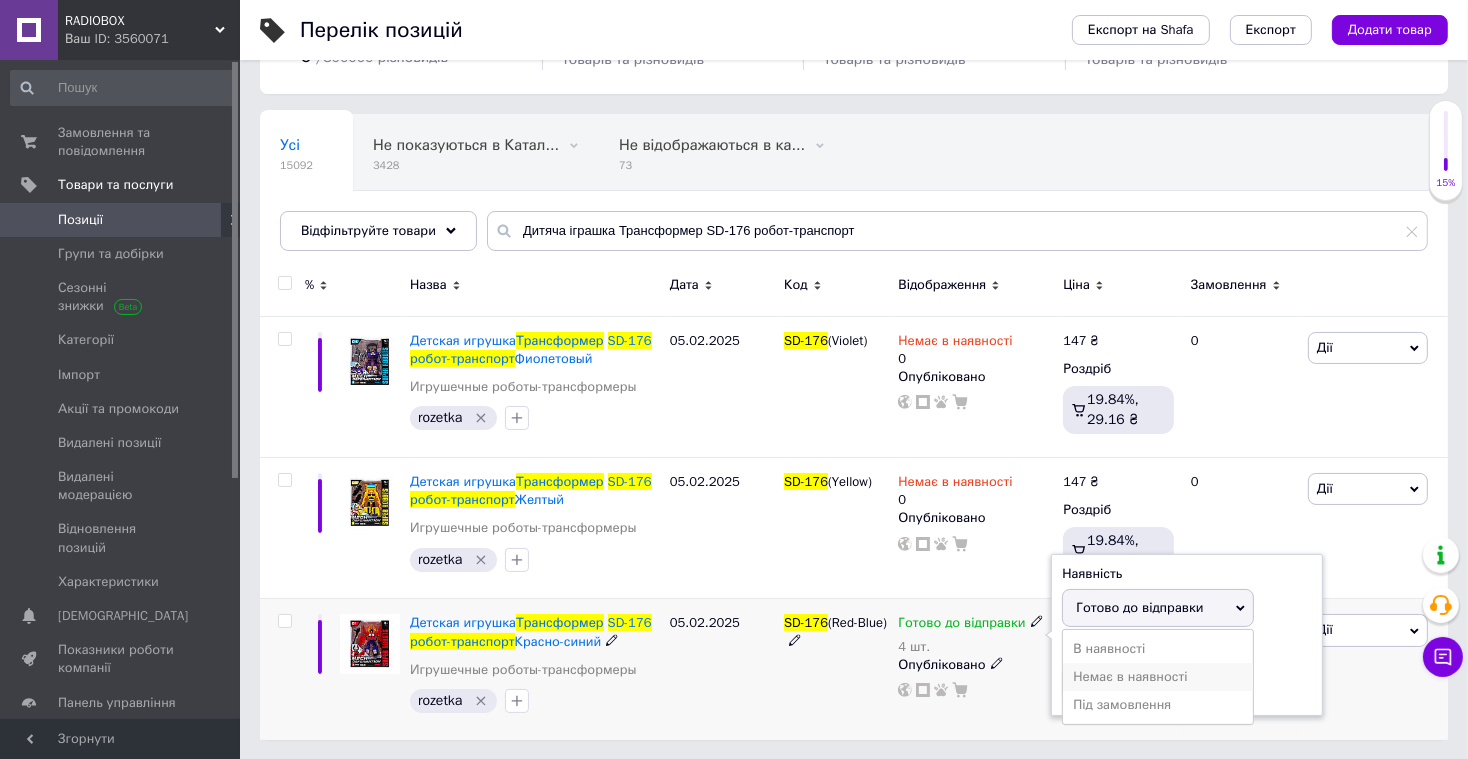 click on "Немає в наявності" at bounding box center [1158, 677] 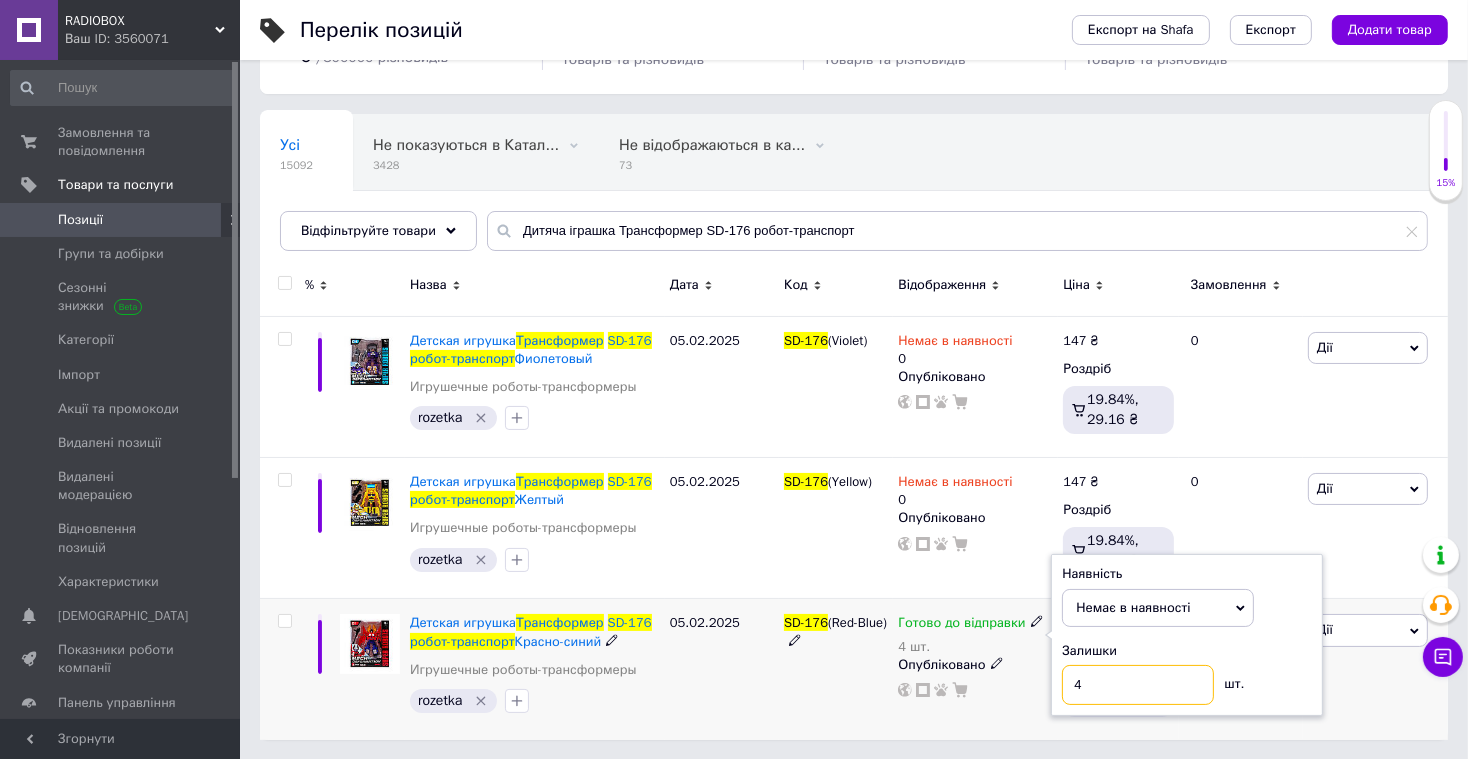 click on "4" at bounding box center (1138, 685) 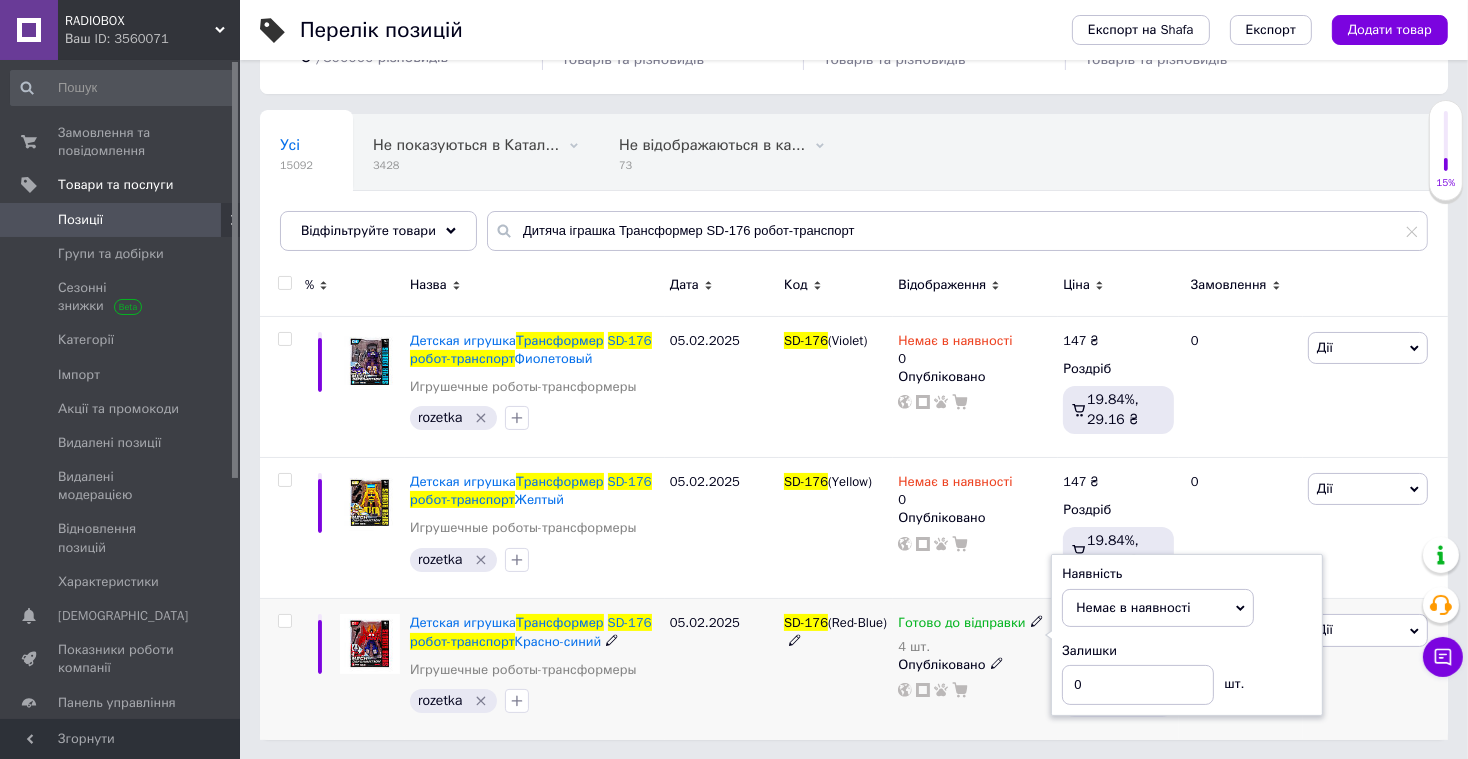 click on "05.02.2025" at bounding box center (722, 669) 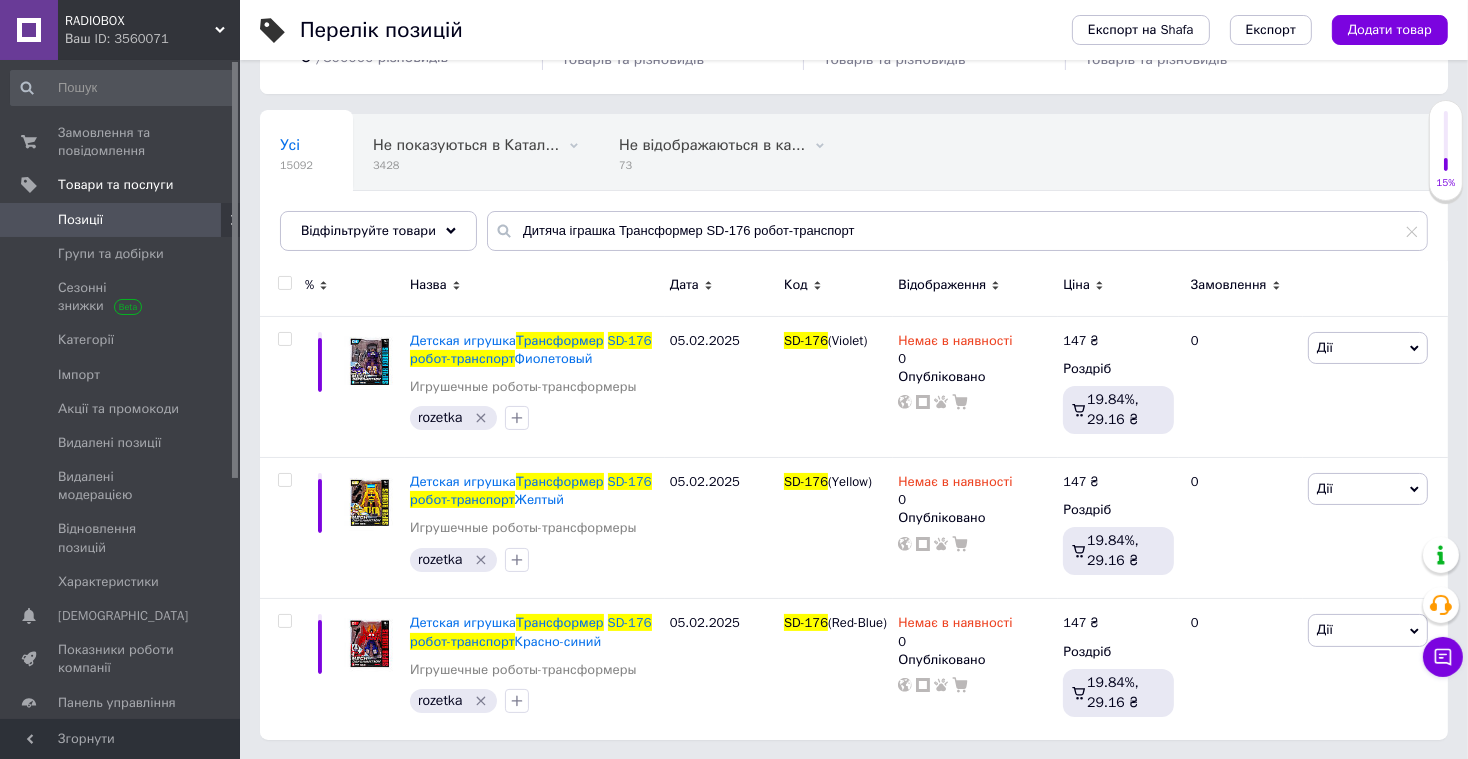 click at bounding box center (284, 283) 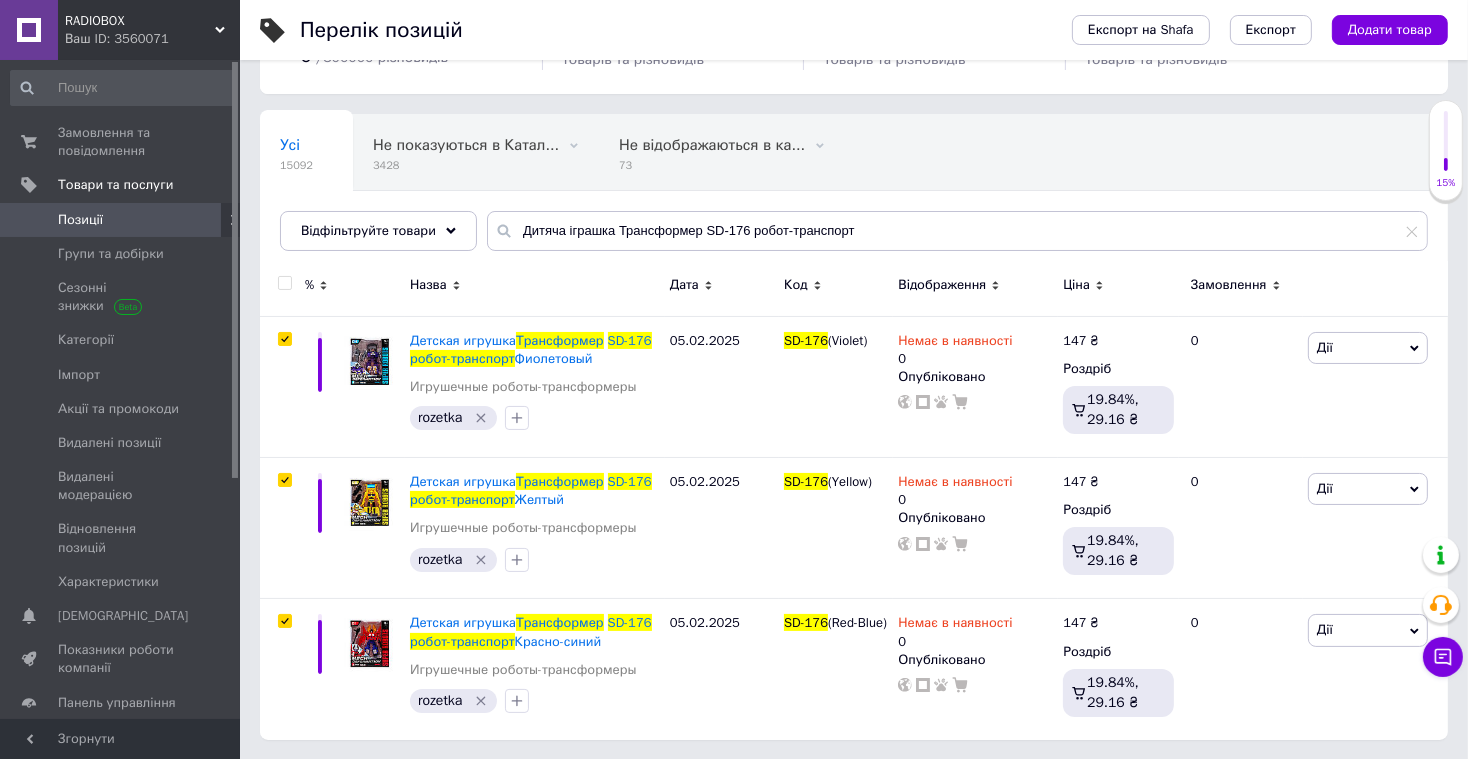 checkbox on "true" 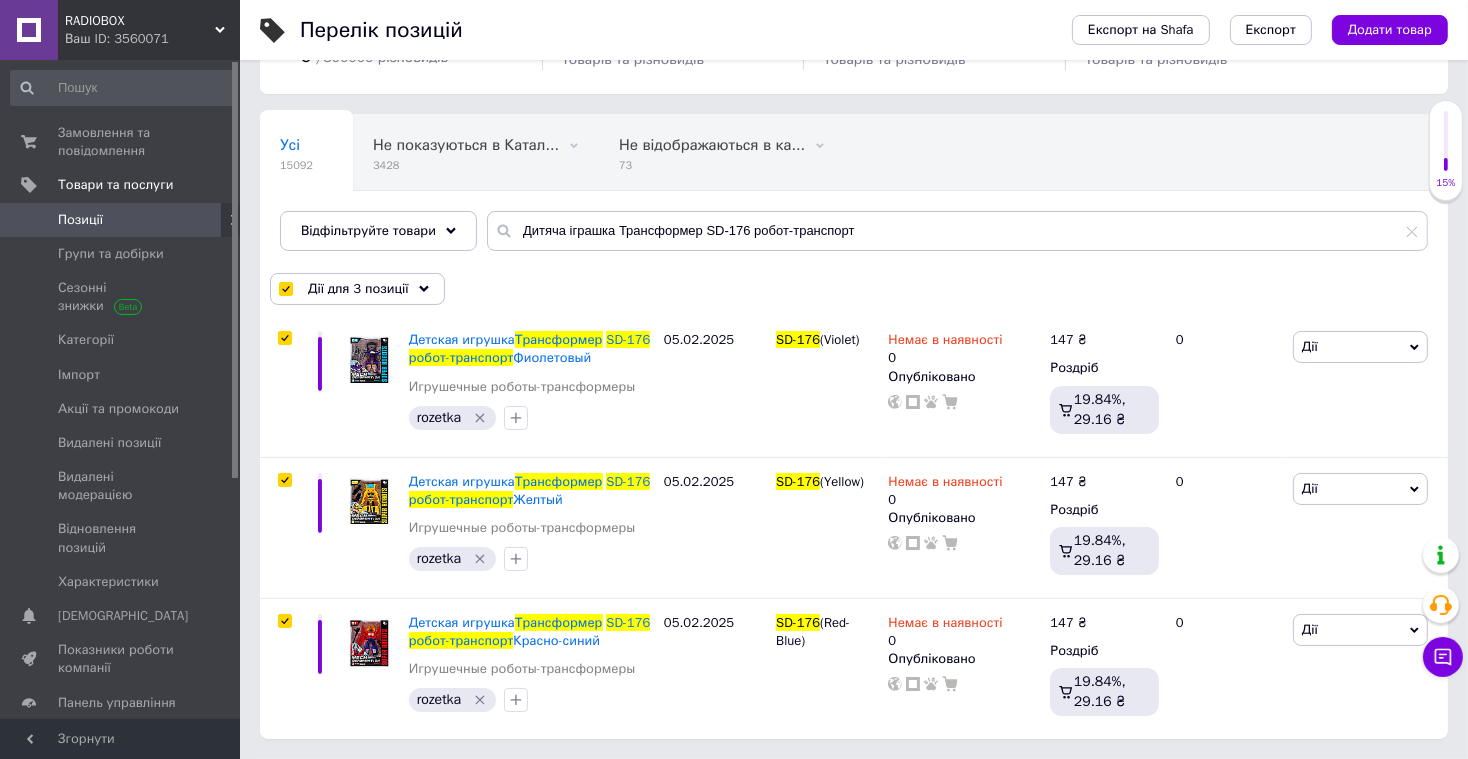 scroll, scrollTop: 114, scrollLeft: 0, axis: vertical 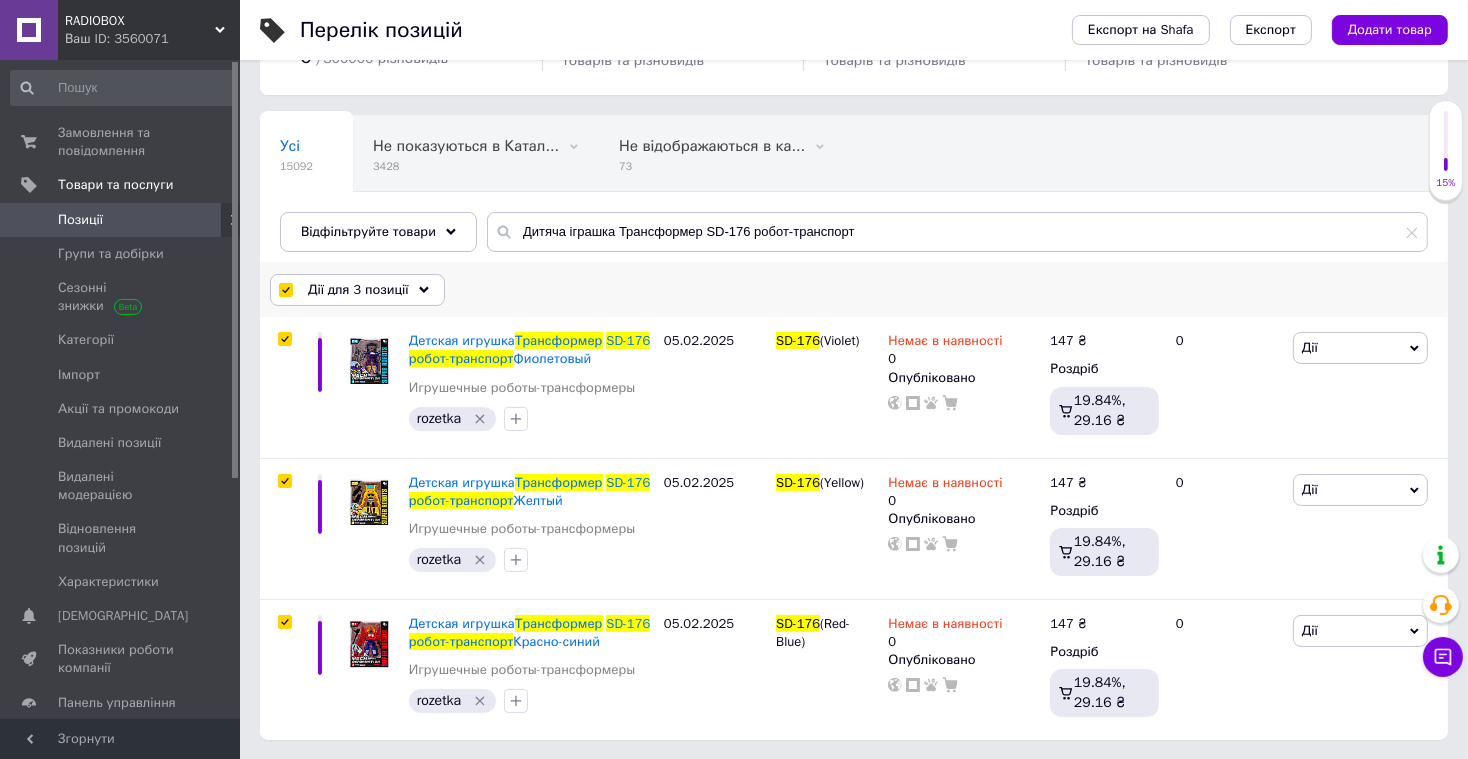 click 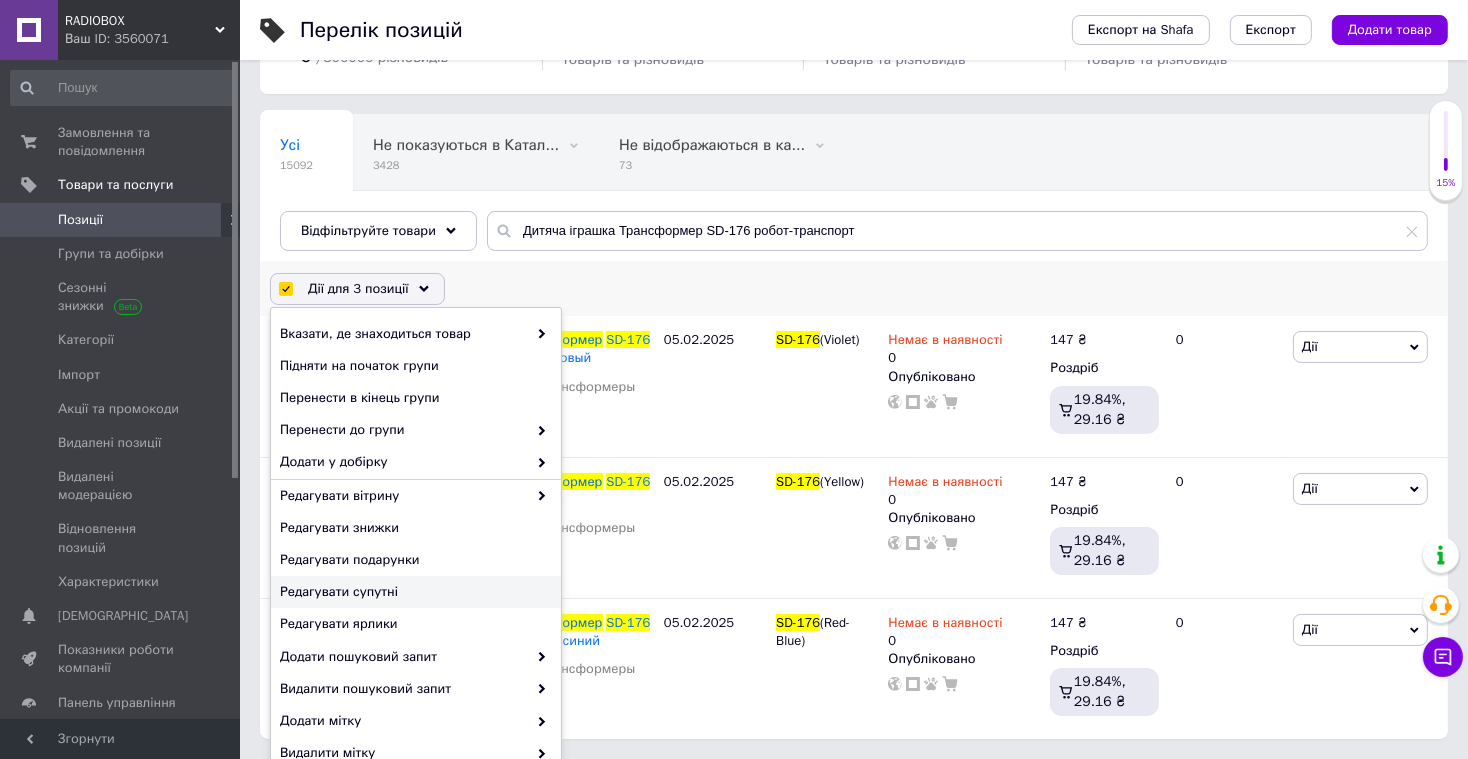 scroll, scrollTop: 110, scrollLeft: 0, axis: vertical 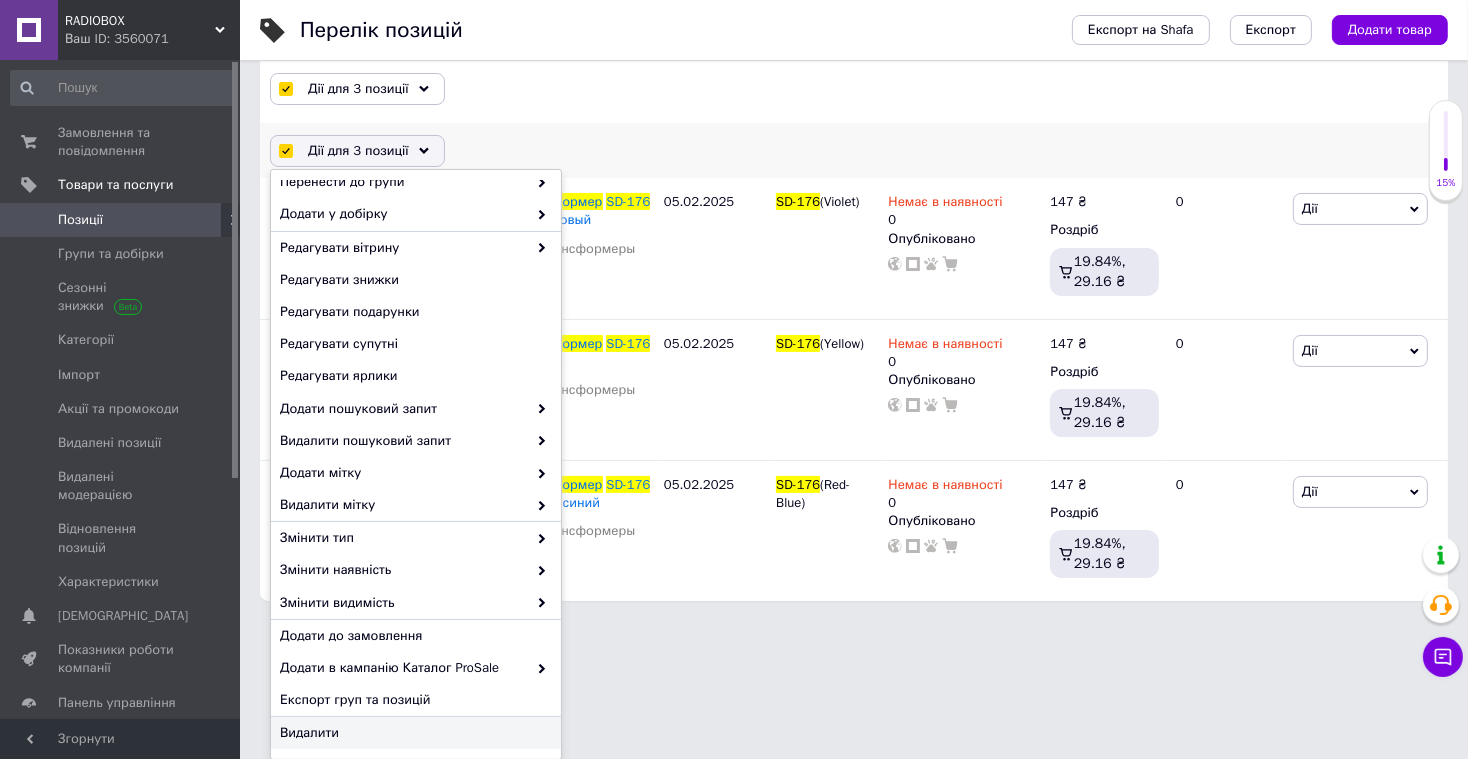 click on "Видалити" at bounding box center (413, 733) 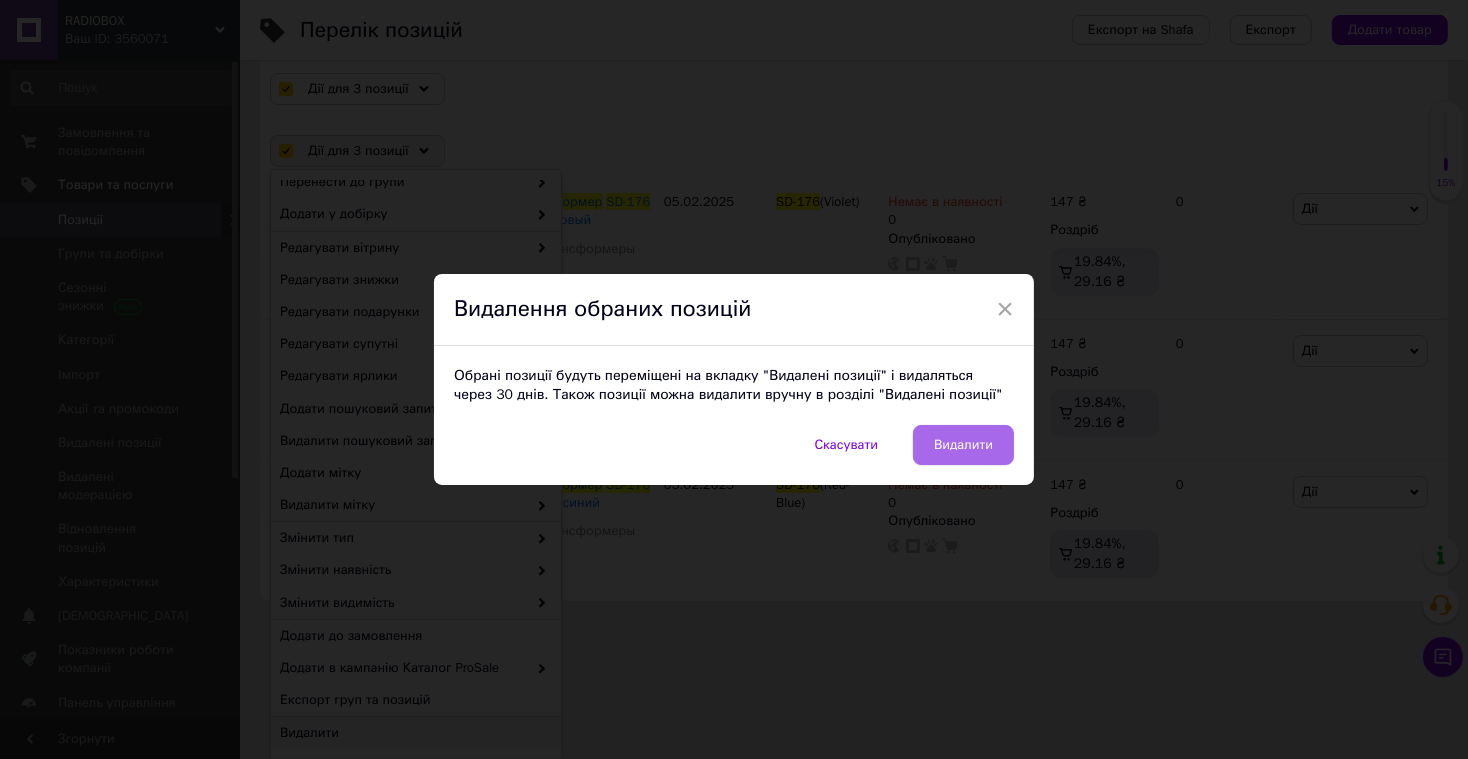 click on "Видалити" at bounding box center [963, 445] 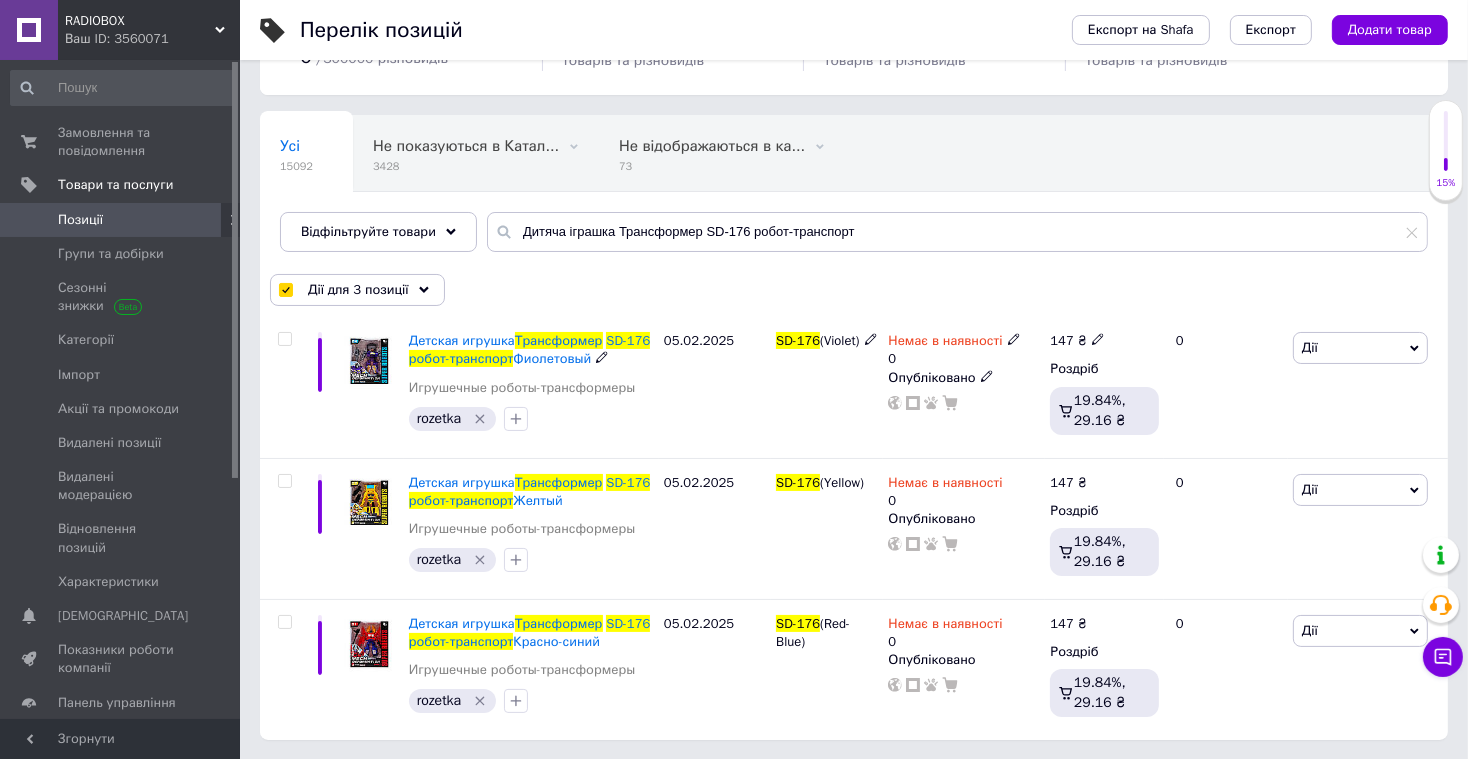 checkbox on "false" 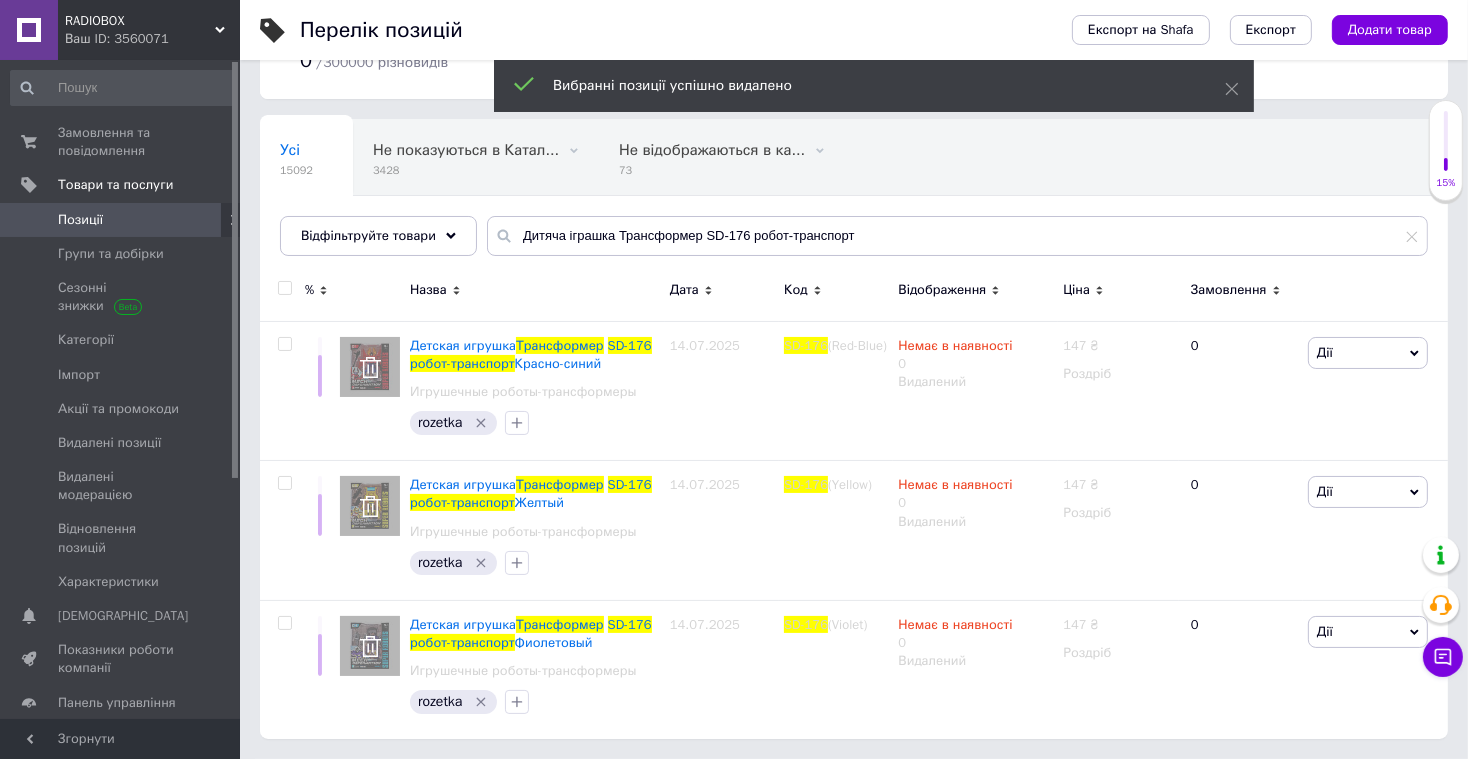 scroll, scrollTop: 109, scrollLeft: 0, axis: vertical 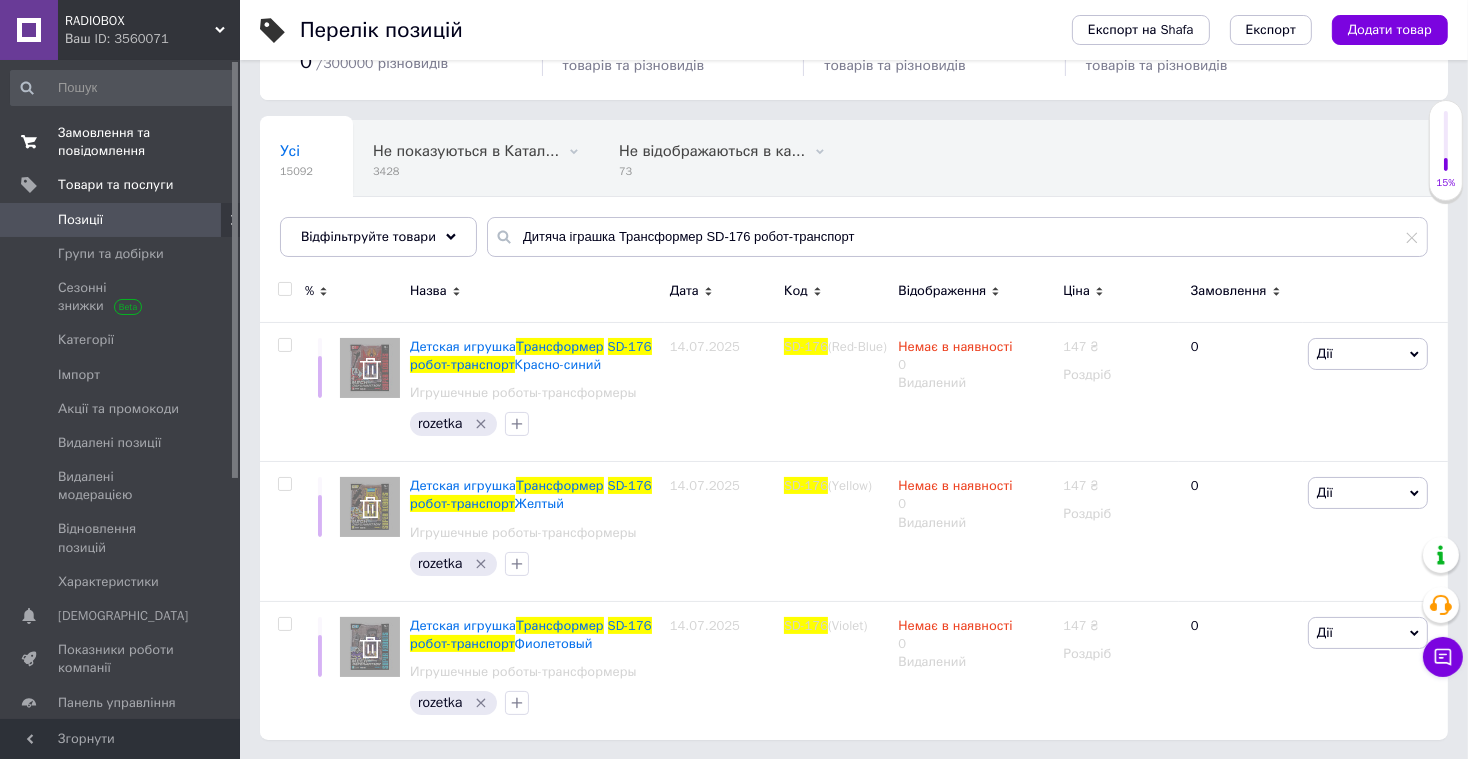 click on "Замовлення та повідомлення" at bounding box center (121, 142) 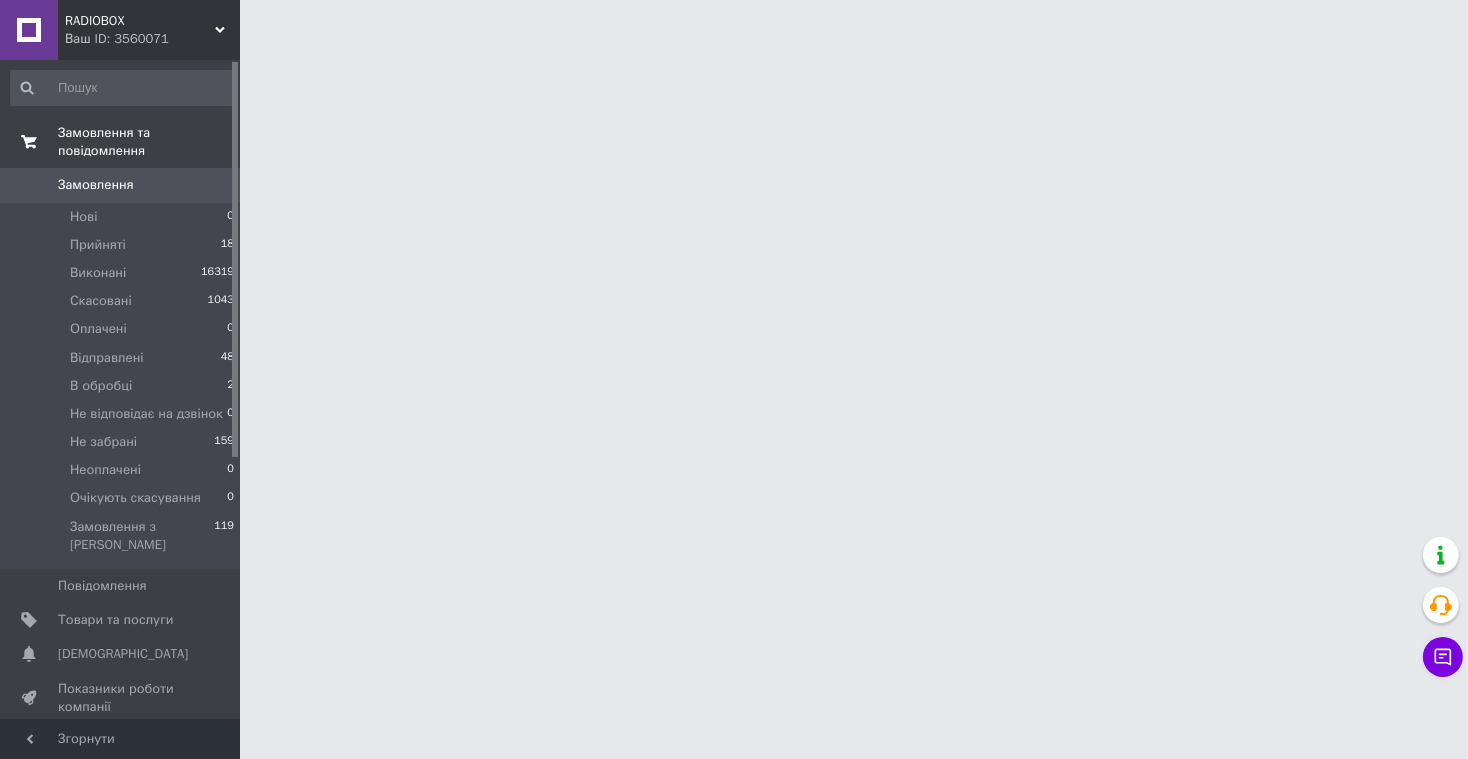 scroll, scrollTop: 0, scrollLeft: 0, axis: both 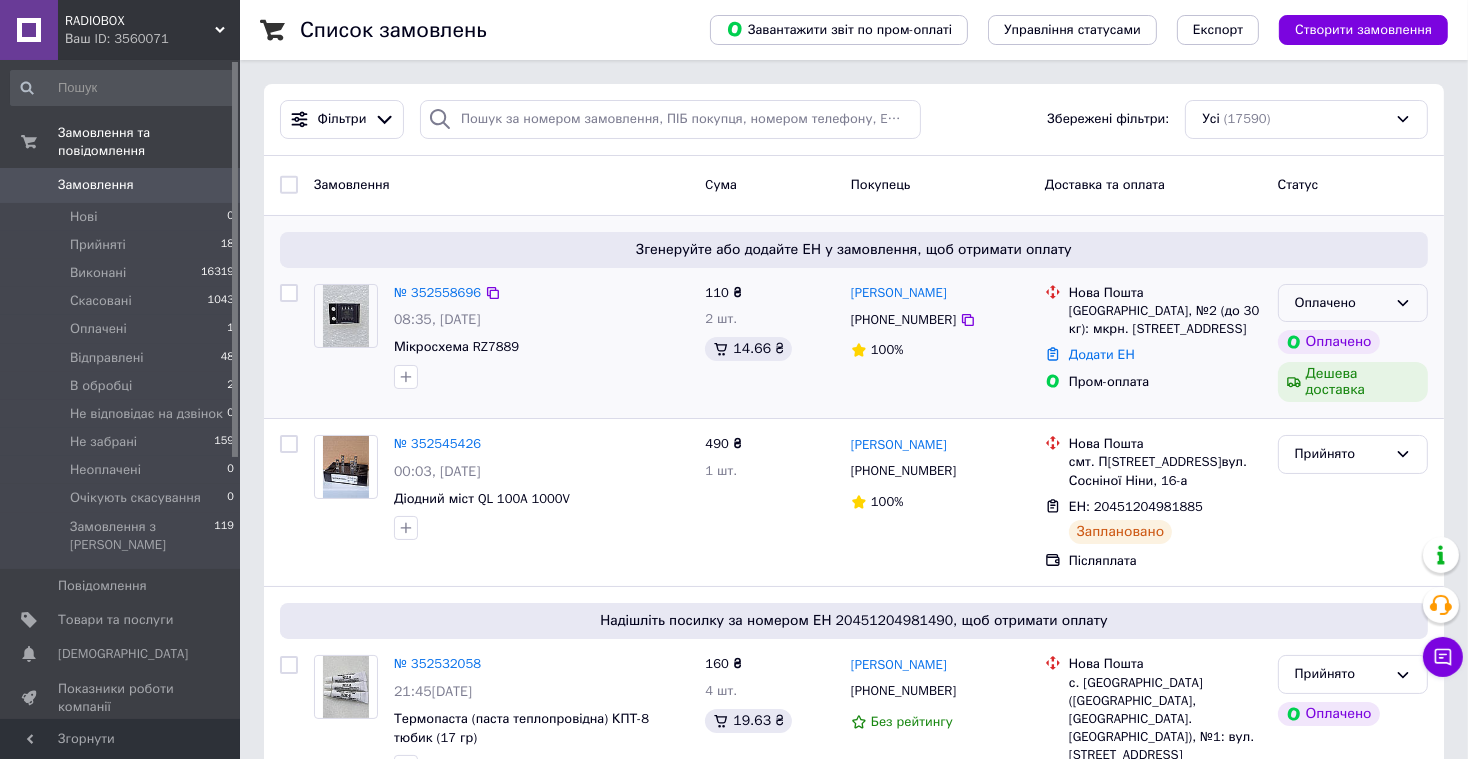 click 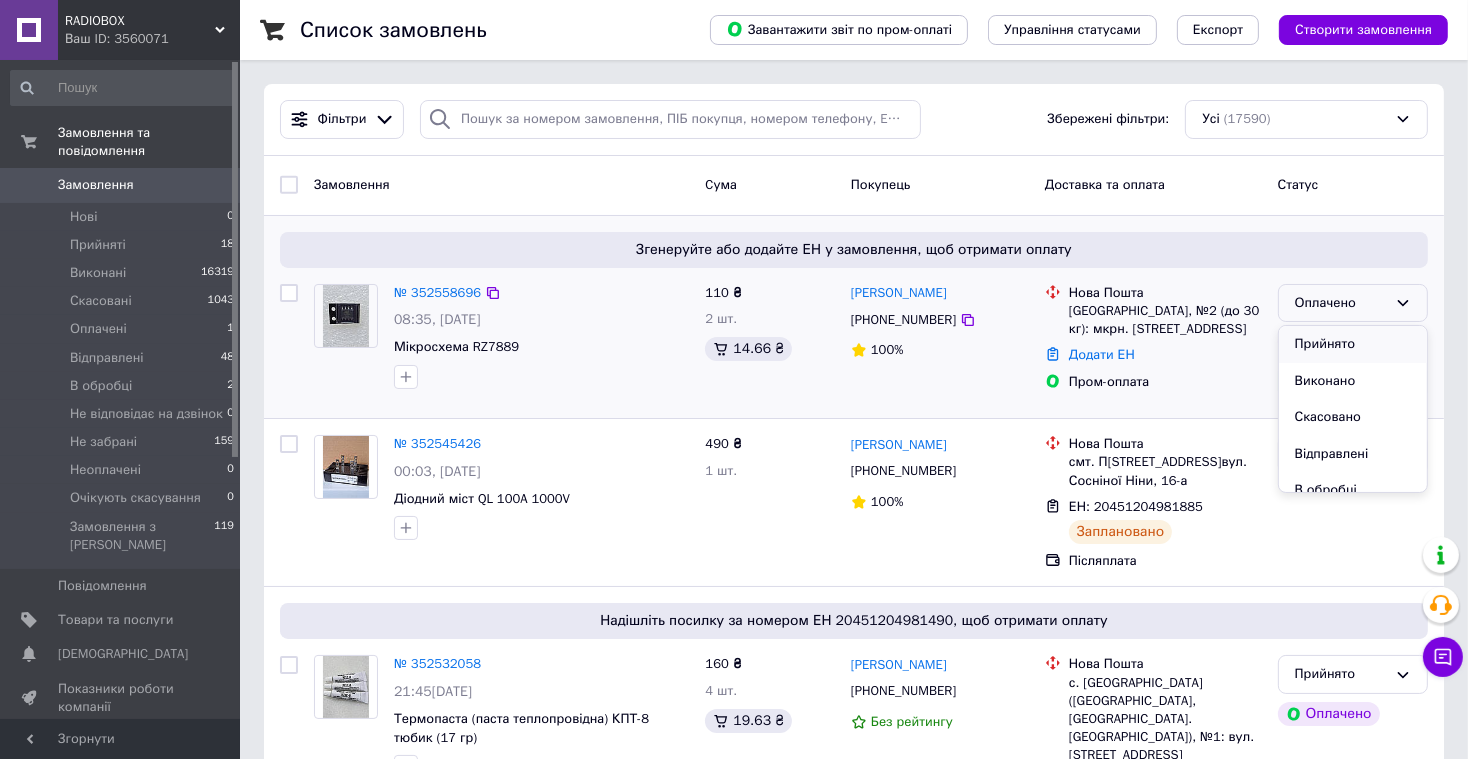 click on "Прийнято" at bounding box center (1353, 344) 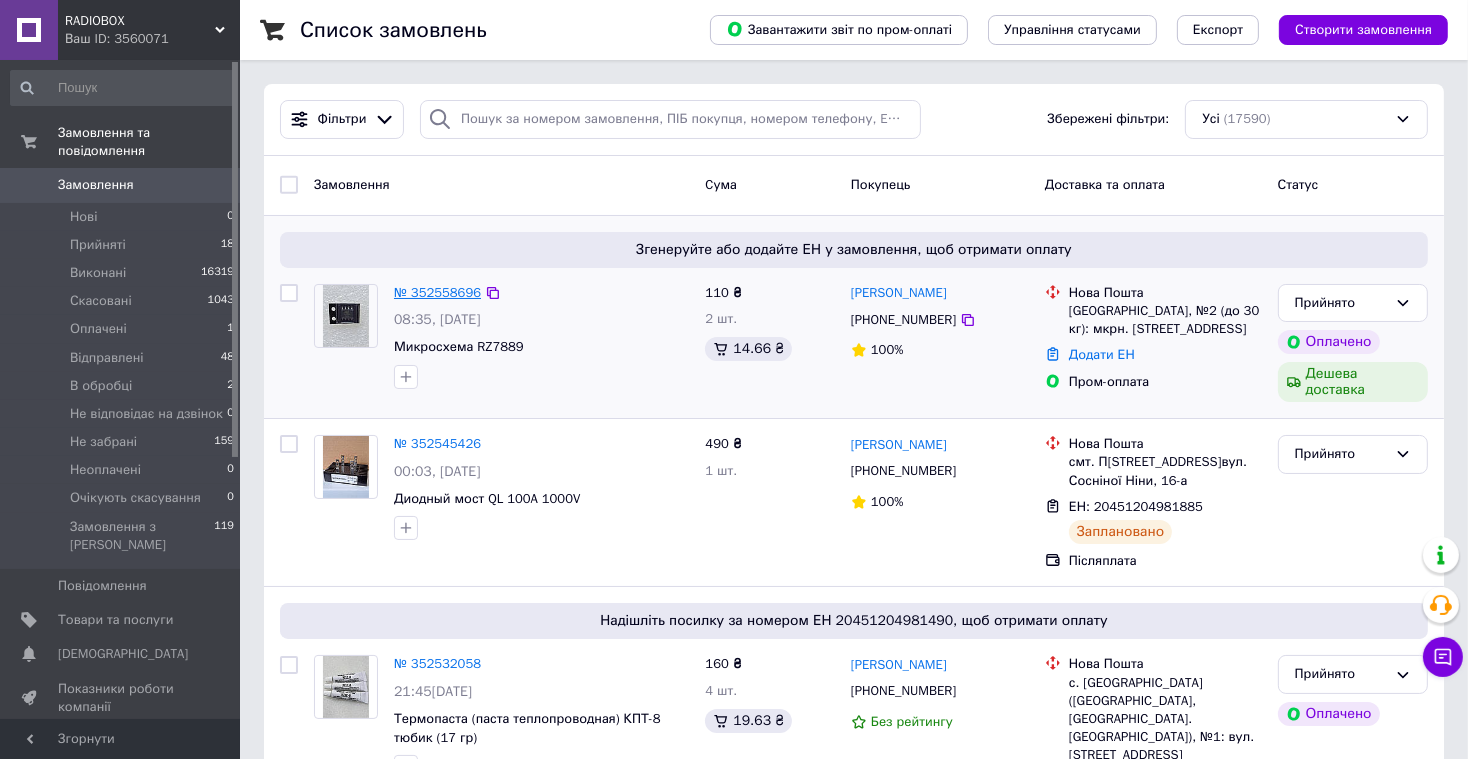 click on "№ 352558696" at bounding box center (437, 292) 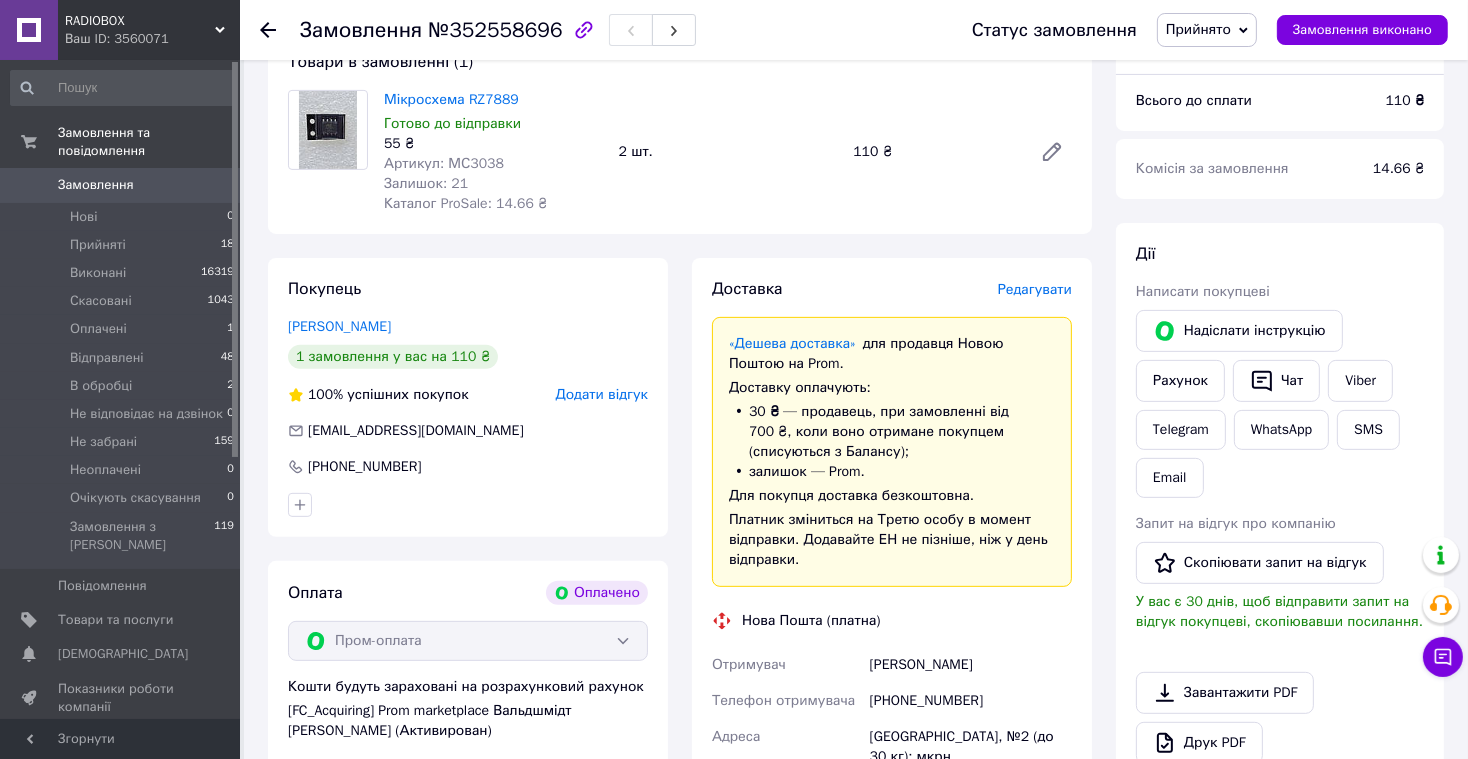 scroll, scrollTop: 701, scrollLeft: 0, axis: vertical 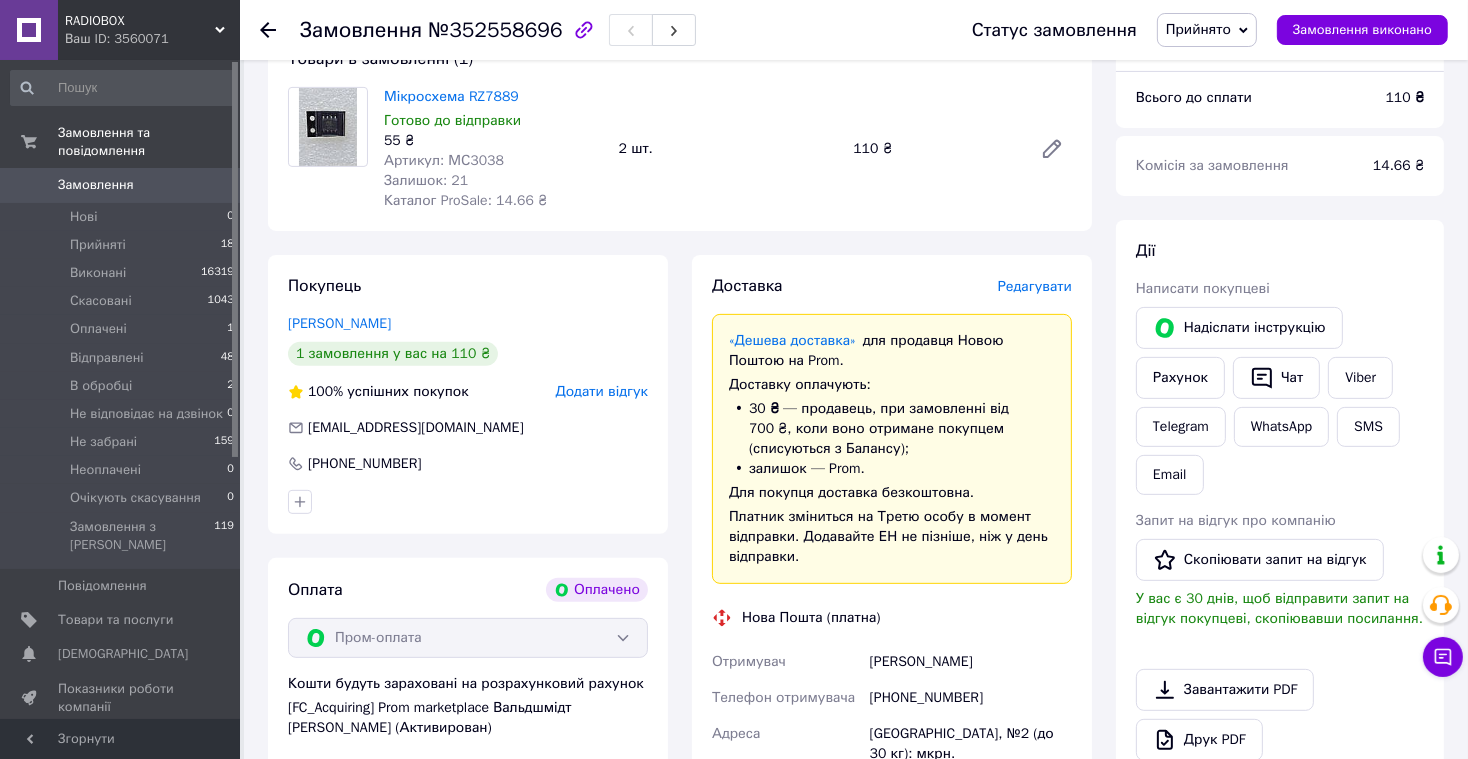 click on "Редагувати" at bounding box center (1035, 286) 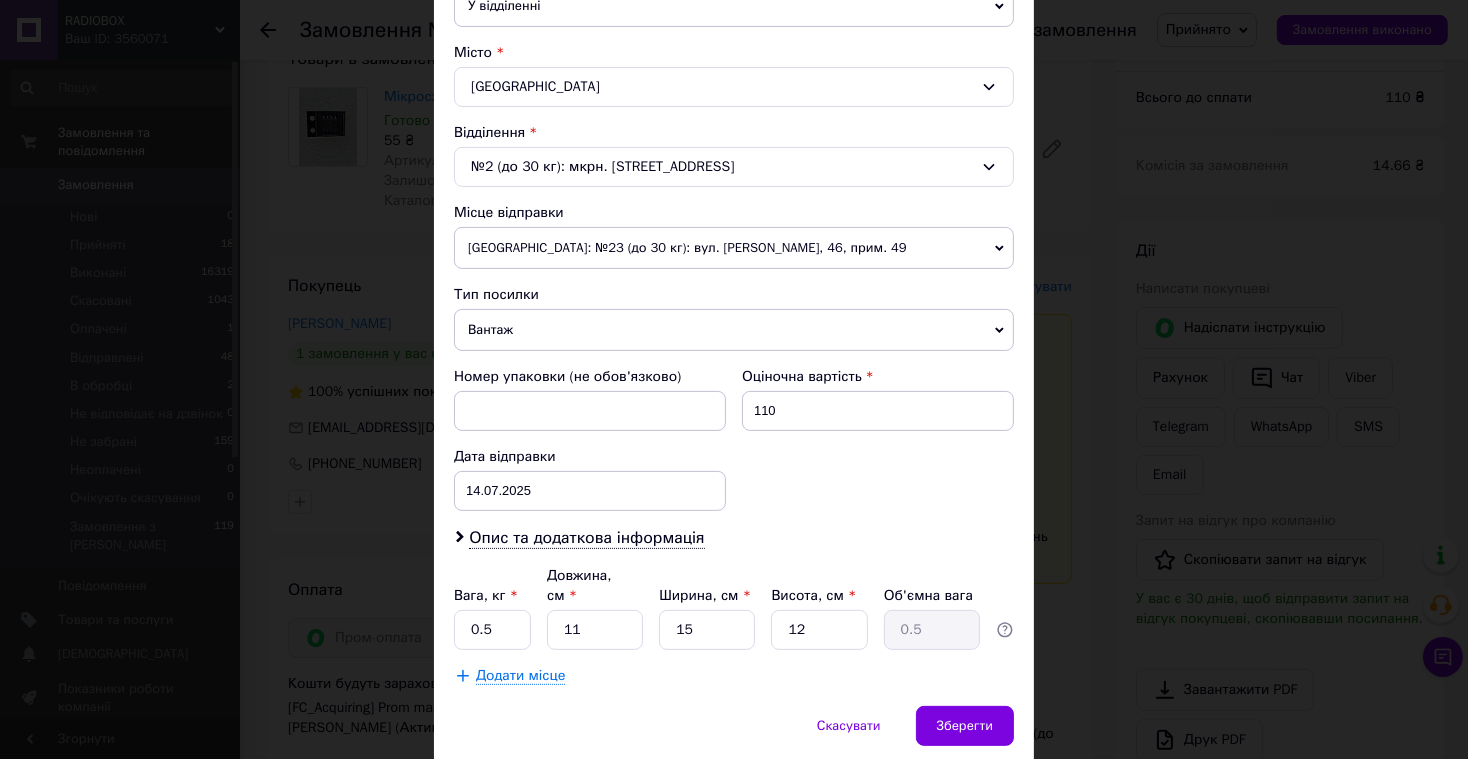 scroll, scrollTop: 530, scrollLeft: 0, axis: vertical 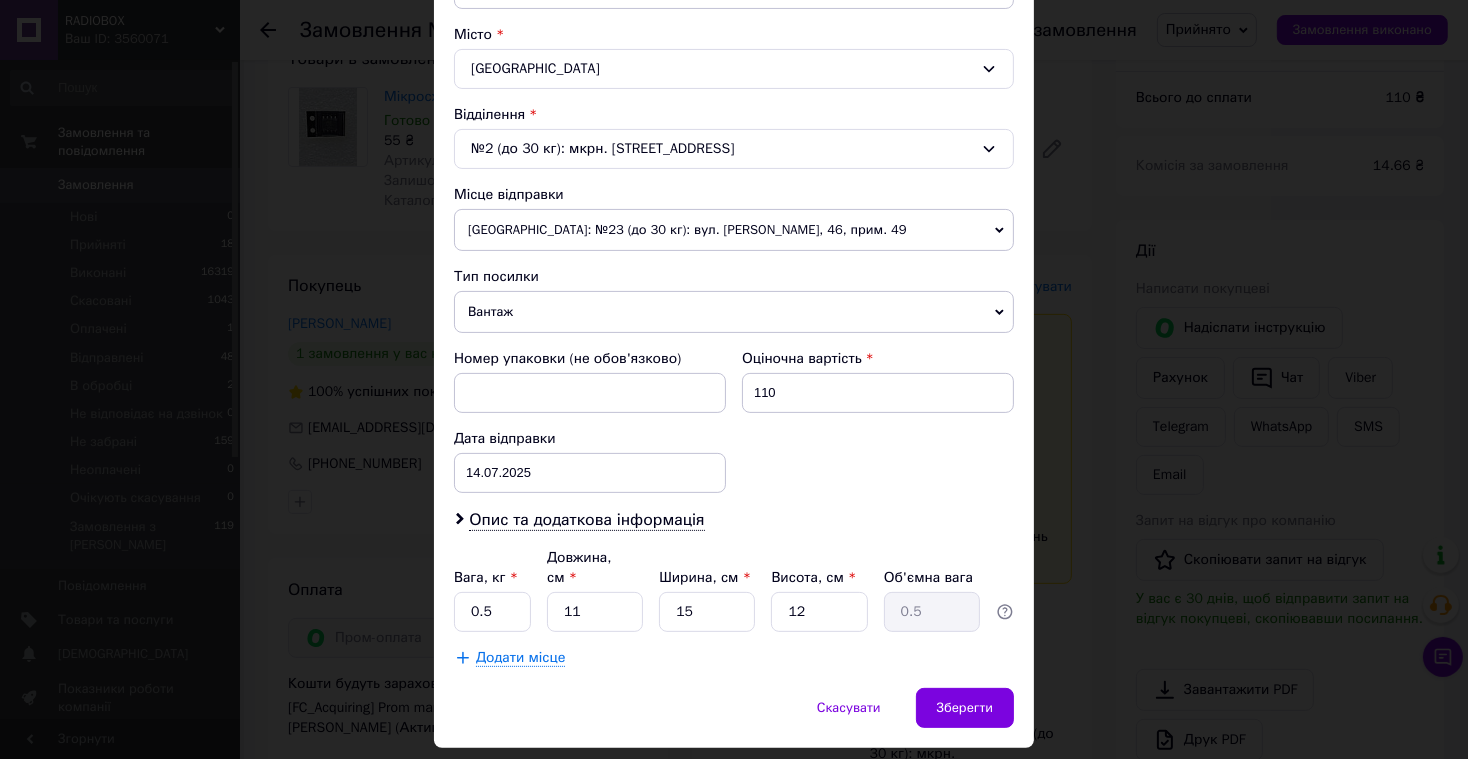 drag, startPoint x: 502, startPoint y: 302, endPoint x: 511, endPoint y: 311, distance: 12.727922 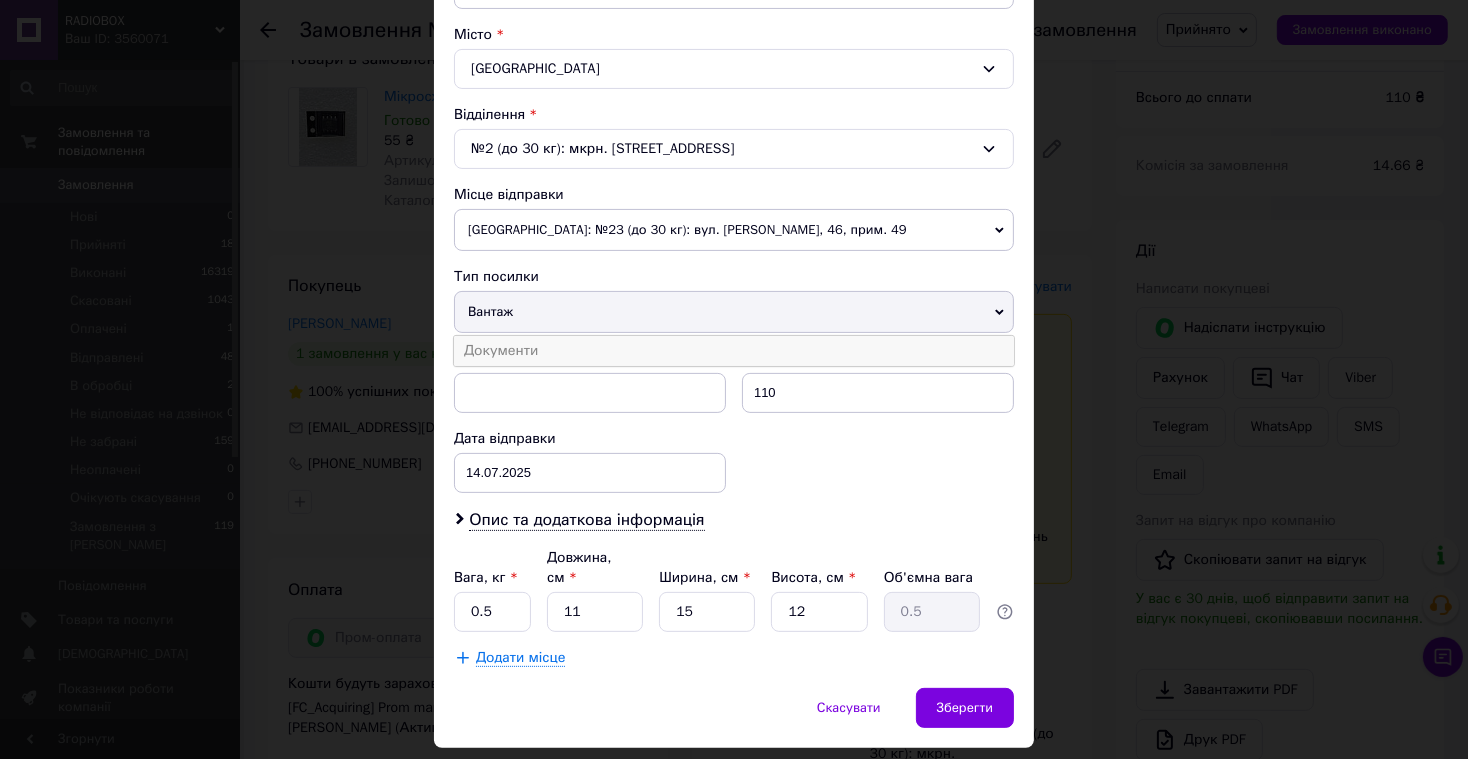 click on "Документи" at bounding box center (734, 351) 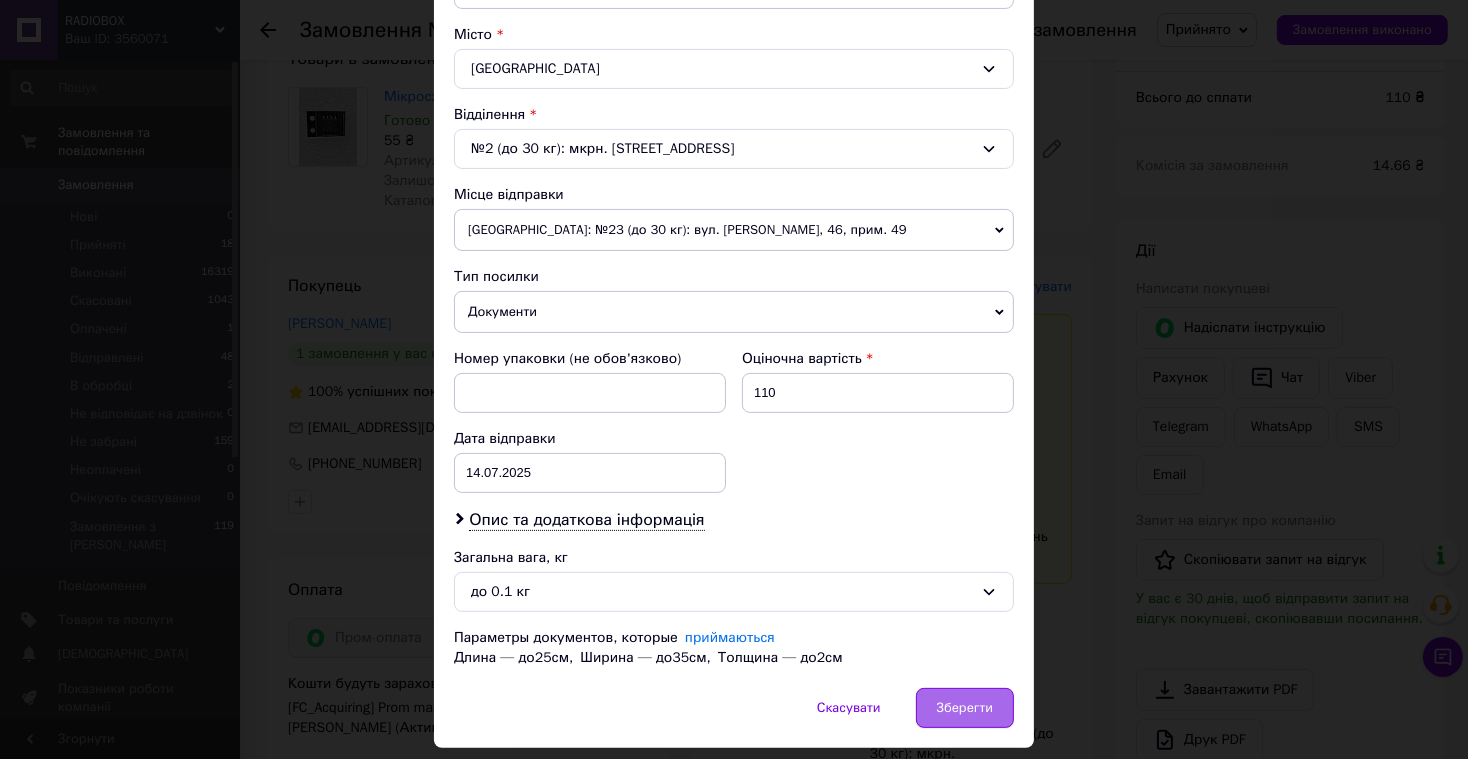 click on "Зберегти" at bounding box center [965, 708] 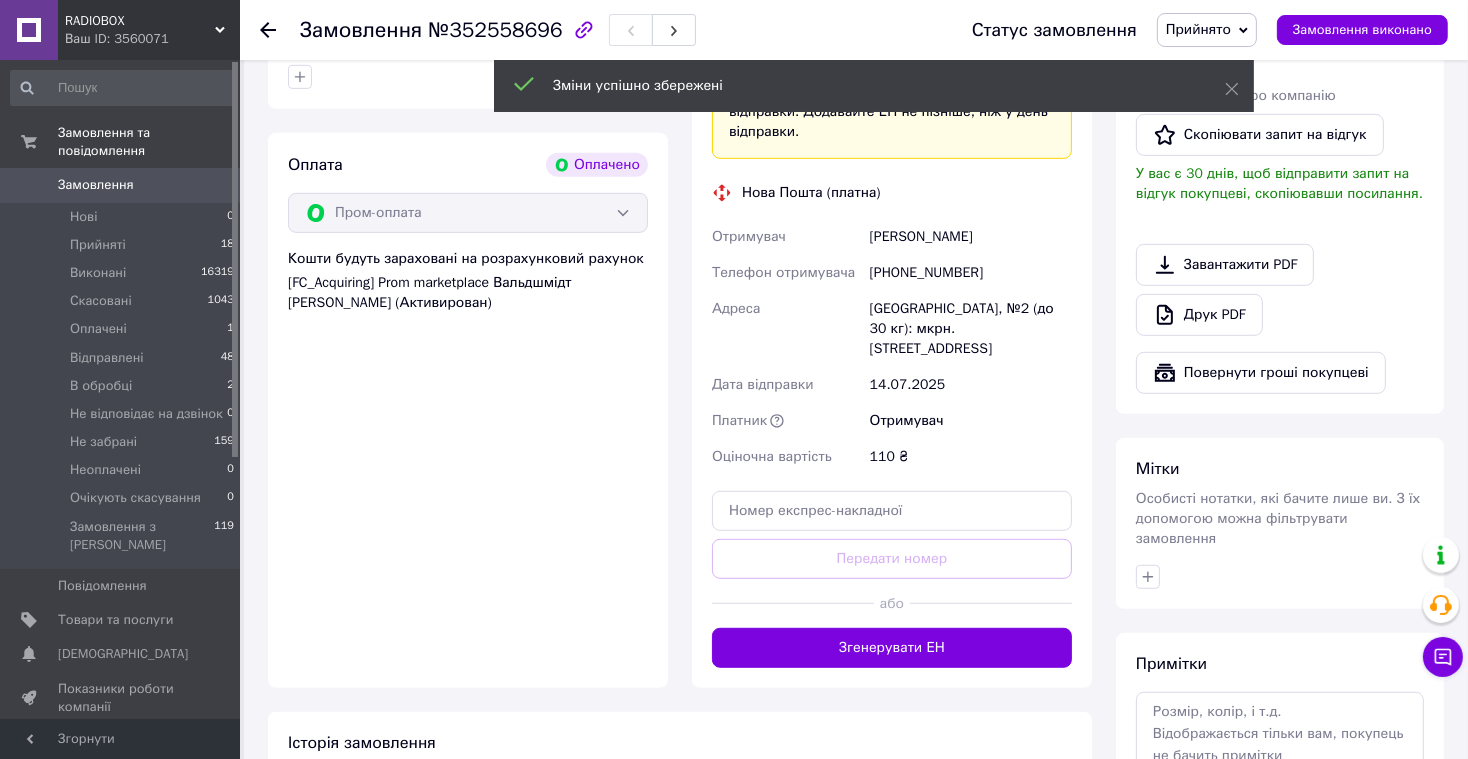 scroll, scrollTop: 1139, scrollLeft: 0, axis: vertical 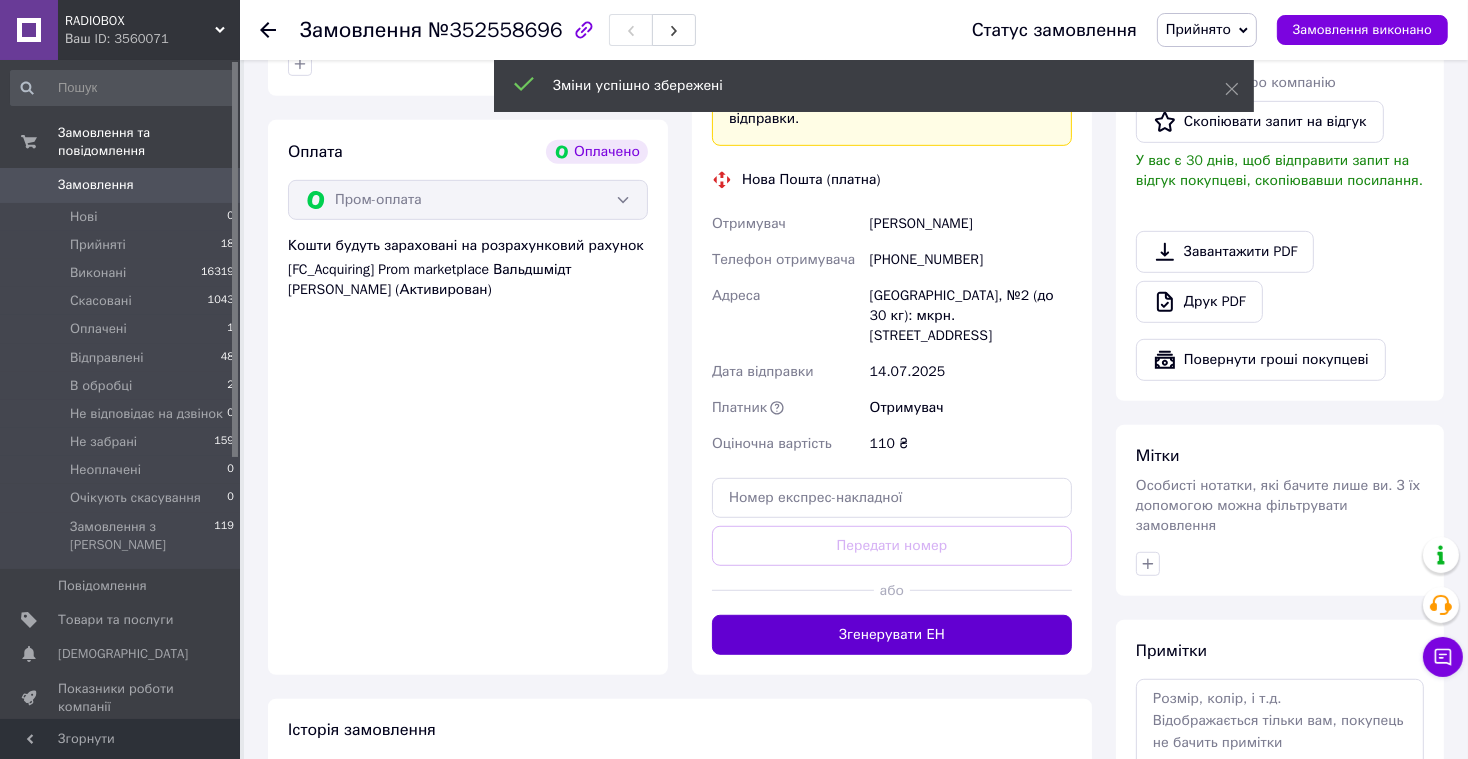 click on "Згенерувати ЕН" at bounding box center (892, 635) 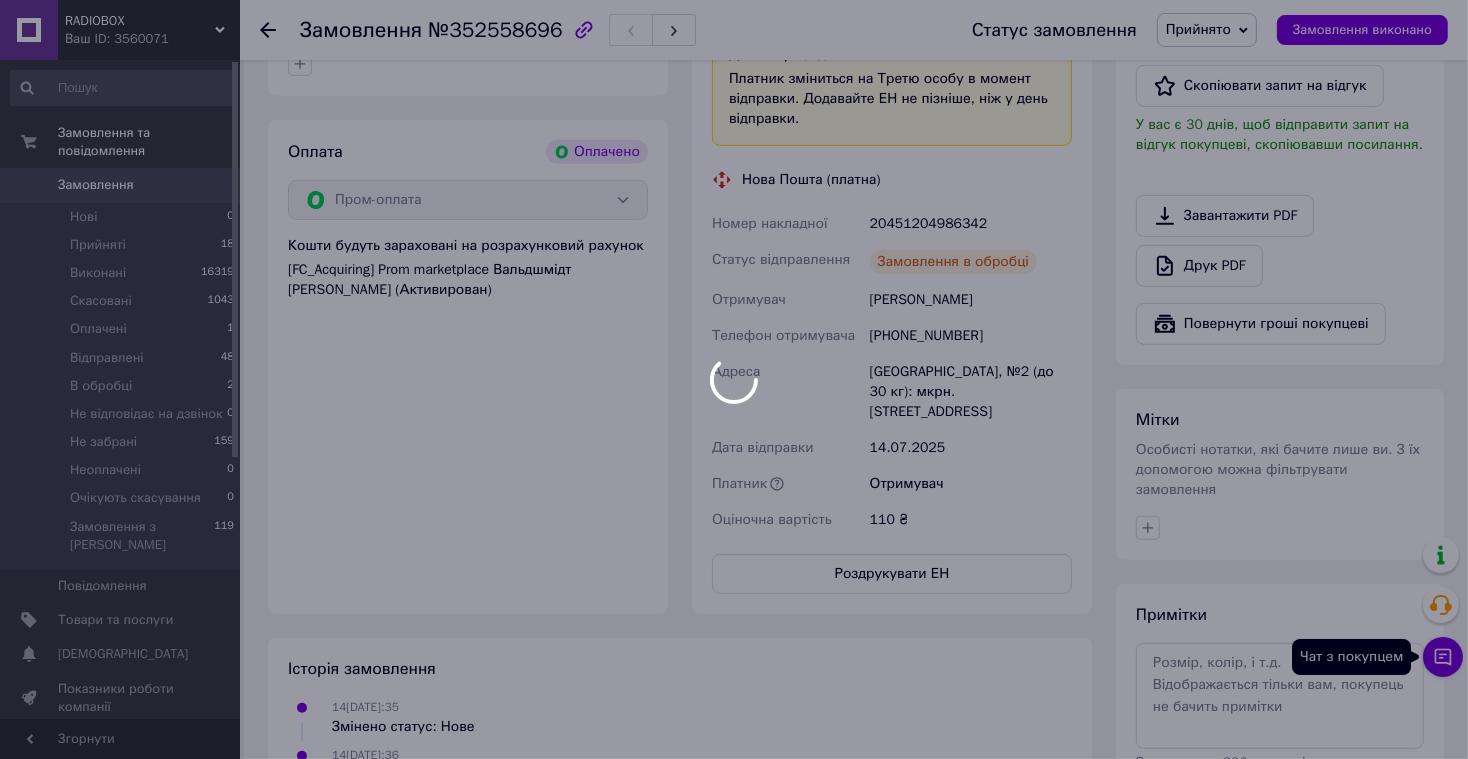 click 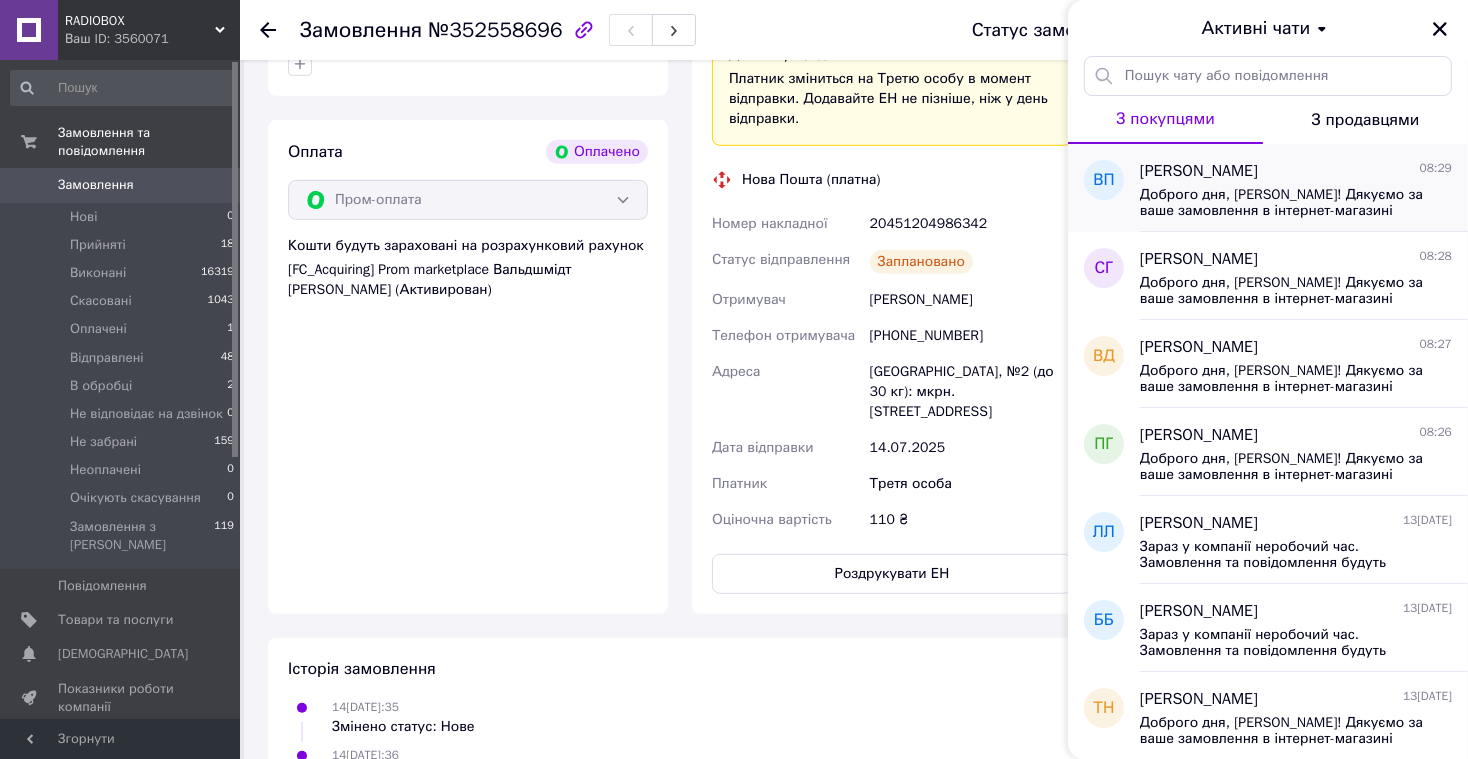 click on "Доброго дня, [PERSON_NAME]!
Дякуємо за ваше замовлення в інтернет-магазині [URL][DOMAIN_NAME]
Замовлення сформовано і буде відправлено вам сьогодні.
Номер накладної
20451204981490
Очікуйте доставку.
Якщо ви маєте будь-які запитання, будь ласка, зв'яжіться з нами за номерами:
[PHONE_NUMBER] (технічний спеціаліст)
або
[PHONE_NUMBER] (організаційні питання).
З повагою, адміністратор [PERSON_NAME]!" at bounding box center (1282, 203) 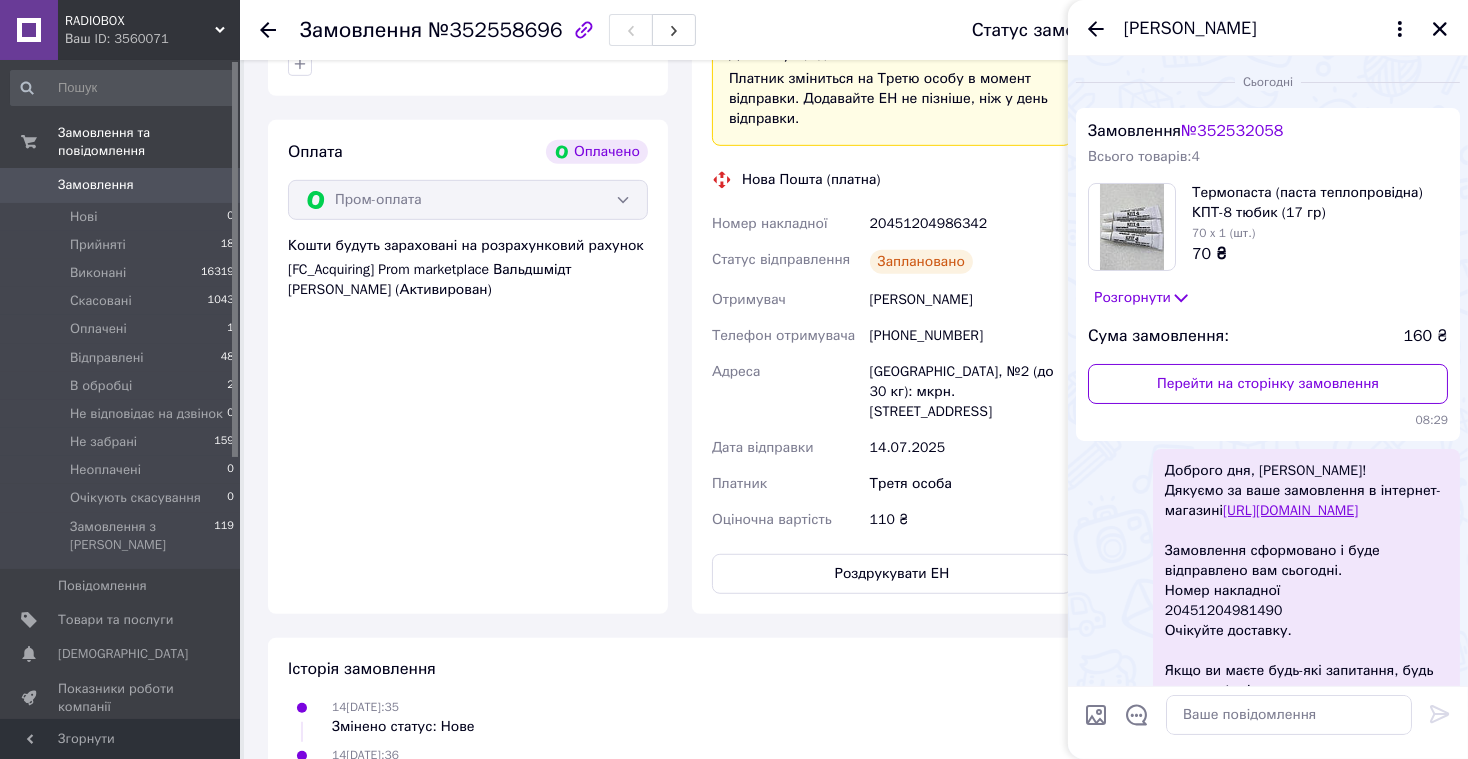 scroll, scrollTop: 279, scrollLeft: 0, axis: vertical 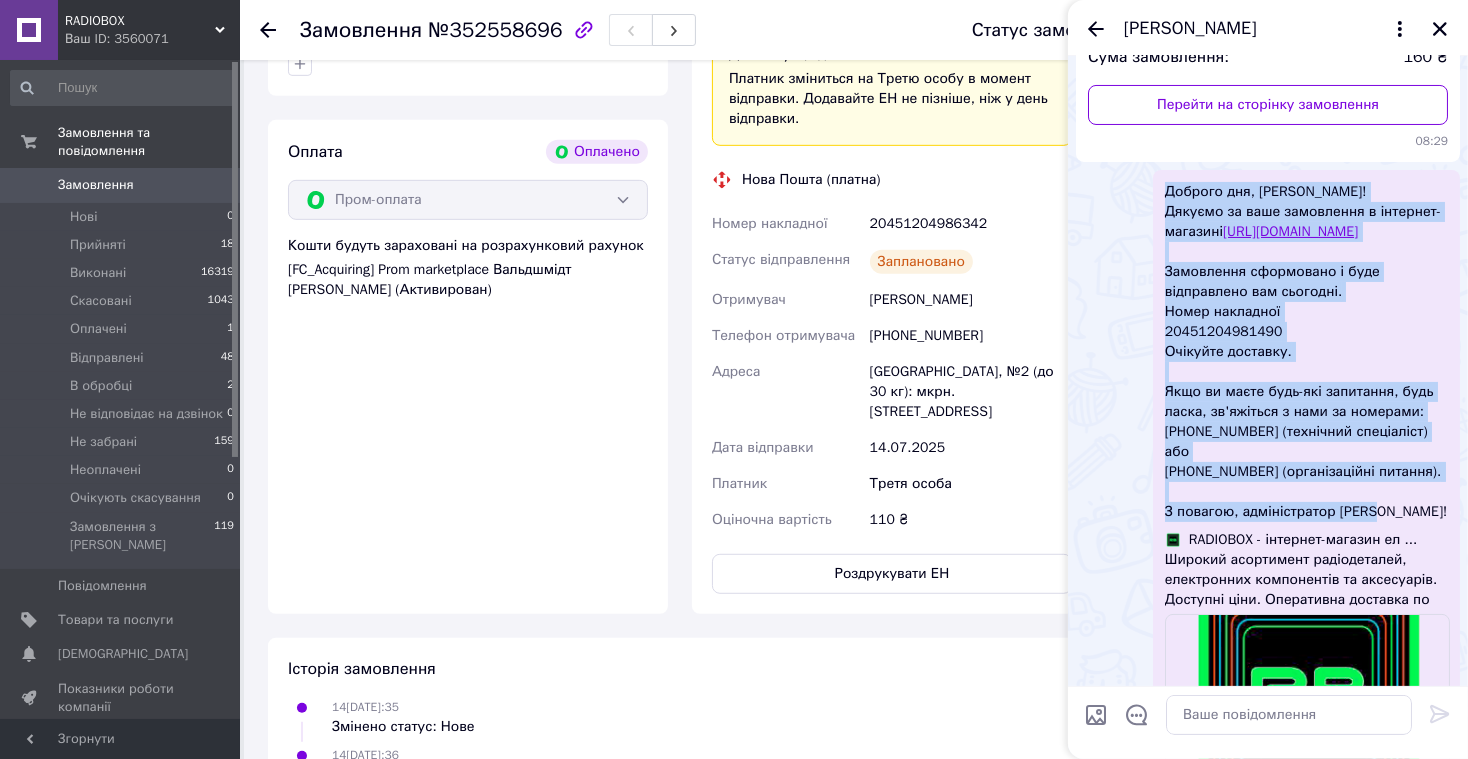 drag, startPoint x: 1169, startPoint y: 191, endPoint x: 1387, endPoint y: 524, distance: 398.0113 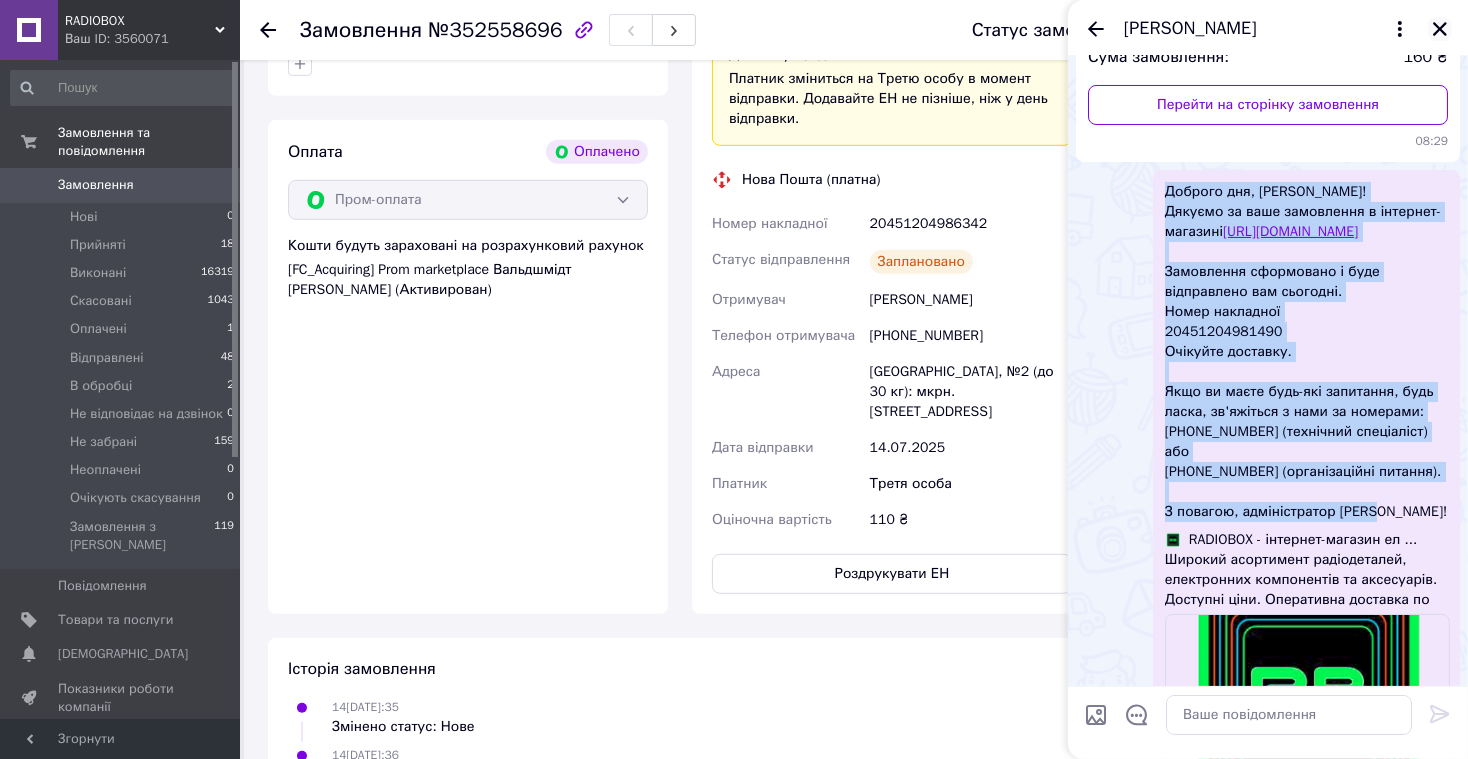 click 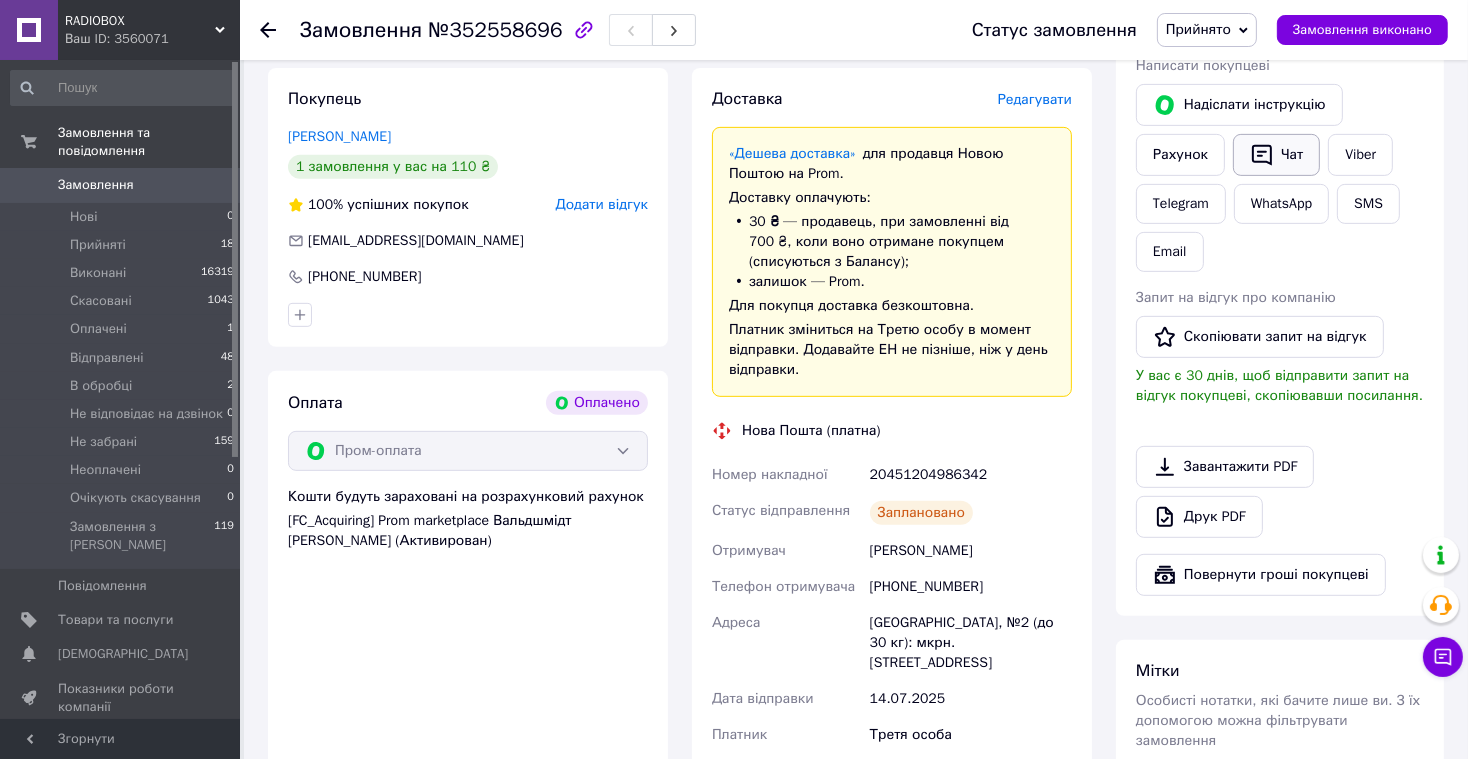 scroll, scrollTop: 886, scrollLeft: 0, axis: vertical 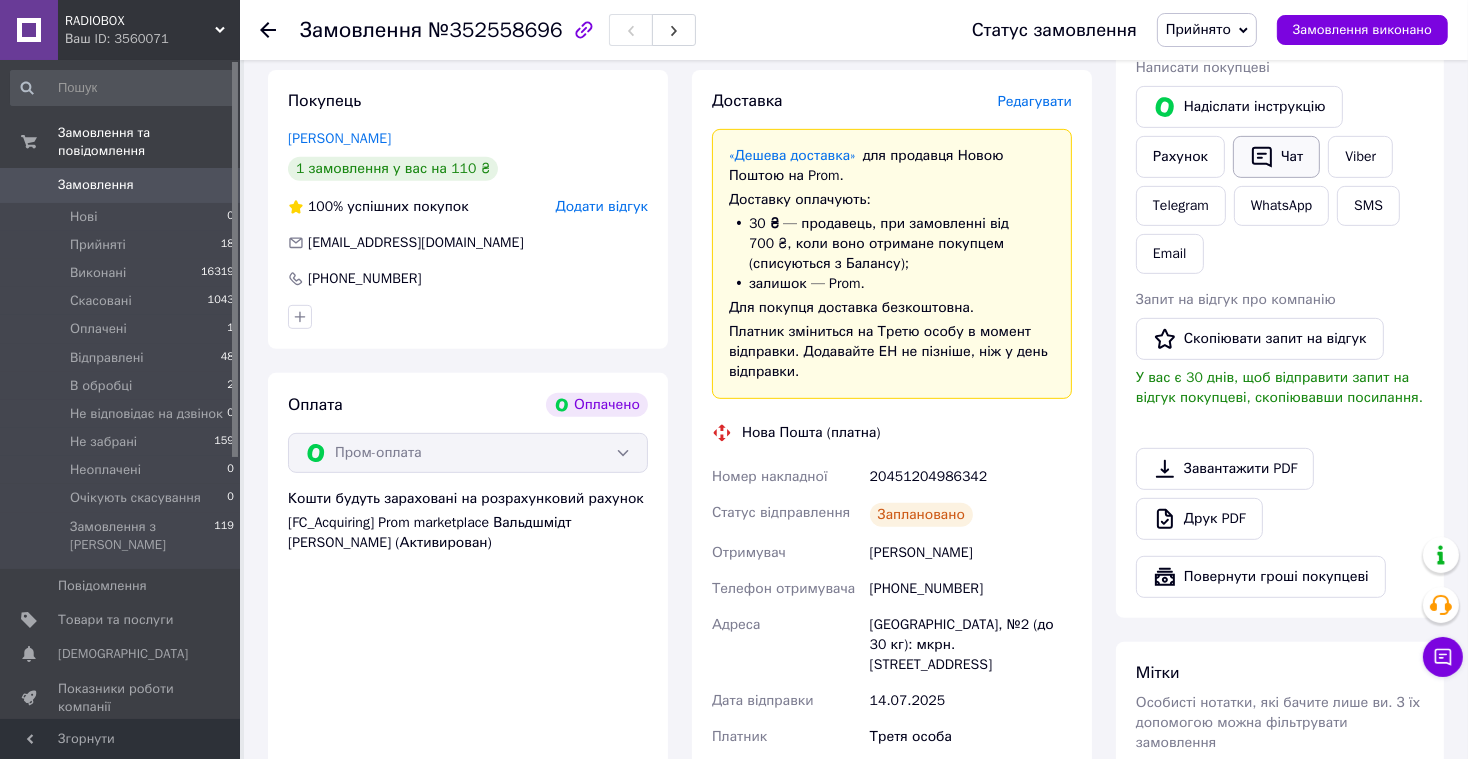 click on "Чат" at bounding box center [1276, 157] 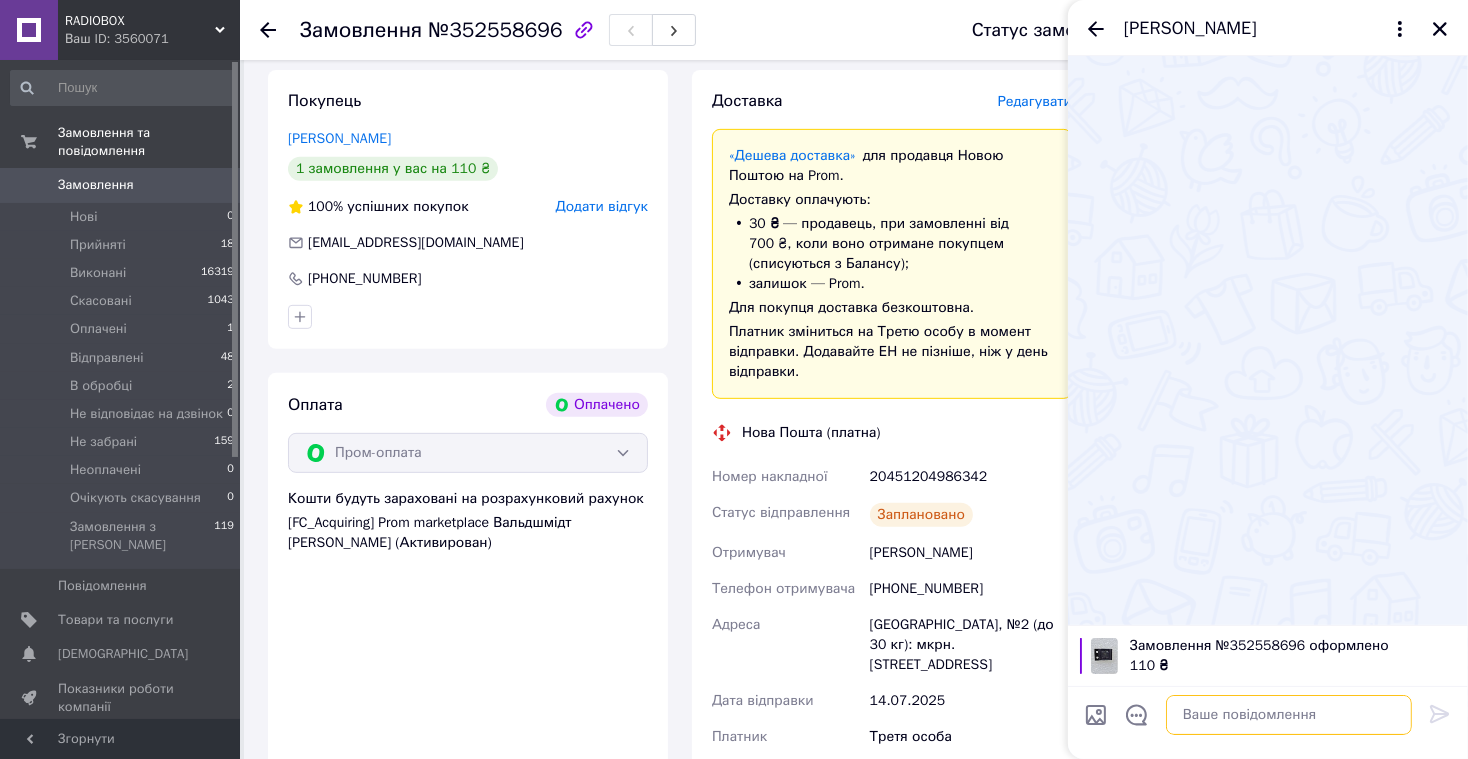 click at bounding box center (1289, 715) 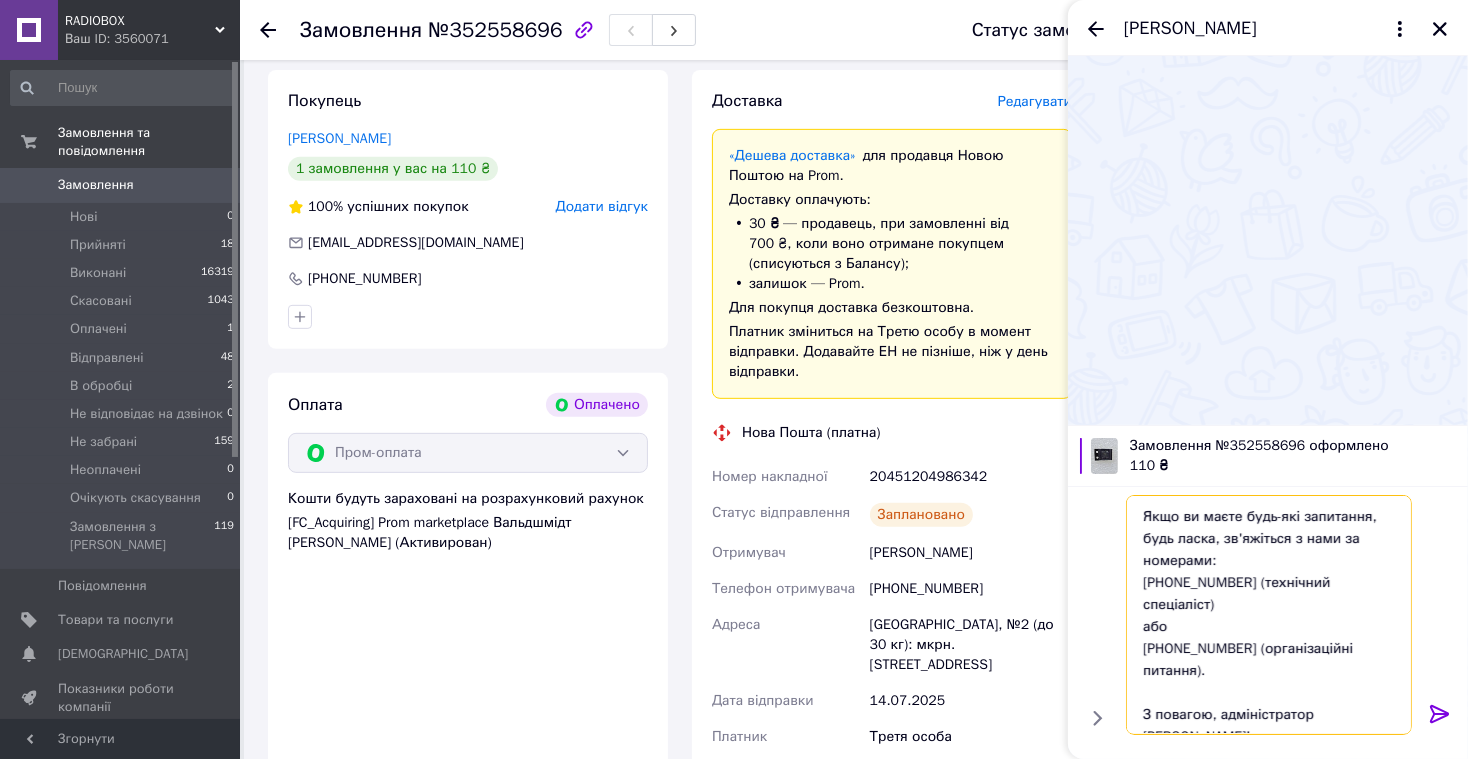 scroll, scrollTop: 0, scrollLeft: 0, axis: both 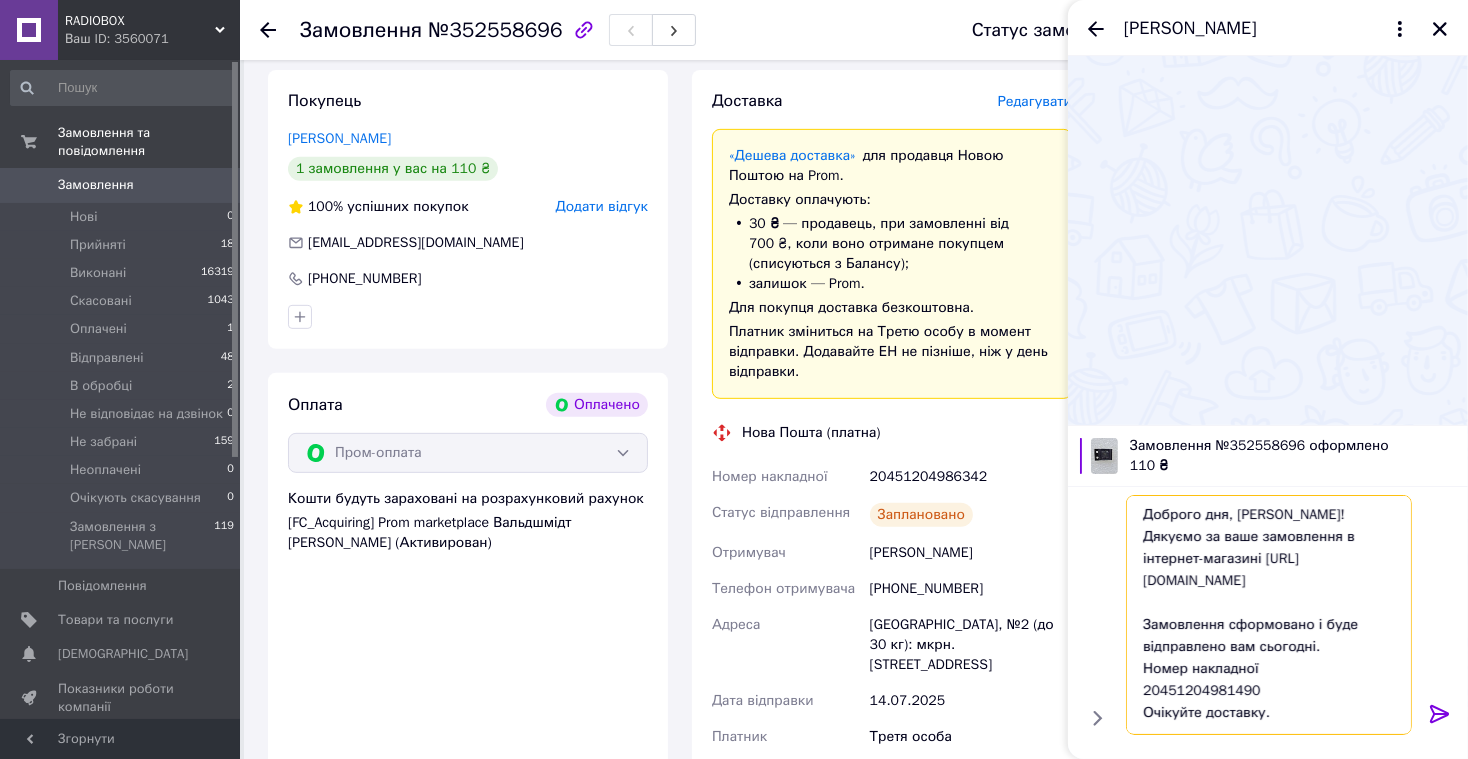 click on "Доброго дня, [PERSON_NAME]!
Дякуємо за ваше замовлення в інтернет-магазині [URL][DOMAIN_NAME]
Замовлення сформовано і буде відправлено вам сьогодні.
Номер накладної
20451204981490
Очікуйте доставку.
Якщо ви маєте будь-які запитання, будь ласка, зв'яжіться з нами за номерами:
[PHONE_NUMBER] (технічний спеціаліст)
або
[PHONE_NUMBER] (організаційні питання).
З повагою, адміністратор [PERSON_NAME]!" at bounding box center (1269, 615) 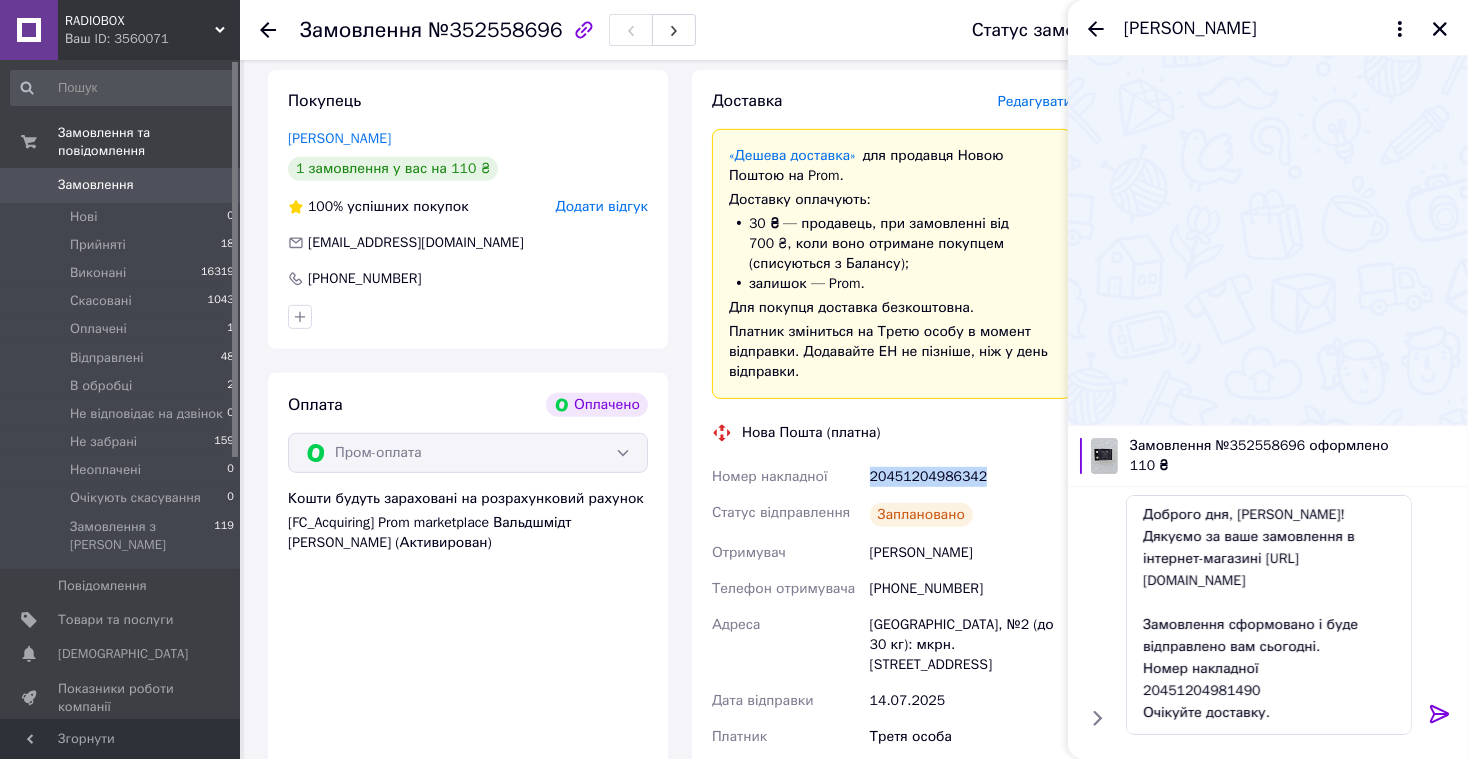 drag, startPoint x: 871, startPoint y: 474, endPoint x: 993, endPoint y: 475, distance: 122.0041 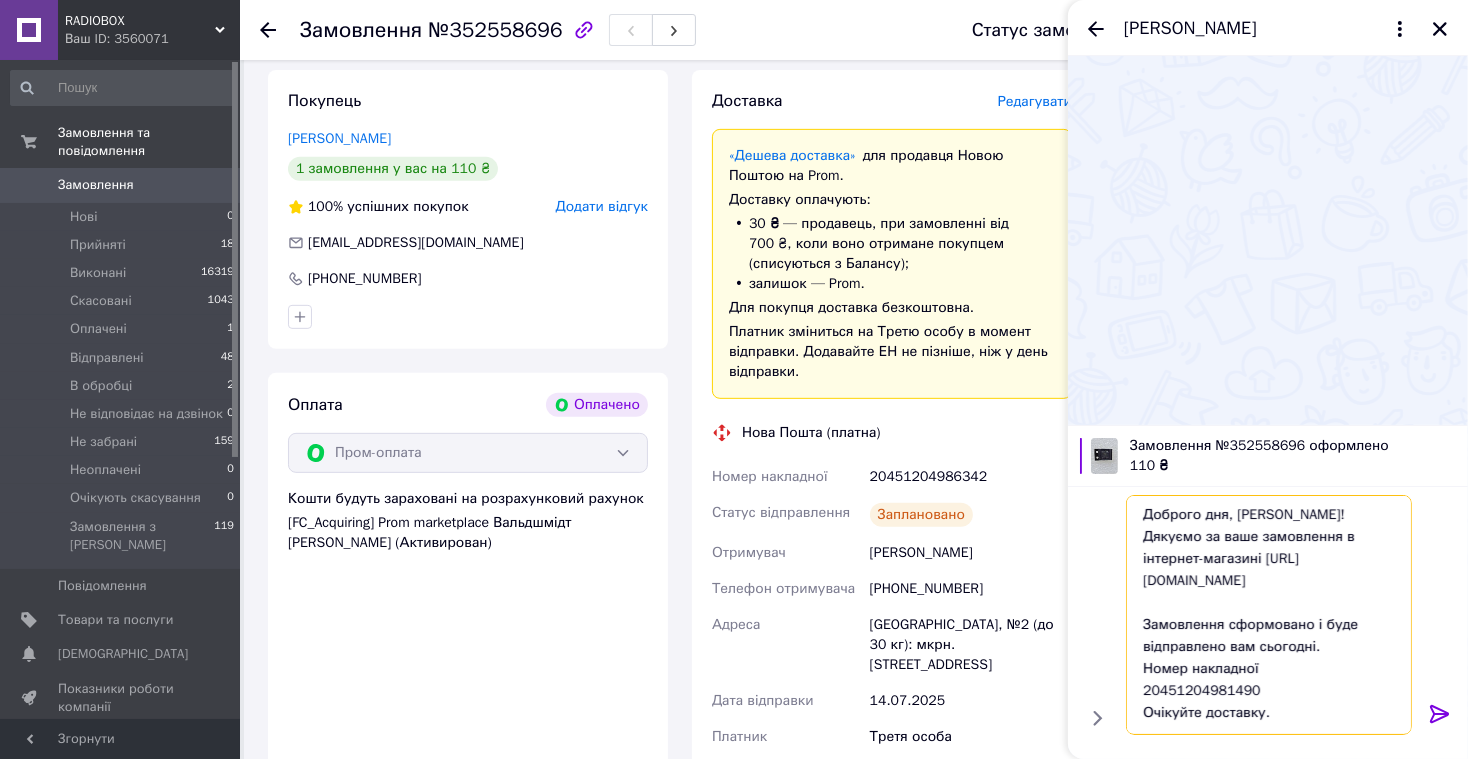 drag, startPoint x: 1145, startPoint y: 689, endPoint x: 1294, endPoint y: 695, distance: 149.12076 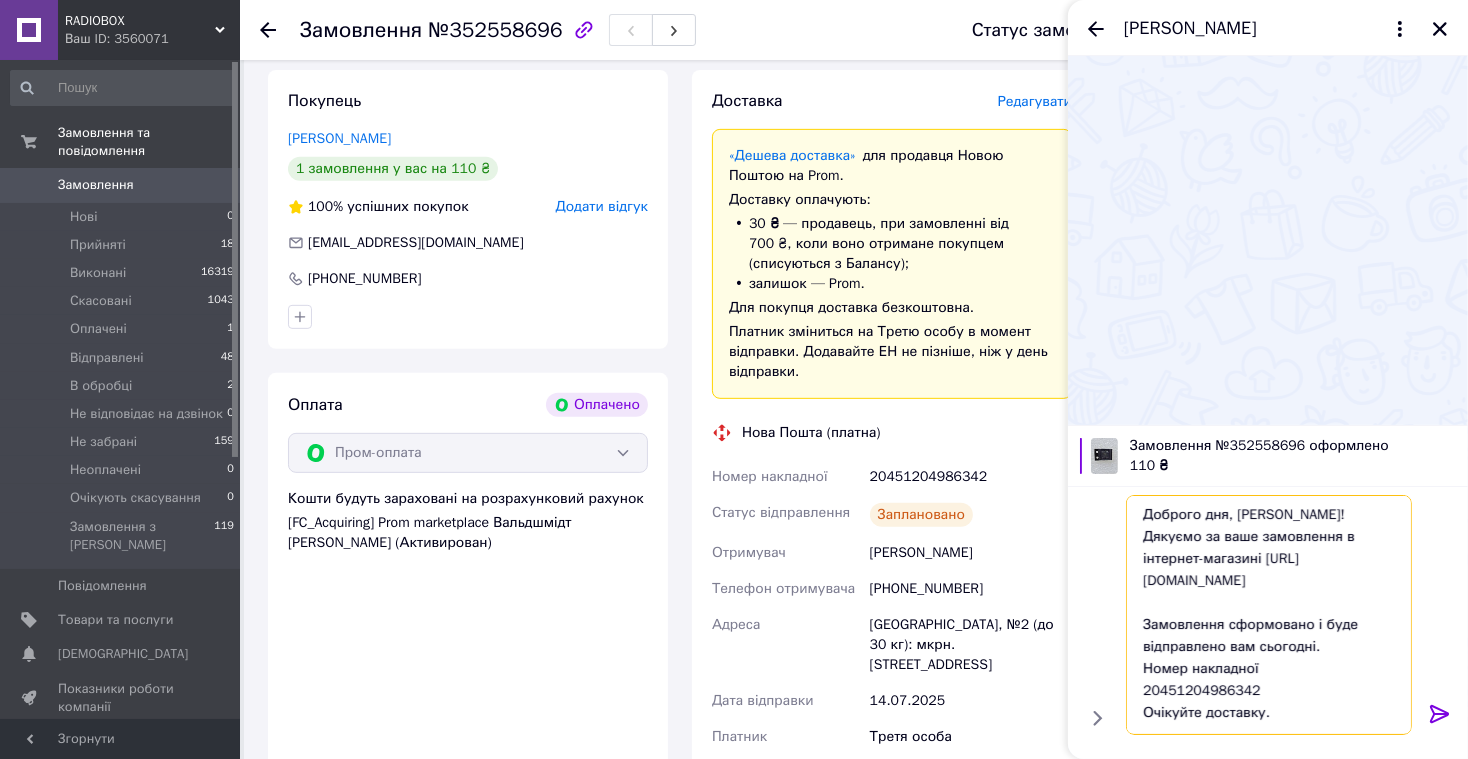 type on "Доброго дня, Василь!
Дякуємо за ваше замовлення в інтернет-магазині https://radiobox.com.ua
Замовлення сформовано і буде відправлено вам сьогодні.
Номер накладної
20451204986342
Очікуйте доставку.
Якщо ви маєте будь-які запитання, будь ласка, зв'яжіться з нами за номерами:
+38067 295 37 66 (технічний спеціаліст)
або
+38067 789 30 35 (організаційні питання).
З повагою, адміністратор Інна!" 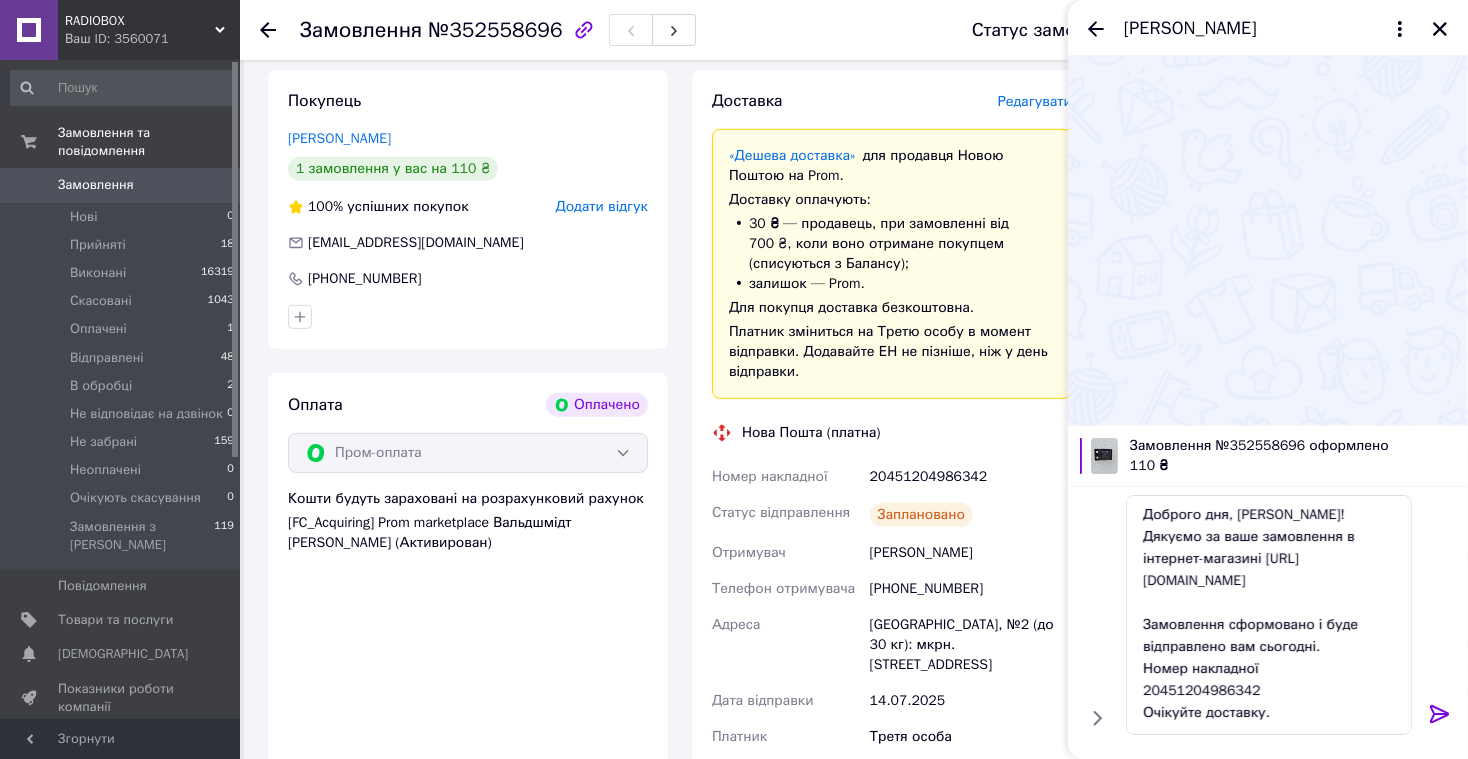 click 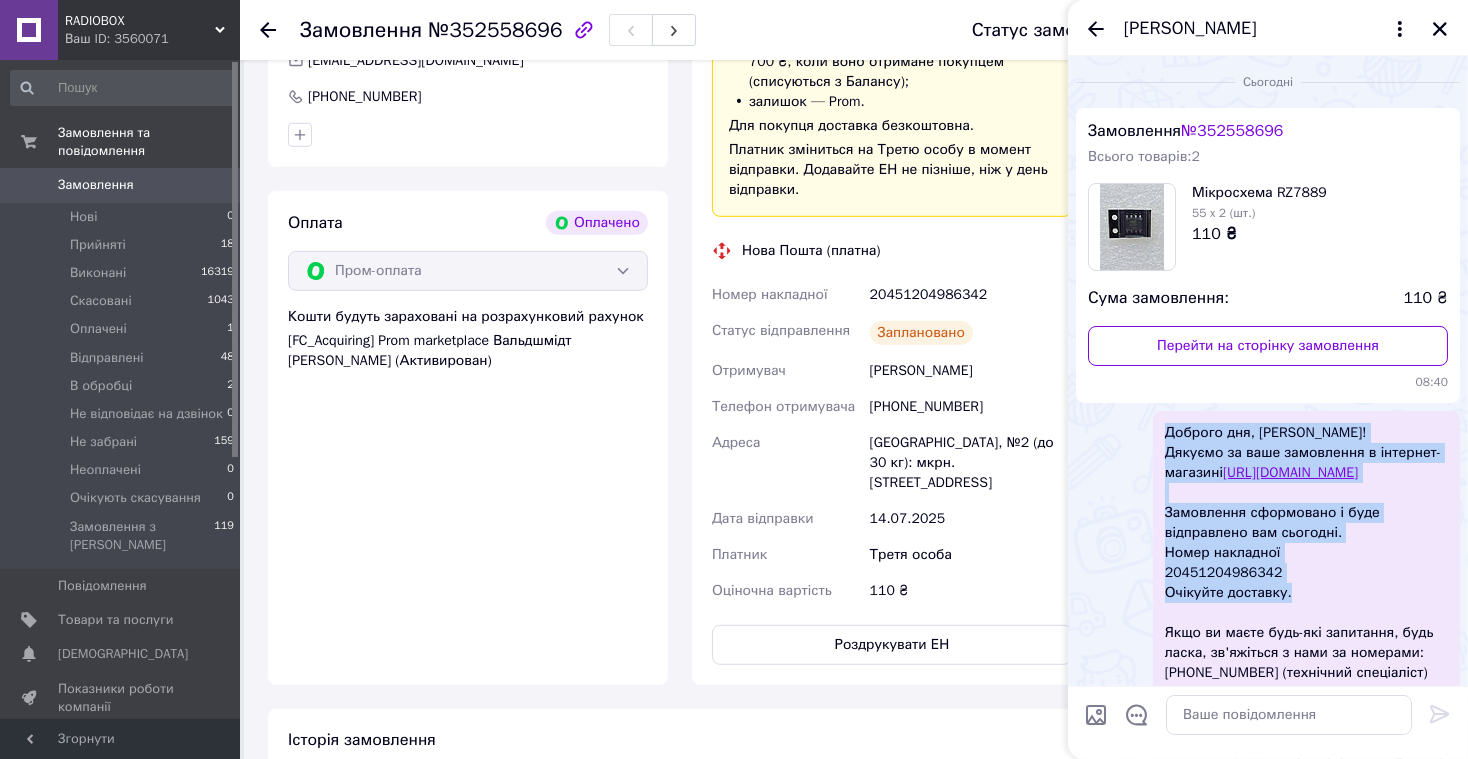 scroll, scrollTop: 1071, scrollLeft: 0, axis: vertical 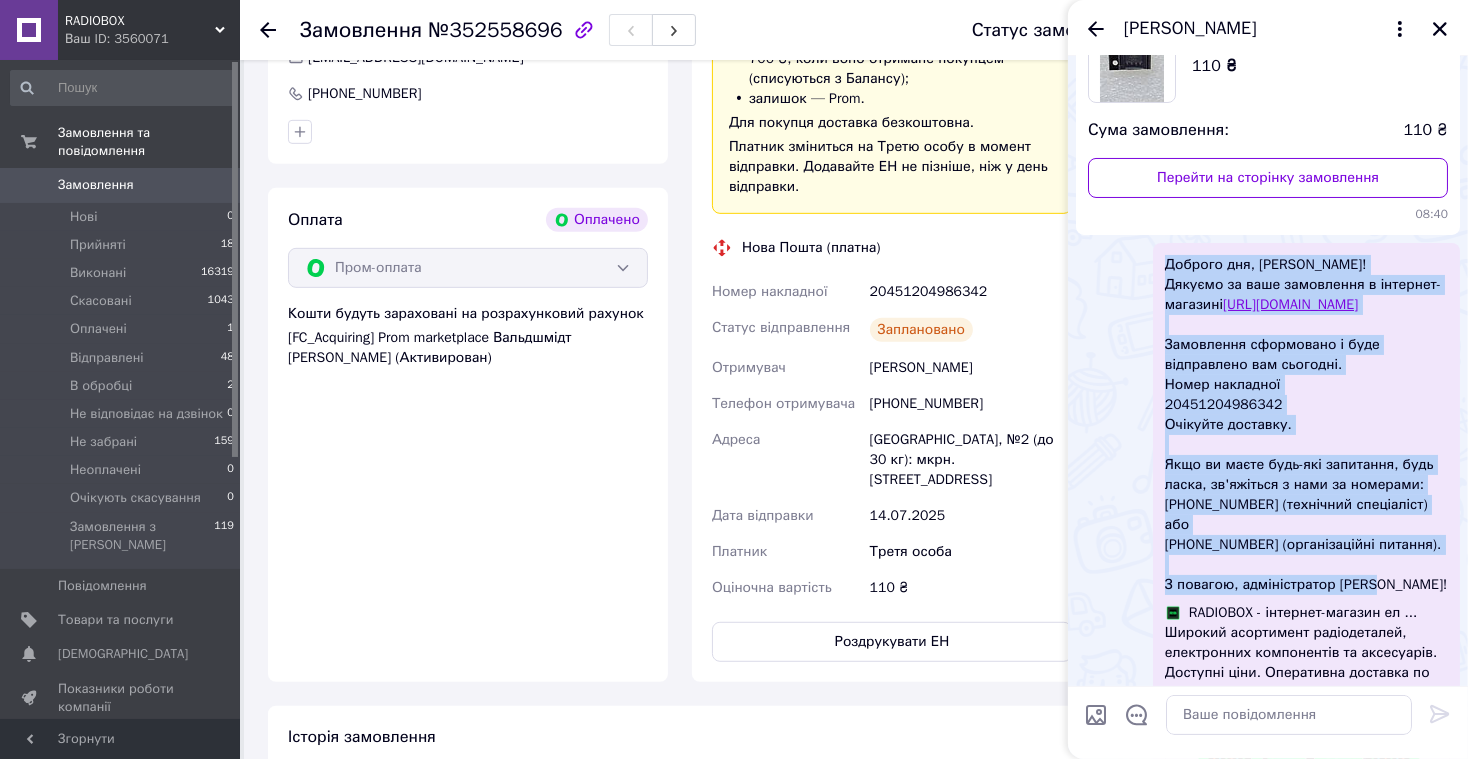 drag, startPoint x: 1168, startPoint y: 433, endPoint x: 1378, endPoint y: 595, distance: 265.22443 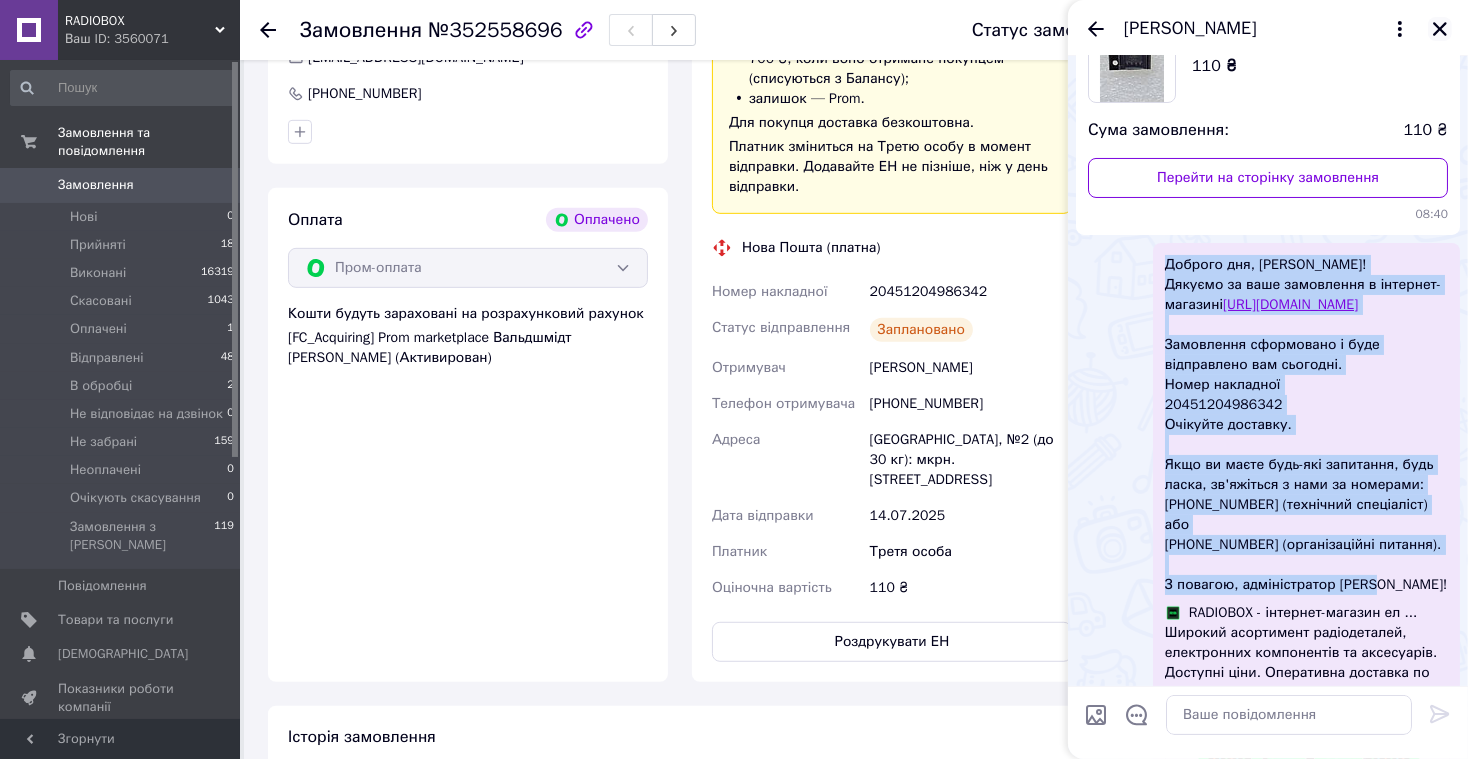 click 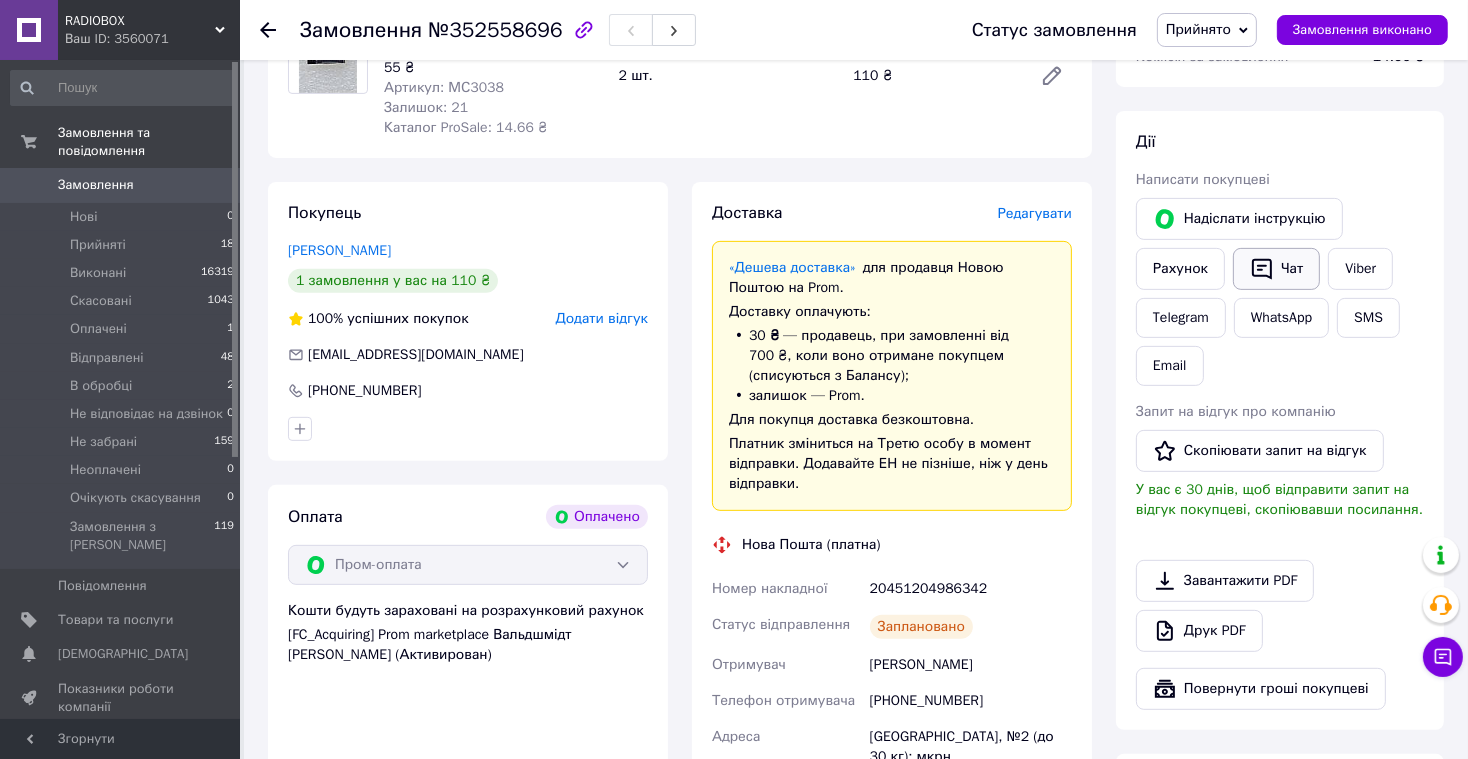 scroll, scrollTop: 766, scrollLeft: 0, axis: vertical 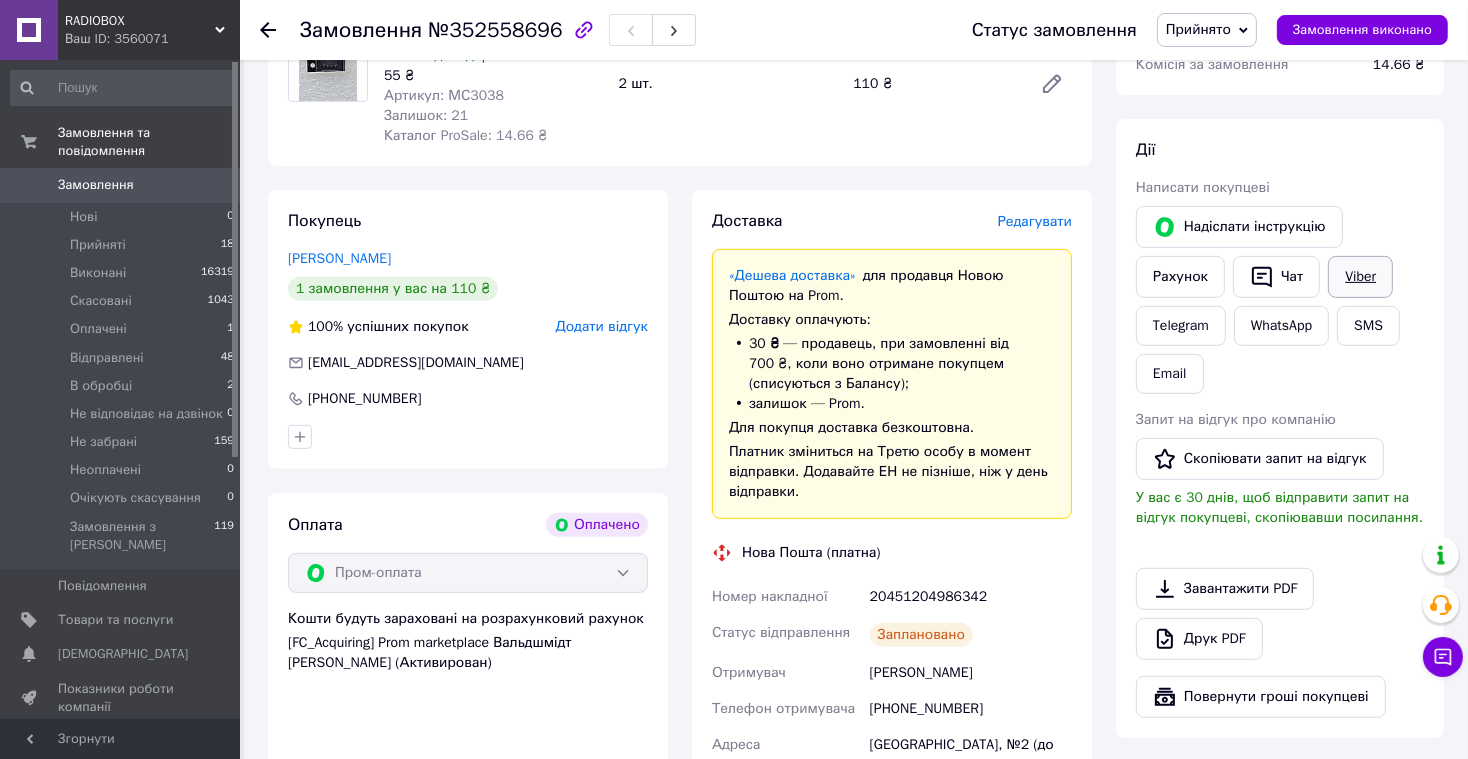 click on "Viber" at bounding box center [1360, 277] 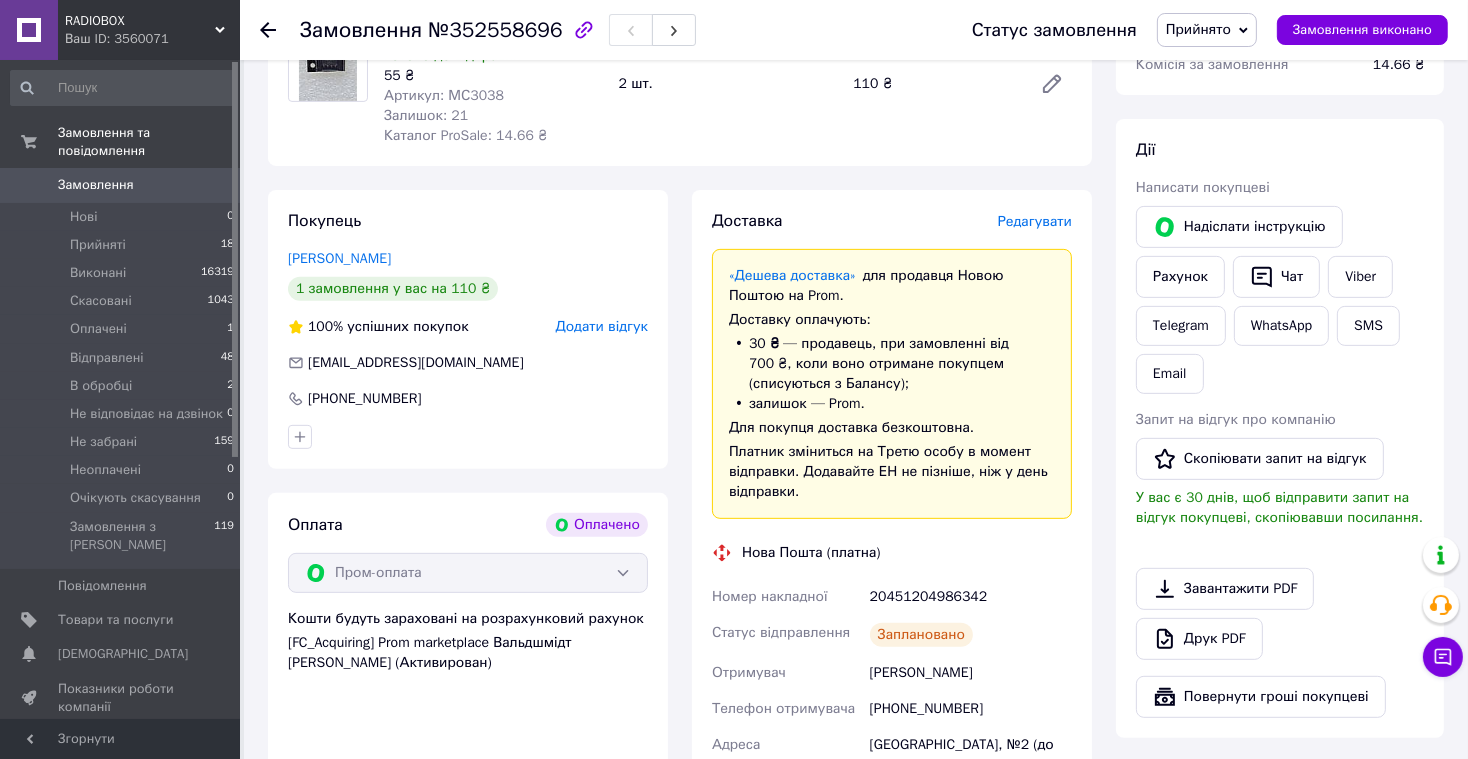 click on "Замовлення 0" at bounding box center (123, 185) 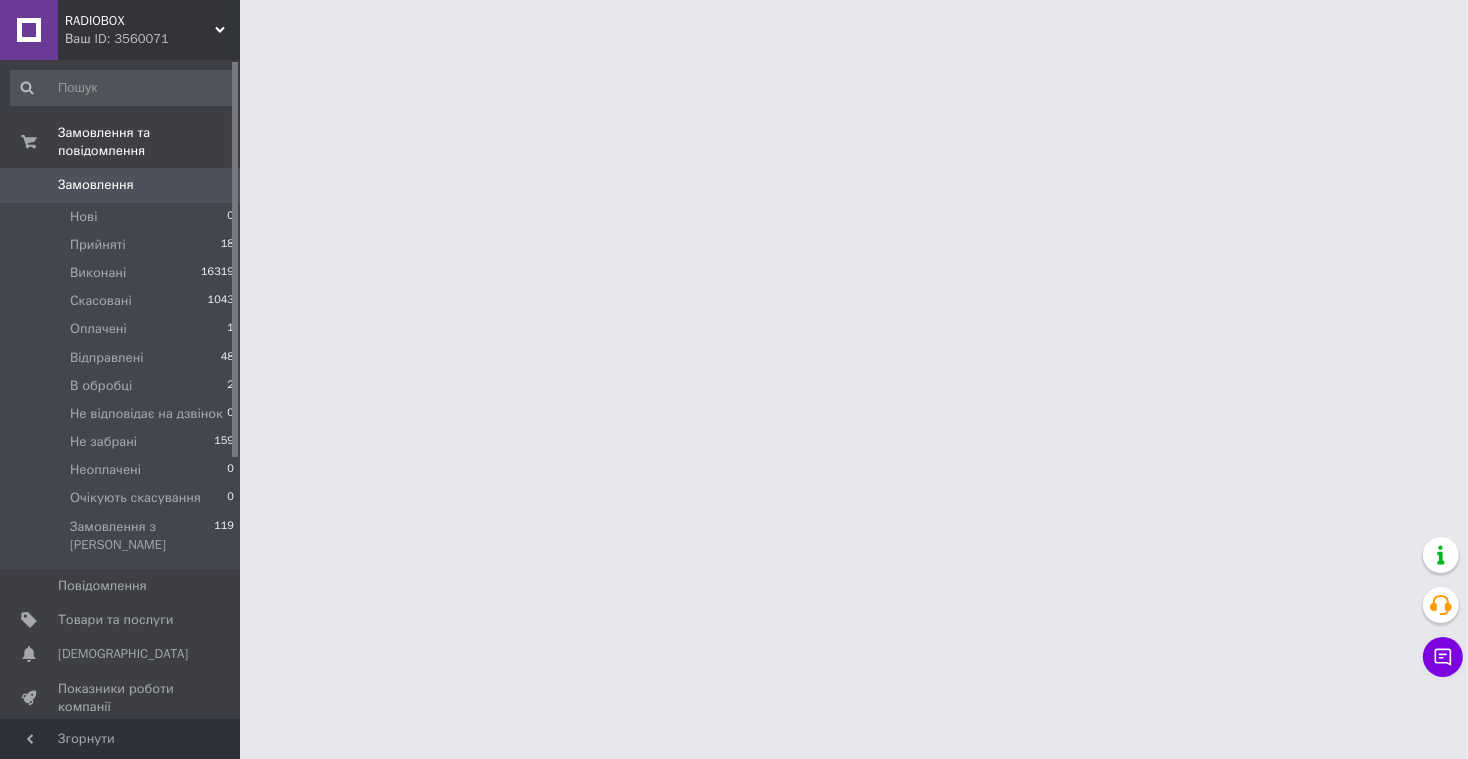 scroll, scrollTop: 0, scrollLeft: 0, axis: both 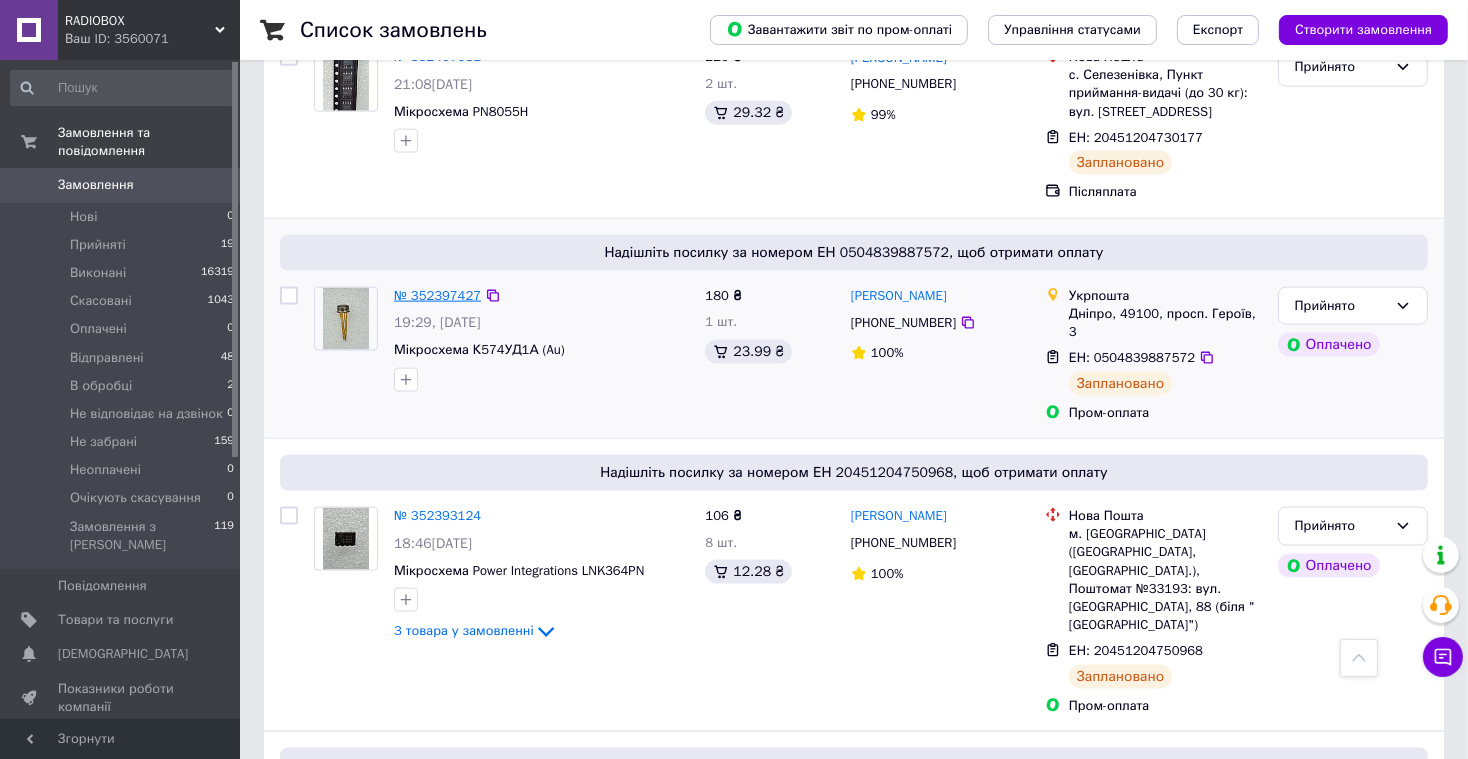 click on "№ 352397427" at bounding box center [437, 295] 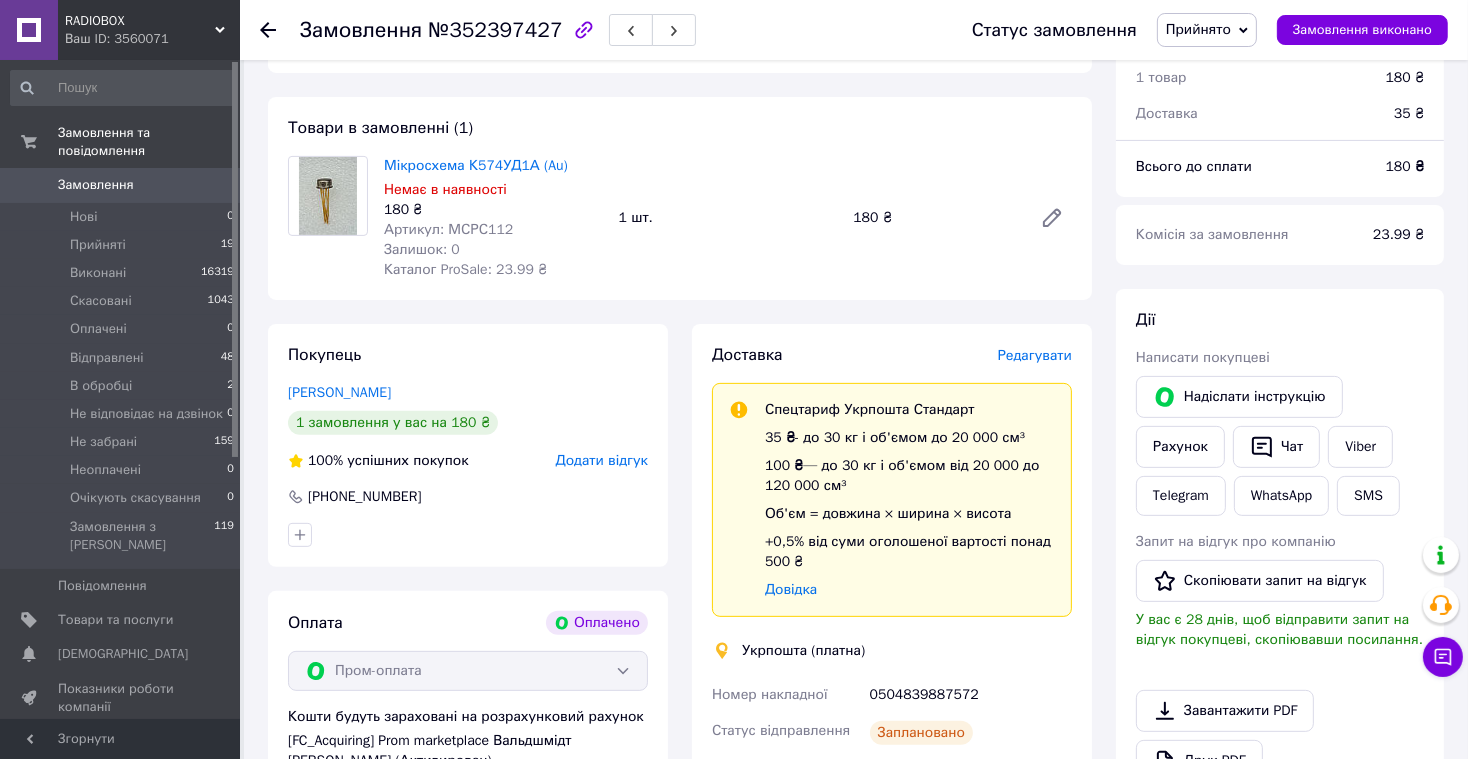 scroll, scrollTop: 630, scrollLeft: 0, axis: vertical 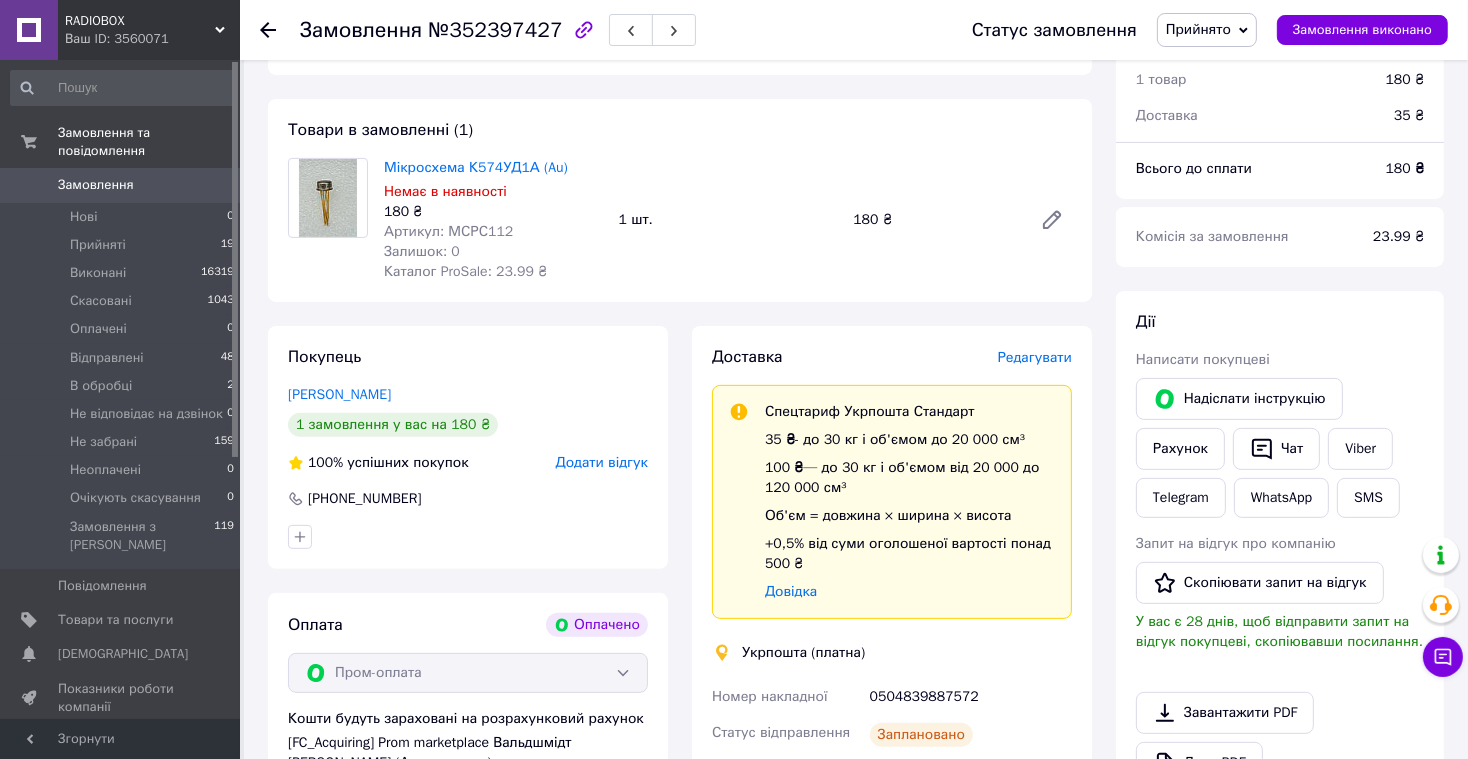 click on "Редагувати" at bounding box center [1035, 357] 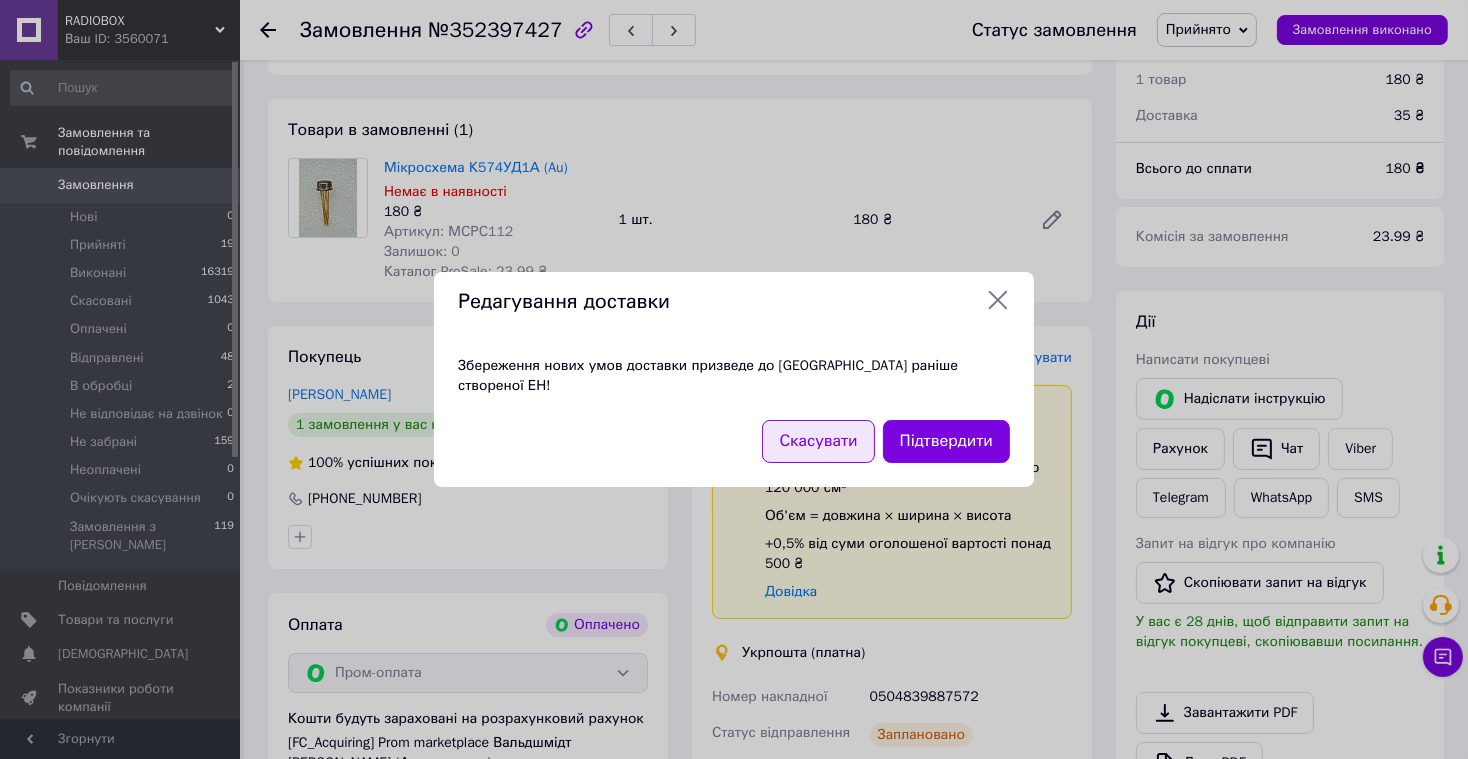 click on "Скасувати" at bounding box center [818, 441] 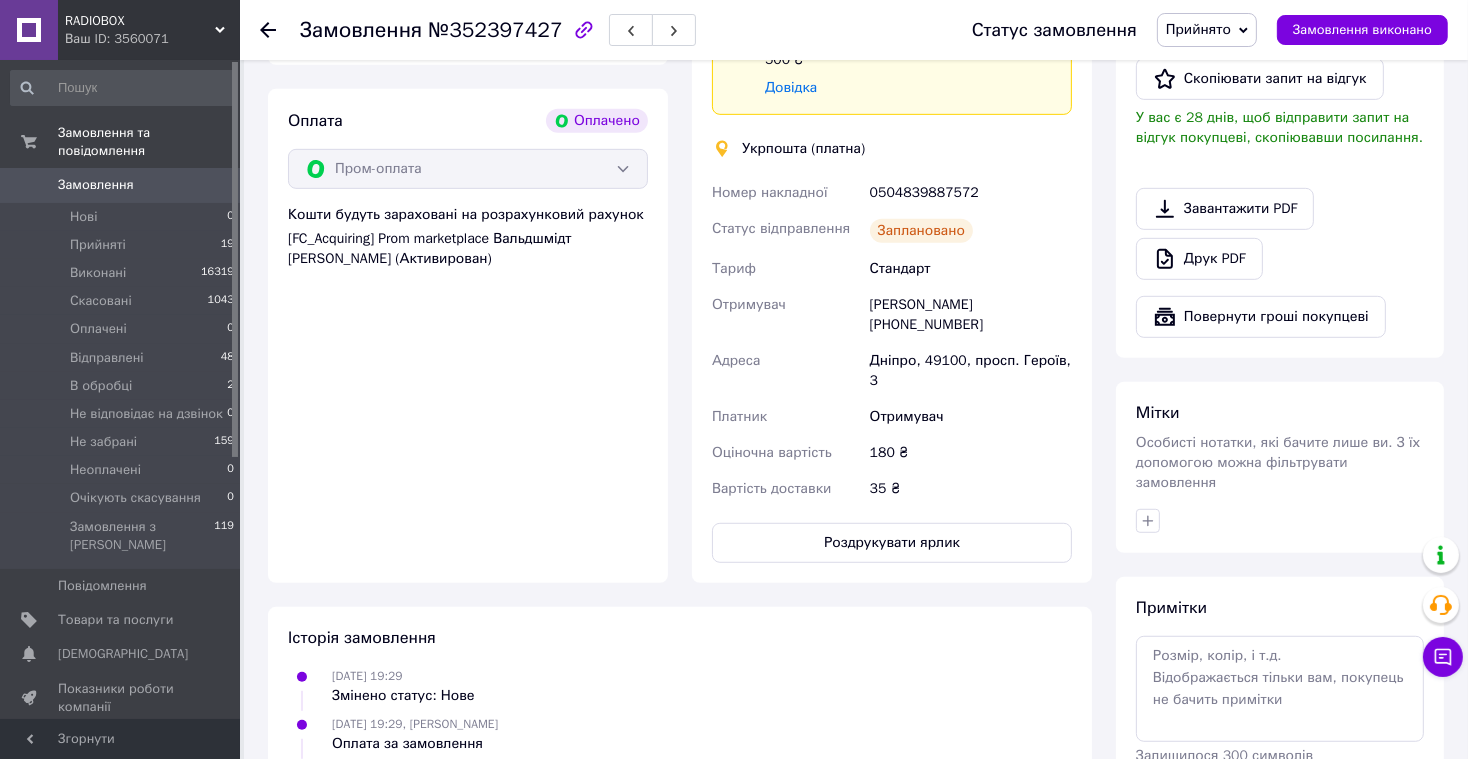 scroll, scrollTop: 1199, scrollLeft: 0, axis: vertical 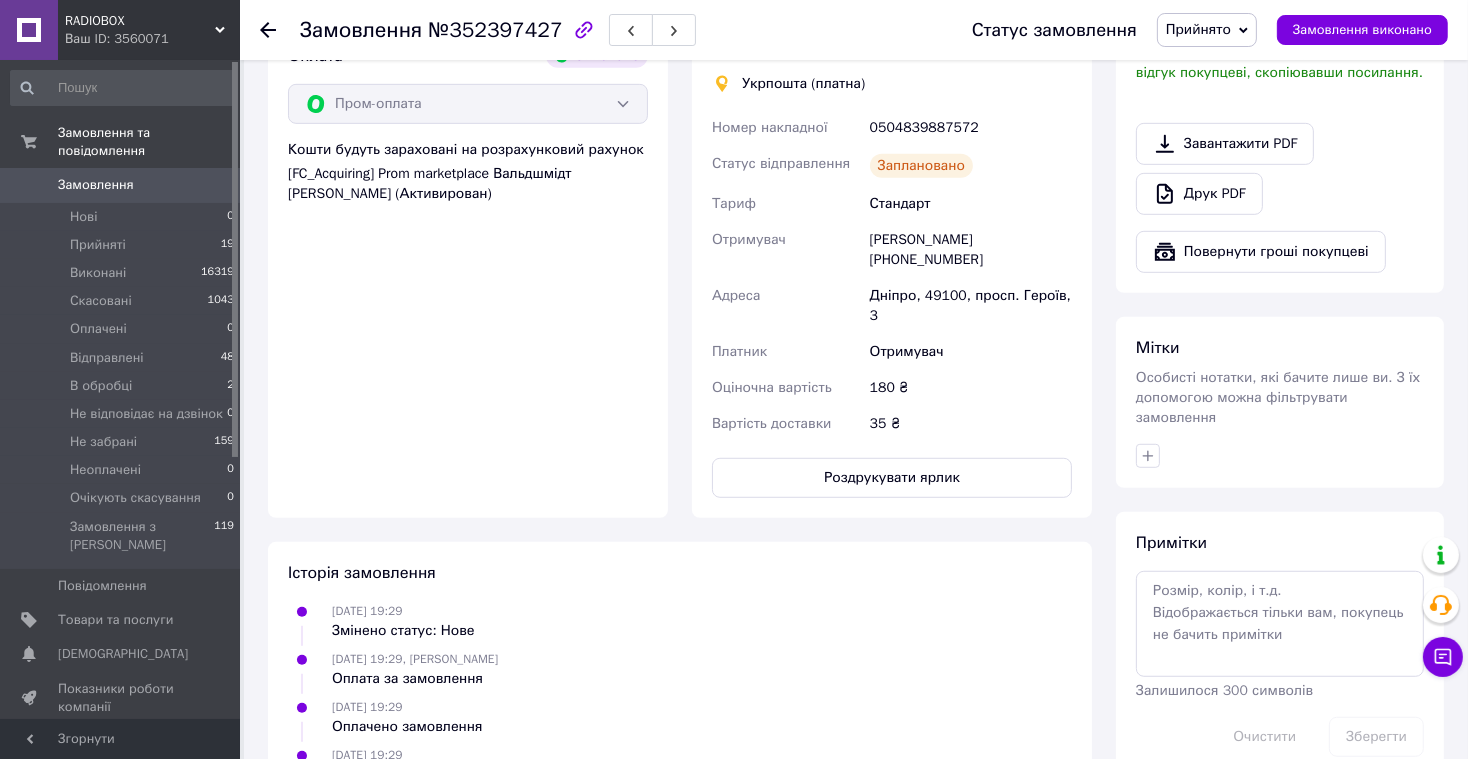 click on "Замовлення" at bounding box center (96, 185) 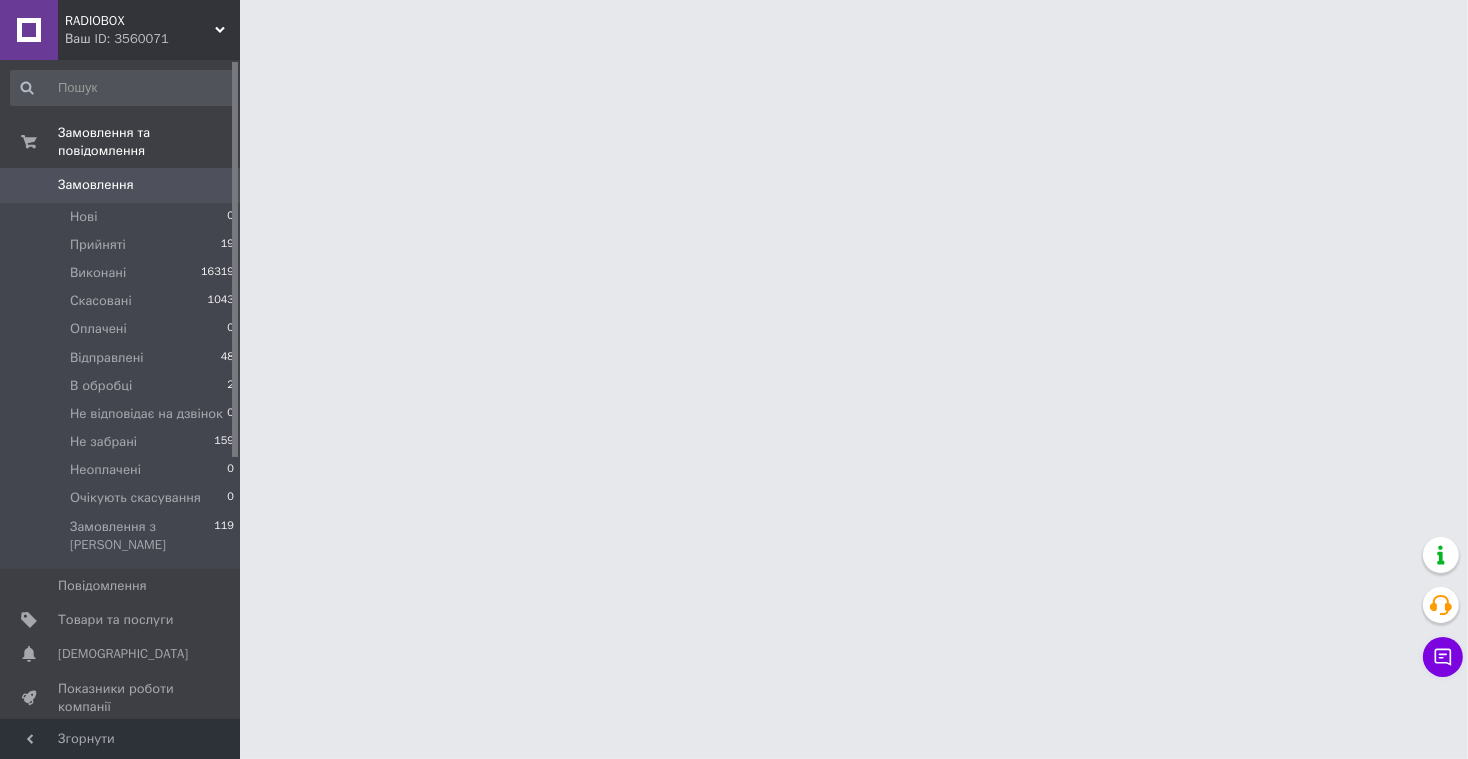 scroll, scrollTop: 0, scrollLeft: 0, axis: both 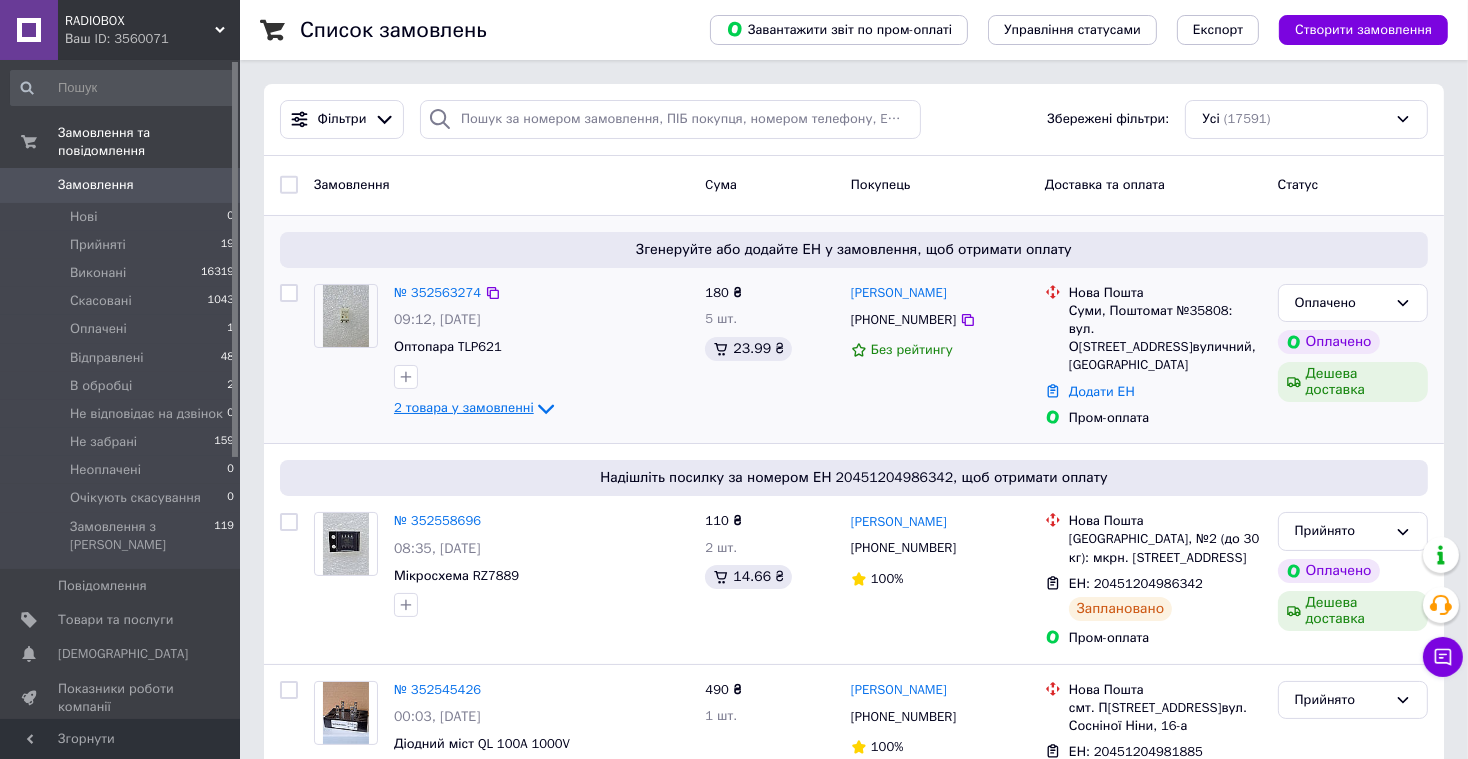 click 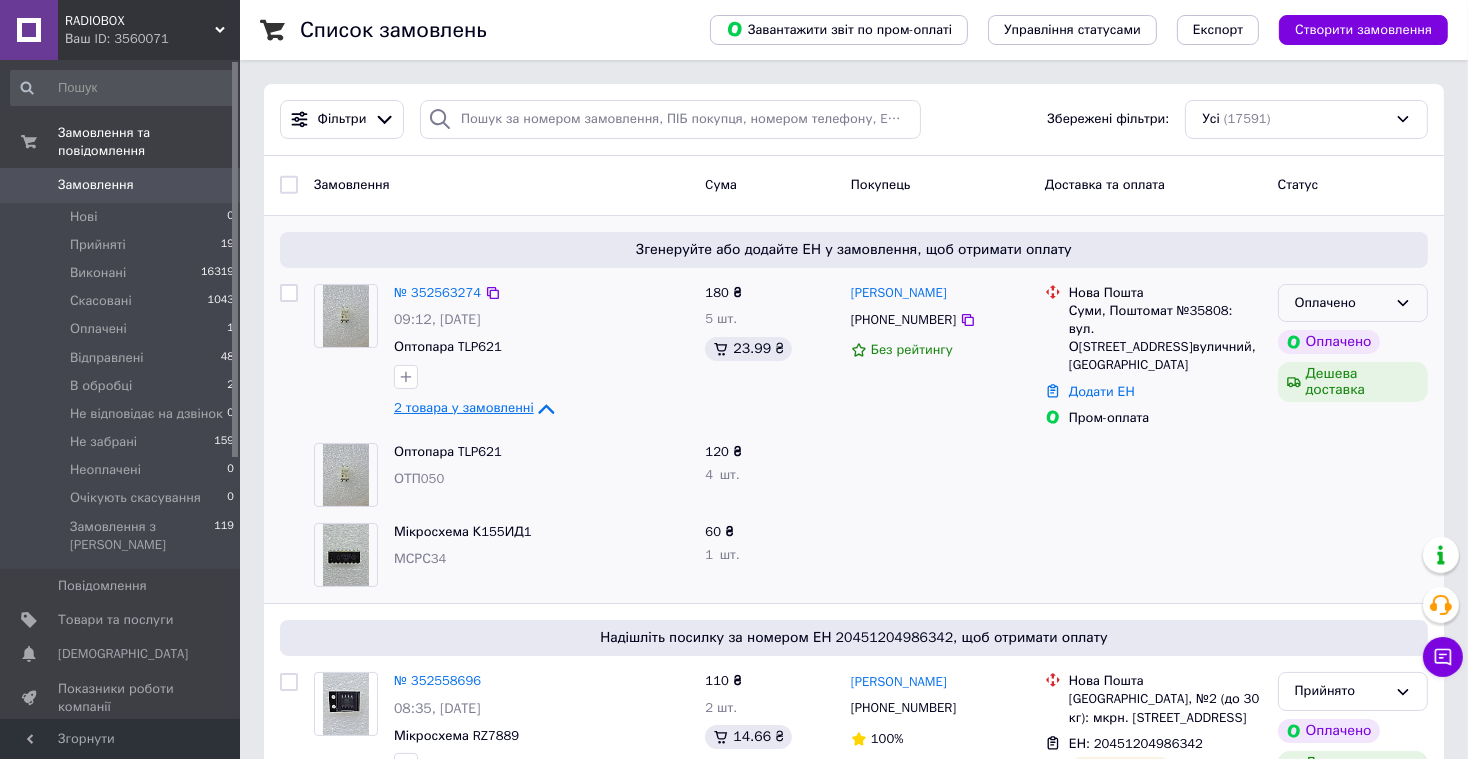 click 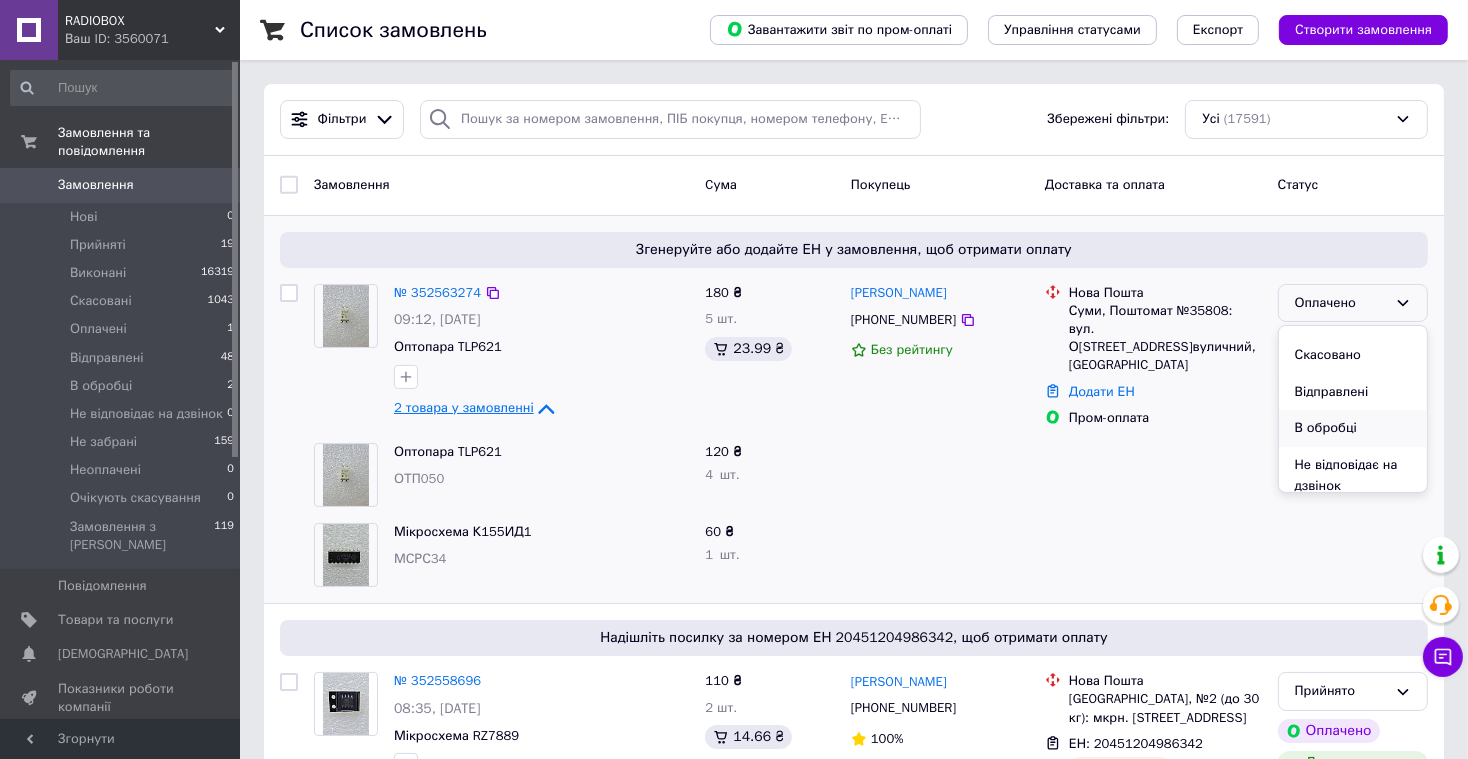 scroll, scrollTop: 63, scrollLeft: 0, axis: vertical 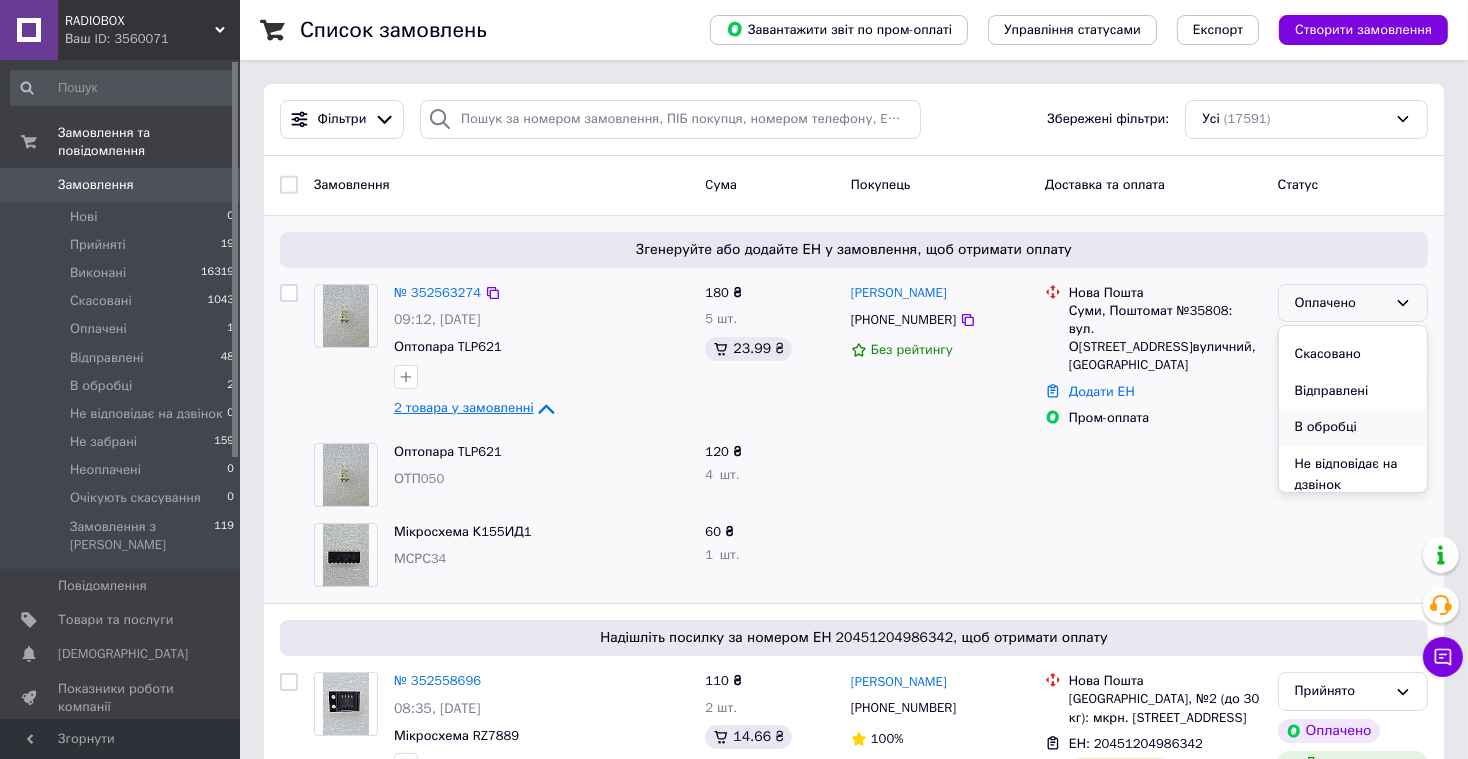 click on "В обробці" at bounding box center [1353, 427] 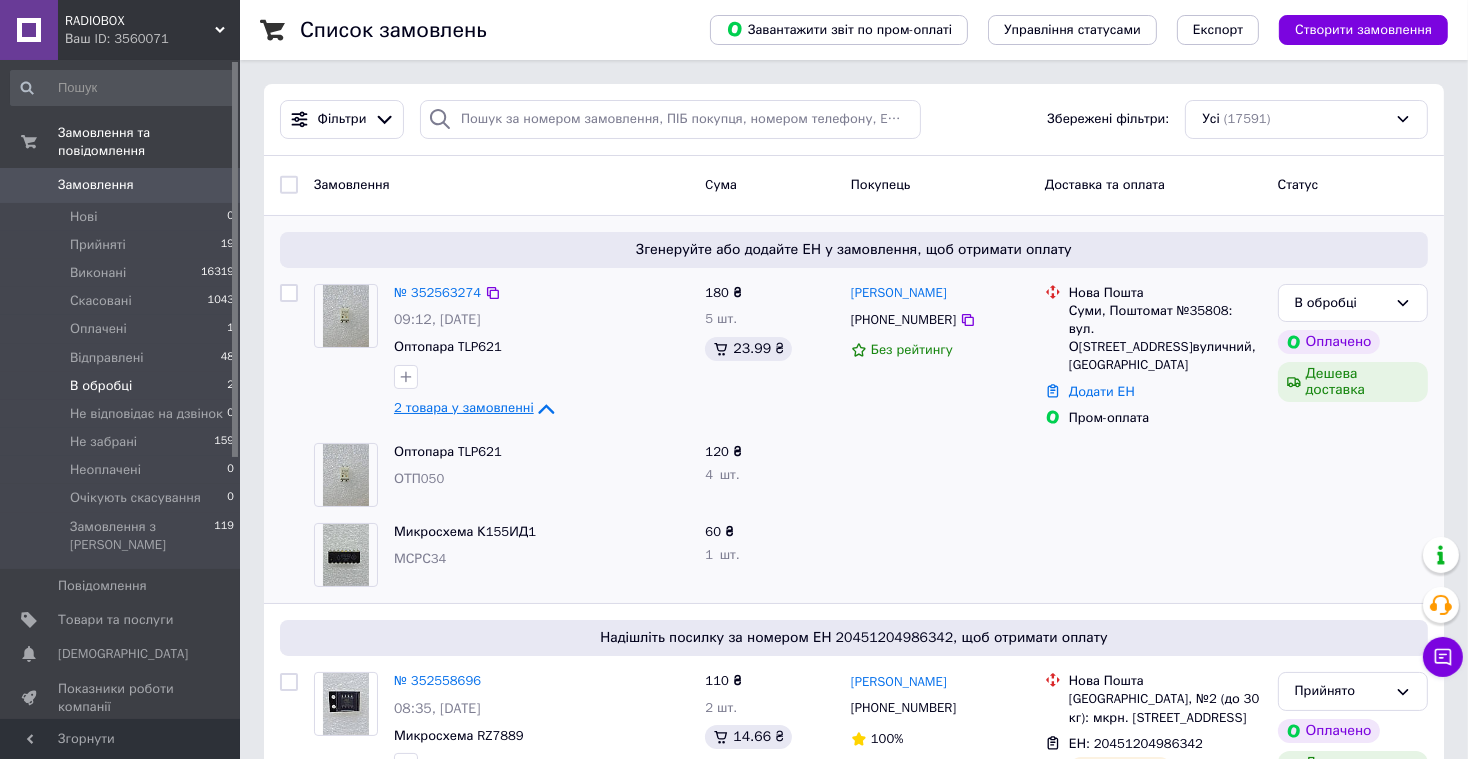 click on "В обробці 2" at bounding box center (123, 386) 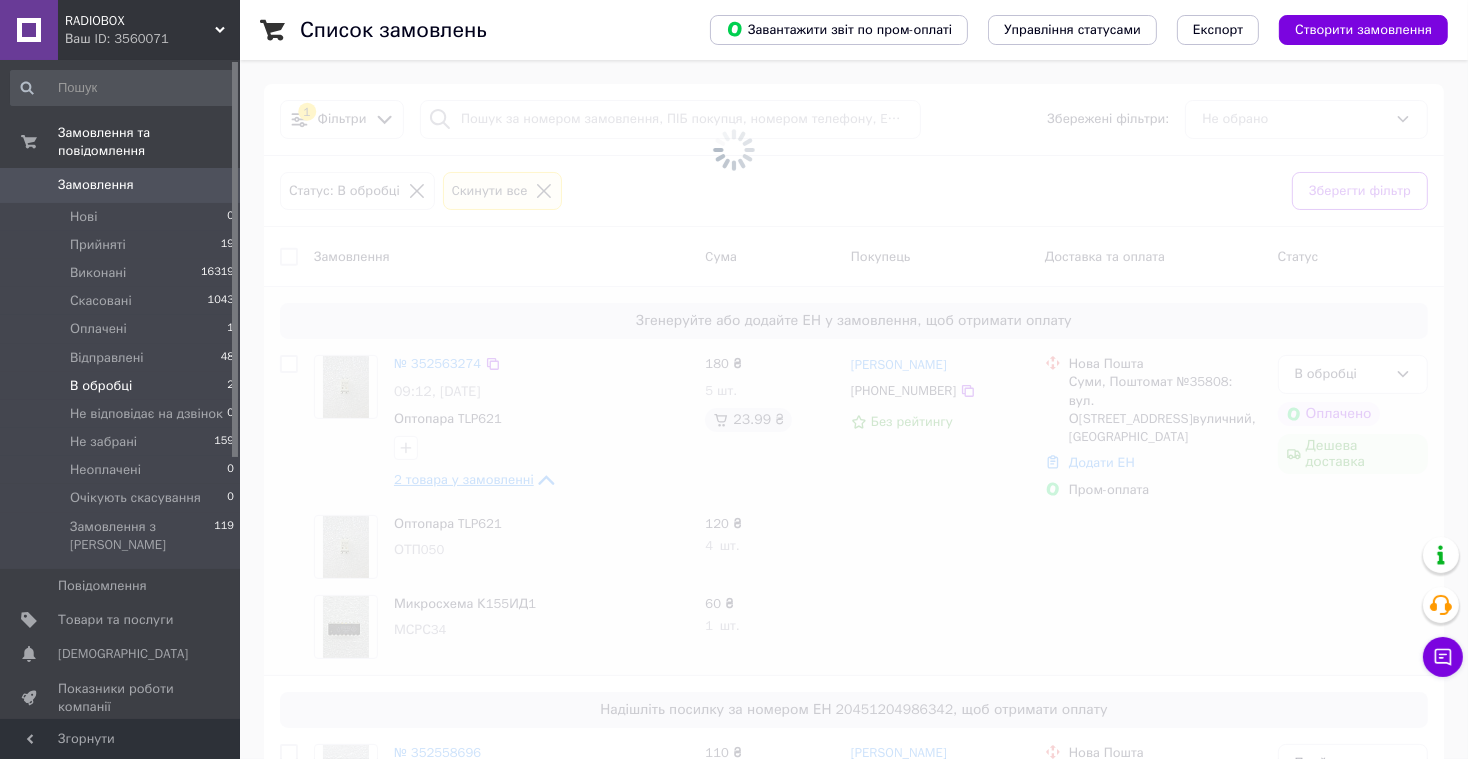 click on "В обробці 2" at bounding box center [123, 386] 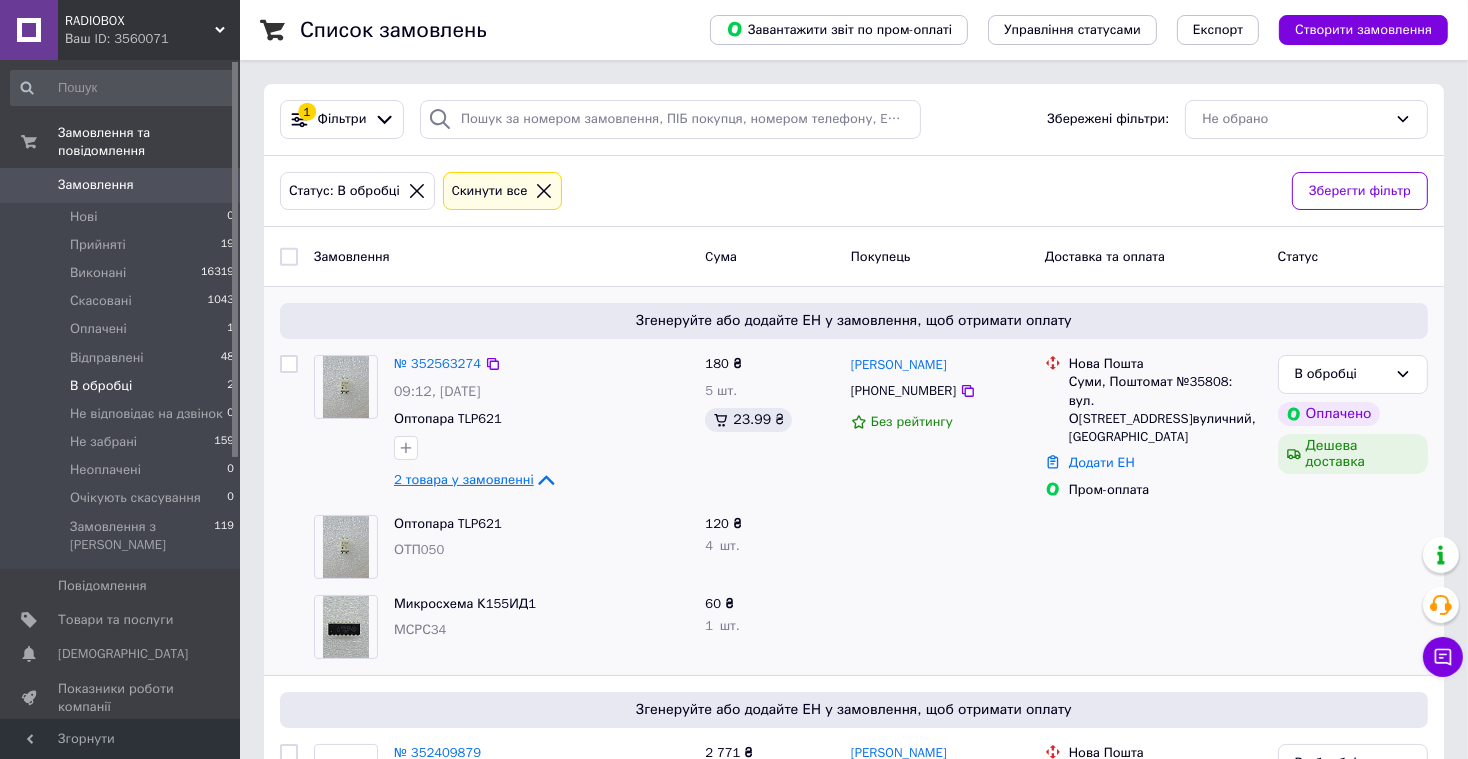click on "В обробці 2" at bounding box center [123, 386] 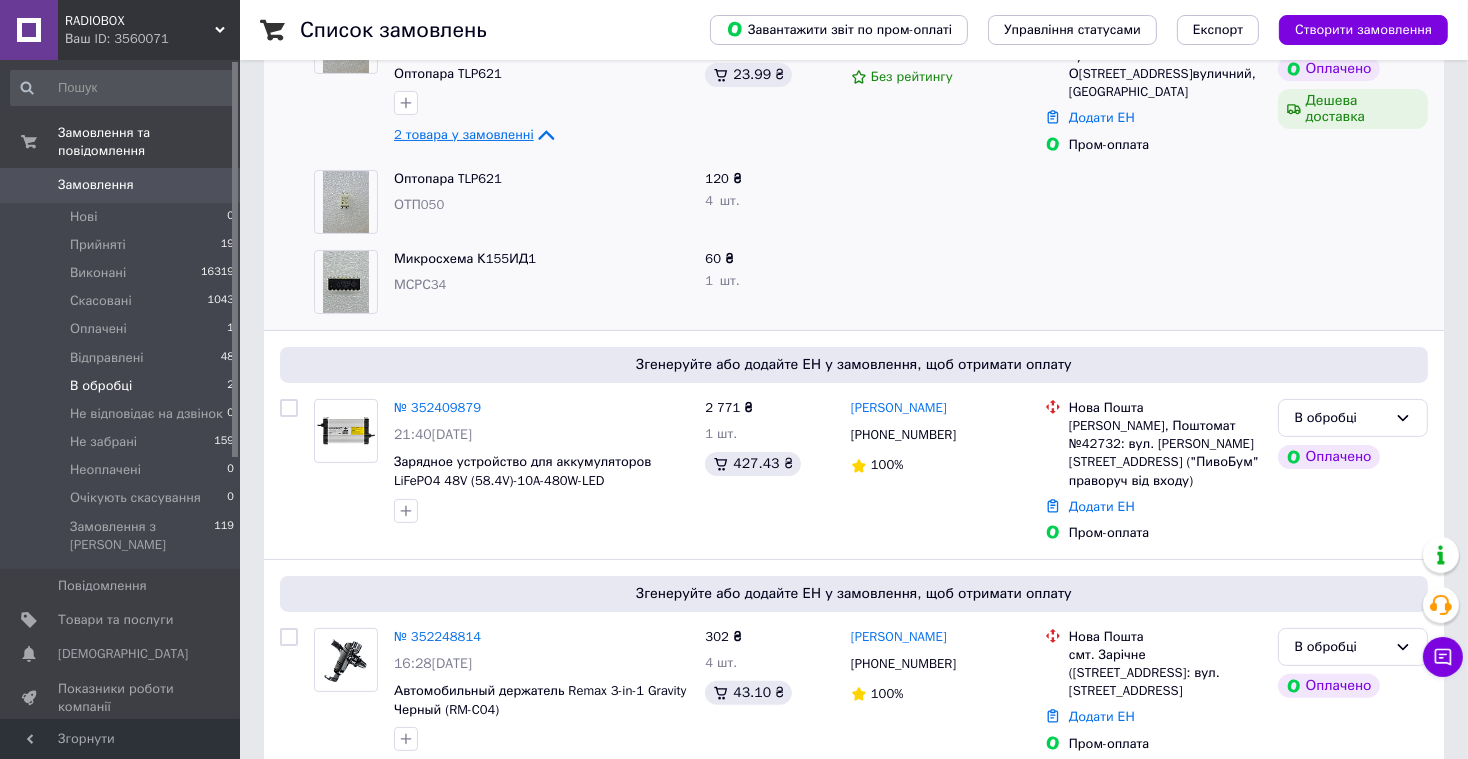 scroll, scrollTop: 377, scrollLeft: 0, axis: vertical 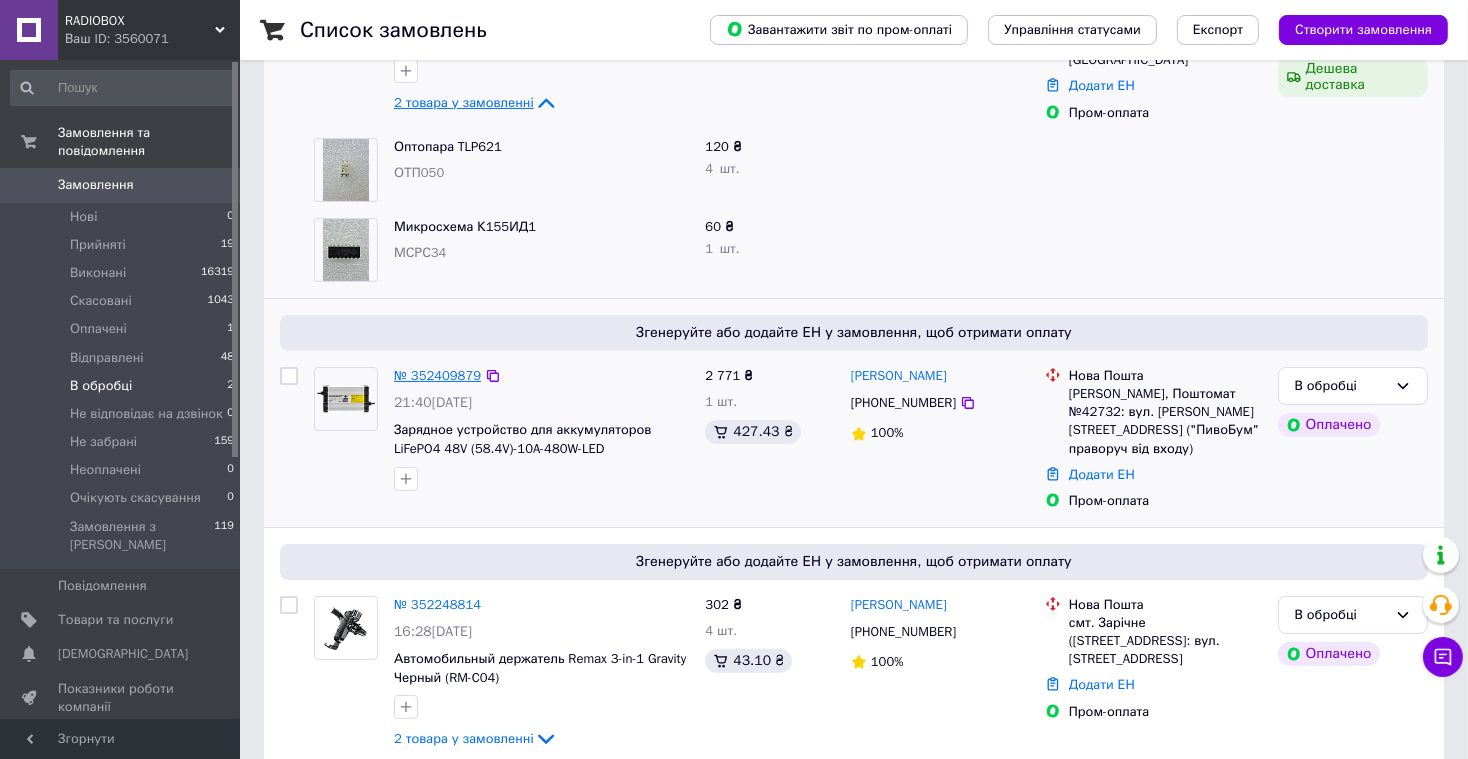 click on "№ 352409879" at bounding box center (437, 375) 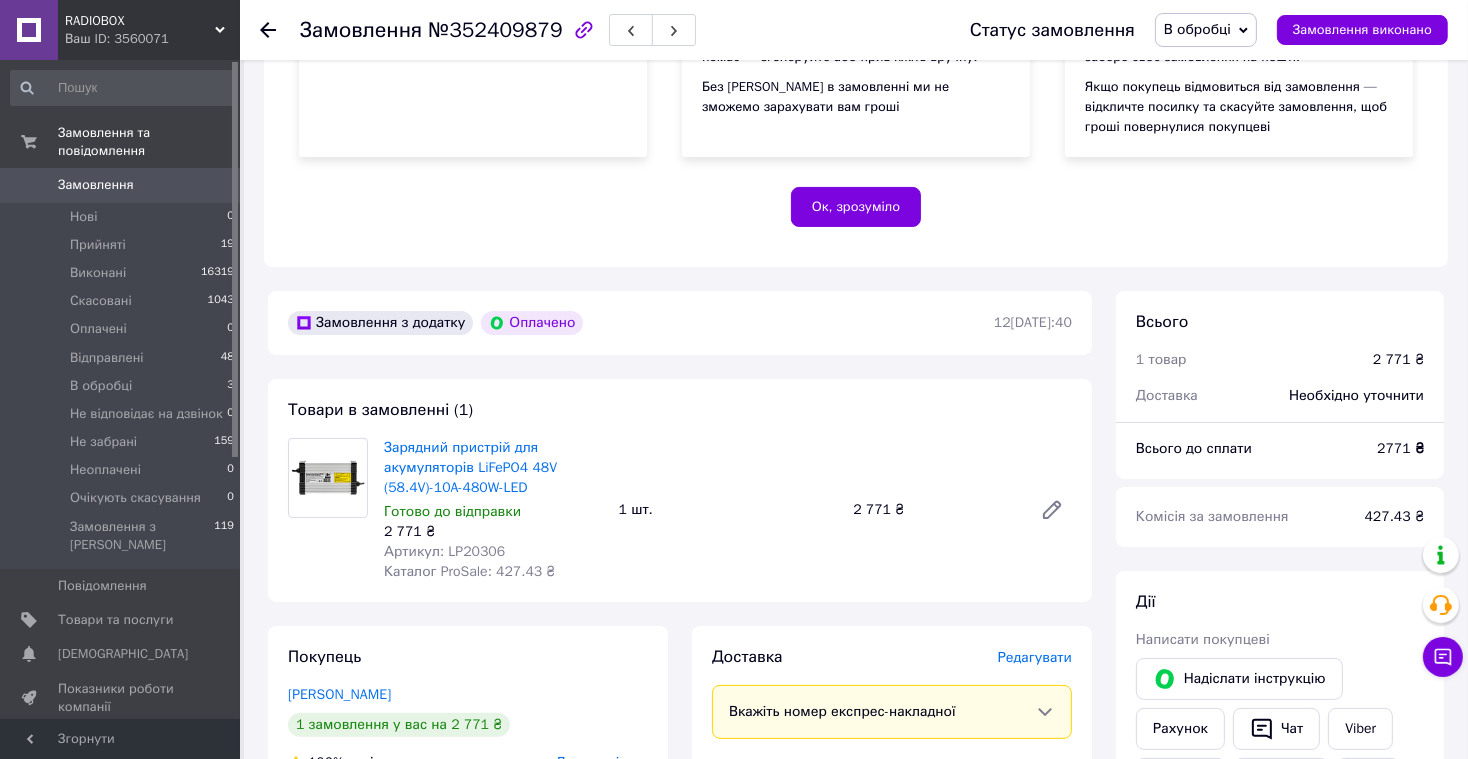 scroll, scrollTop: 346, scrollLeft: 0, axis: vertical 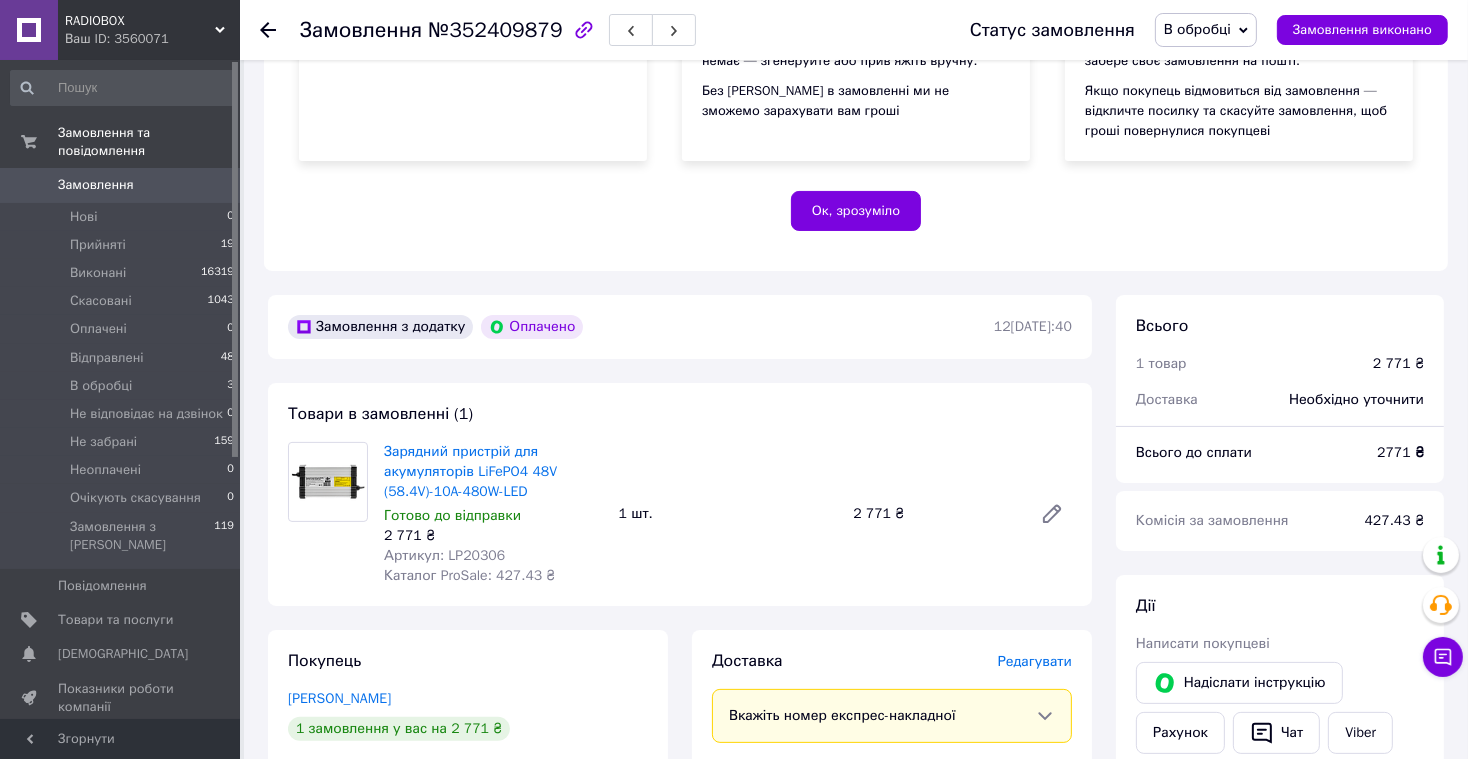 click on "Замовлення 0" at bounding box center [123, 185] 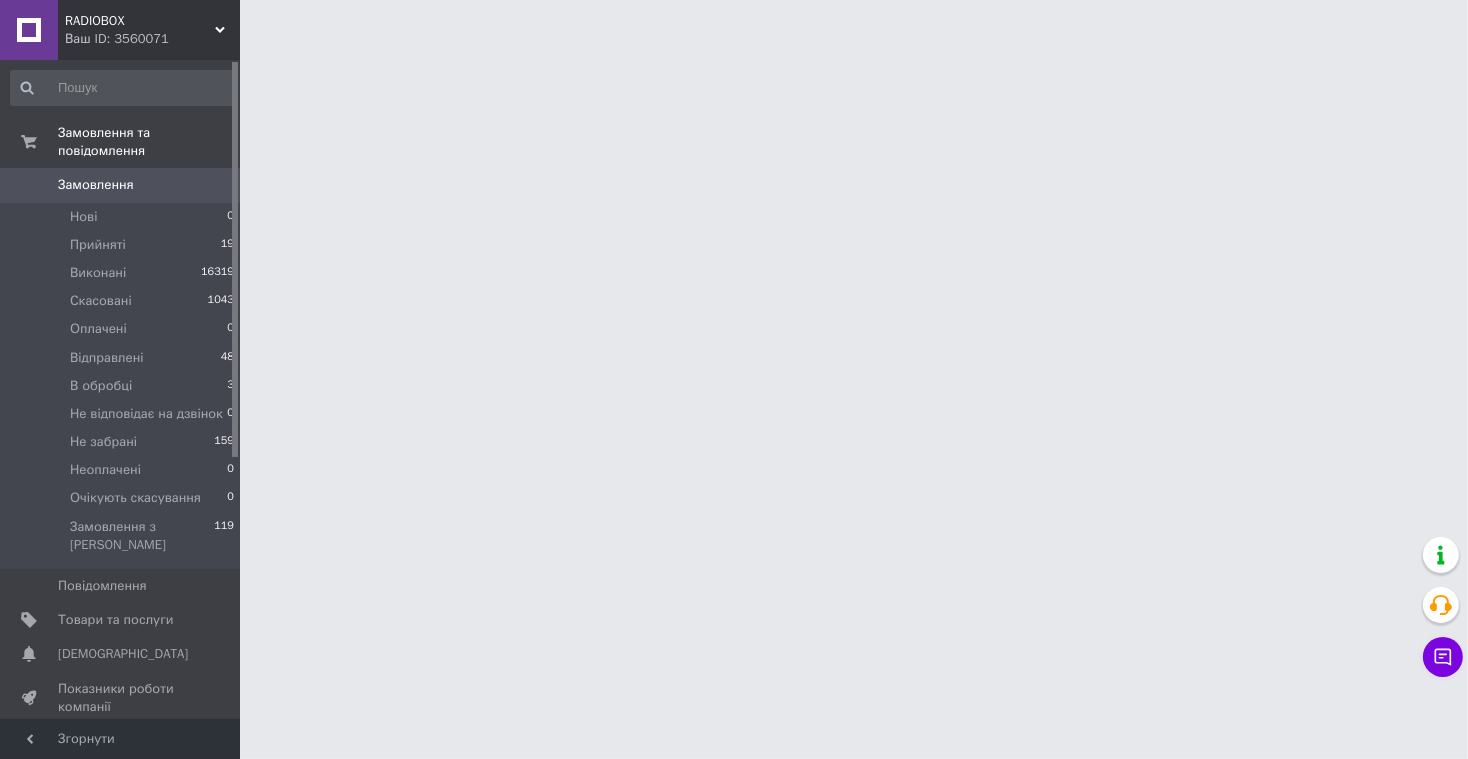 scroll, scrollTop: 0, scrollLeft: 0, axis: both 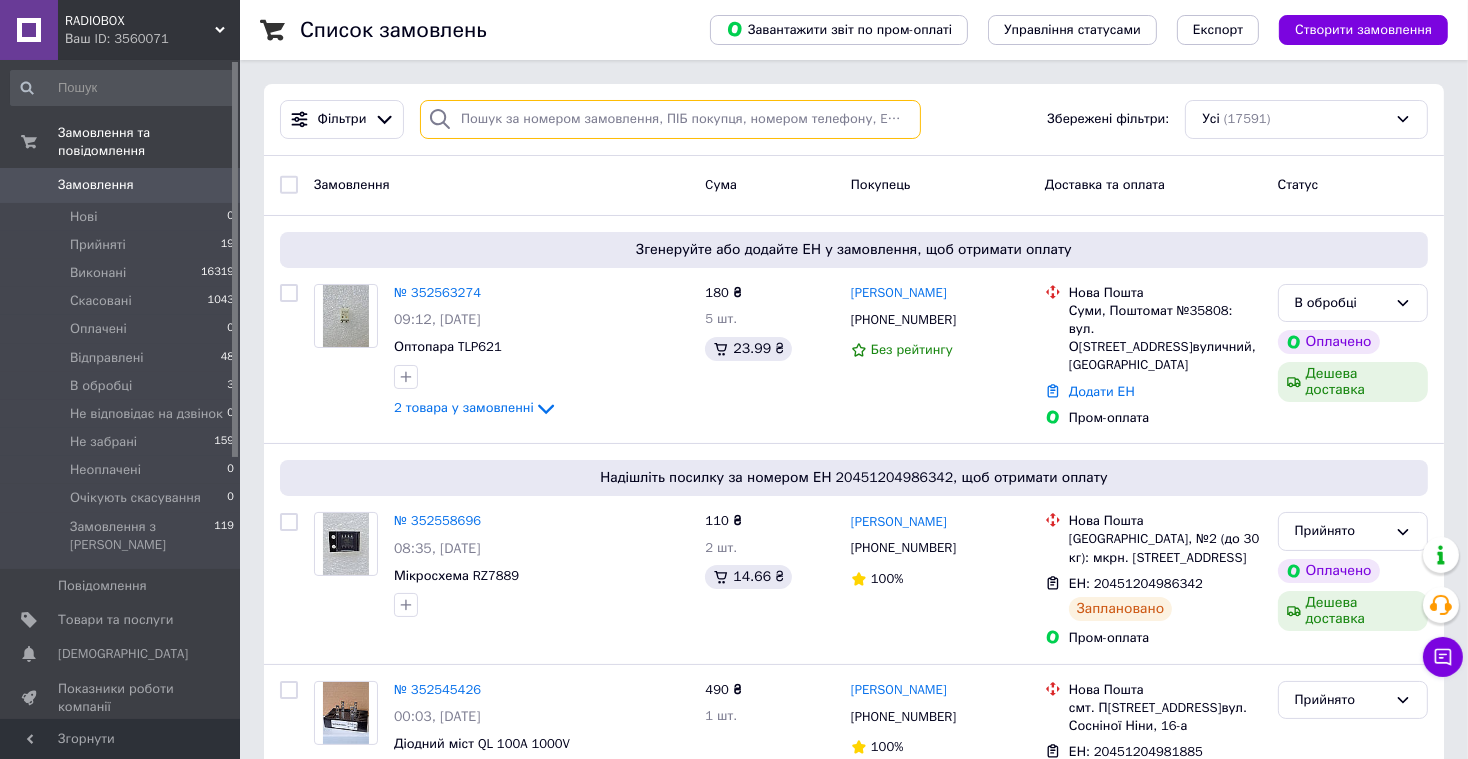 click at bounding box center (670, 119) 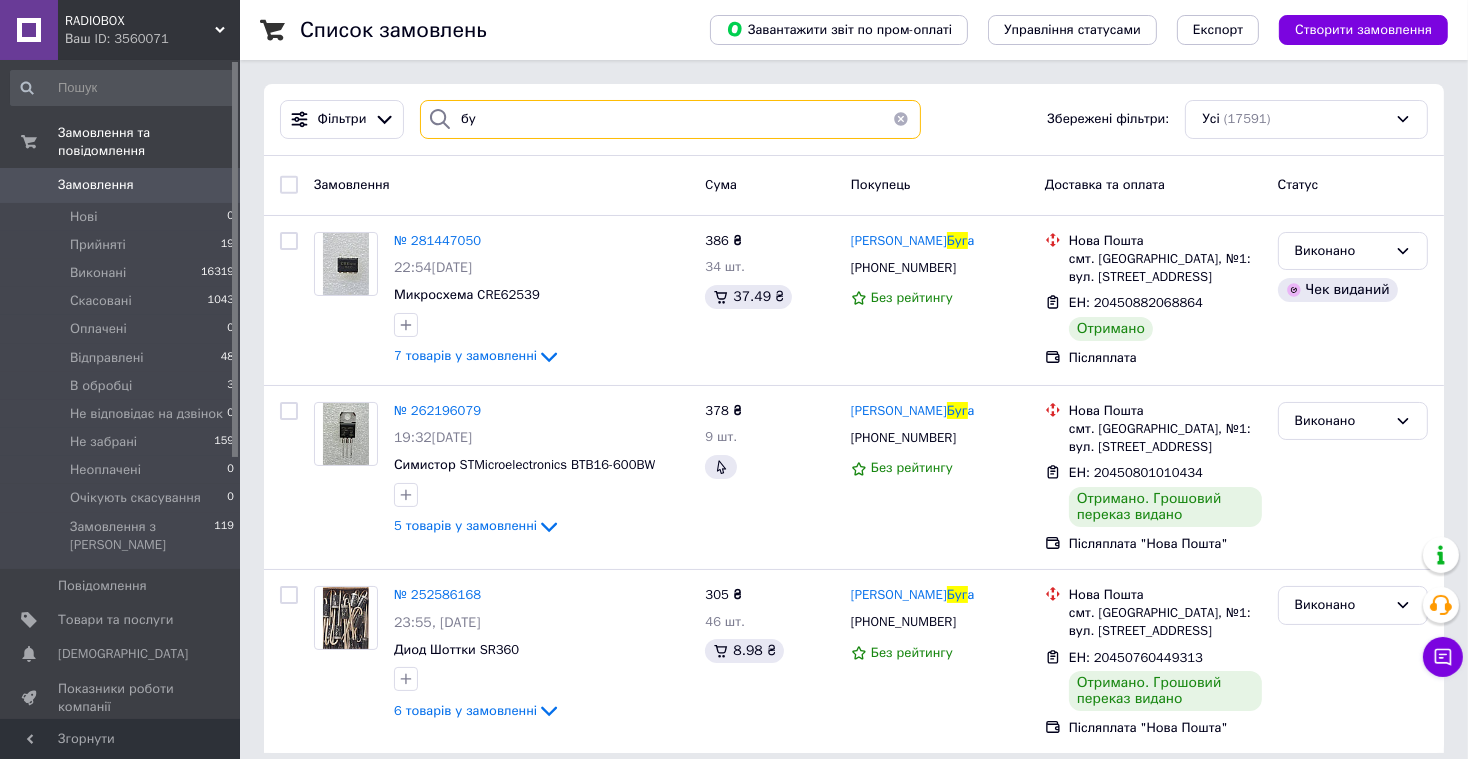 type on "б" 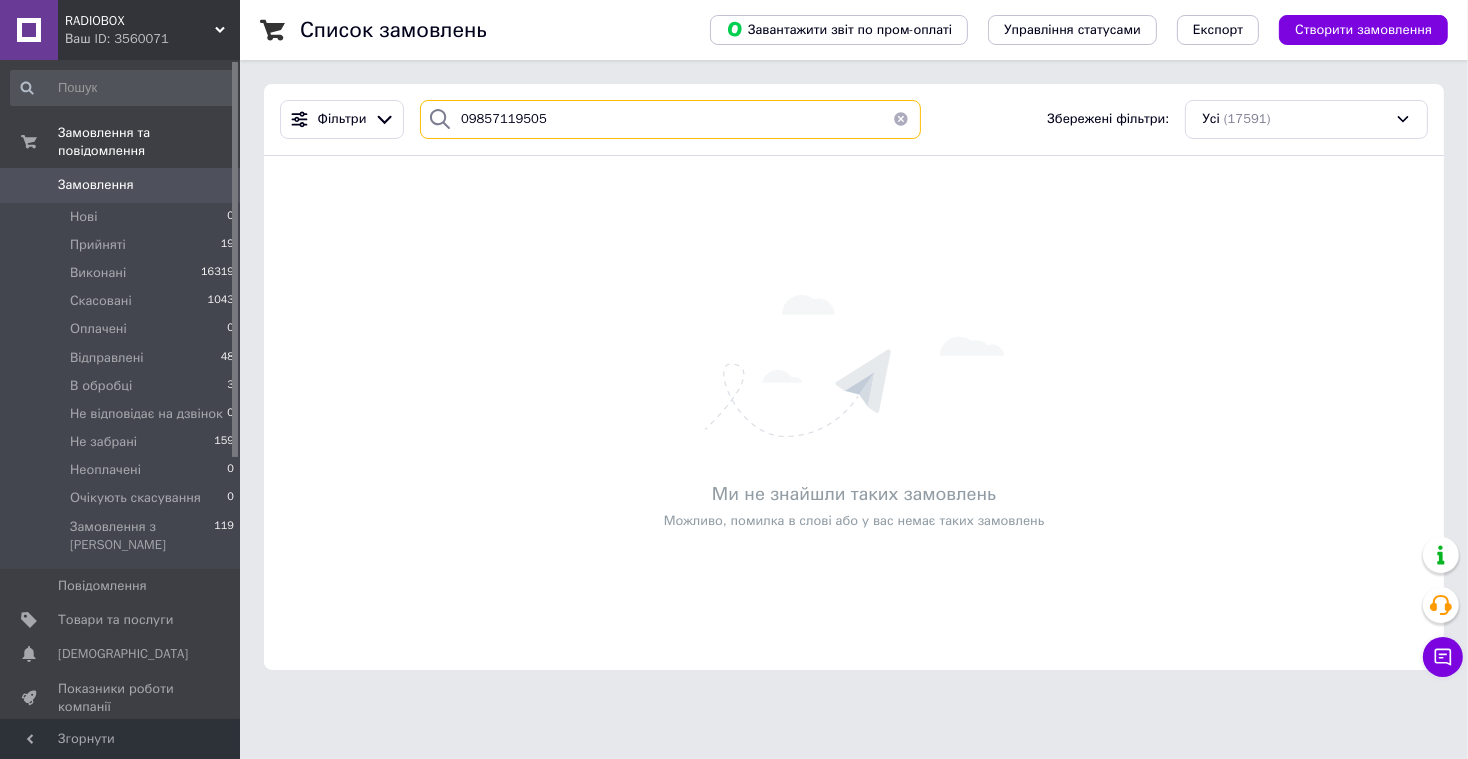click on "09857119505" at bounding box center [670, 119] 